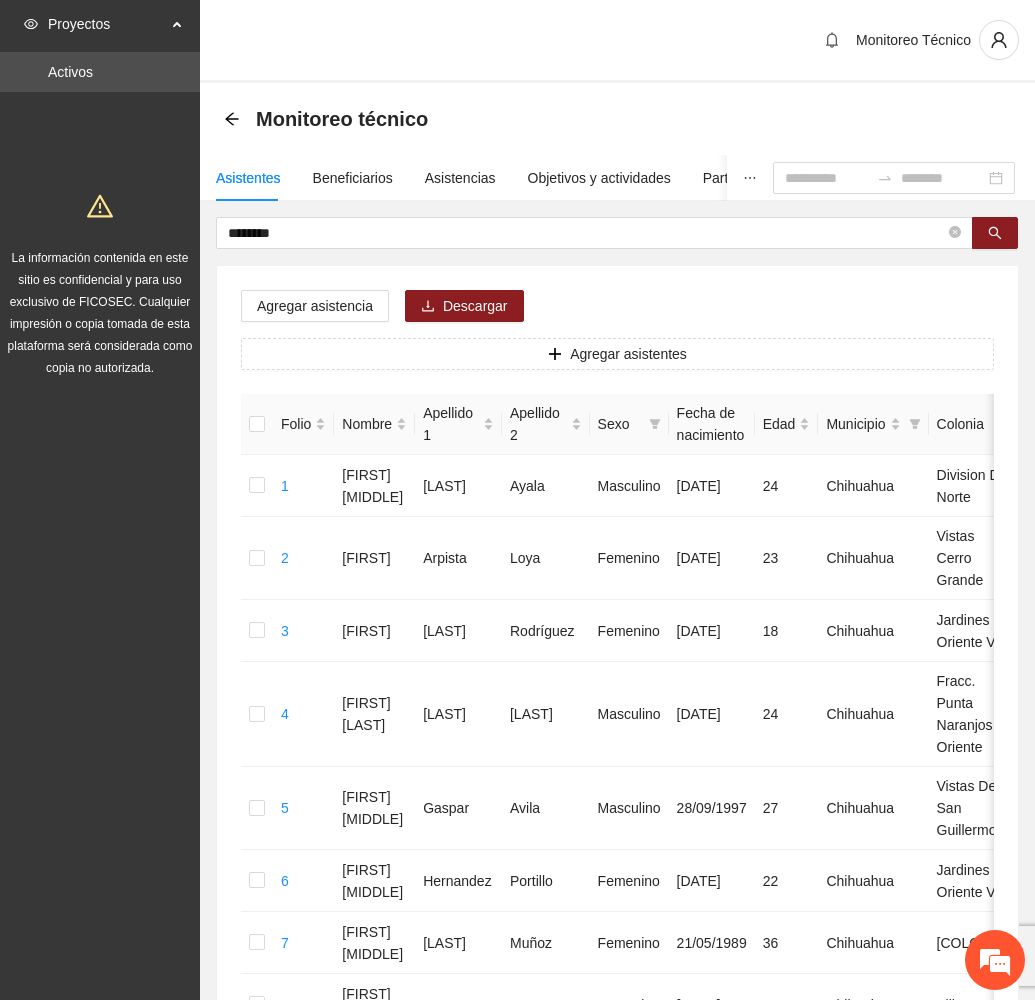 scroll, scrollTop: 0, scrollLeft: 0, axis: both 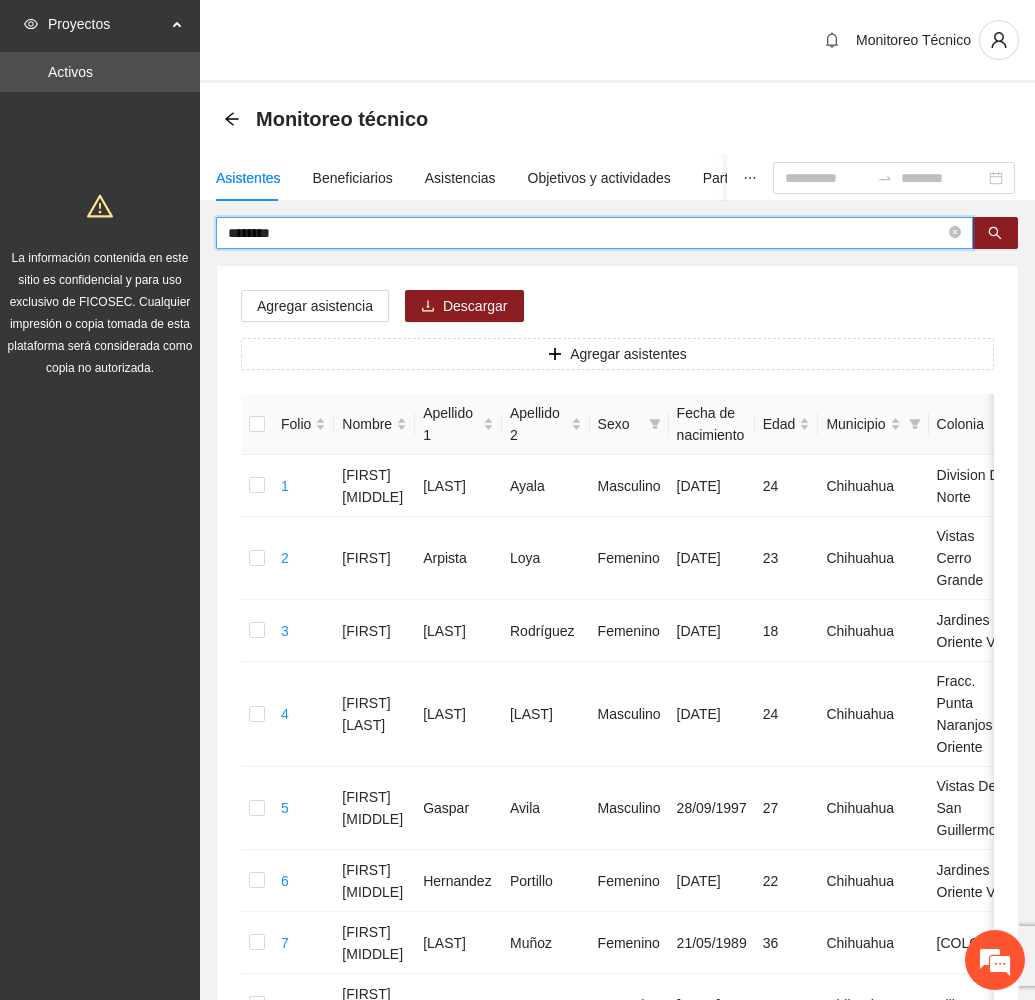 drag, startPoint x: 351, startPoint y: 237, endPoint x: 141, endPoint y: 252, distance: 210.53503 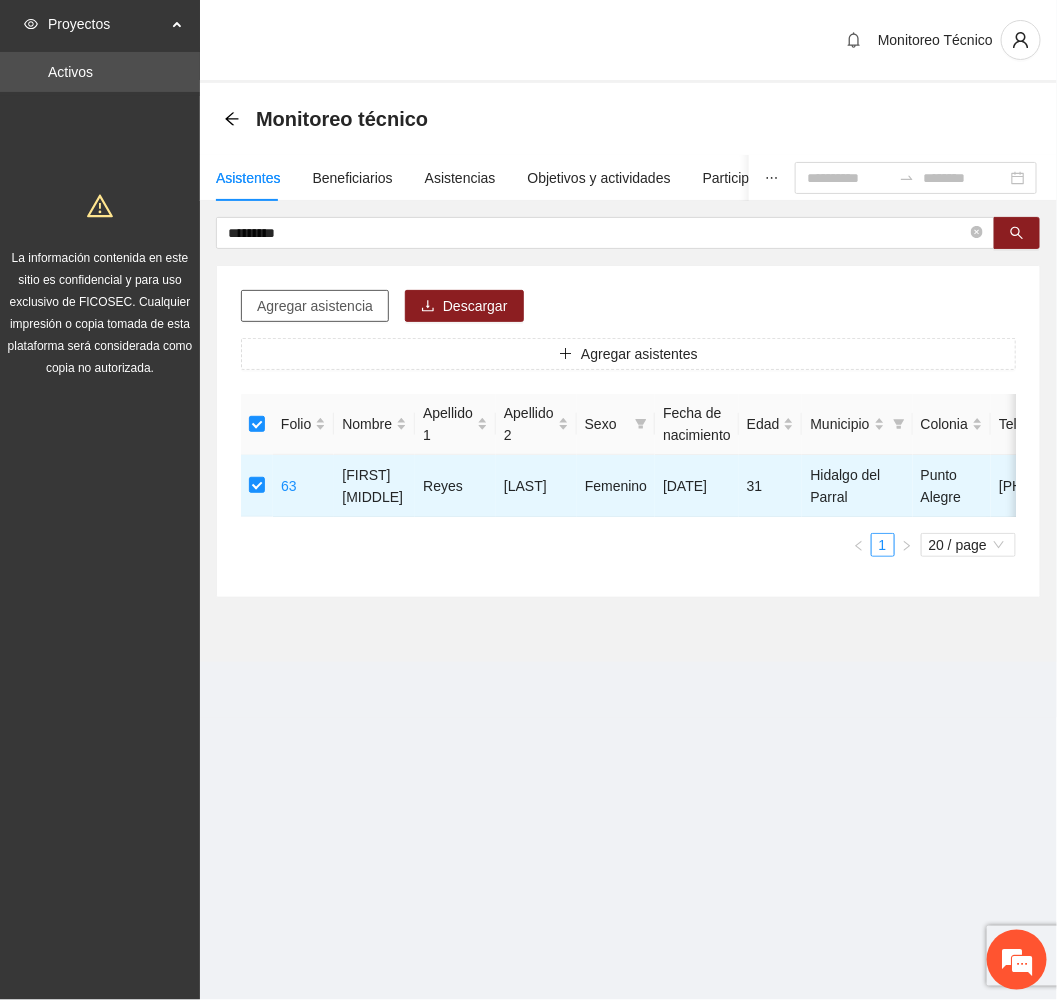click on "Agregar asistencia" at bounding box center (315, 306) 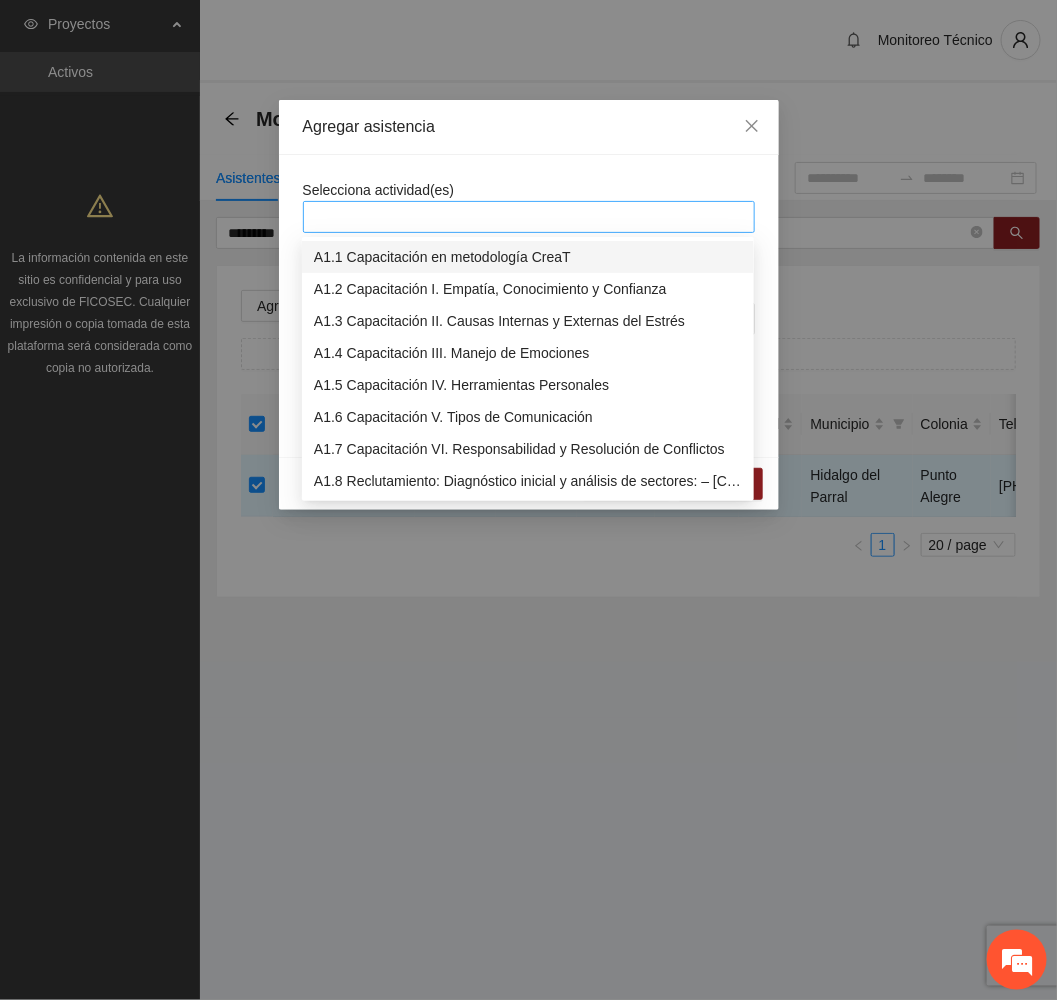 click at bounding box center (529, 217) 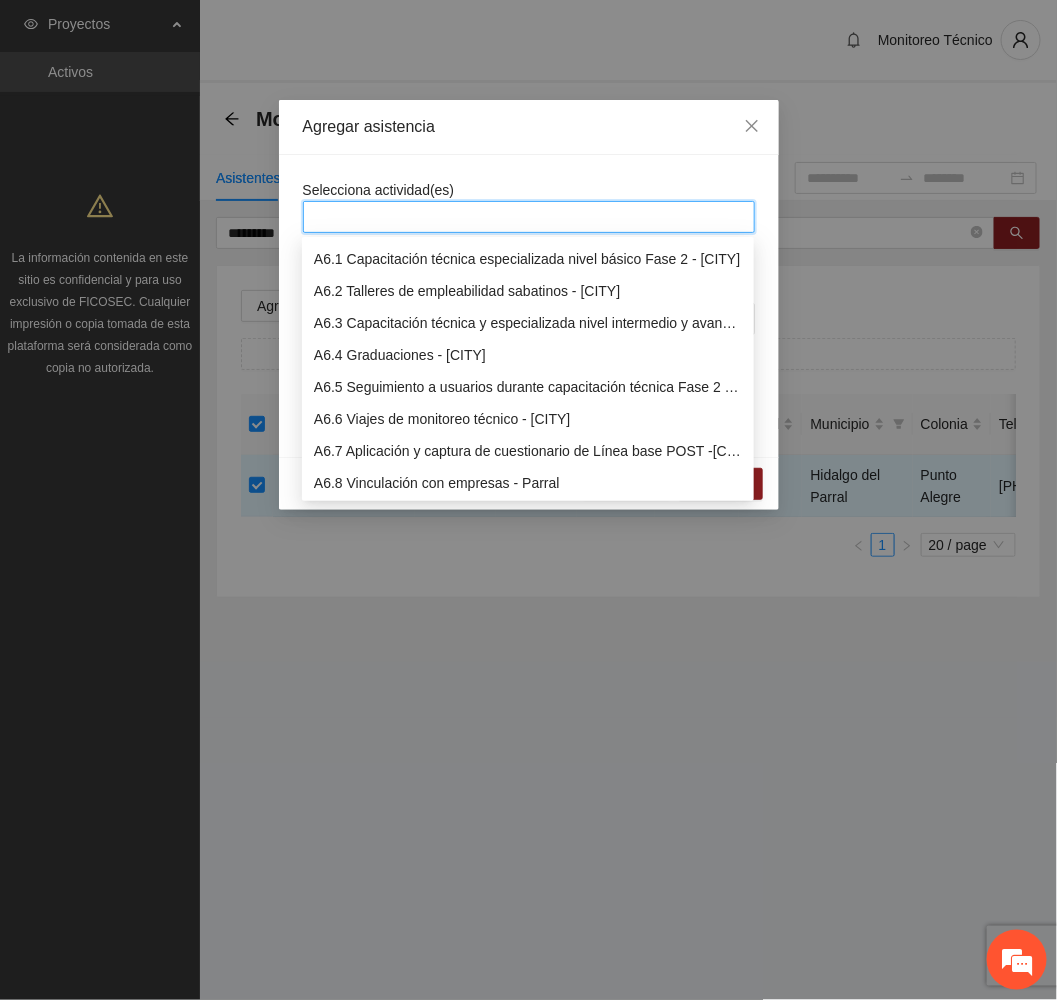 scroll, scrollTop: 2100, scrollLeft: 0, axis: vertical 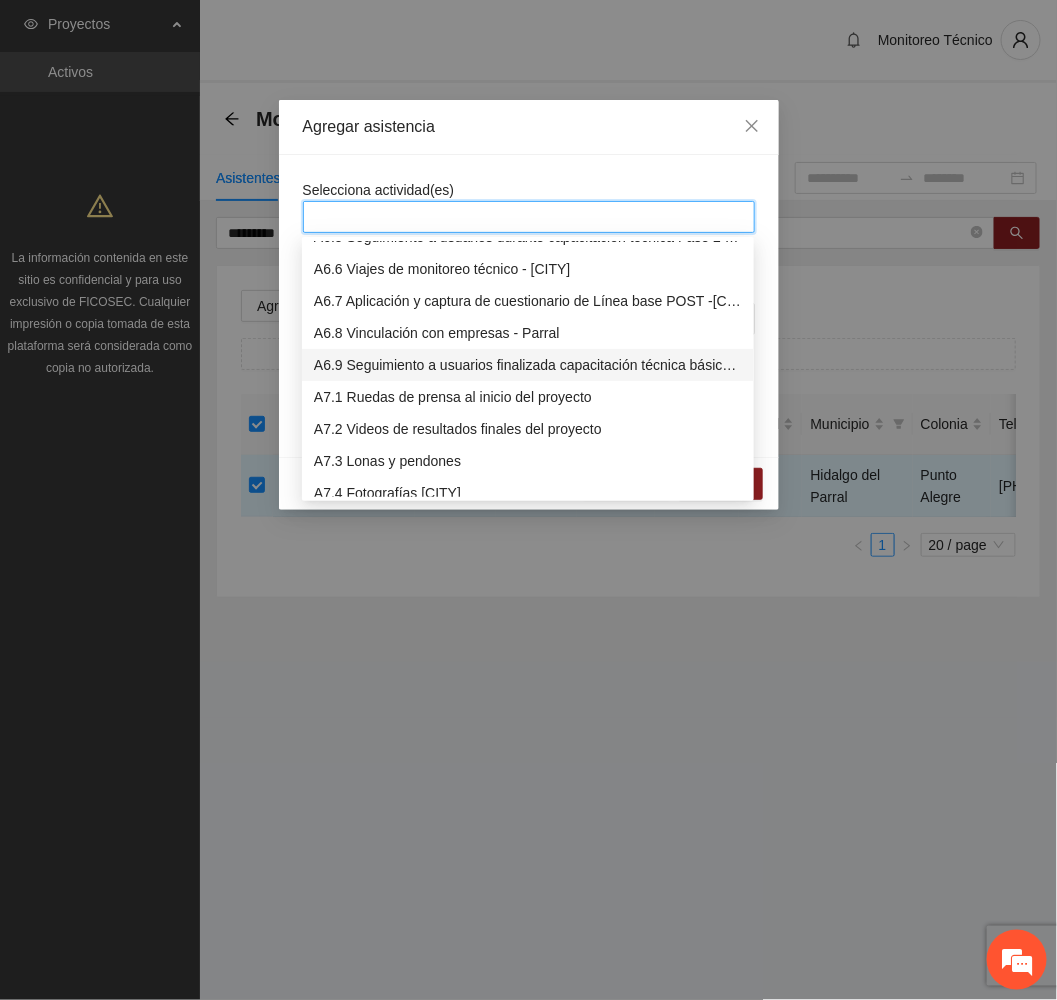click on "A6.9 Seguimiento a usuarios finalizada capacitación técnica básica - [CITY]" at bounding box center (528, 365) 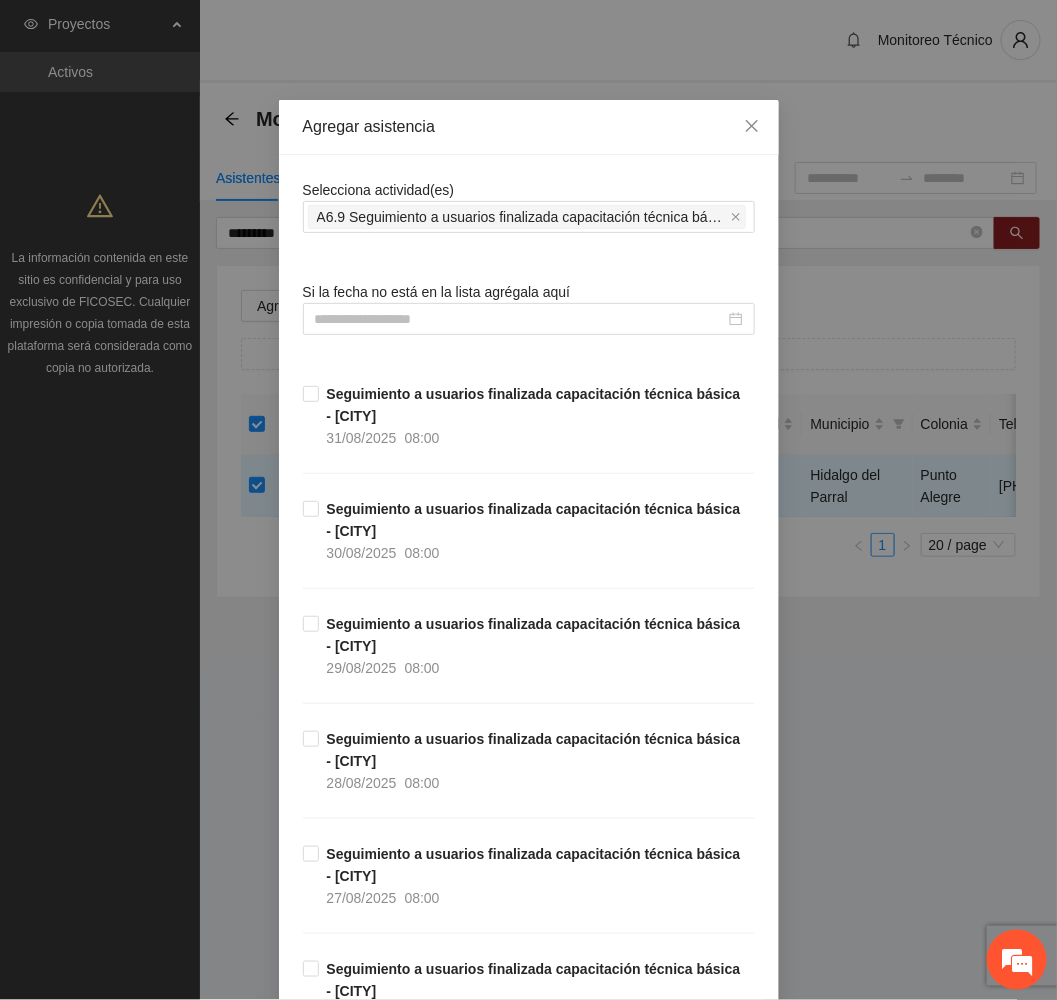 drag, startPoint x: 535, startPoint y: 117, endPoint x: 540, endPoint y: 144, distance: 27.45906 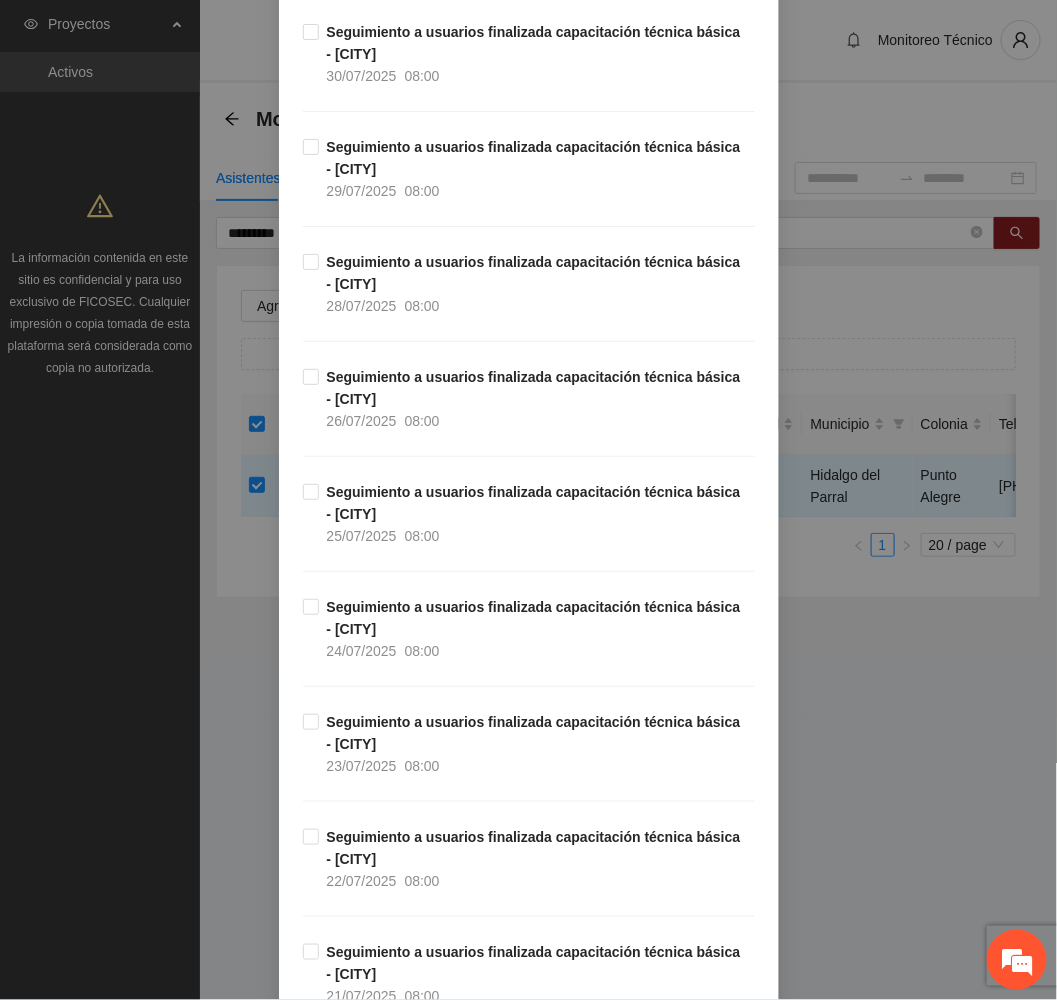 scroll, scrollTop: 4093, scrollLeft: 0, axis: vertical 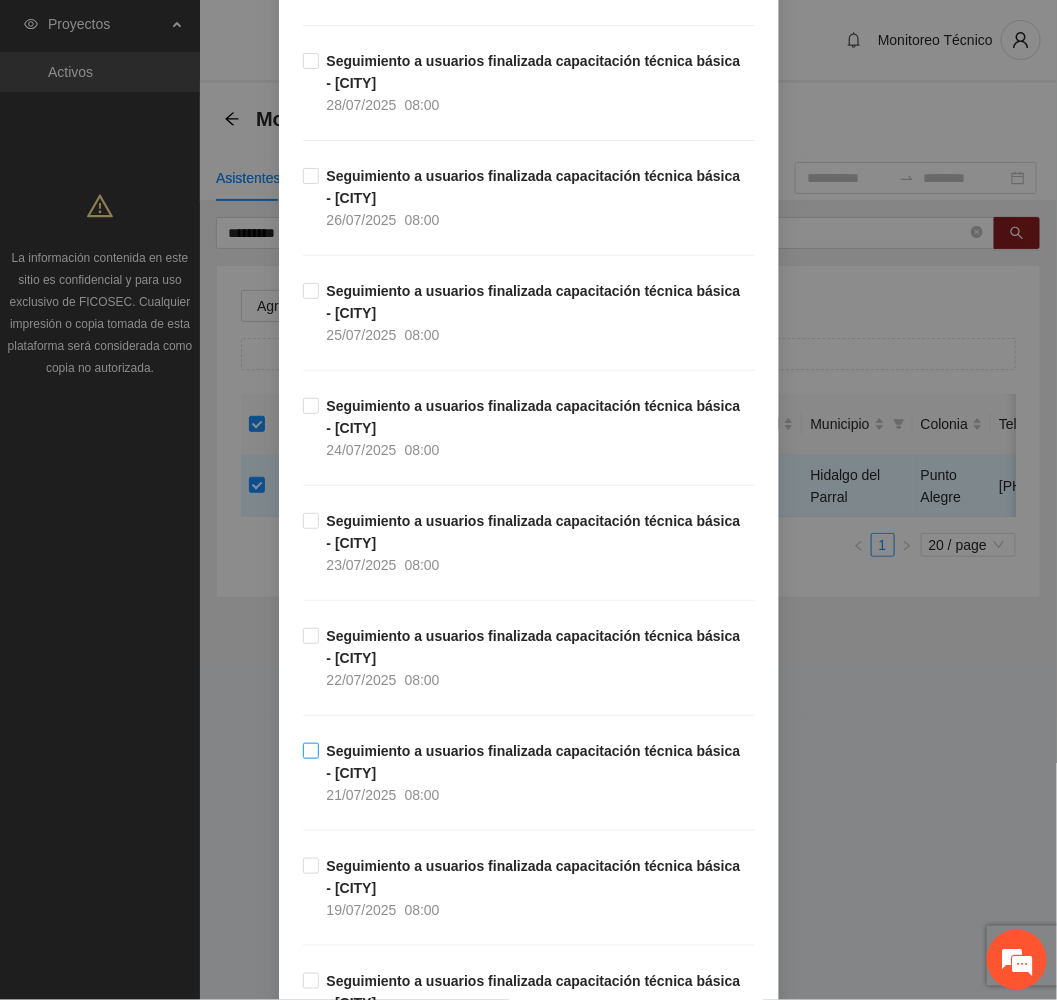 click on "Seguimiento a usuarios finalizada capacitación técnica básica - [CITY] [DATE] [TIME]" at bounding box center [537, 773] 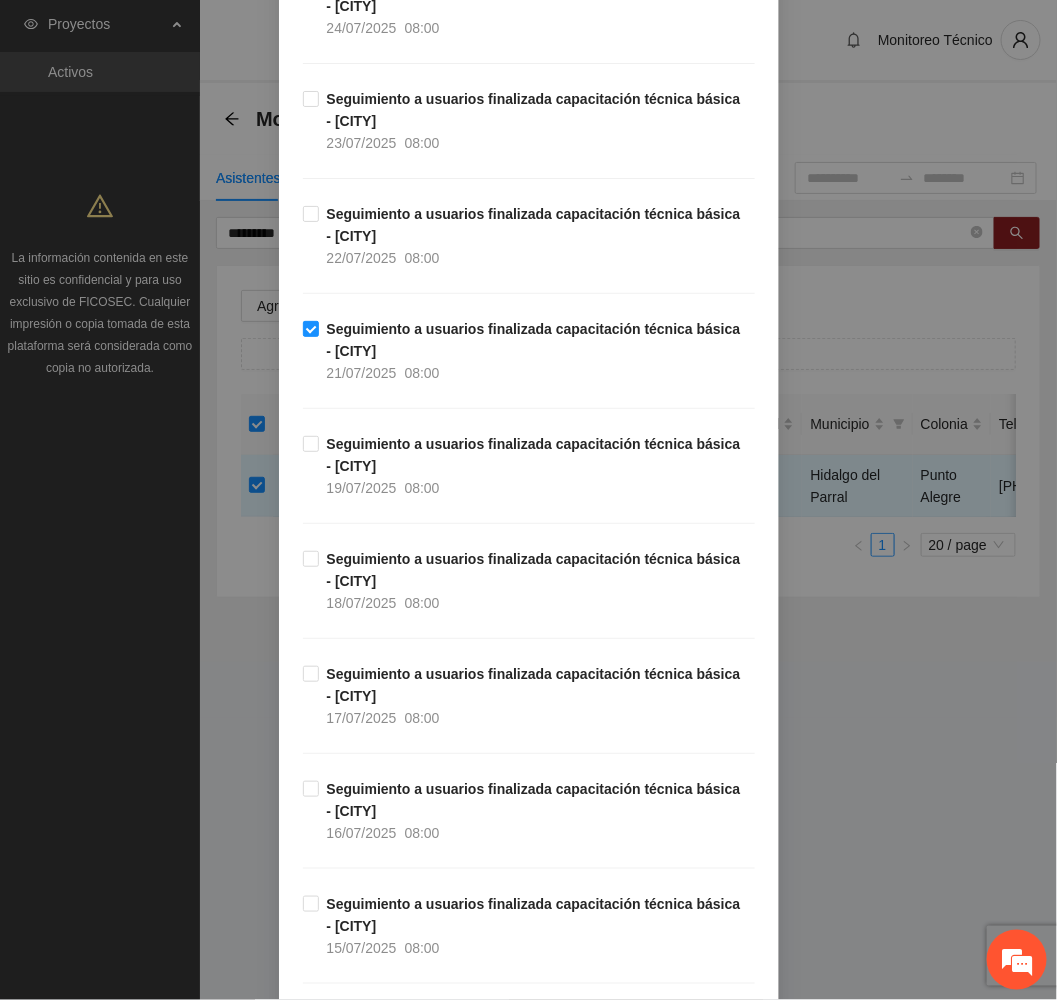 scroll, scrollTop: 4693, scrollLeft: 0, axis: vertical 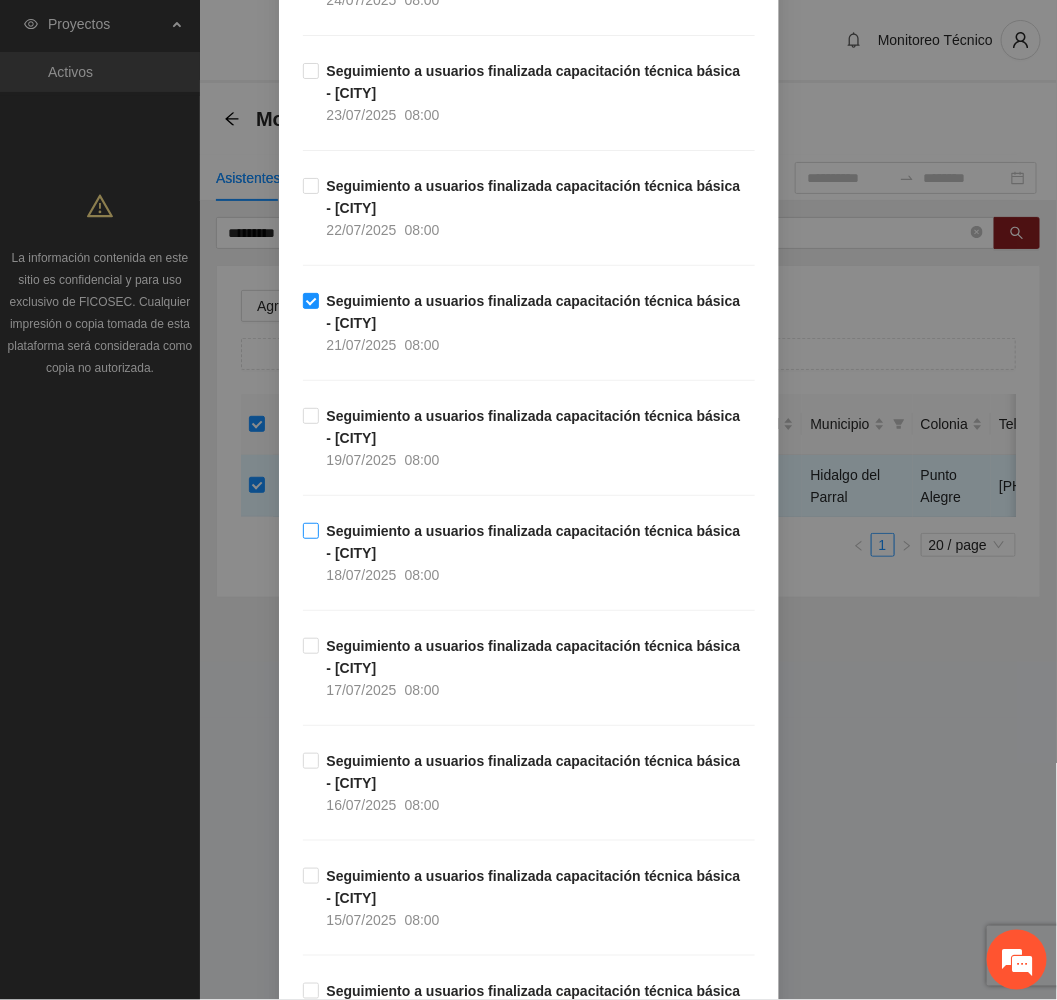click on "Seguimiento a usuarios finalizada capacitación técnica básica - [CITY] [DATE] [TIME]" at bounding box center (537, 553) 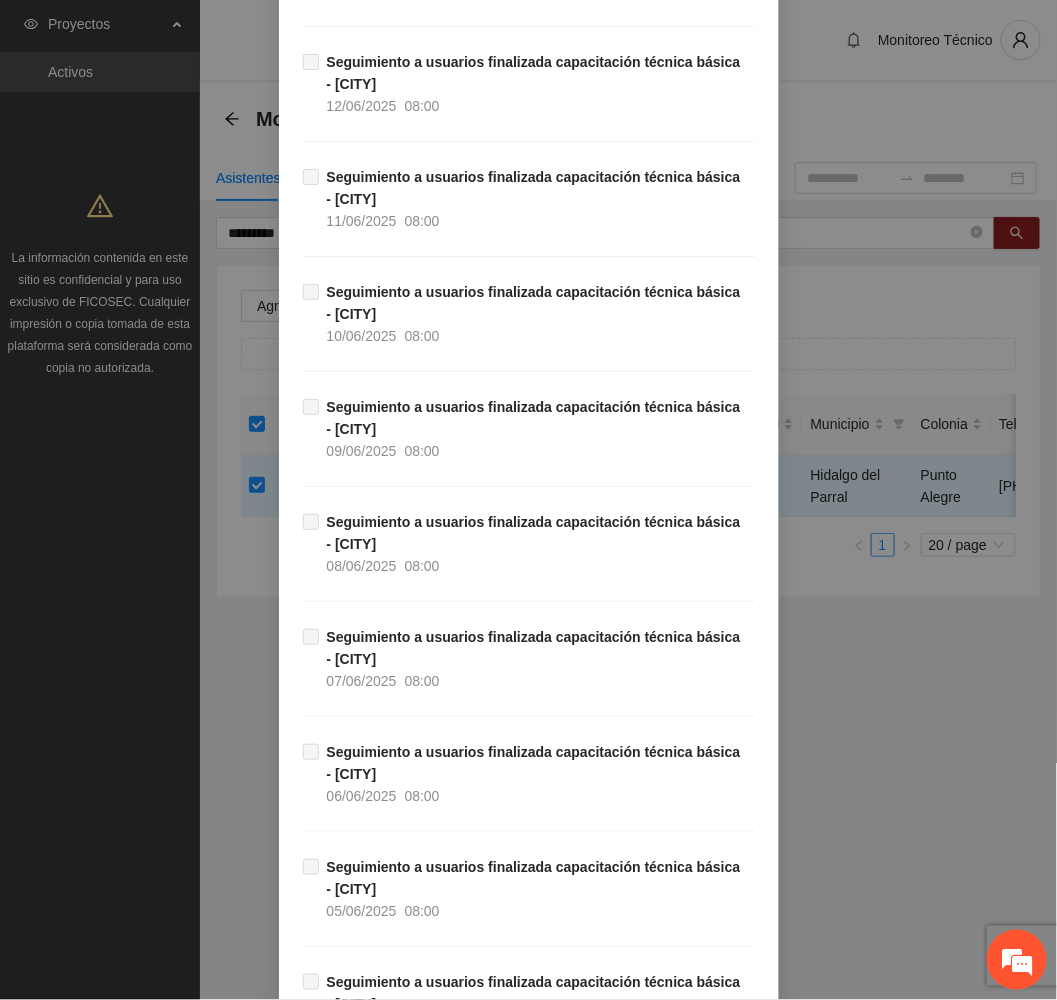 scroll, scrollTop: 9579, scrollLeft: 0, axis: vertical 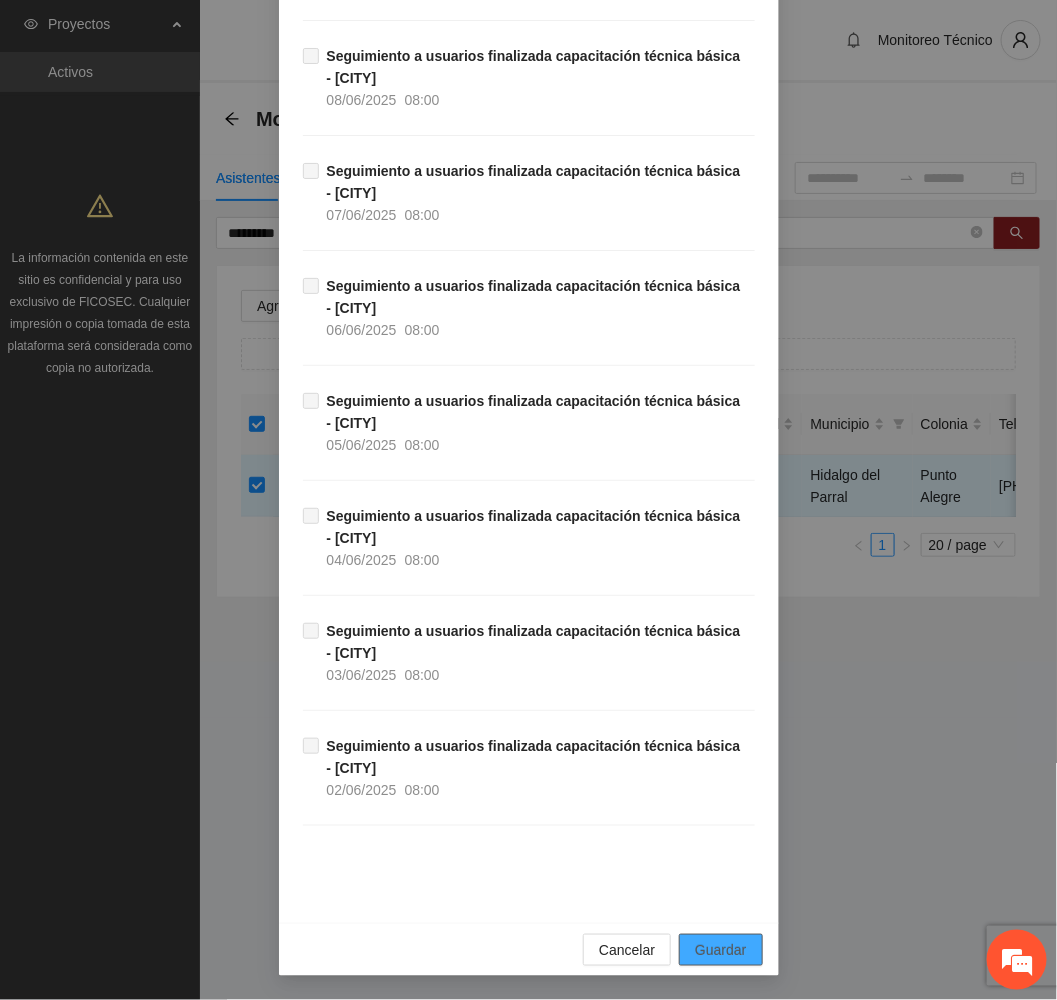 click on "Guardar" at bounding box center (720, 950) 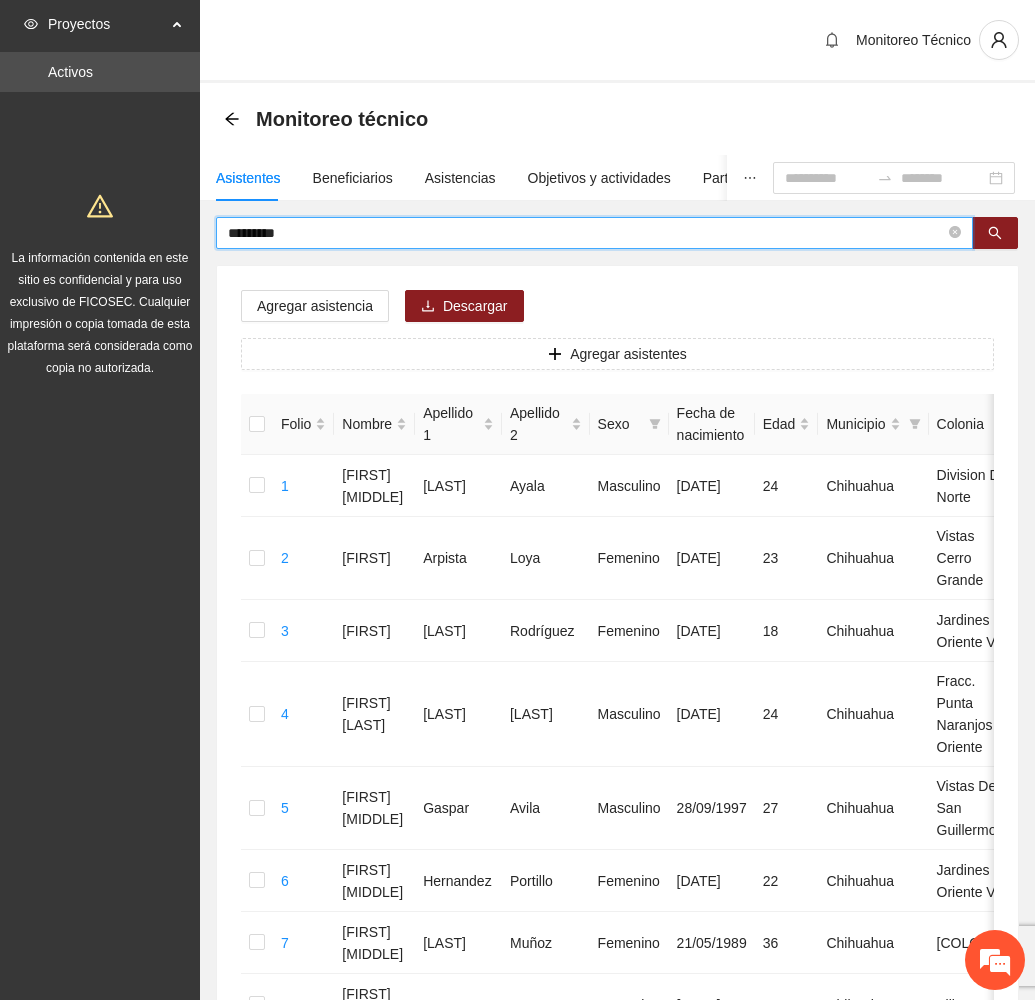 drag, startPoint x: 358, startPoint y: 234, endPoint x: 160, endPoint y: 238, distance: 198.0404 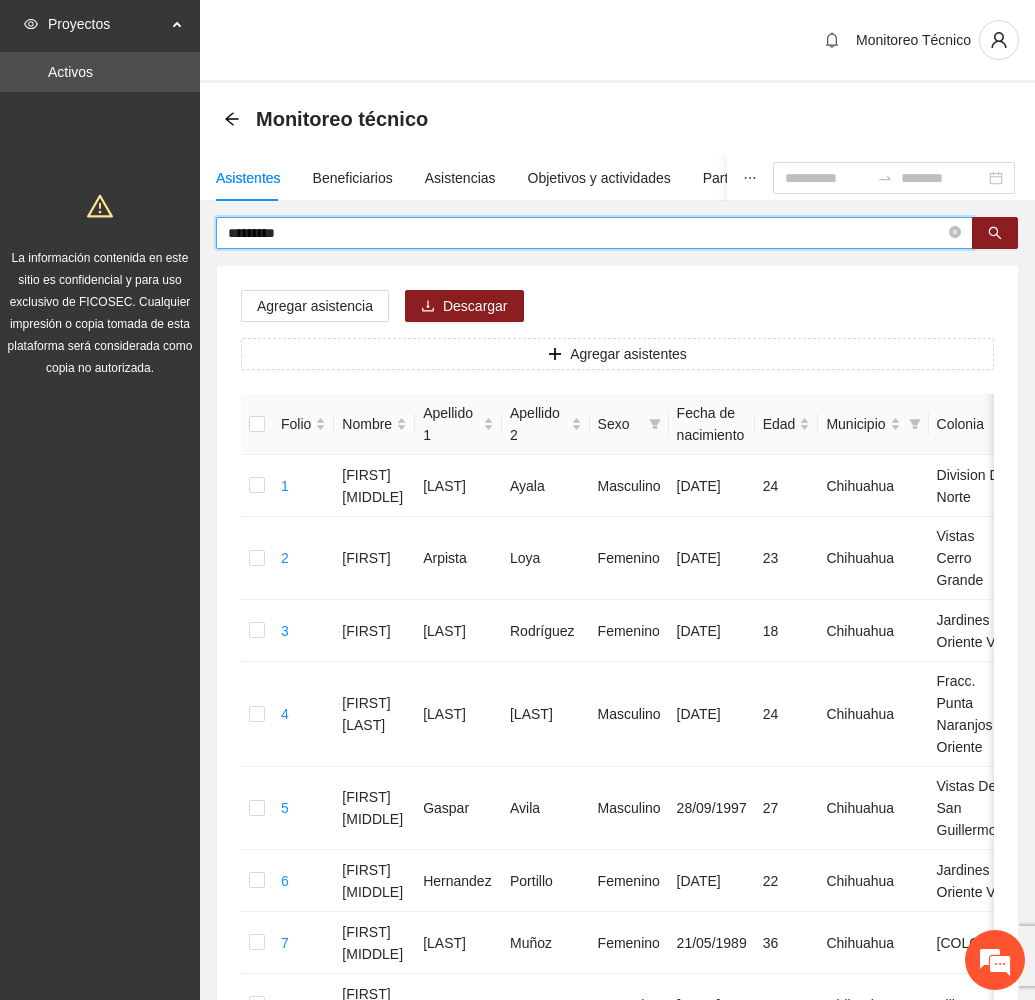 click on "*********" at bounding box center (586, 233) 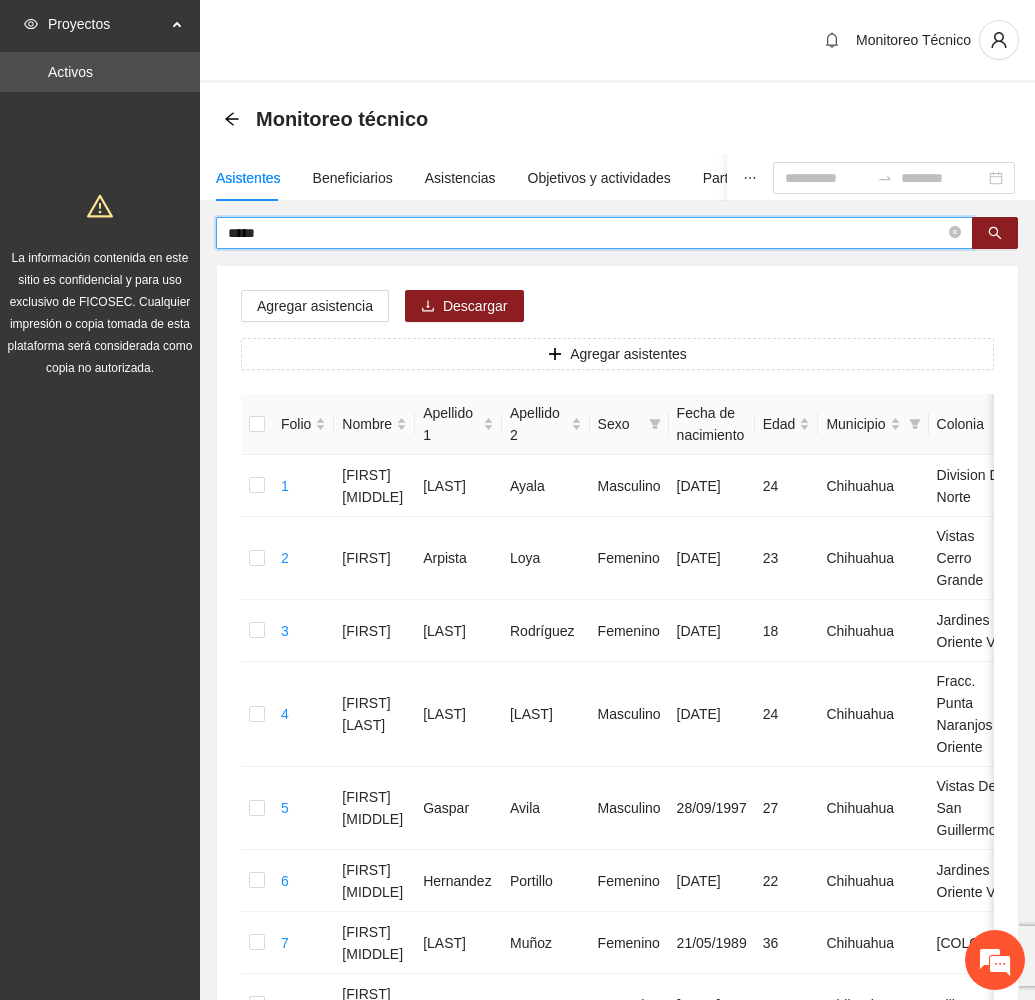 type on "*****" 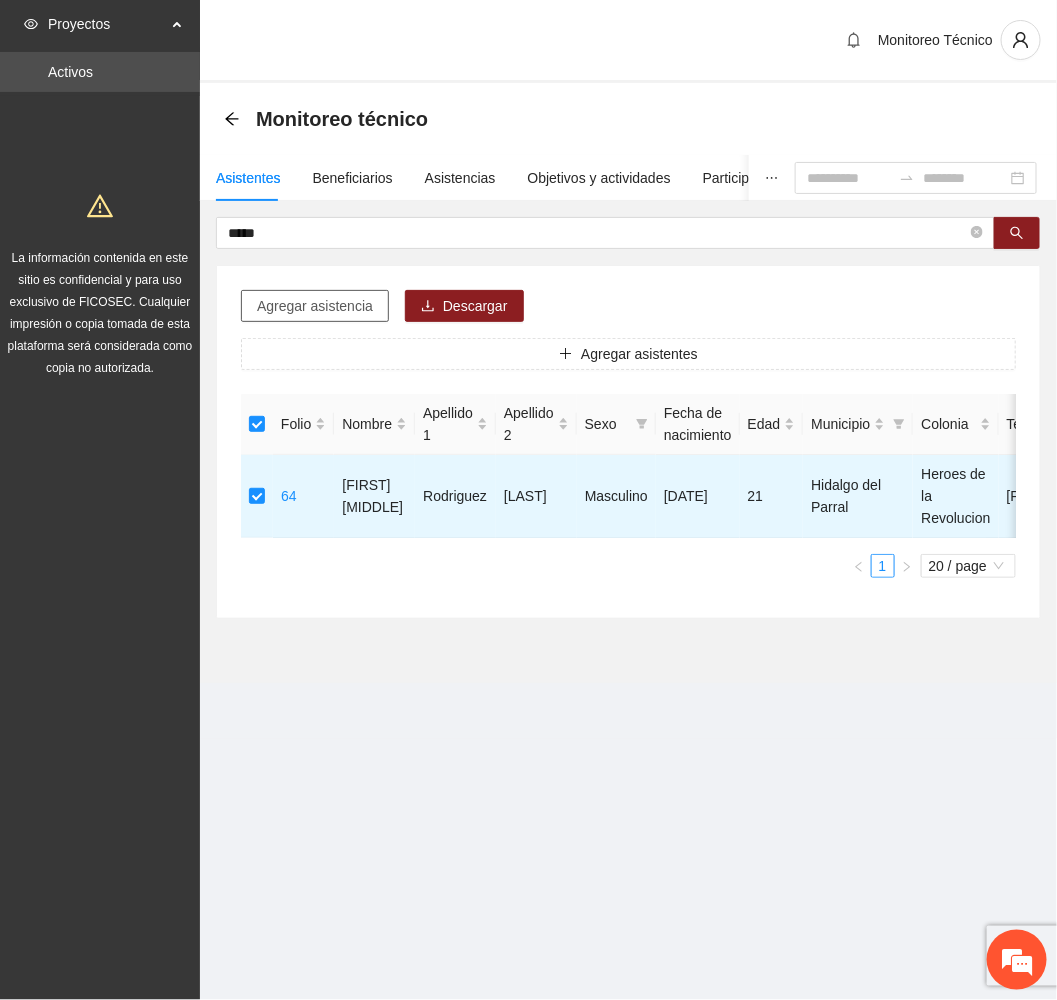 click on "Agregar asistencia" at bounding box center (315, 306) 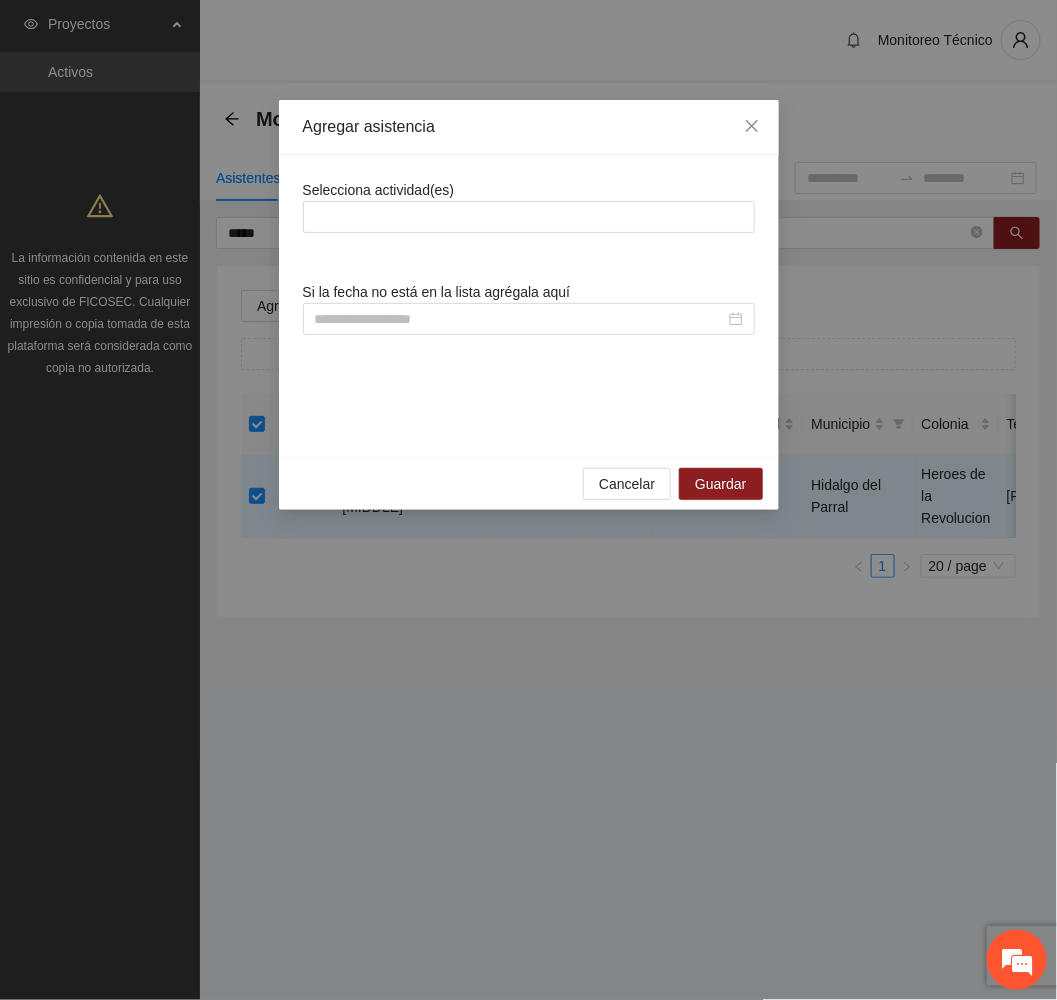 click on "Selecciona actividad(es)" at bounding box center [379, 190] 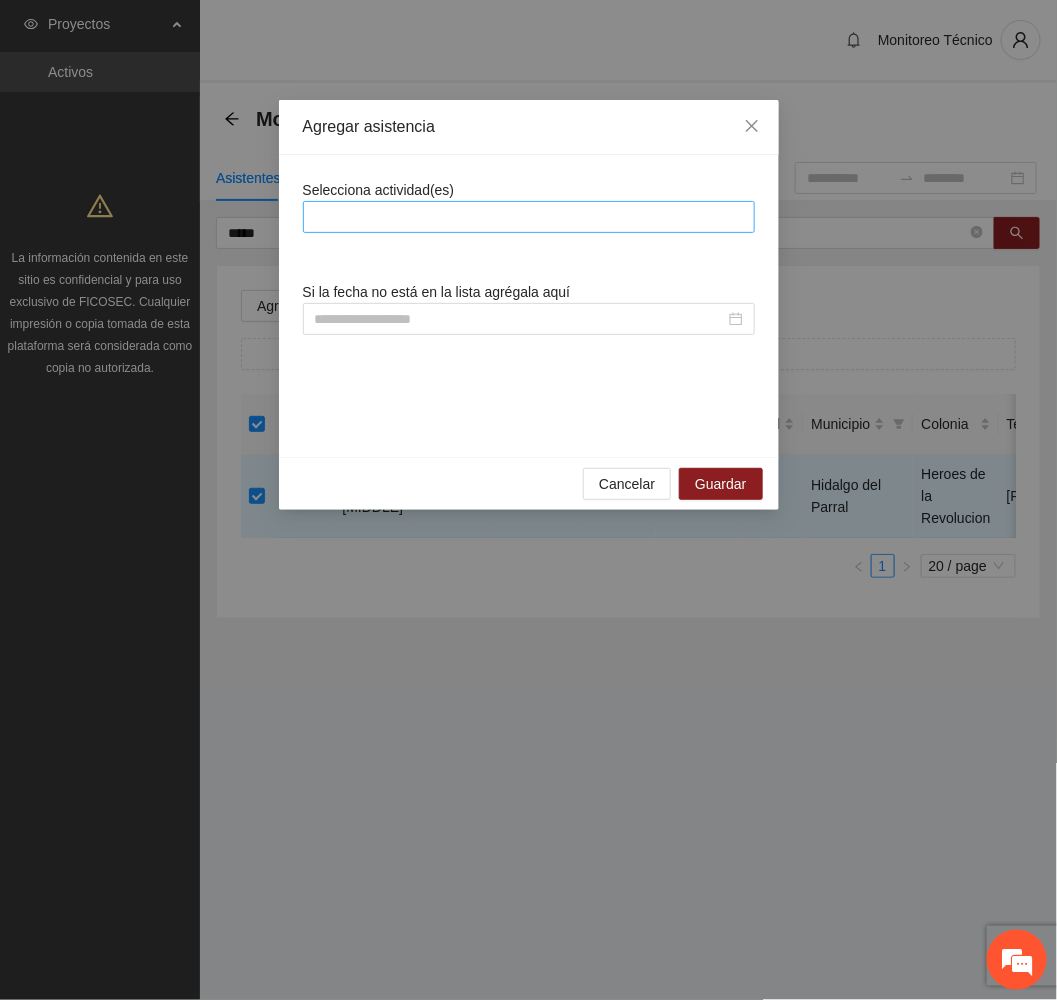 click at bounding box center [529, 217] 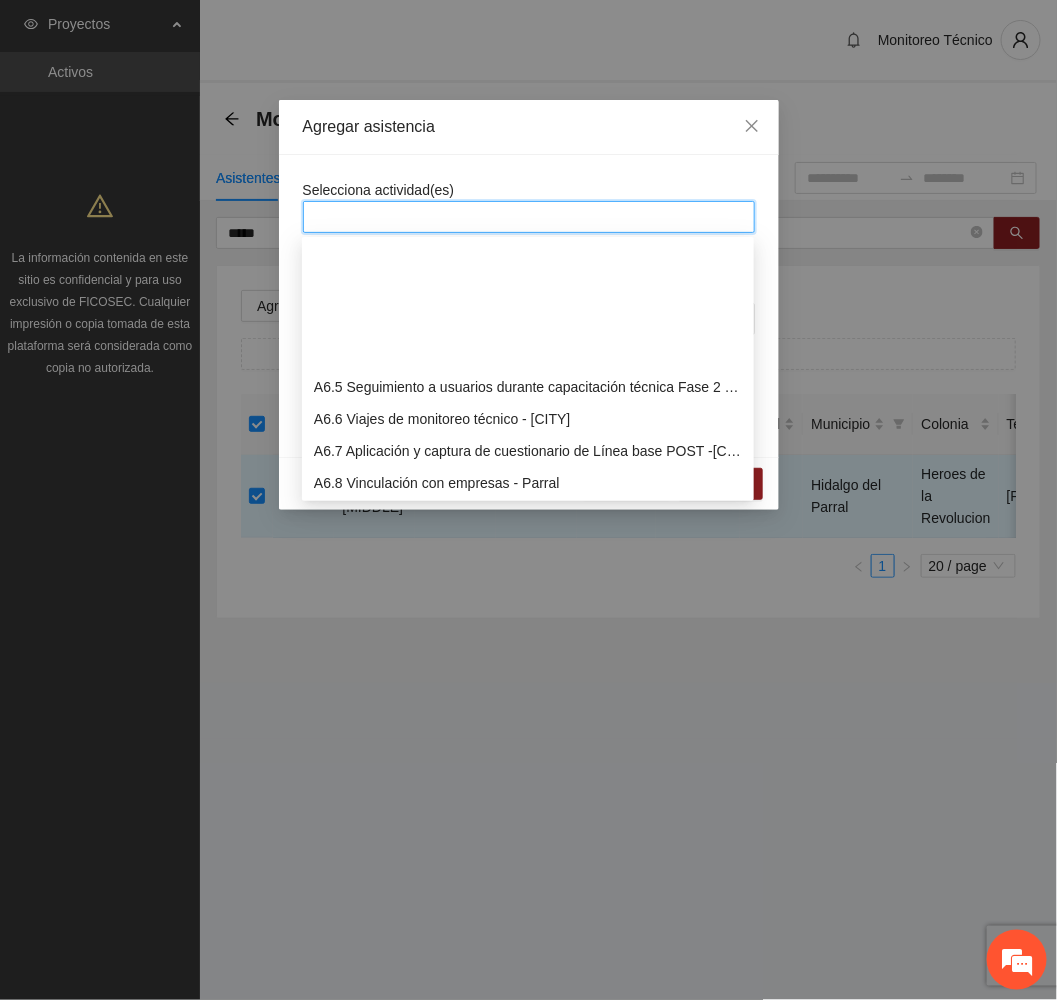 scroll, scrollTop: 2100, scrollLeft: 0, axis: vertical 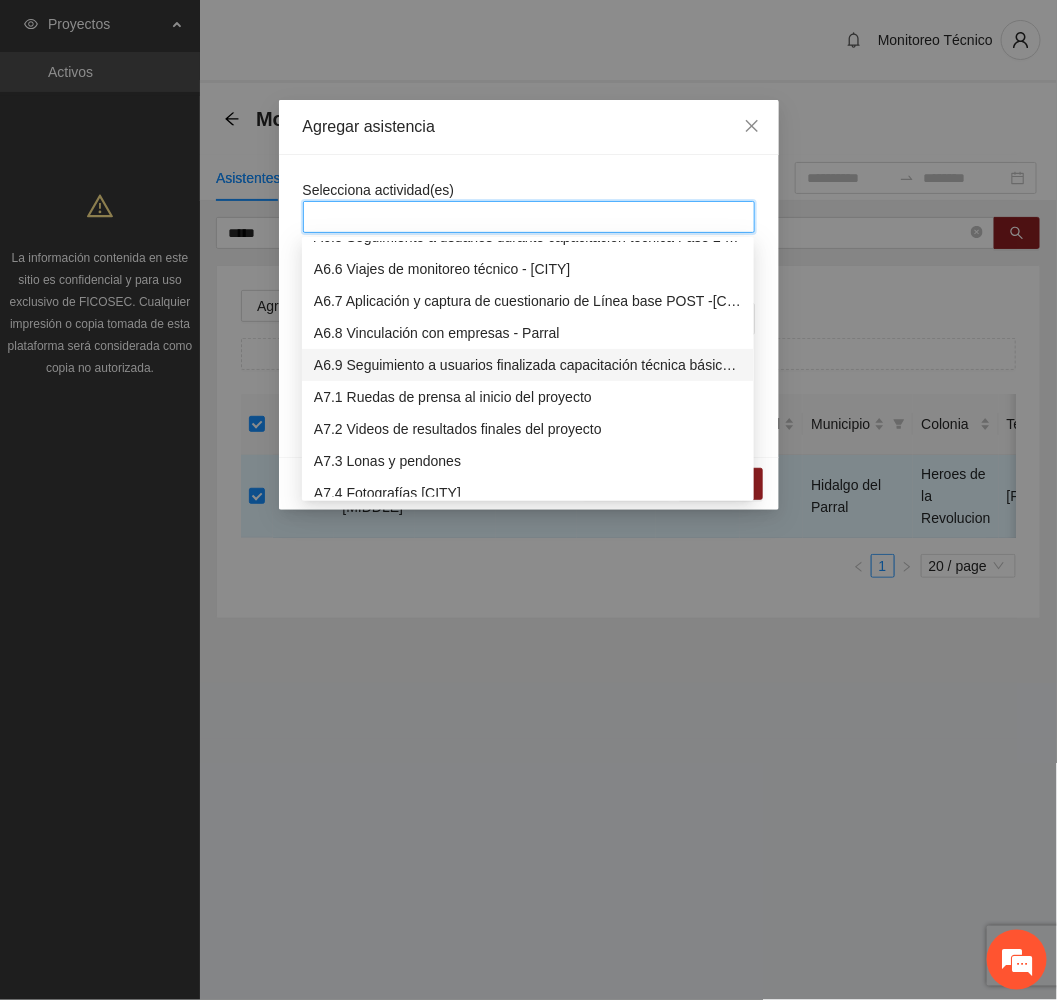 click on "A6.9 Seguimiento a usuarios finalizada capacitación técnica básica - [CITY]" at bounding box center [528, 365] 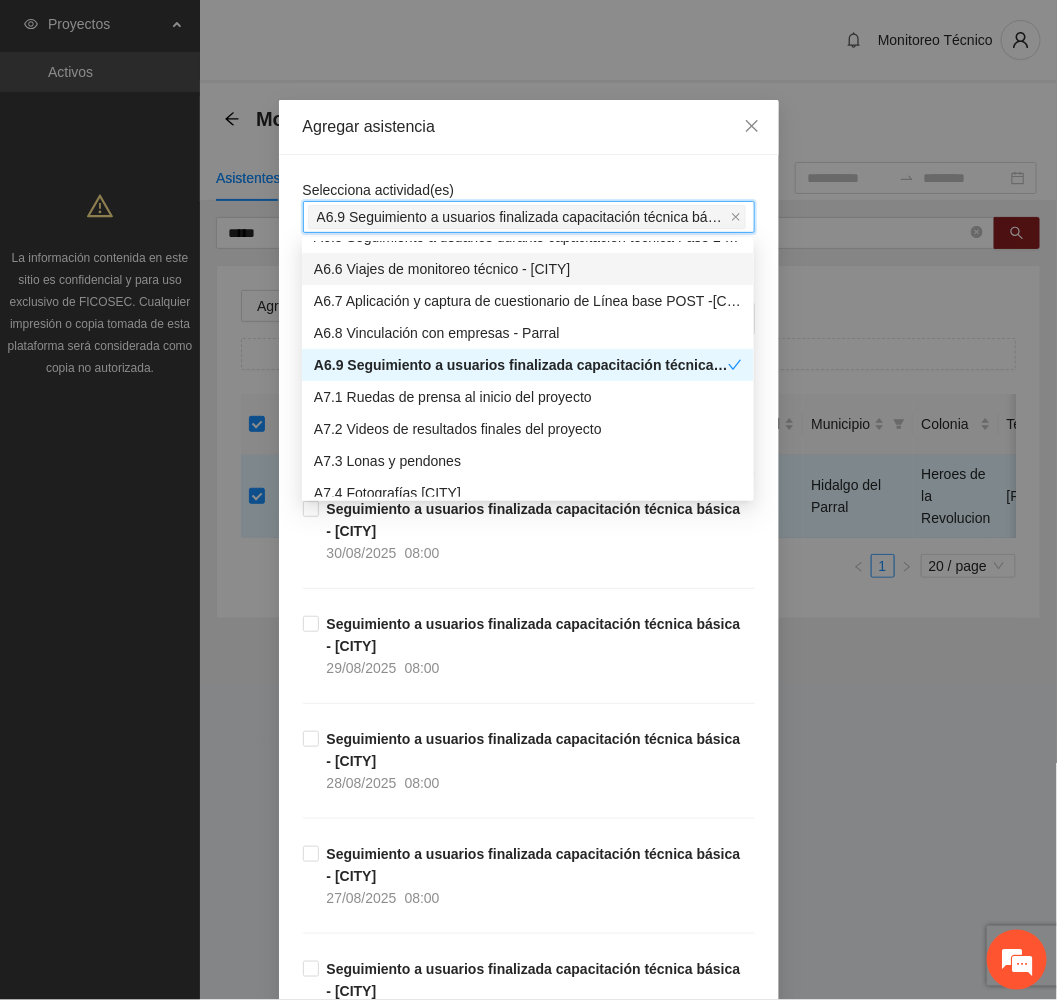 click on "Agregar asistencia" at bounding box center [529, 127] 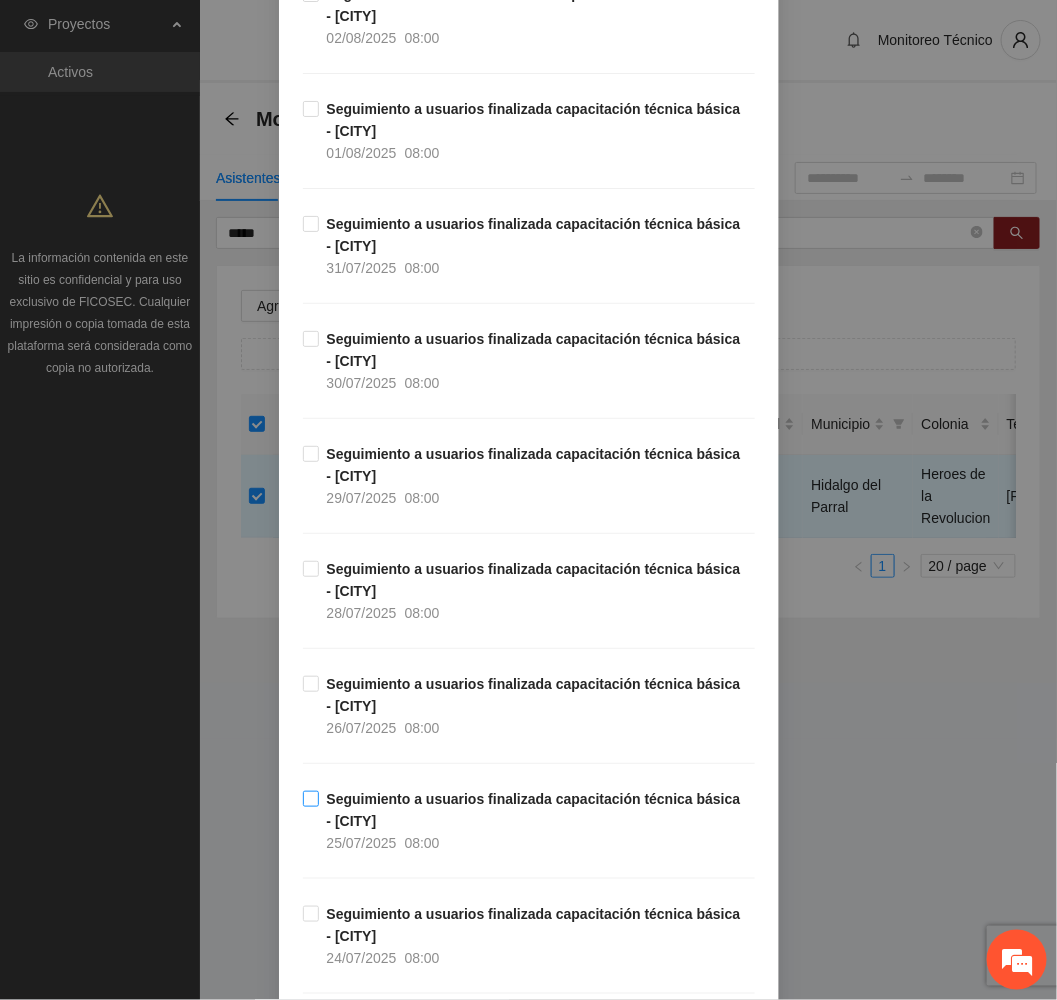 scroll, scrollTop: 4200, scrollLeft: 0, axis: vertical 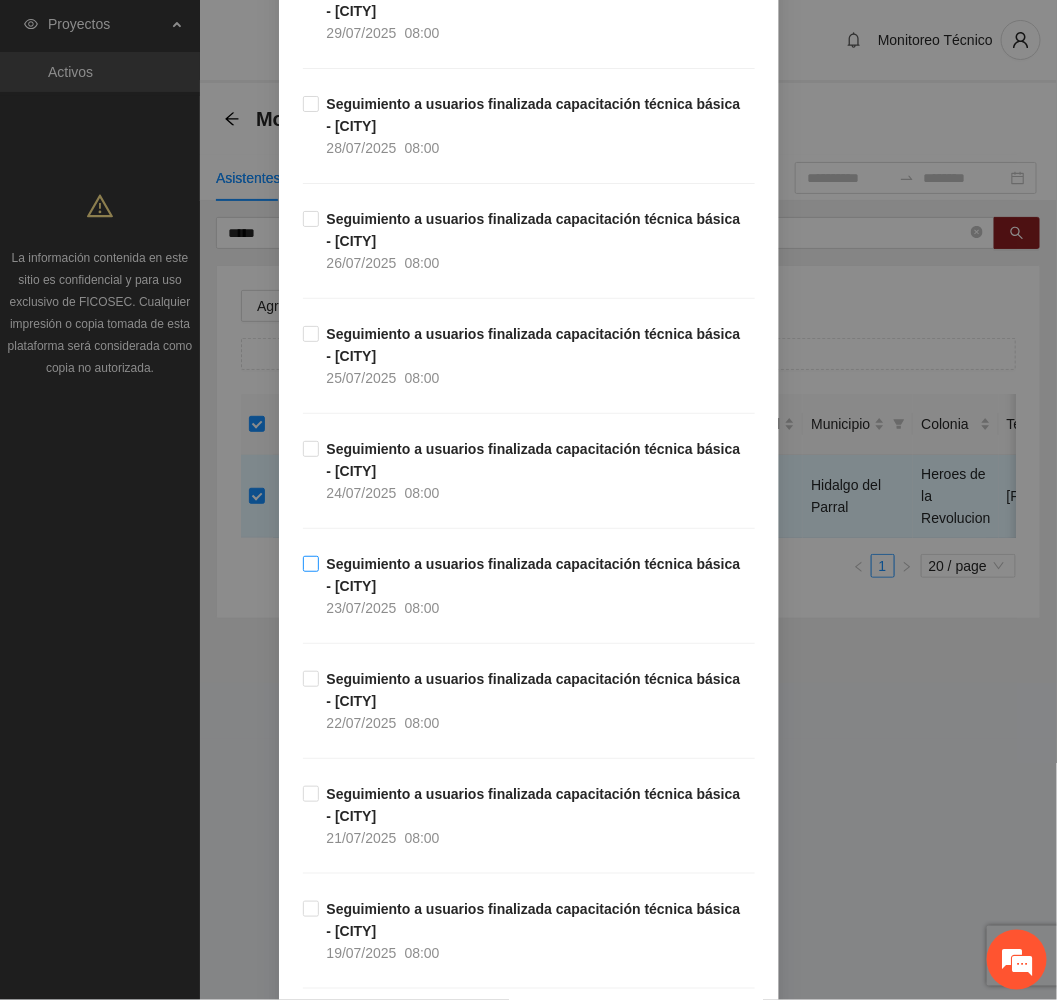 click on "Seguimiento a usuarios finalizada capacitación técnica básica - [CITY] [DATE] [TIME]" at bounding box center (537, 586) 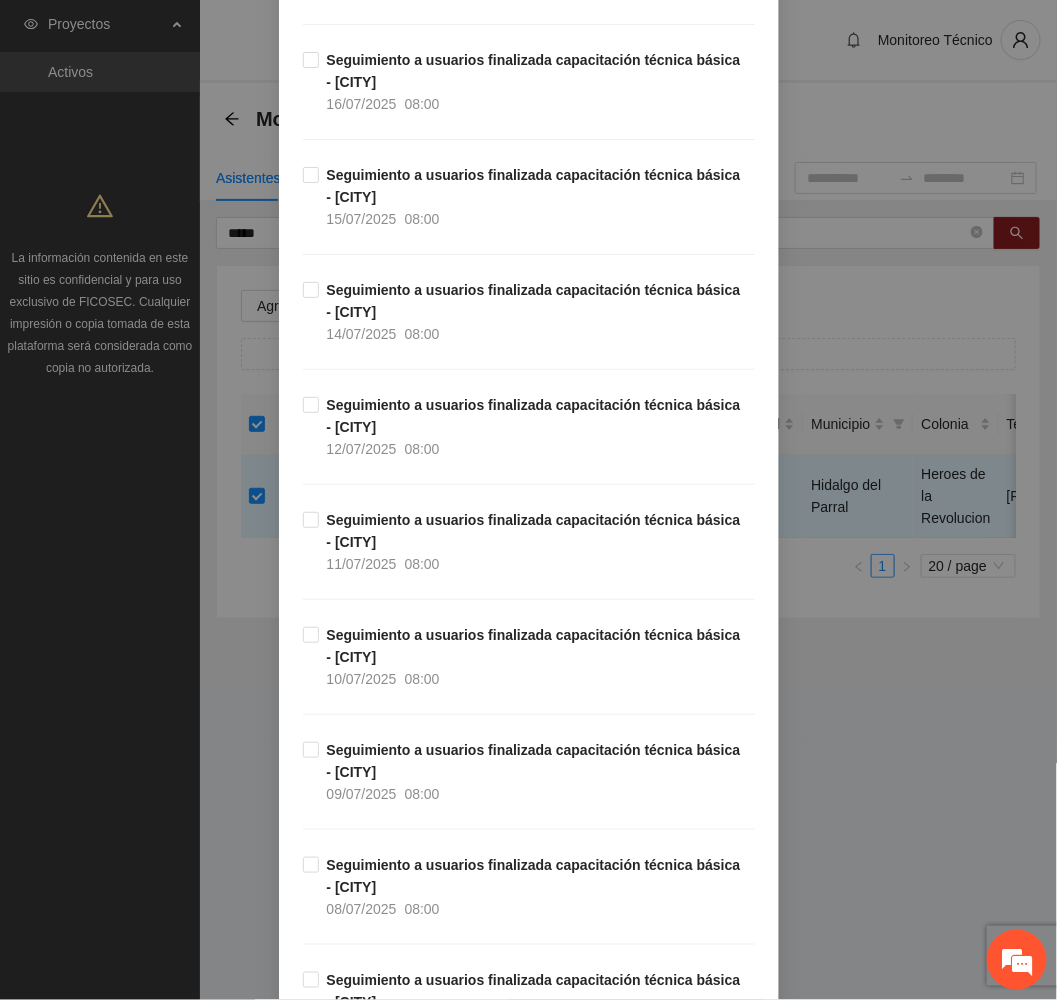 scroll, scrollTop: 5400, scrollLeft: 0, axis: vertical 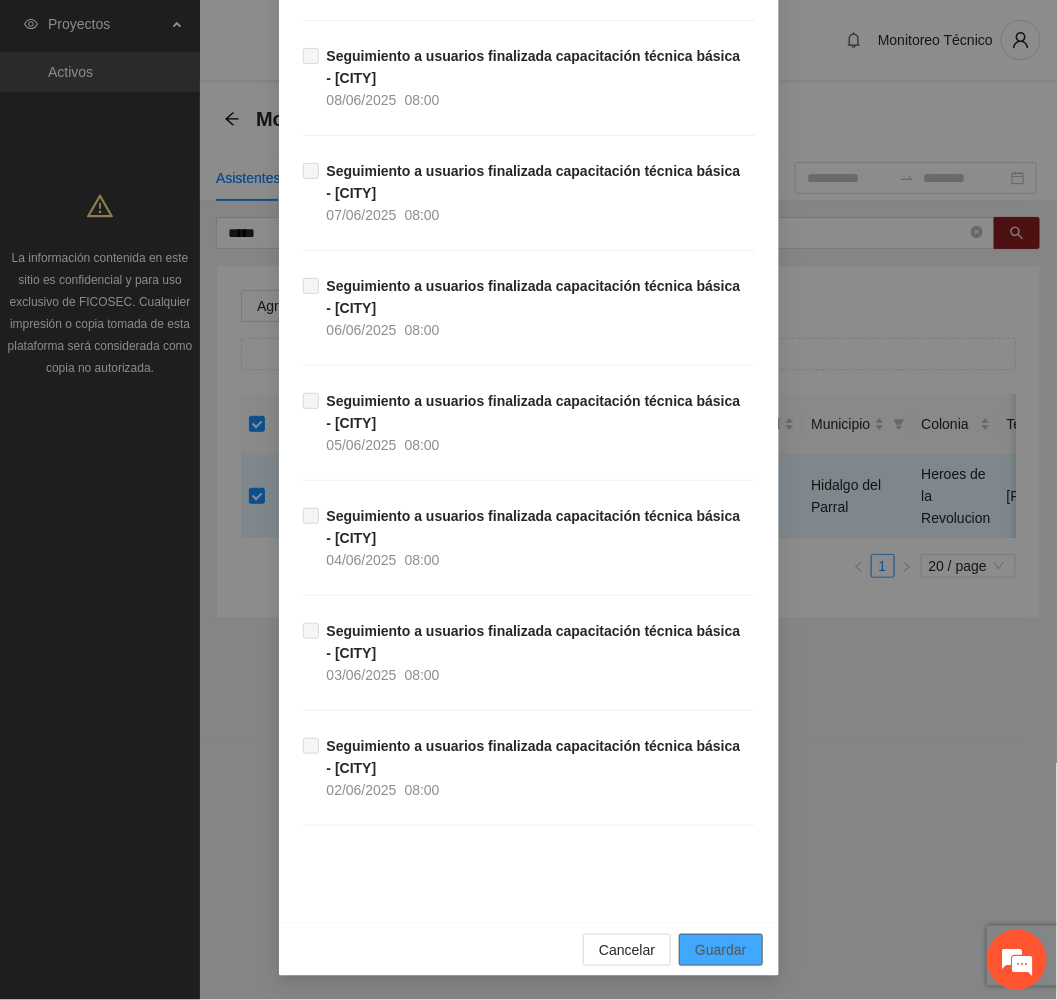 click on "Guardar" at bounding box center [720, 950] 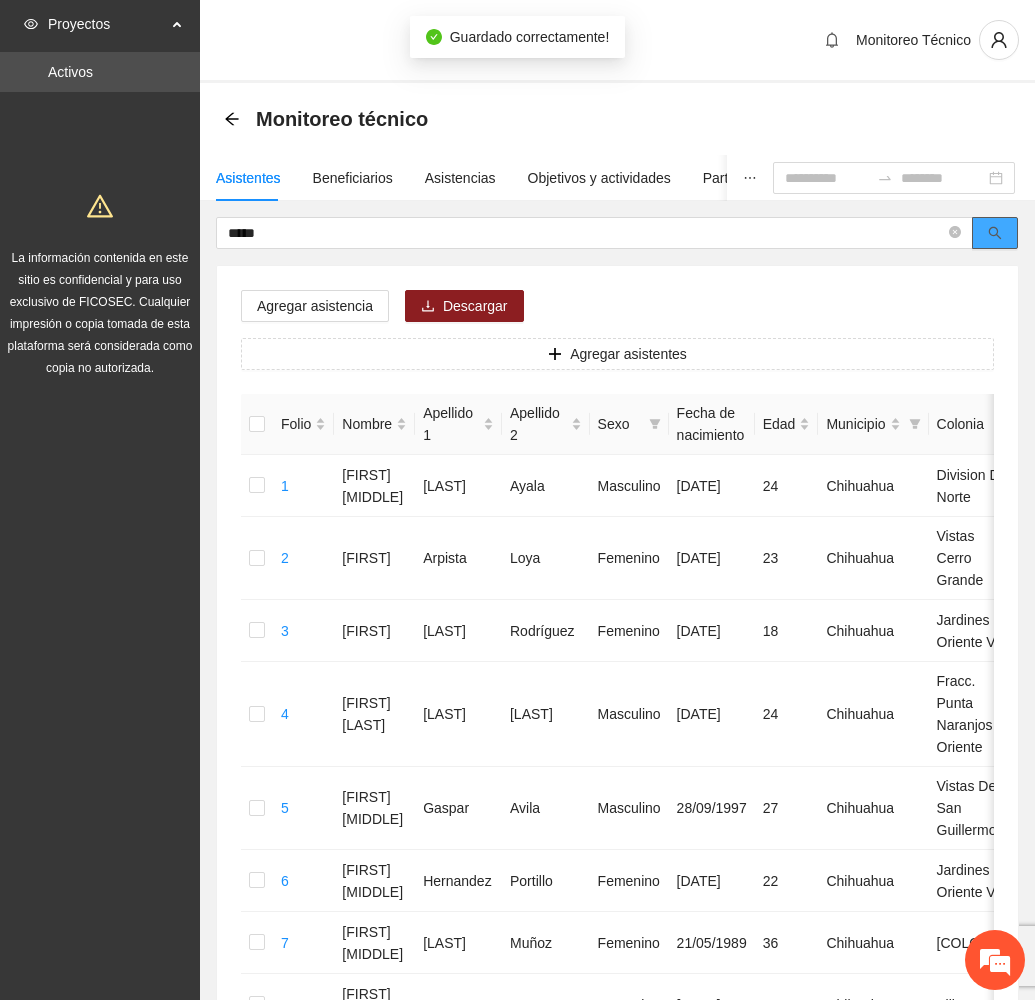 click at bounding box center [995, 233] 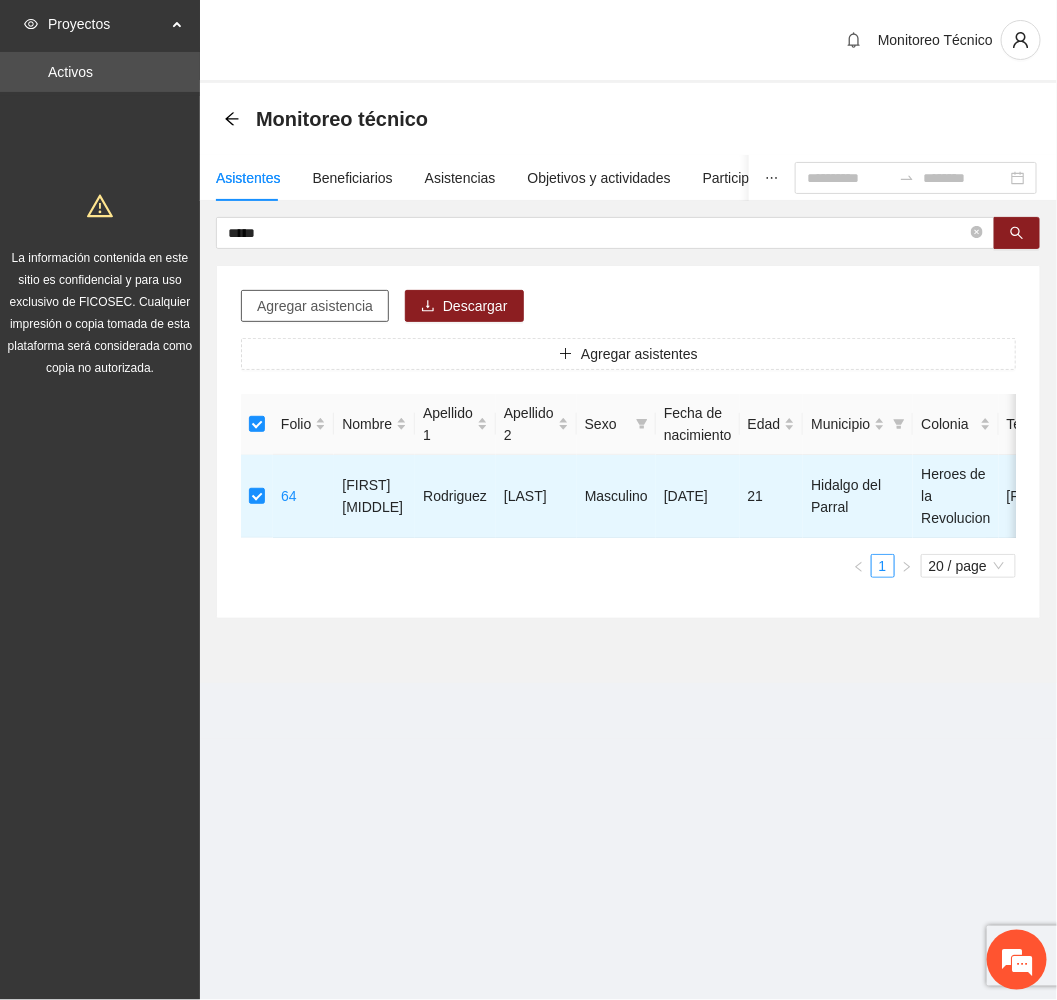 click on "Agregar asistencia" at bounding box center [315, 306] 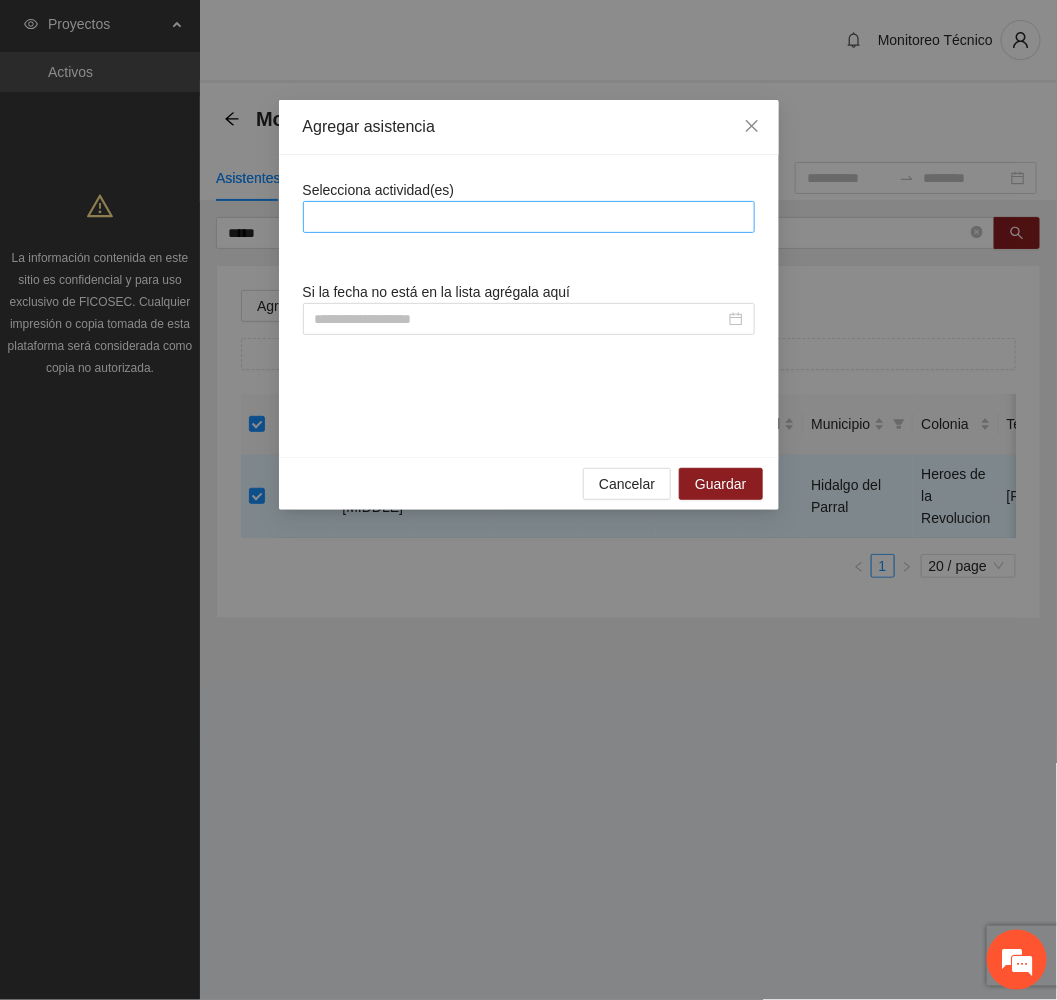click at bounding box center (529, 217) 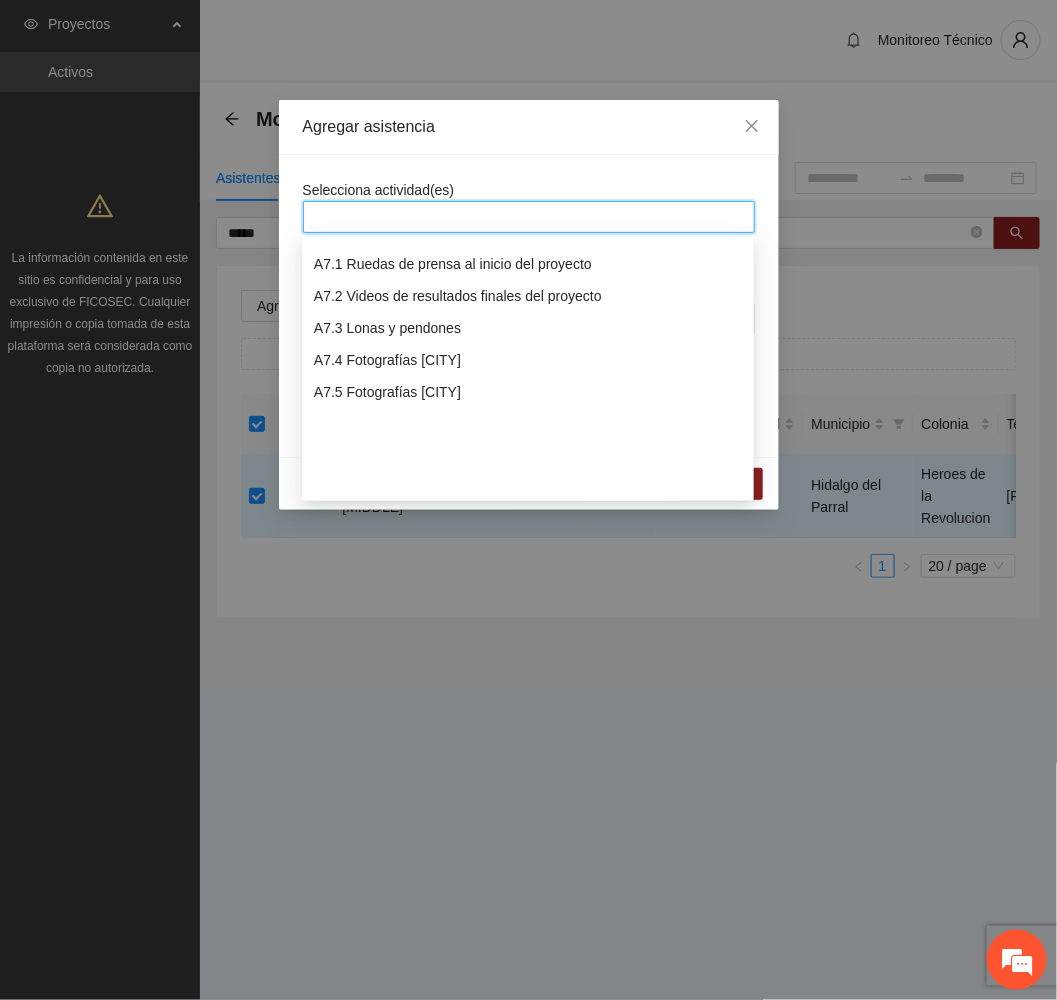 scroll, scrollTop: 2083, scrollLeft: 0, axis: vertical 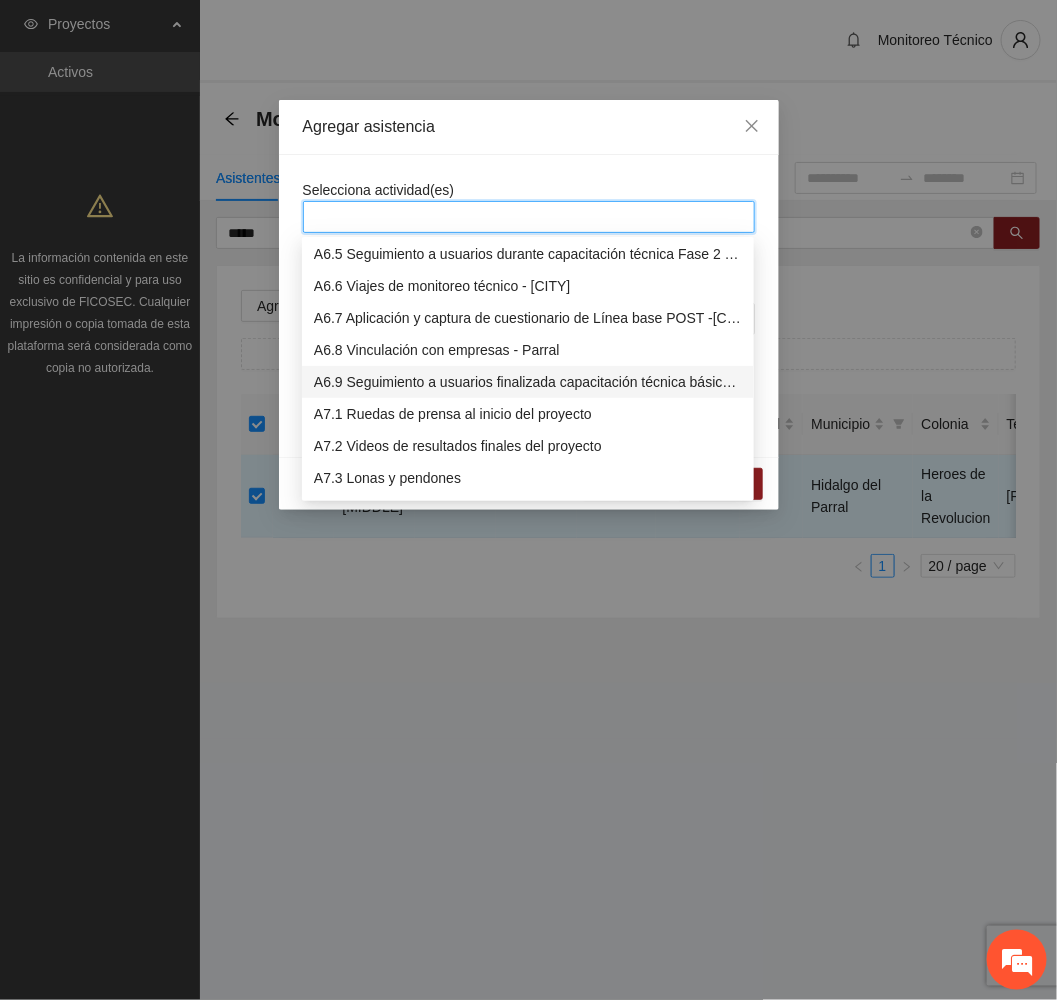 click on "A6.9 Seguimiento a usuarios finalizada capacitación técnica básica - [CITY]" at bounding box center (528, 382) 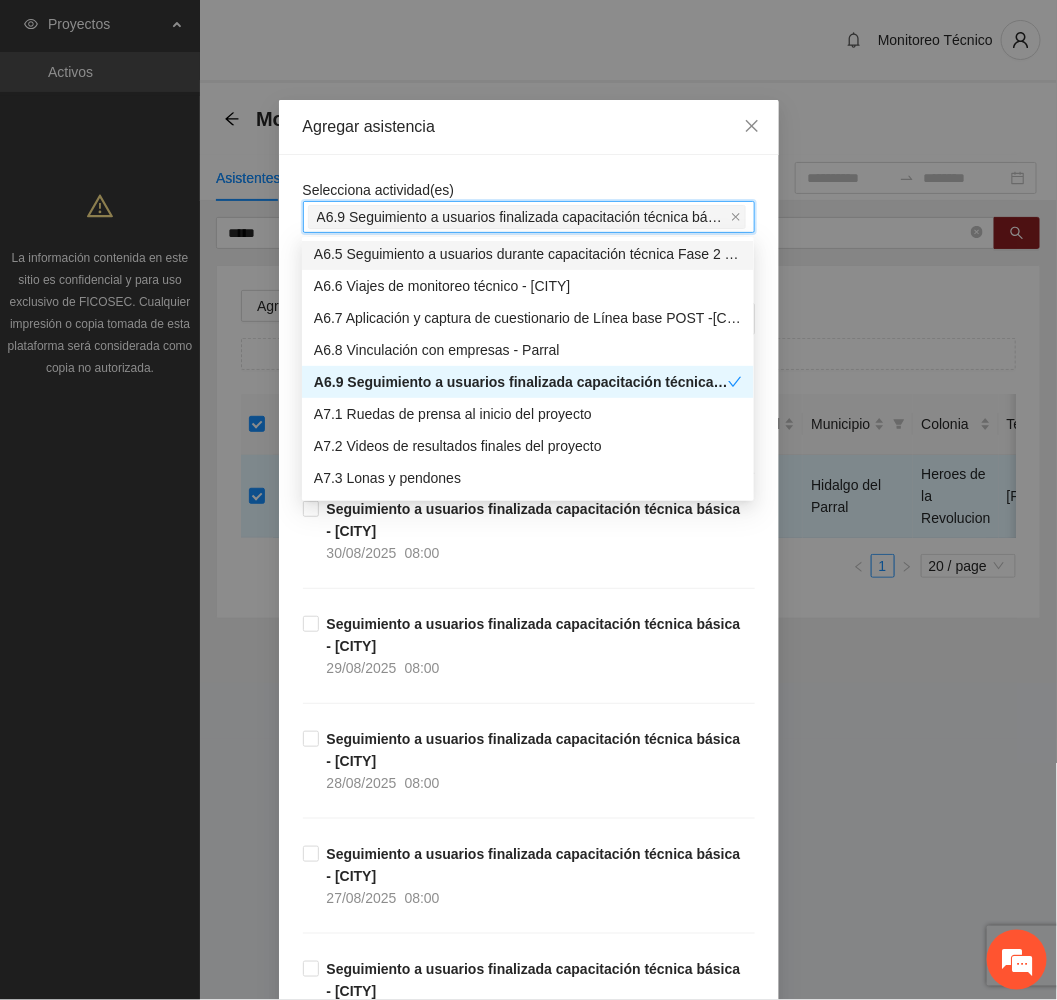 click on "Agregar asistencia" at bounding box center [529, 127] 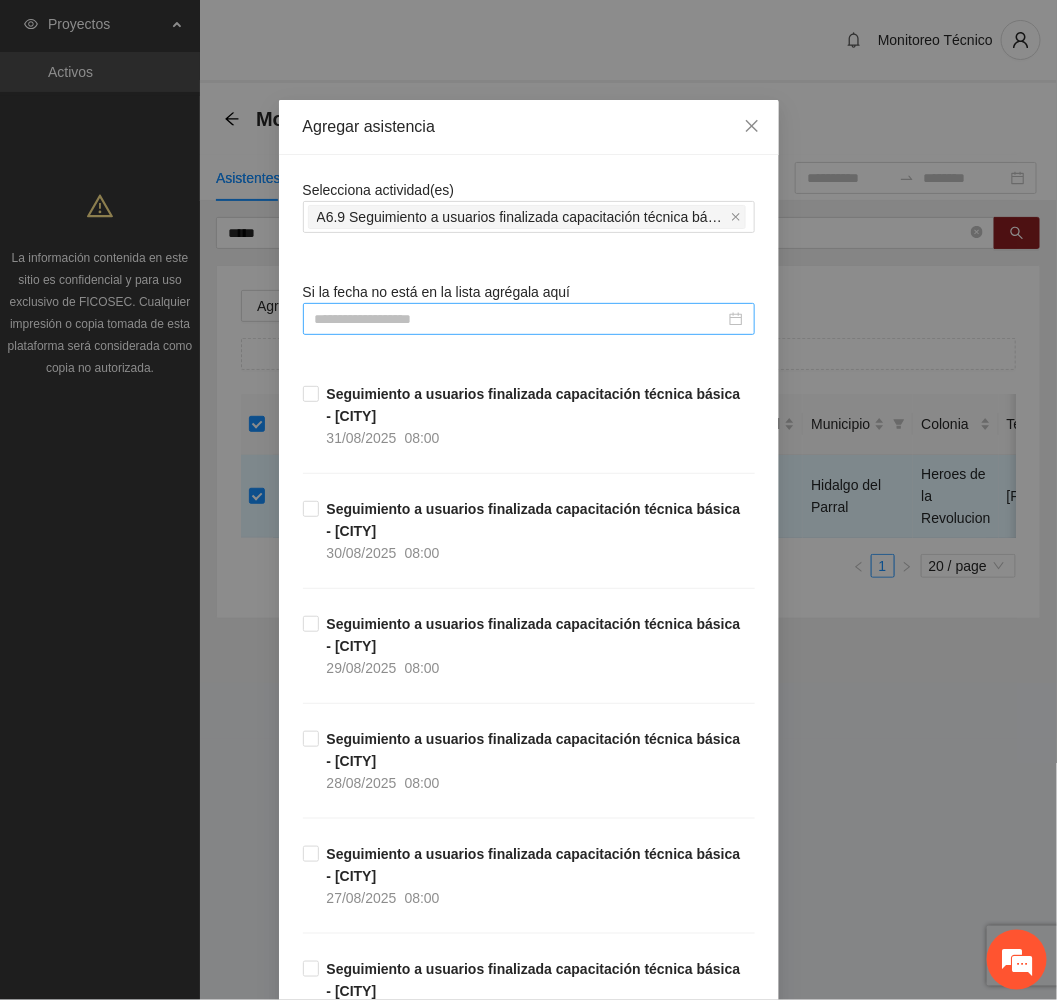 click at bounding box center [520, 319] 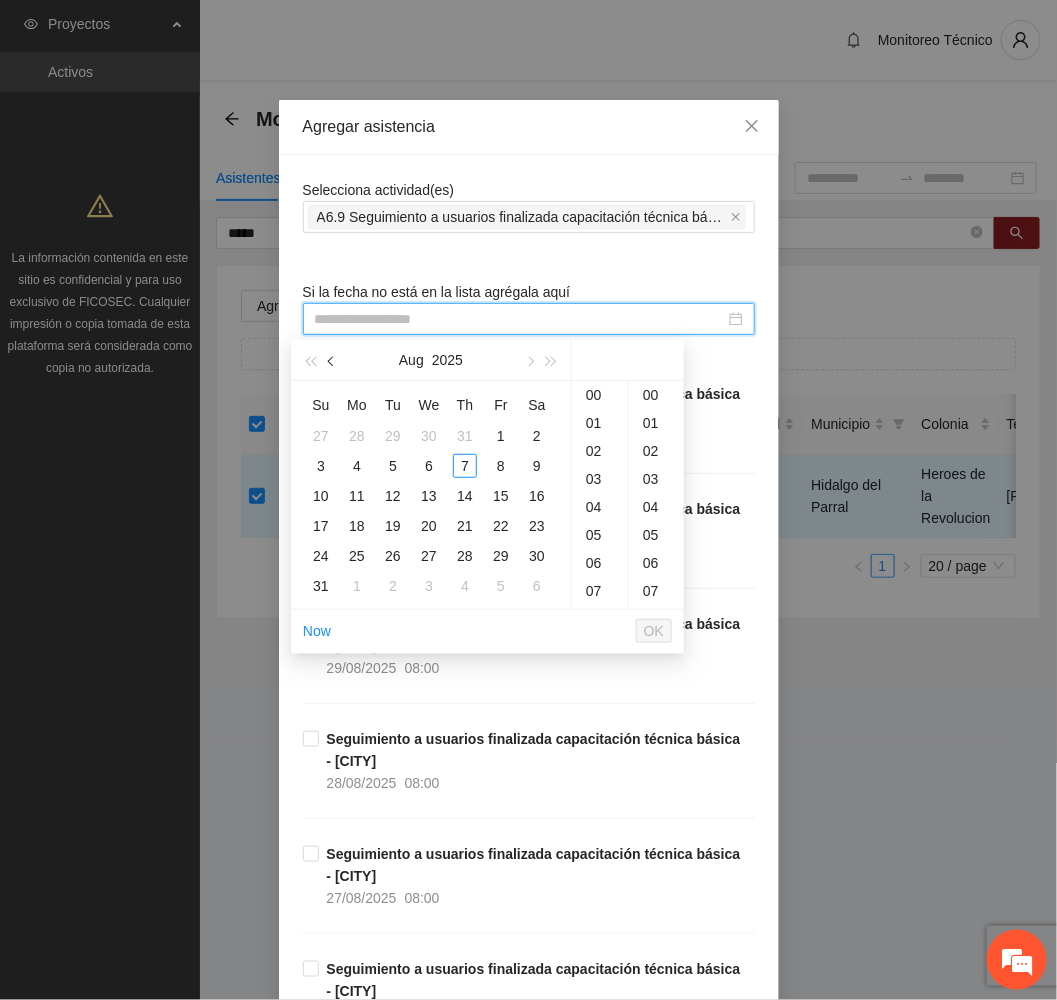click at bounding box center (333, 362) 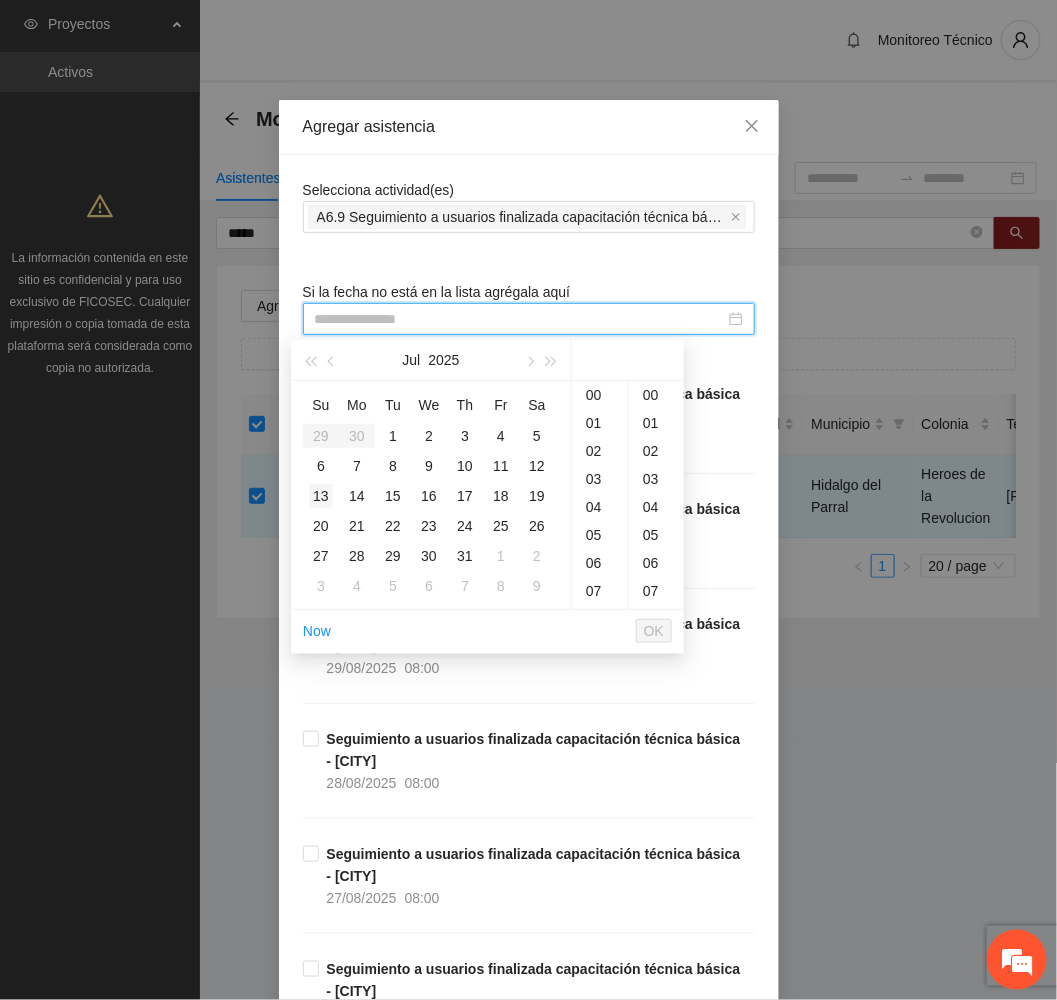 type on "**********" 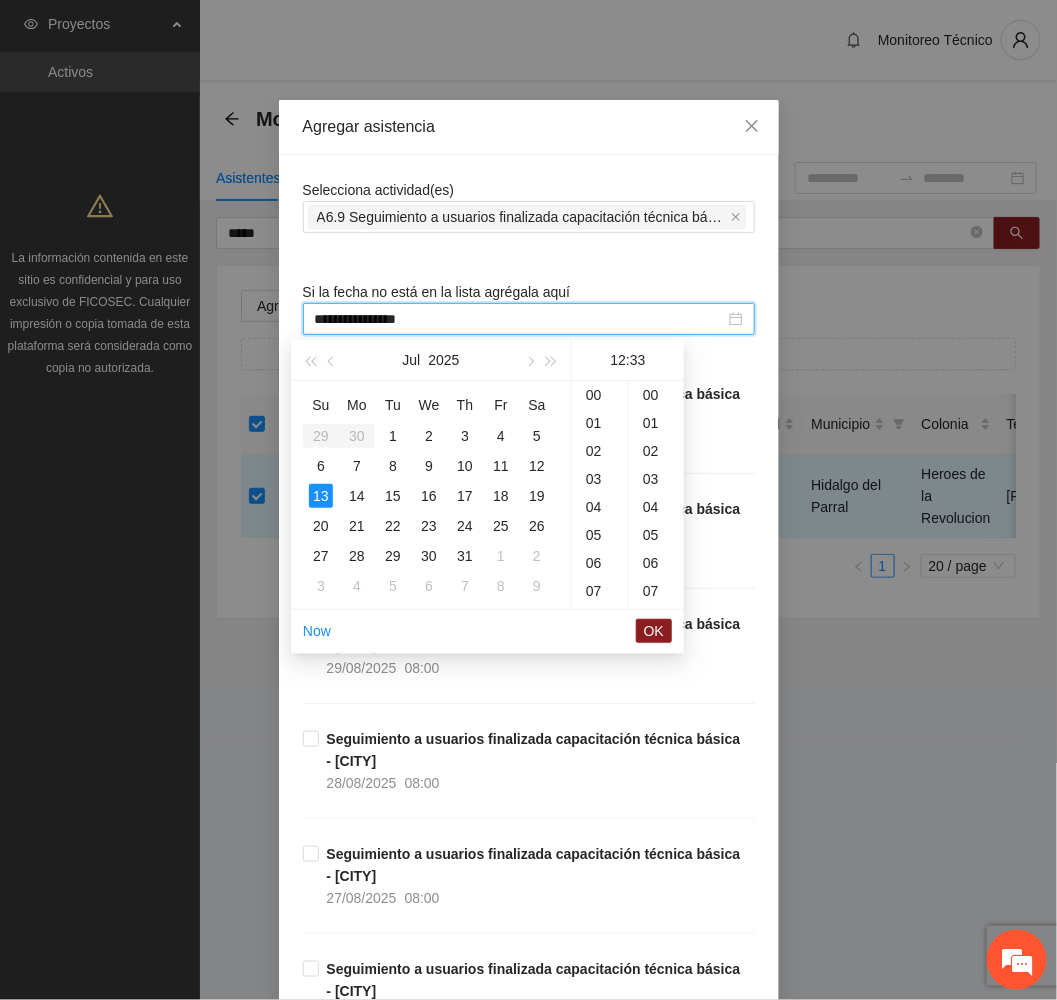 scroll, scrollTop: 336, scrollLeft: 0, axis: vertical 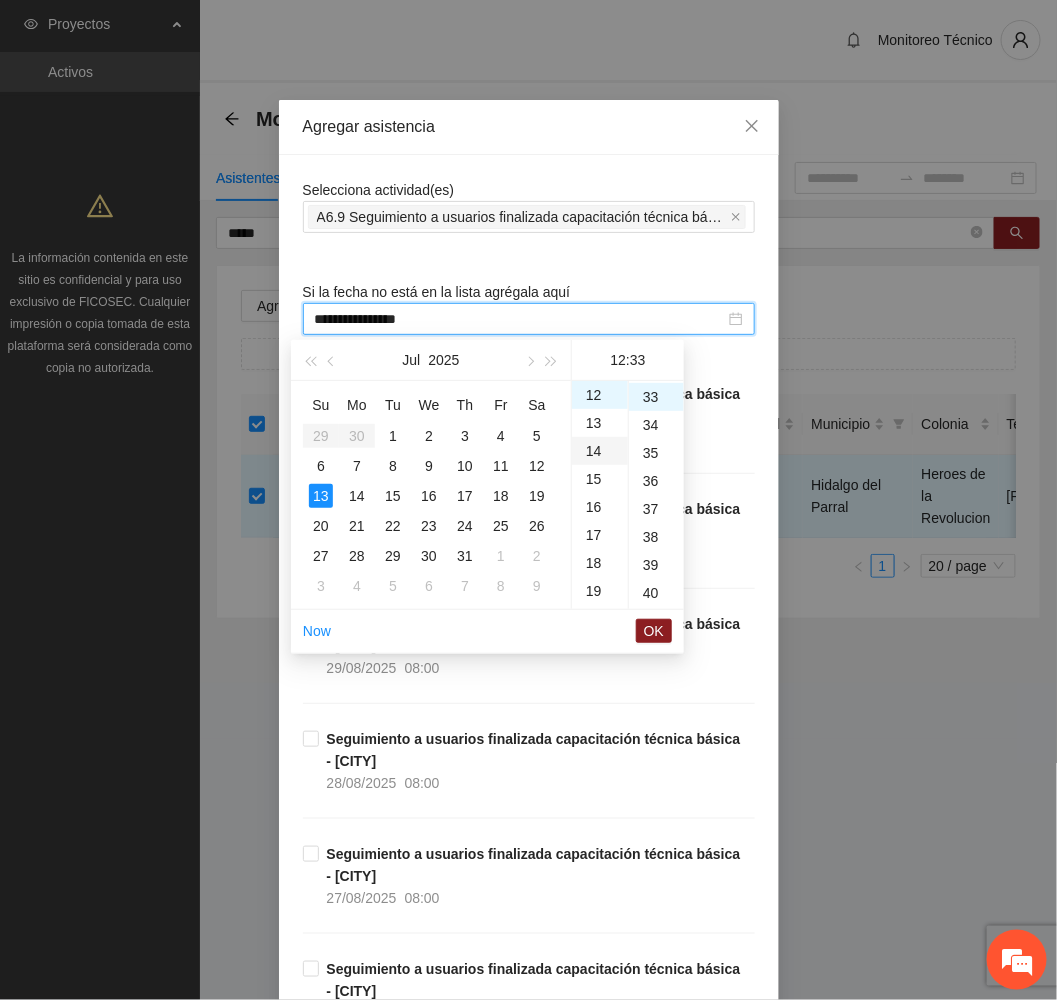 click on "14" at bounding box center [600, 451] 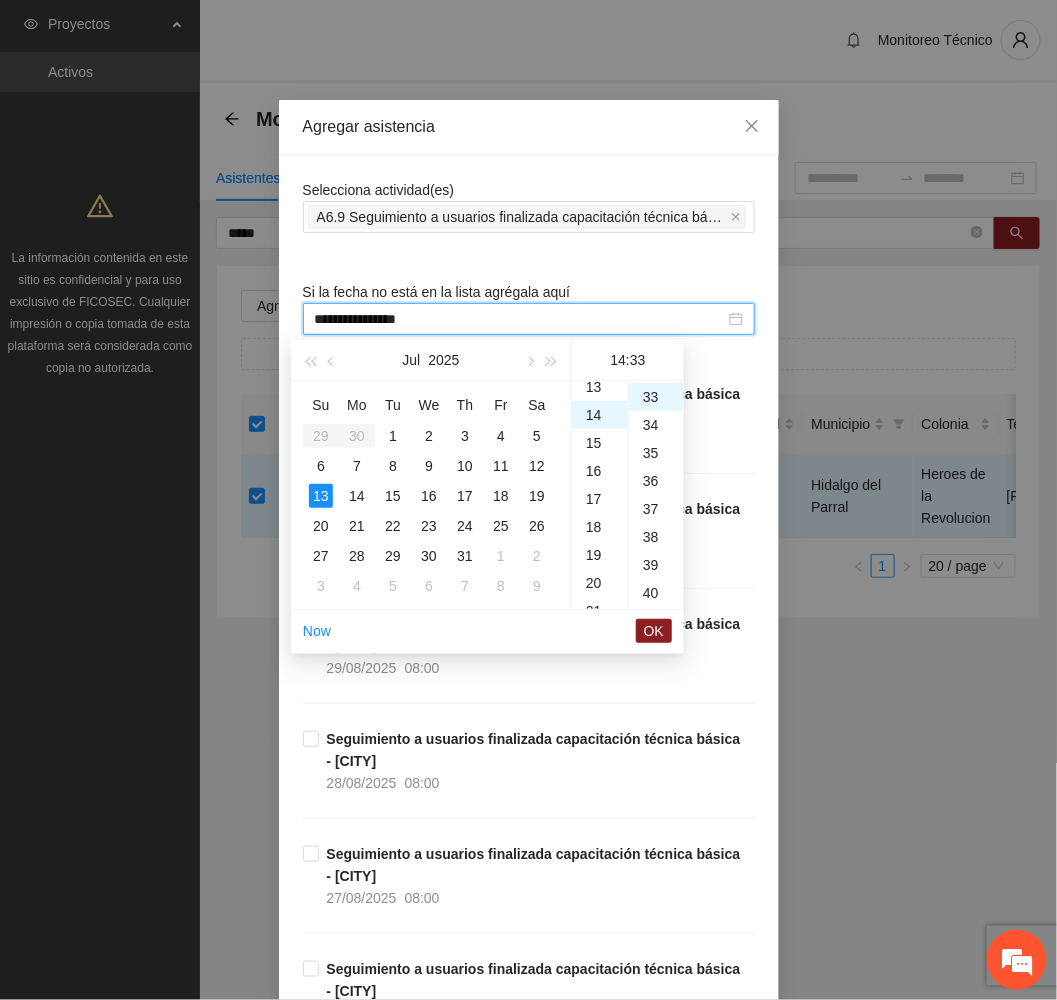 scroll, scrollTop: 391, scrollLeft: 0, axis: vertical 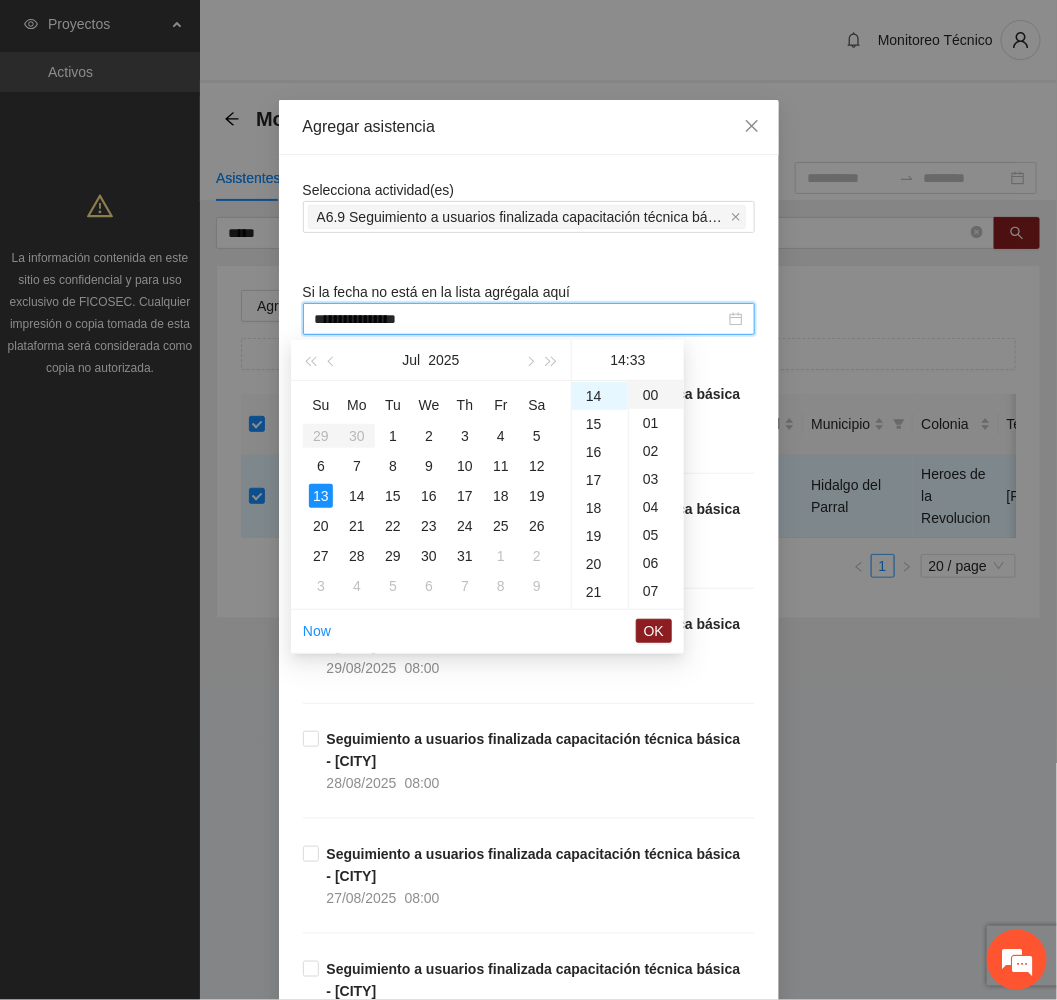 click on "00" at bounding box center [656, 395] 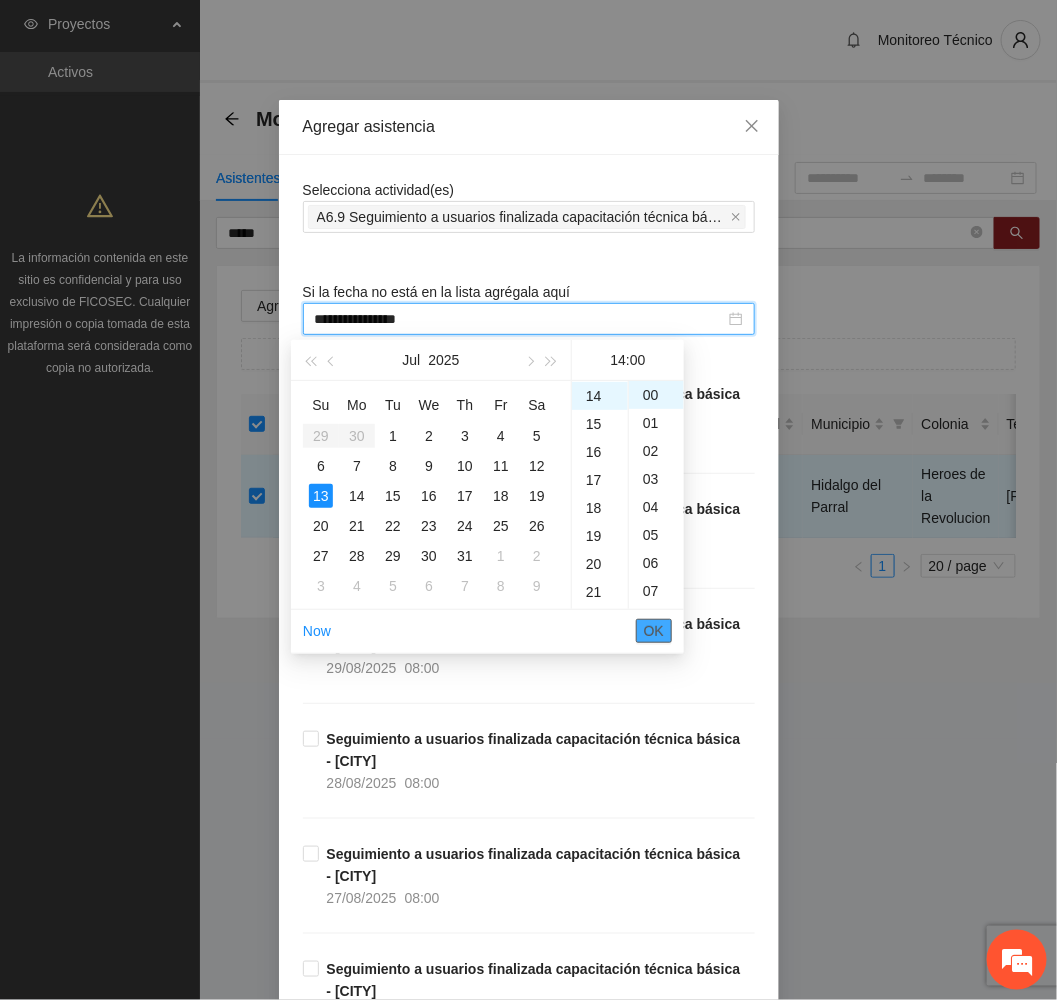 click on "OK" at bounding box center [654, 631] 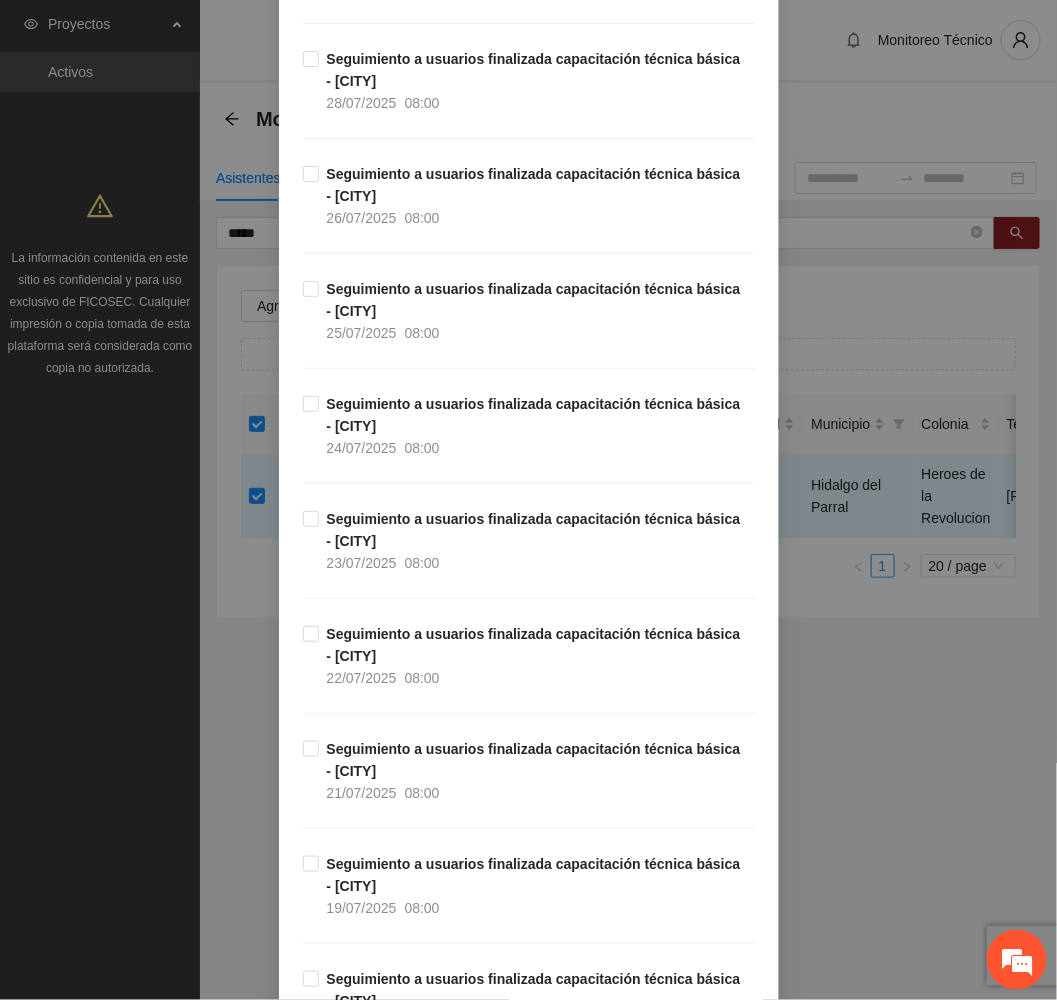 scroll, scrollTop: 9579, scrollLeft: 0, axis: vertical 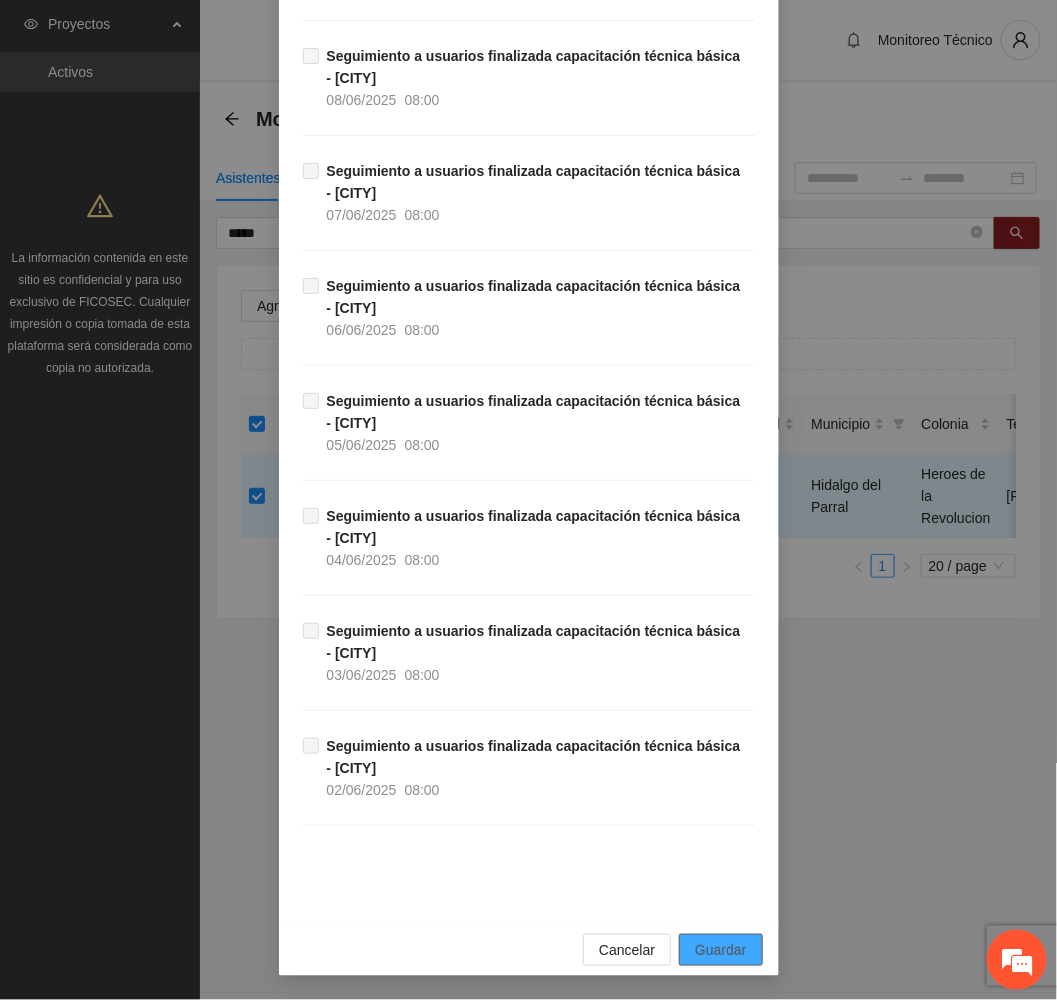 click on "Guardar" at bounding box center (720, 950) 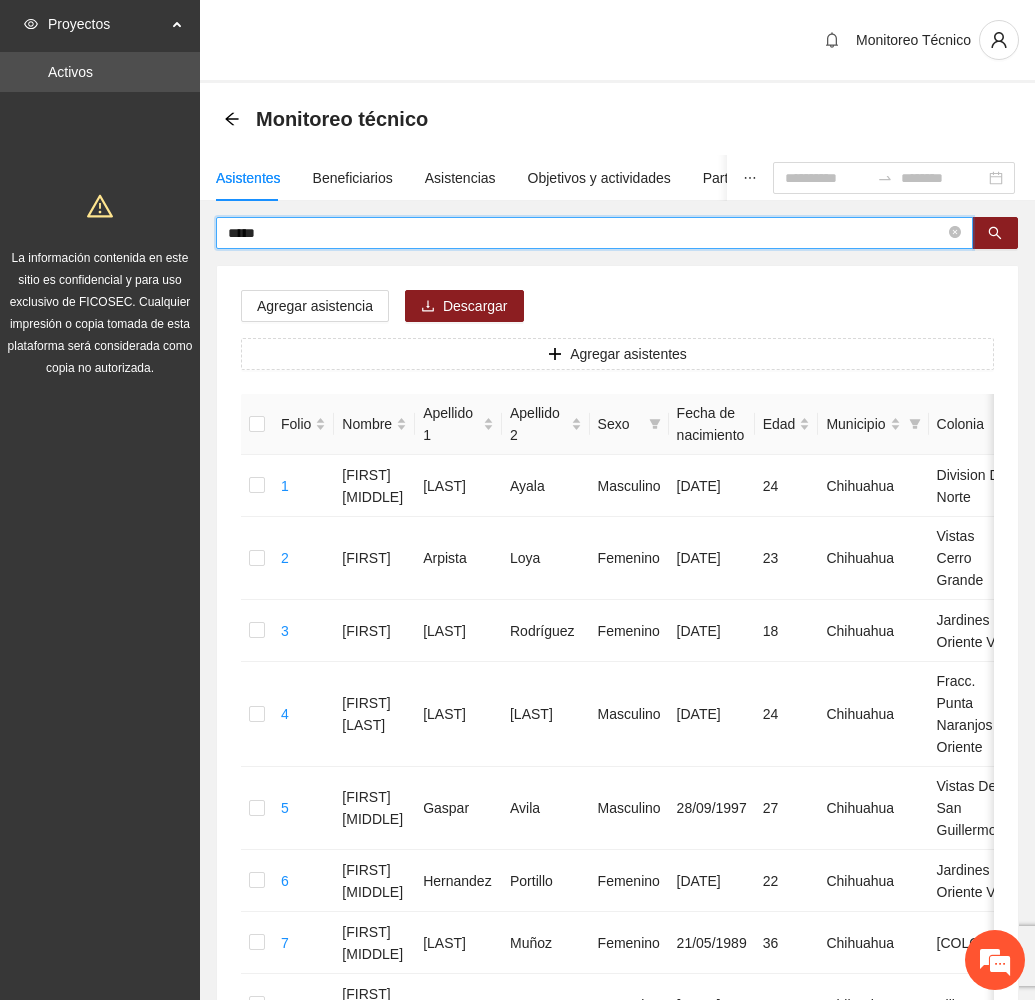 drag, startPoint x: 327, startPoint y: 237, endPoint x: 154, endPoint y: 216, distance: 174.26991 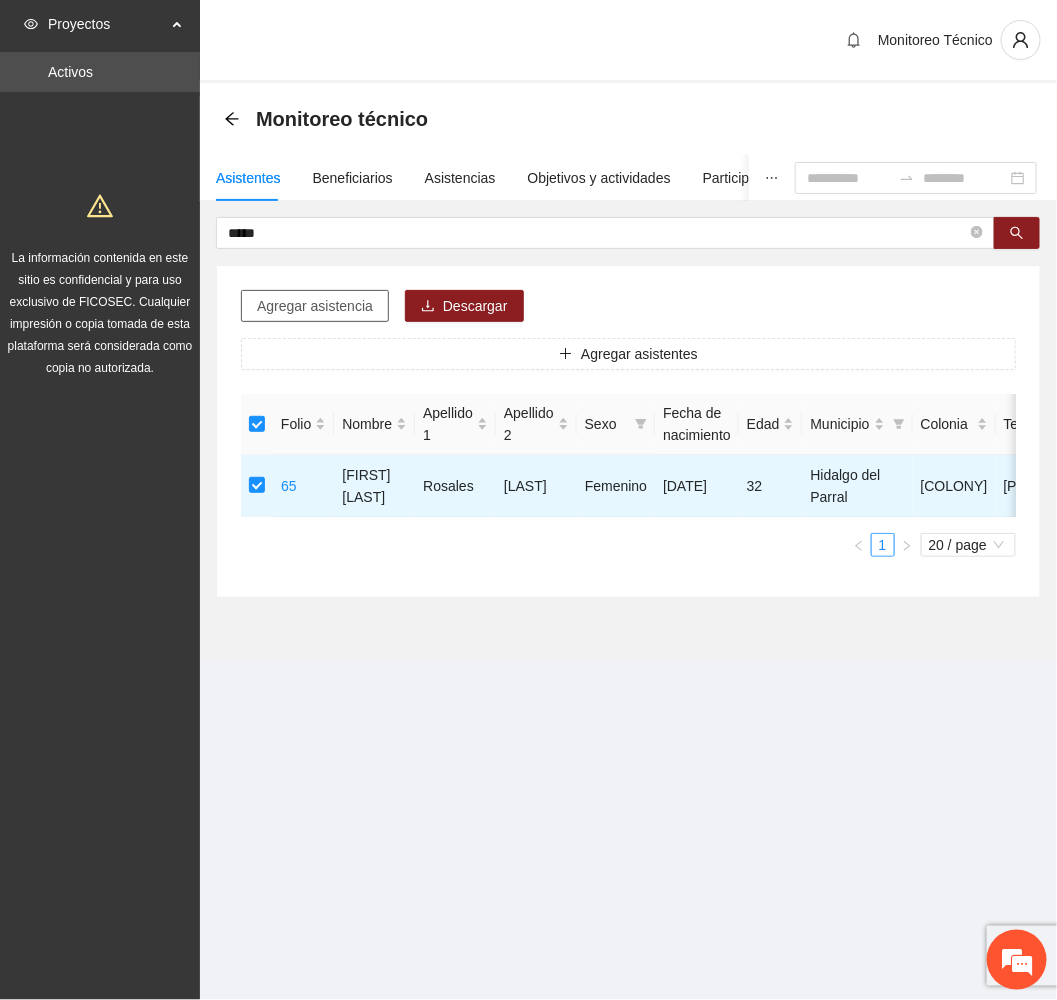 click on "Agregar asistencia" at bounding box center (315, 306) 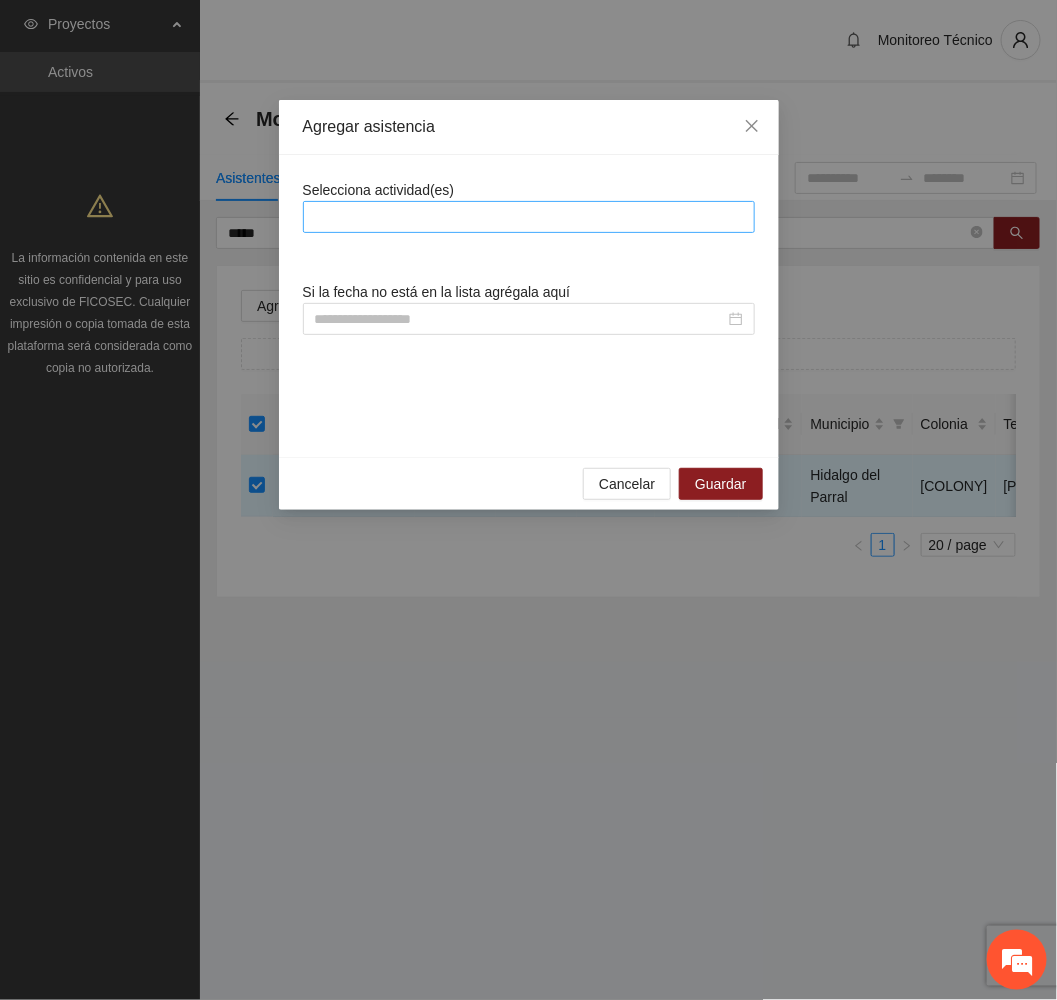 click at bounding box center (529, 217) 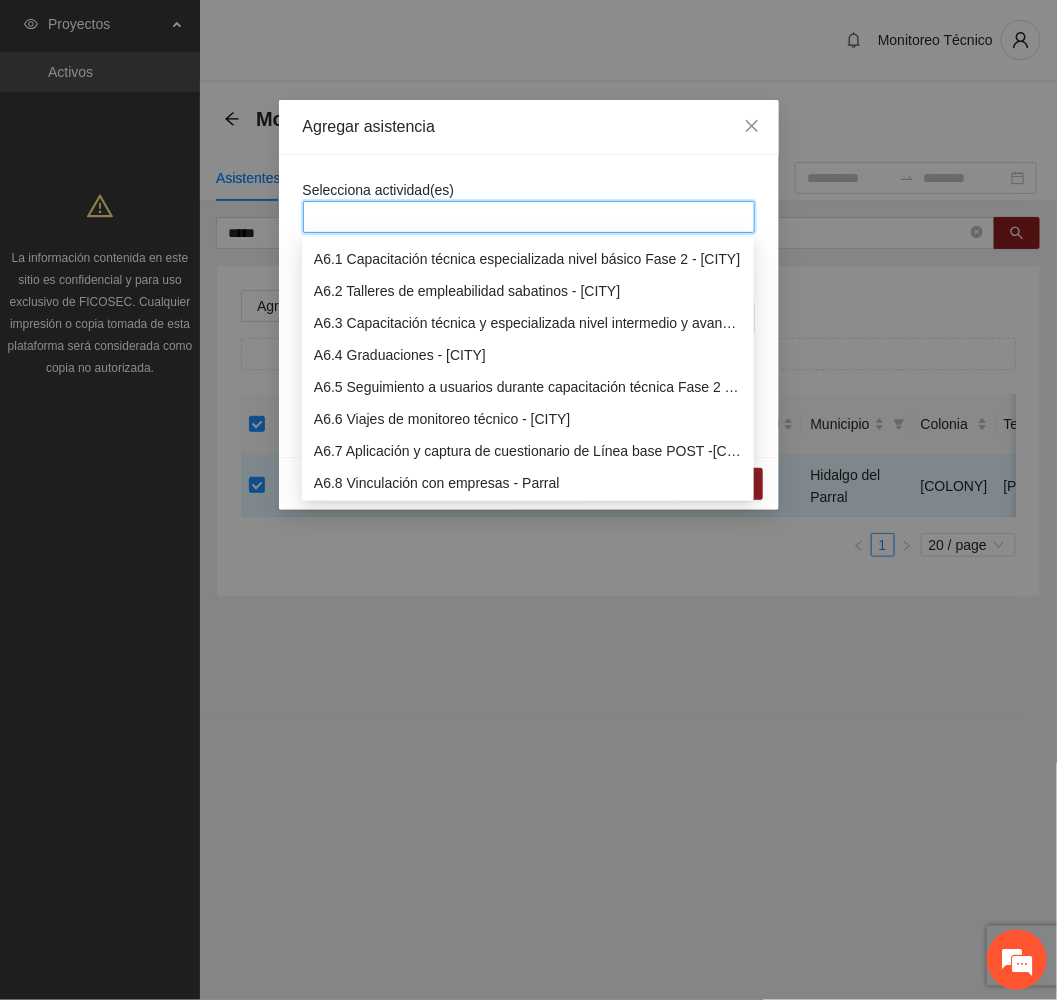 scroll, scrollTop: 2100, scrollLeft: 0, axis: vertical 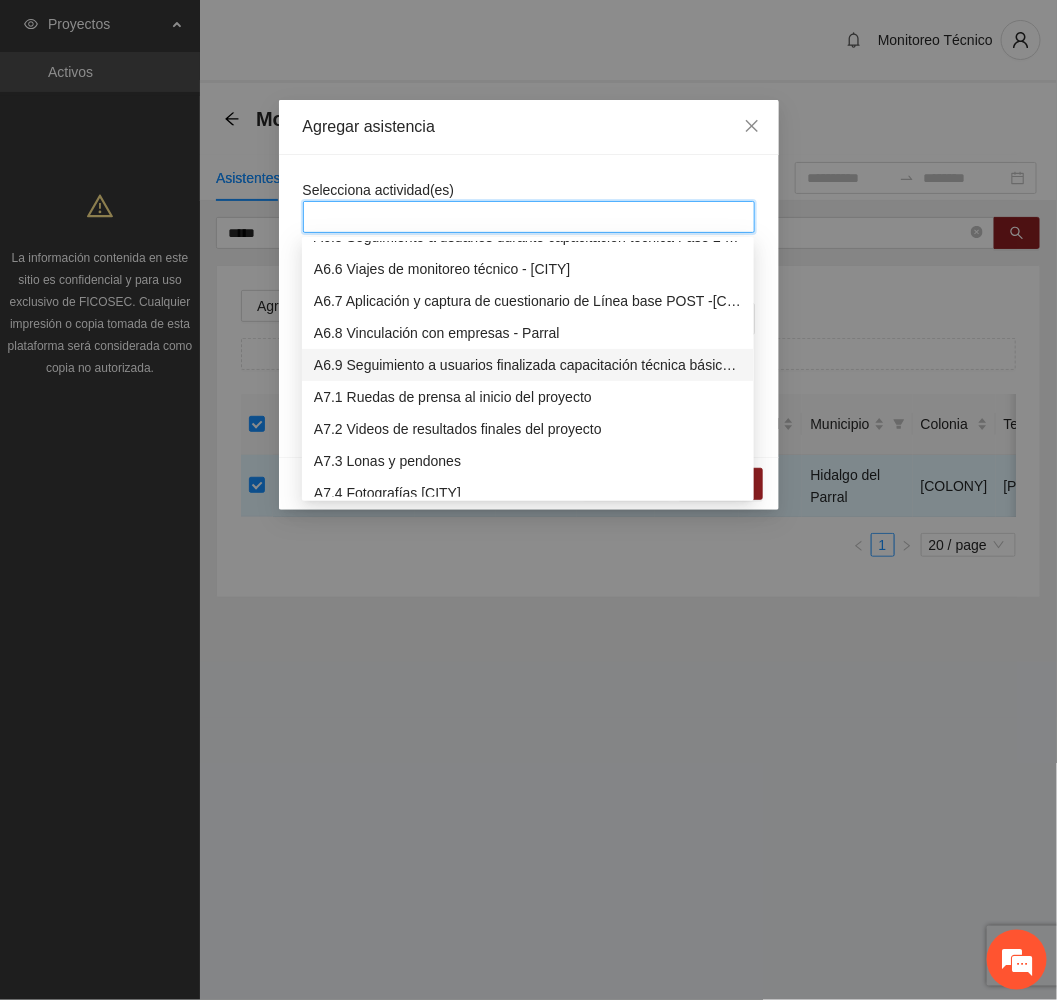 click on "A6.9 Seguimiento a usuarios finalizada capacitación técnica básica - [CITY]" at bounding box center [528, 365] 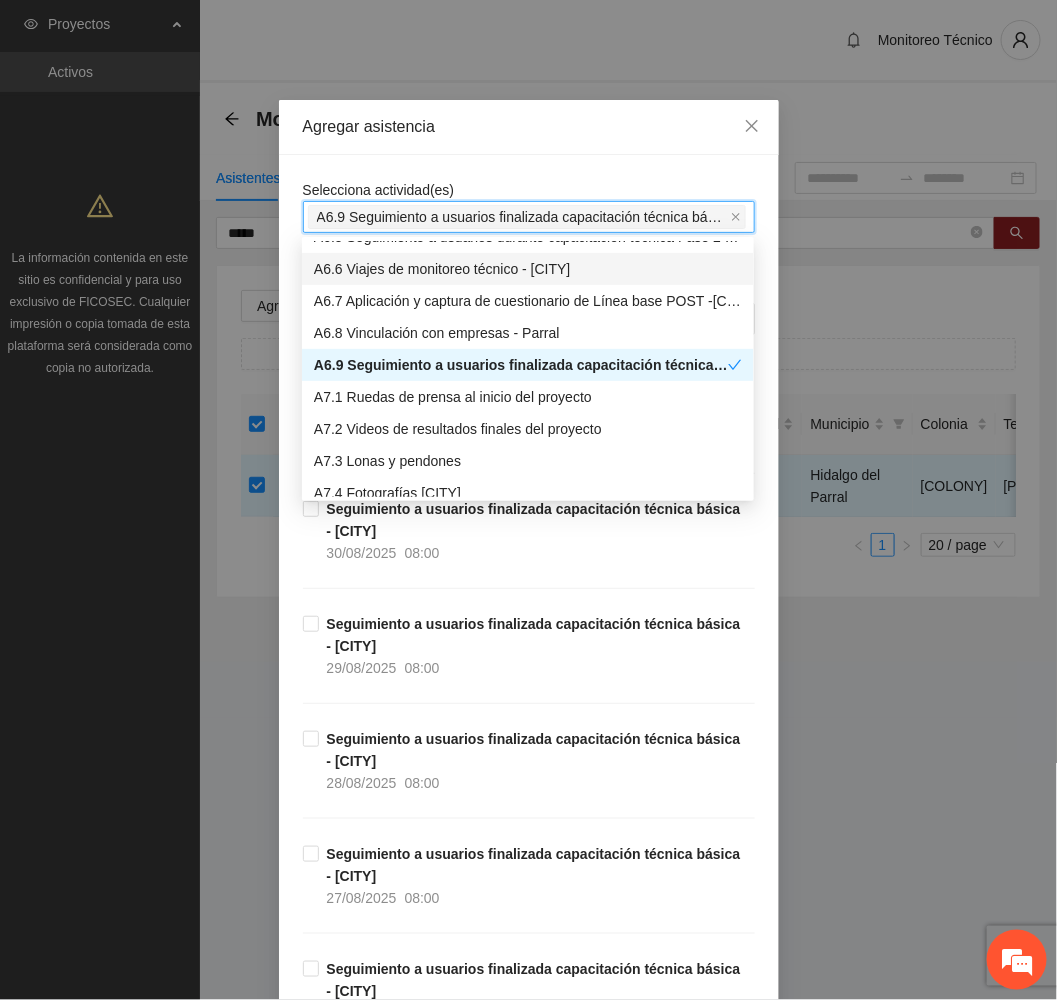 click on "Agregar asistencia" at bounding box center [529, 127] 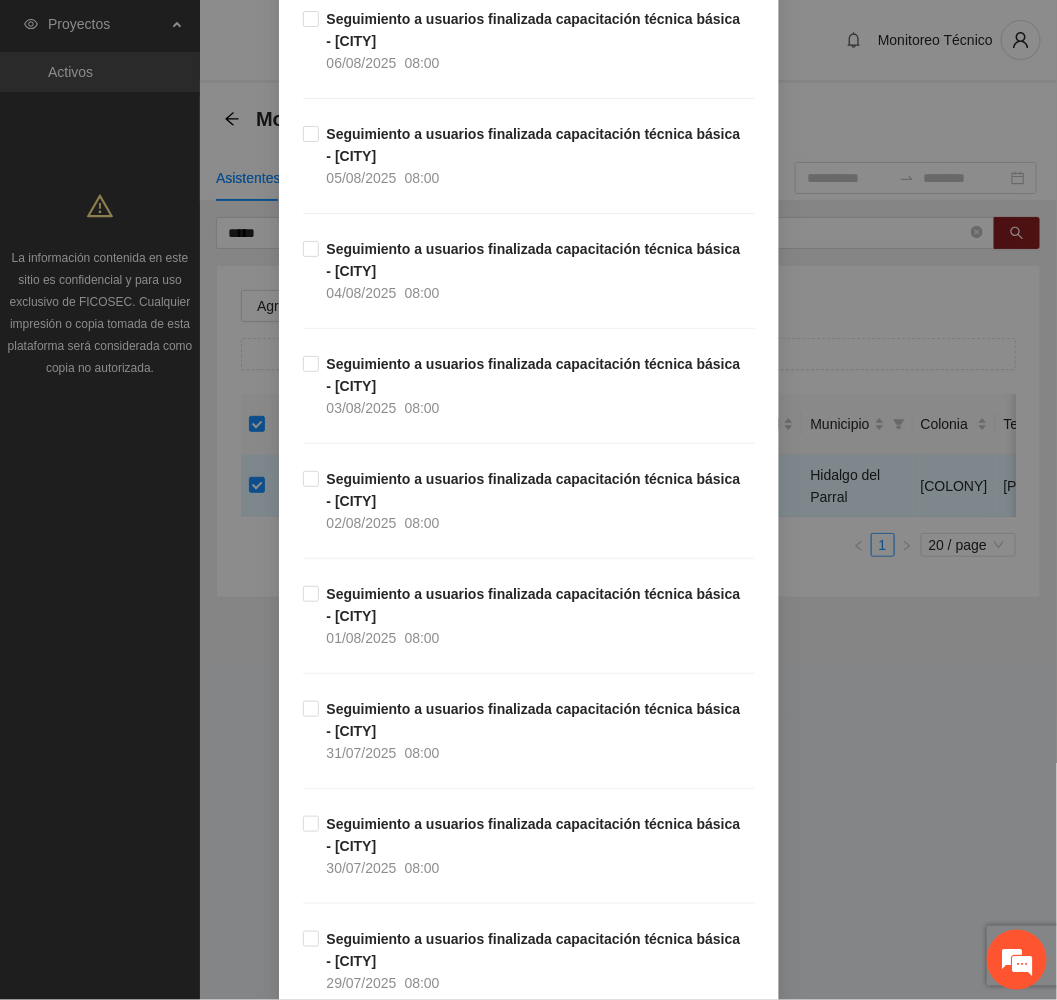 scroll, scrollTop: 3600, scrollLeft: 0, axis: vertical 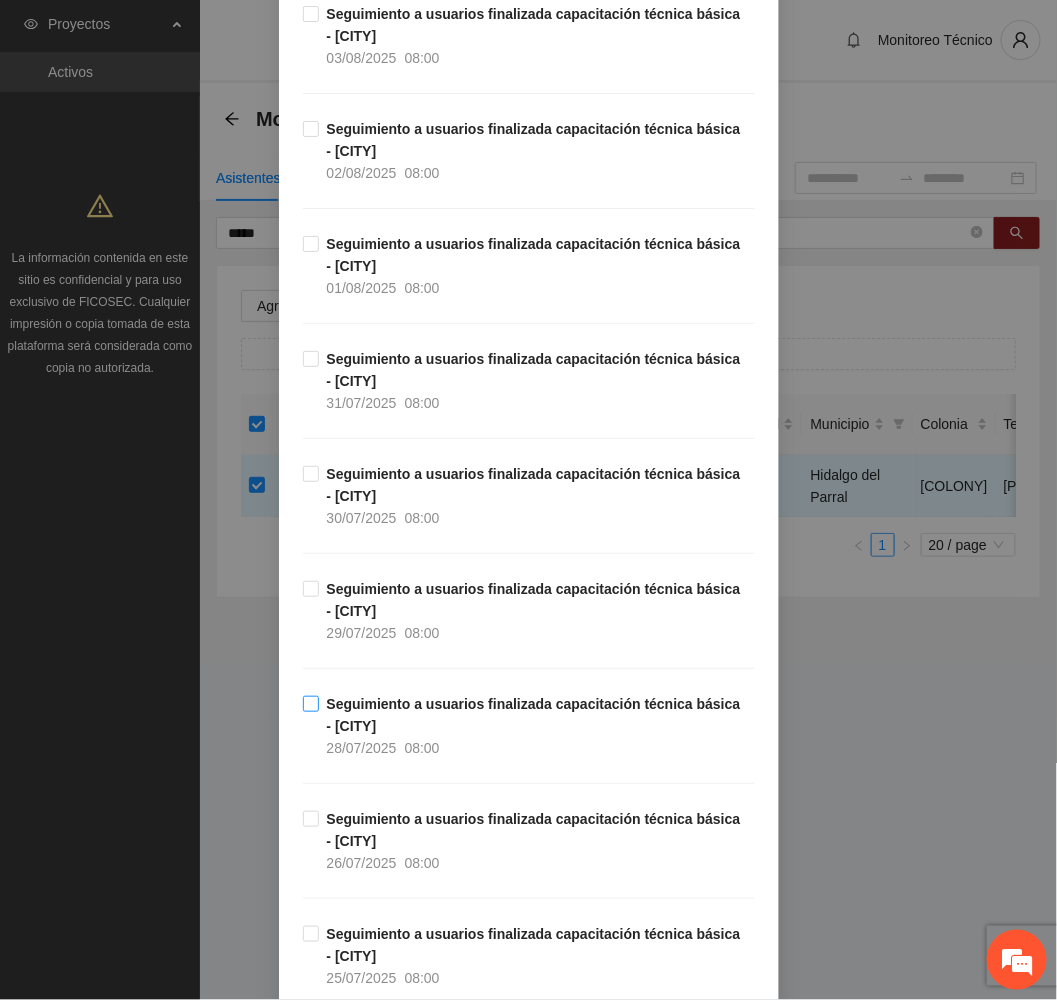 click on "Seguimiento a usuarios finalizada capacitación técnica básica - [CITY]" at bounding box center [534, 715] 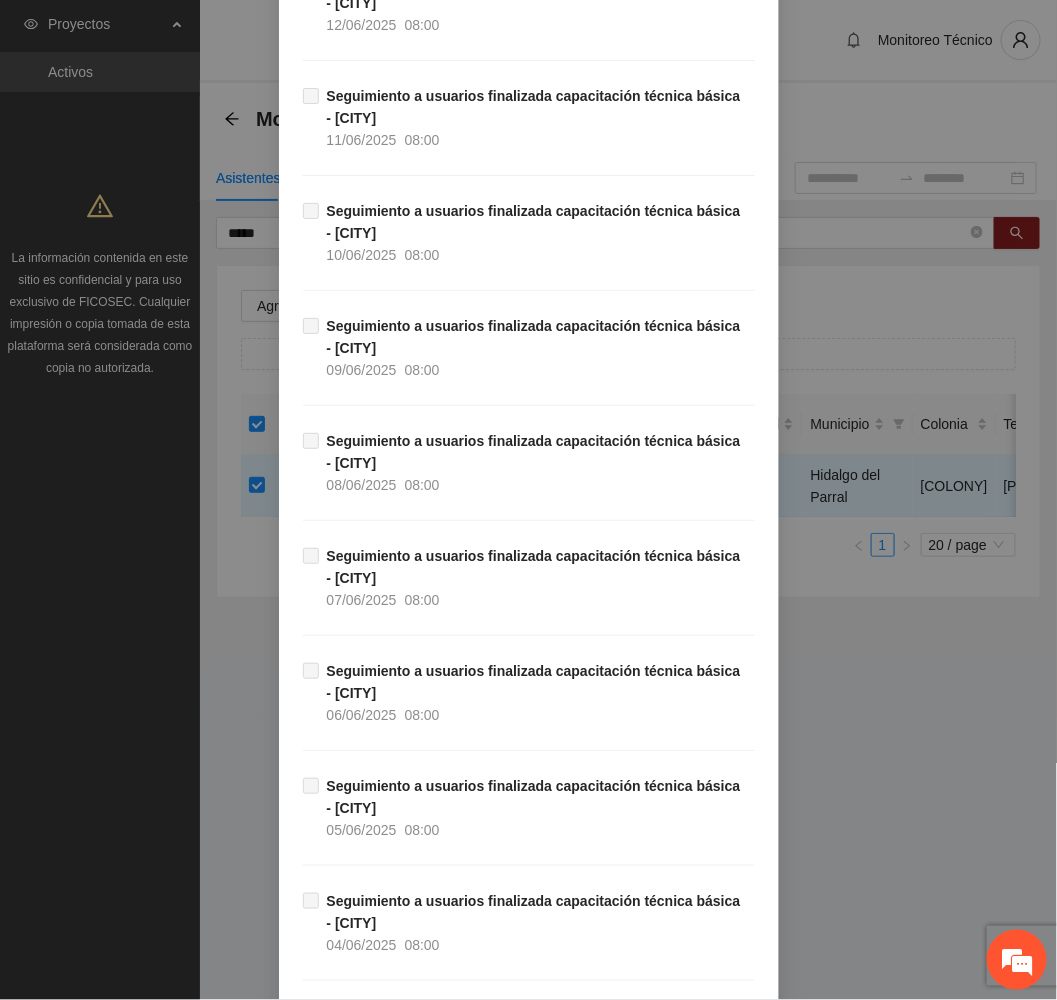 scroll, scrollTop: 9579, scrollLeft: 0, axis: vertical 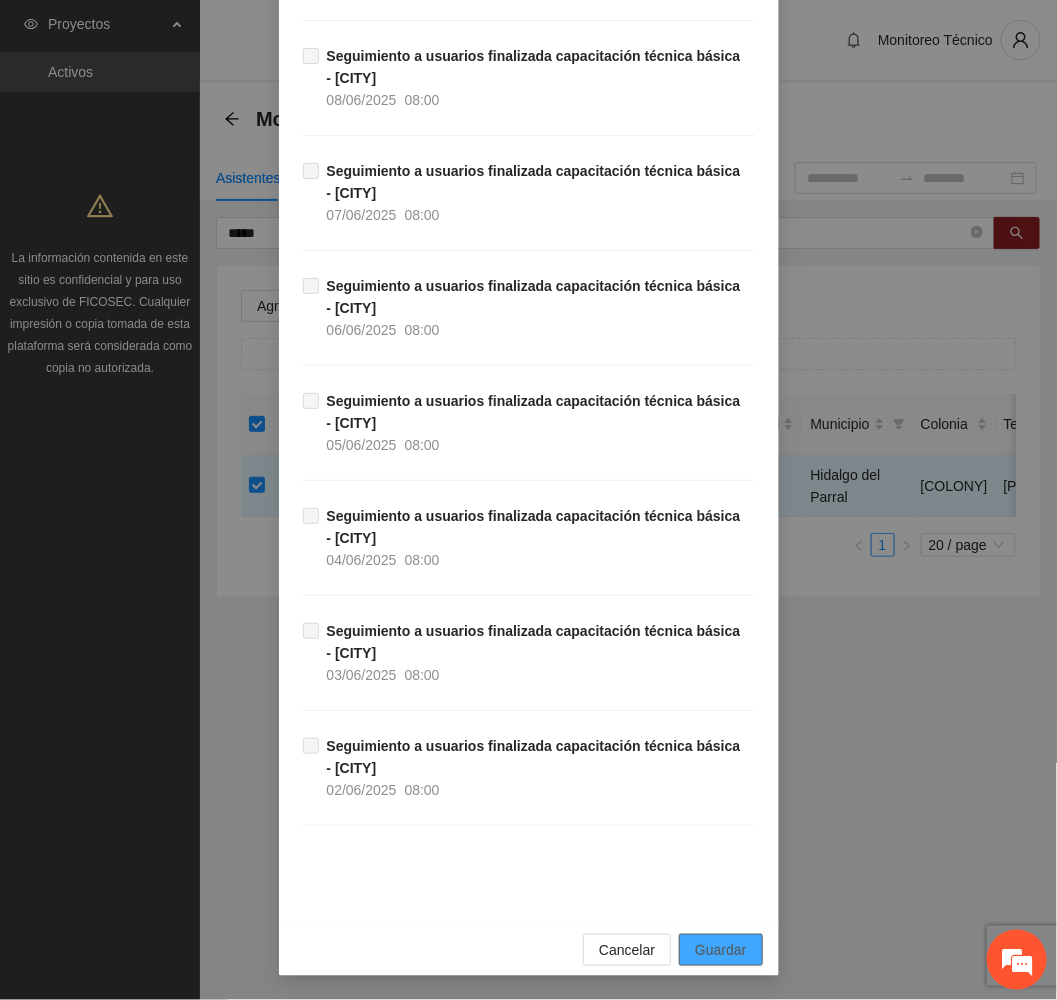 click on "Guardar" at bounding box center (720, 950) 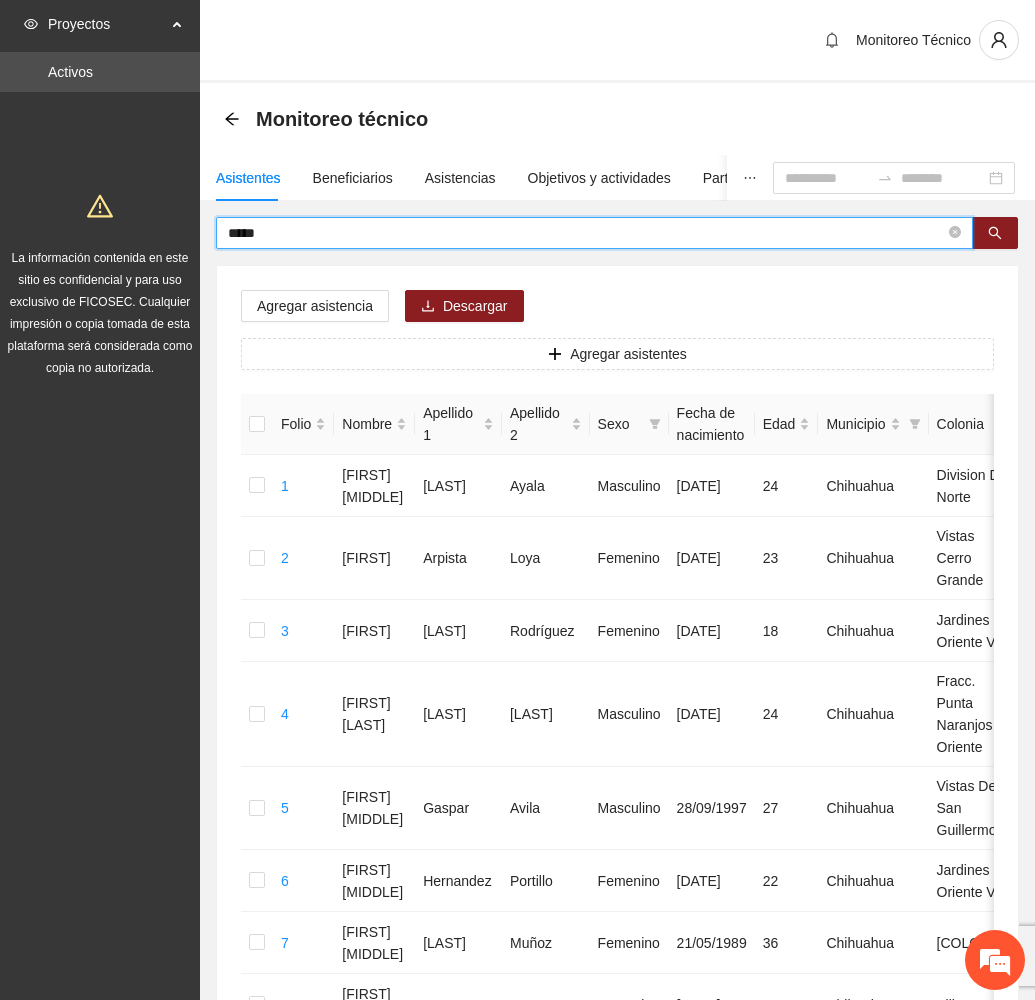 drag, startPoint x: 316, startPoint y: 226, endPoint x: 237, endPoint y: 199, distance: 83.48653 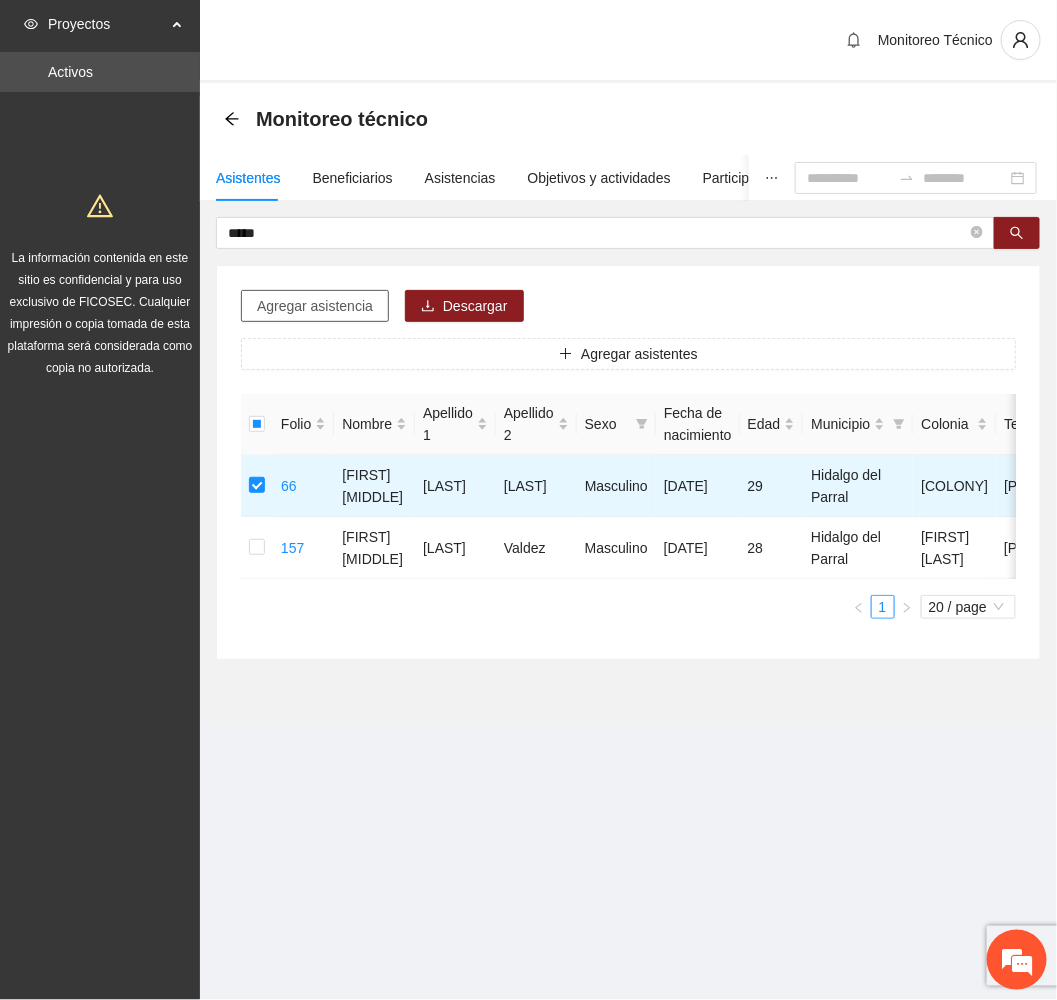 click on "Agregar asistencia" at bounding box center (315, 306) 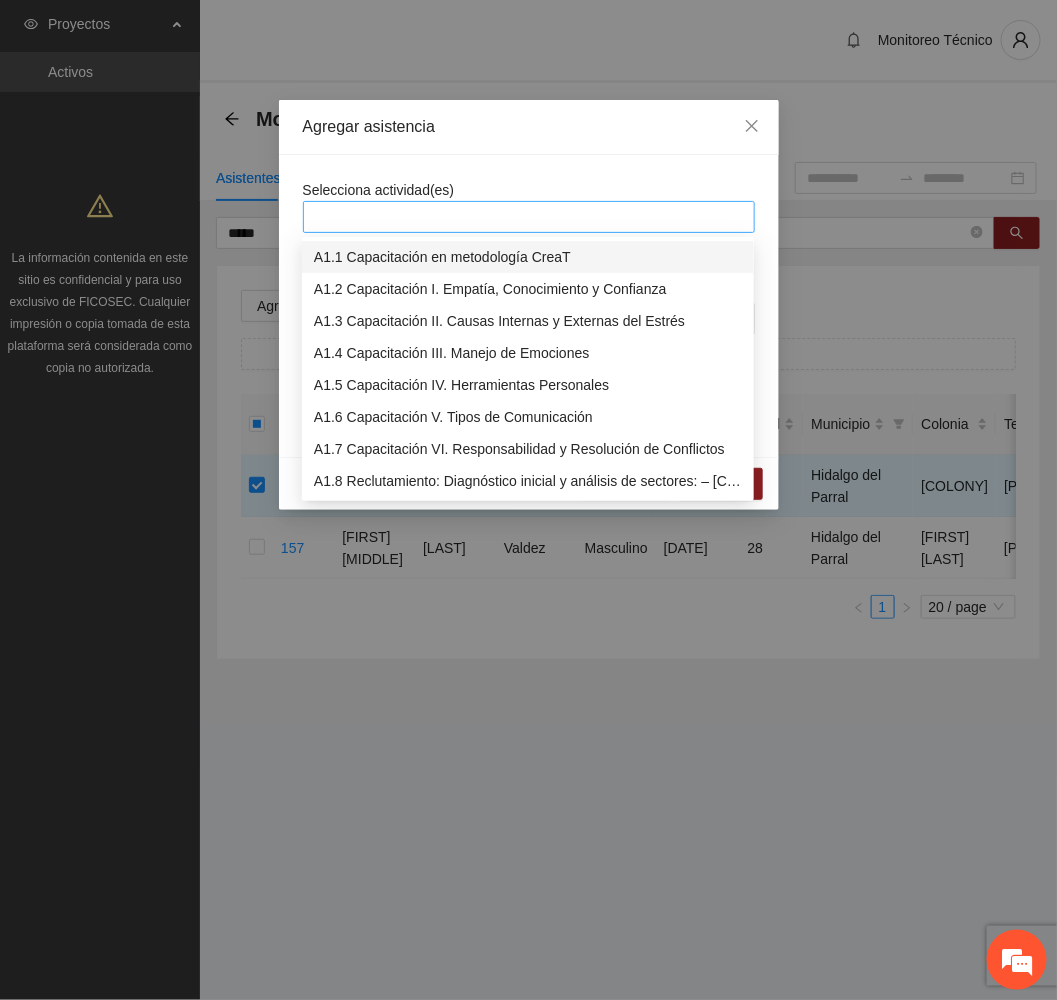 click at bounding box center (529, 217) 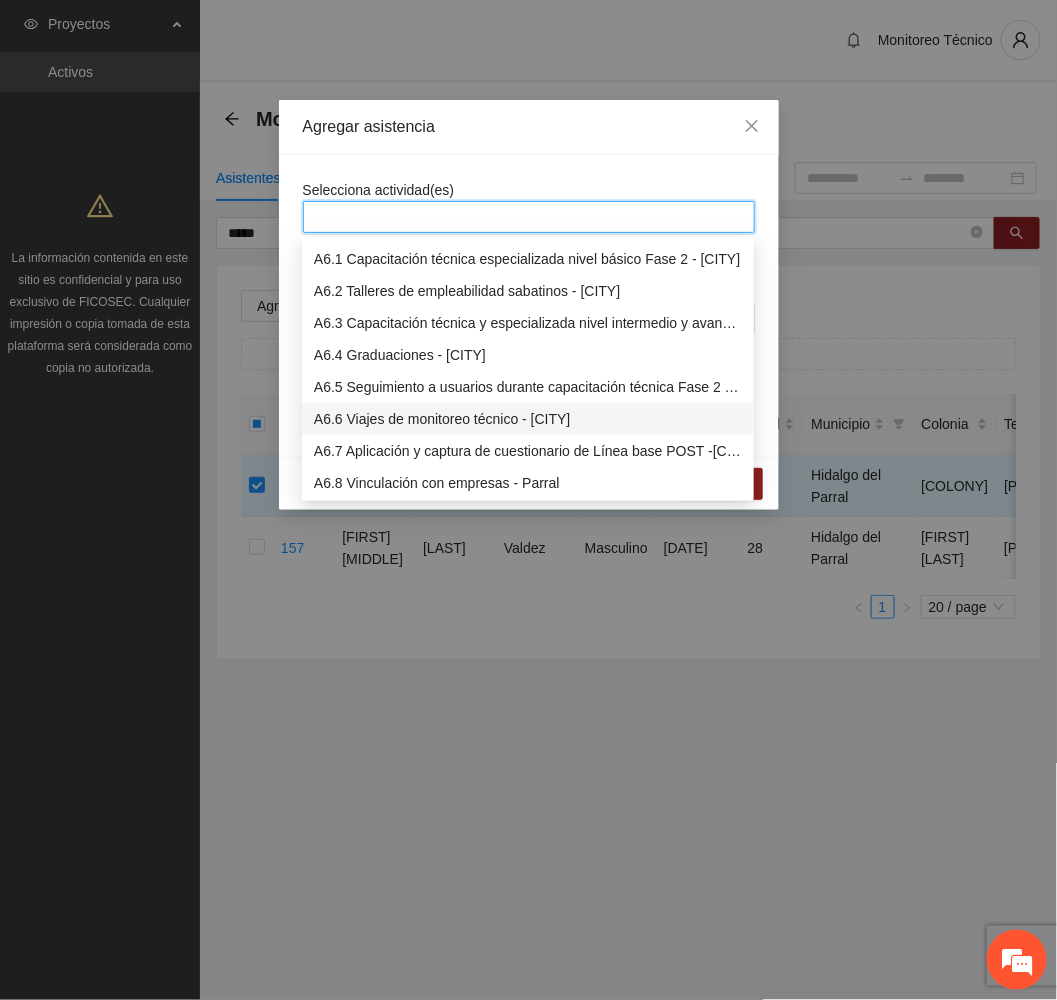 scroll, scrollTop: 2100, scrollLeft: 0, axis: vertical 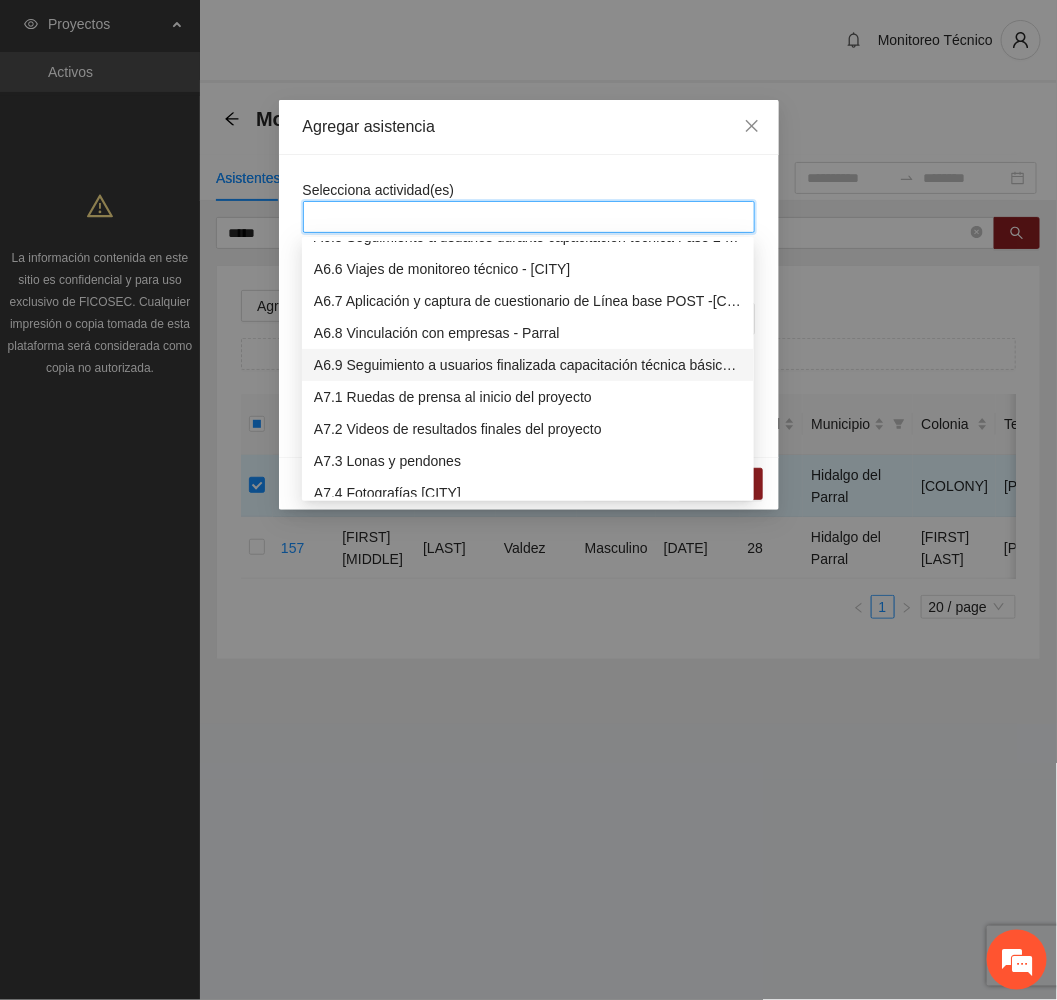 click on "A6.9 Seguimiento a usuarios finalizada capacitación técnica básica - [CITY]" at bounding box center (528, 365) 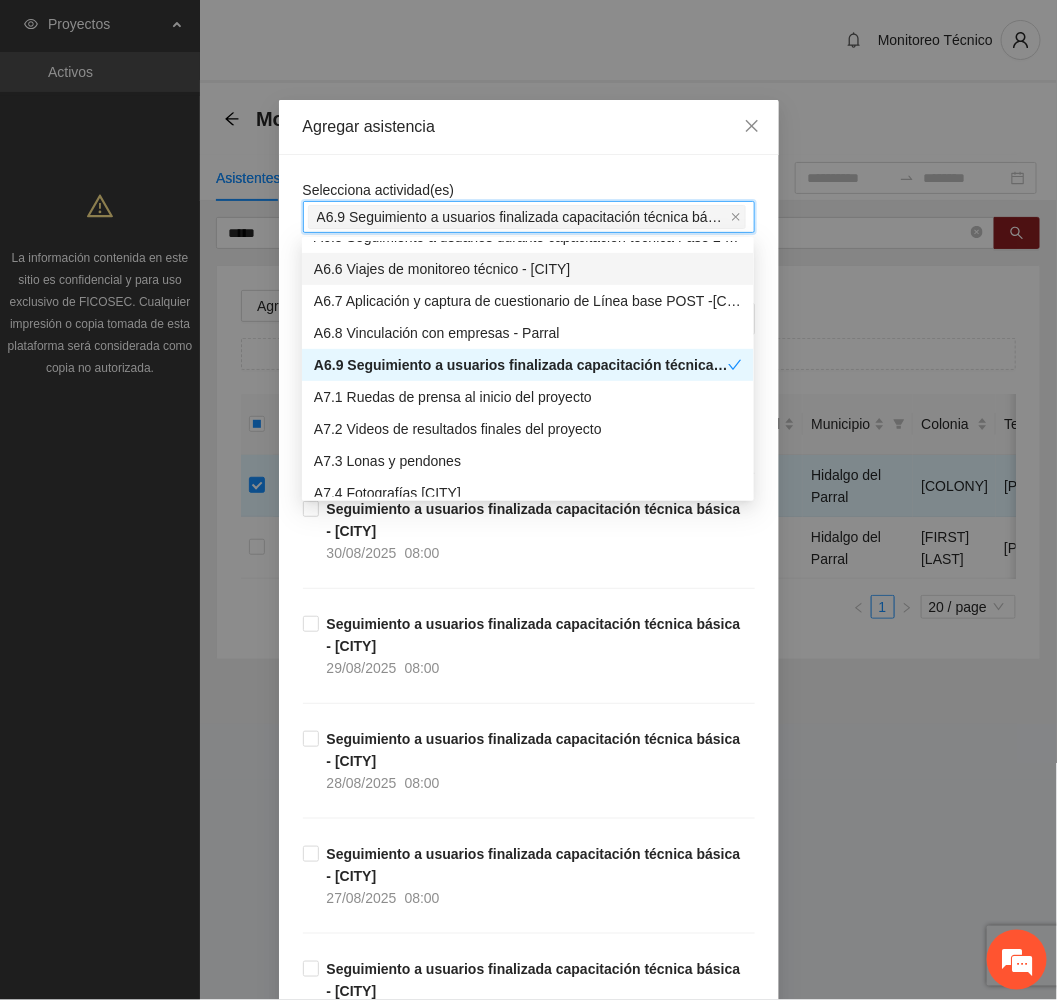 click on "Agregar asistencia" at bounding box center [529, 127] 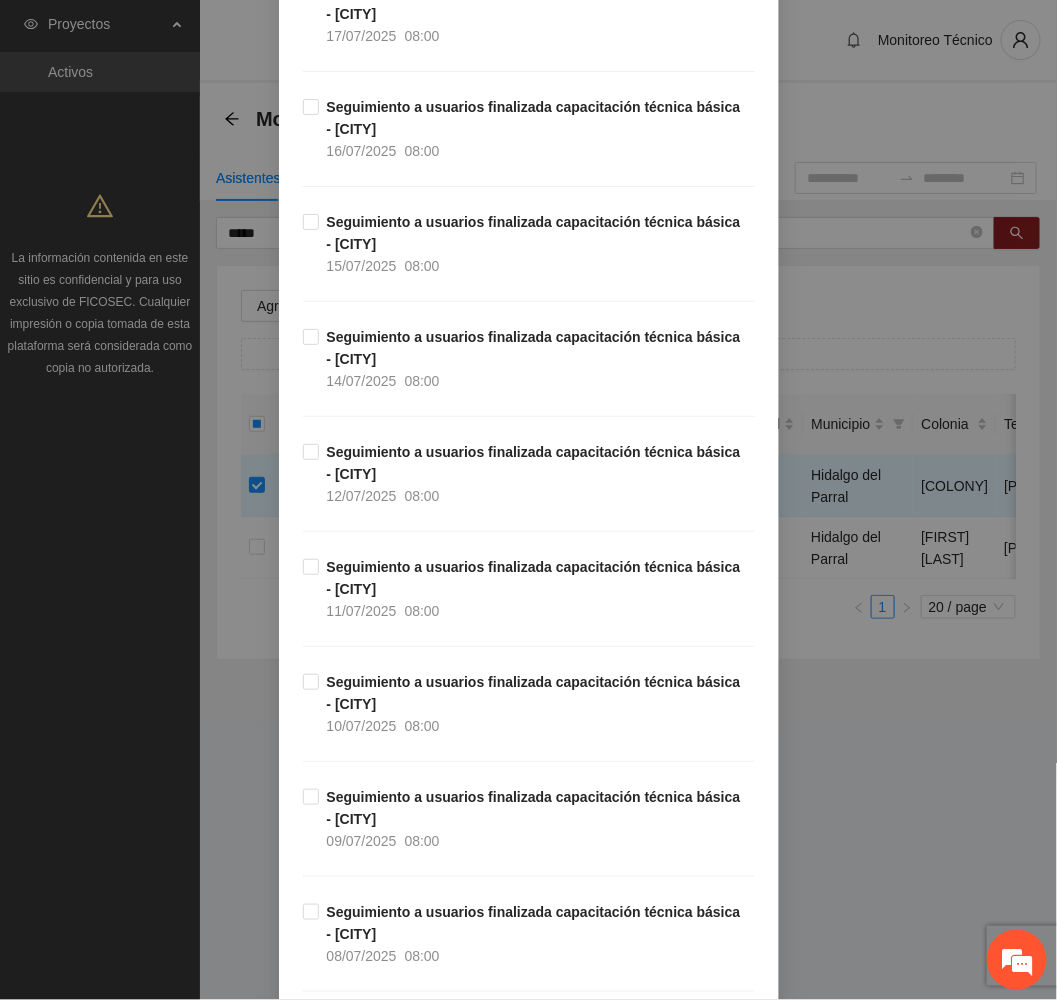 scroll, scrollTop: 5700, scrollLeft: 0, axis: vertical 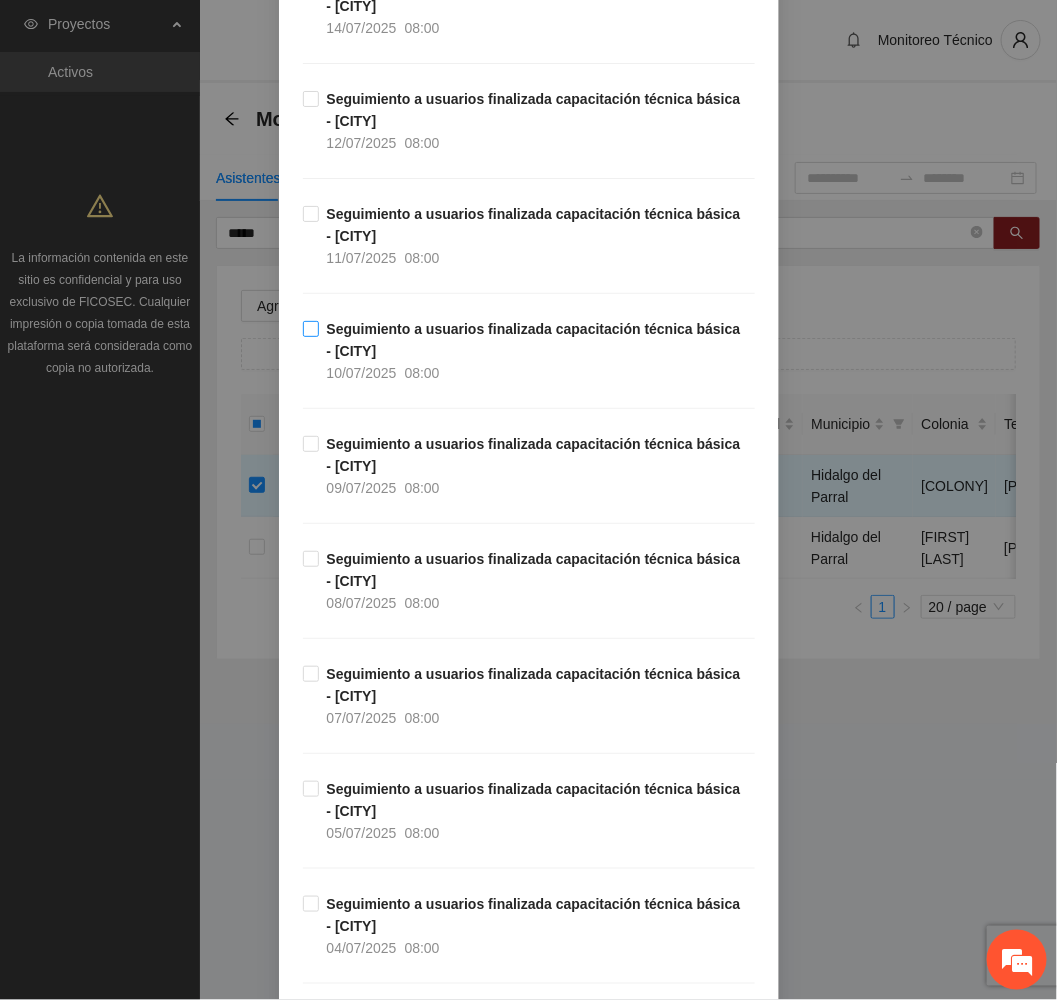 click on "Seguimiento a usuarios finalizada capacitación técnica básica - [CITY]" at bounding box center [534, 340] 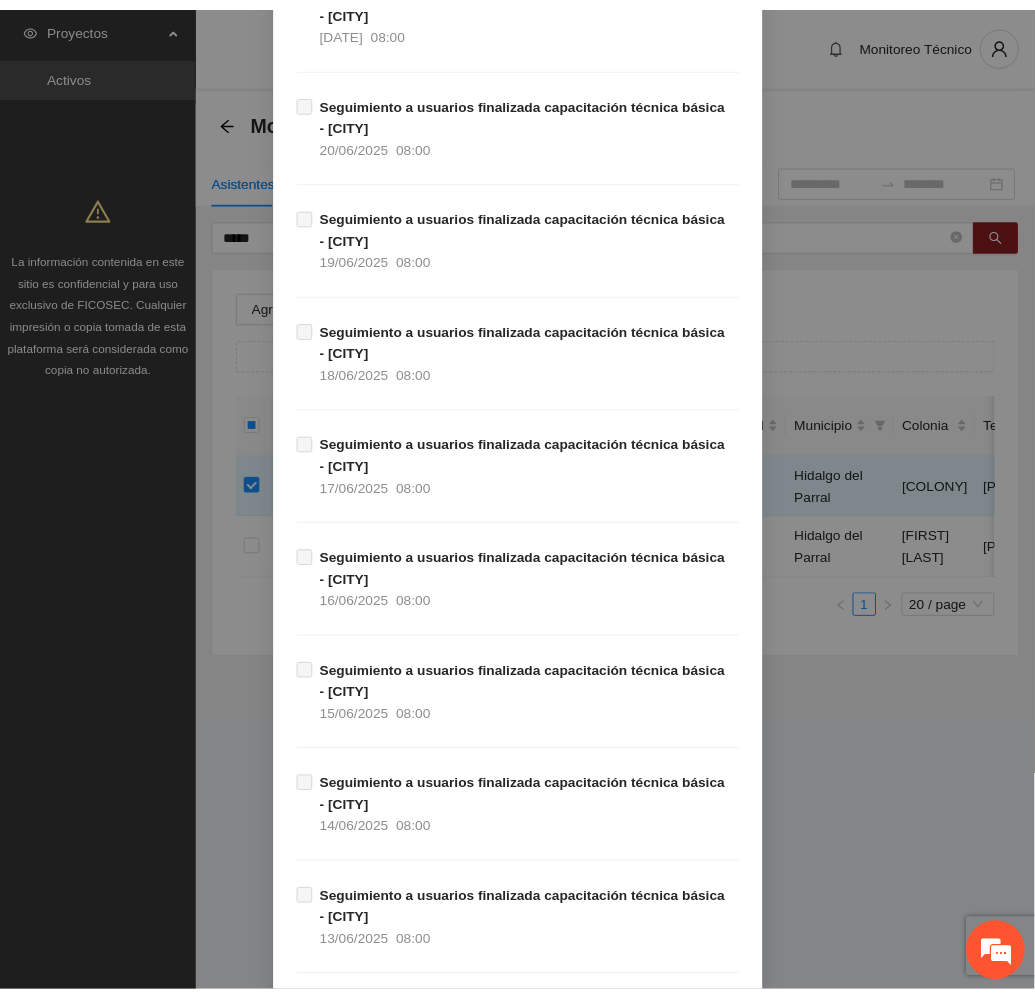 scroll, scrollTop: 9579, scrollLeft: 0, axis: vertical 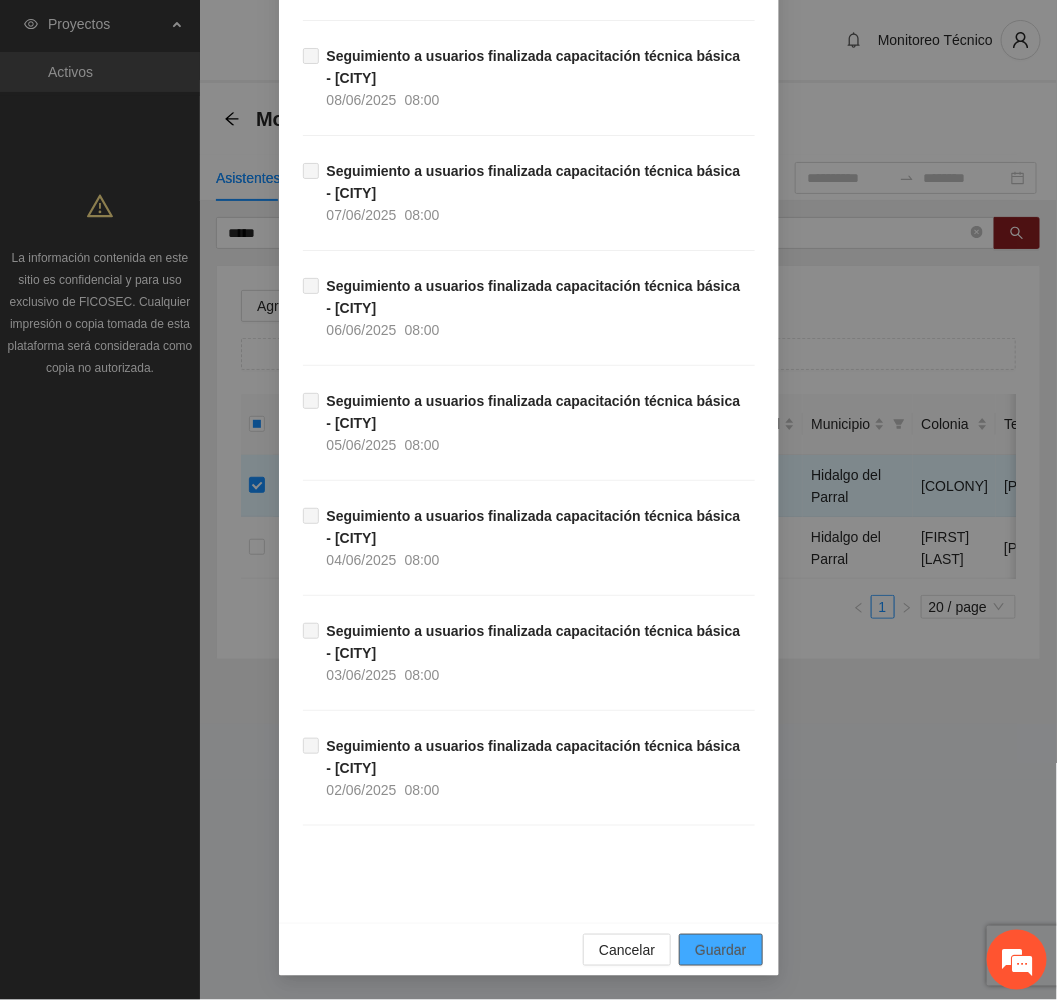 click on "Guardar" at bounding box center [720, 950] 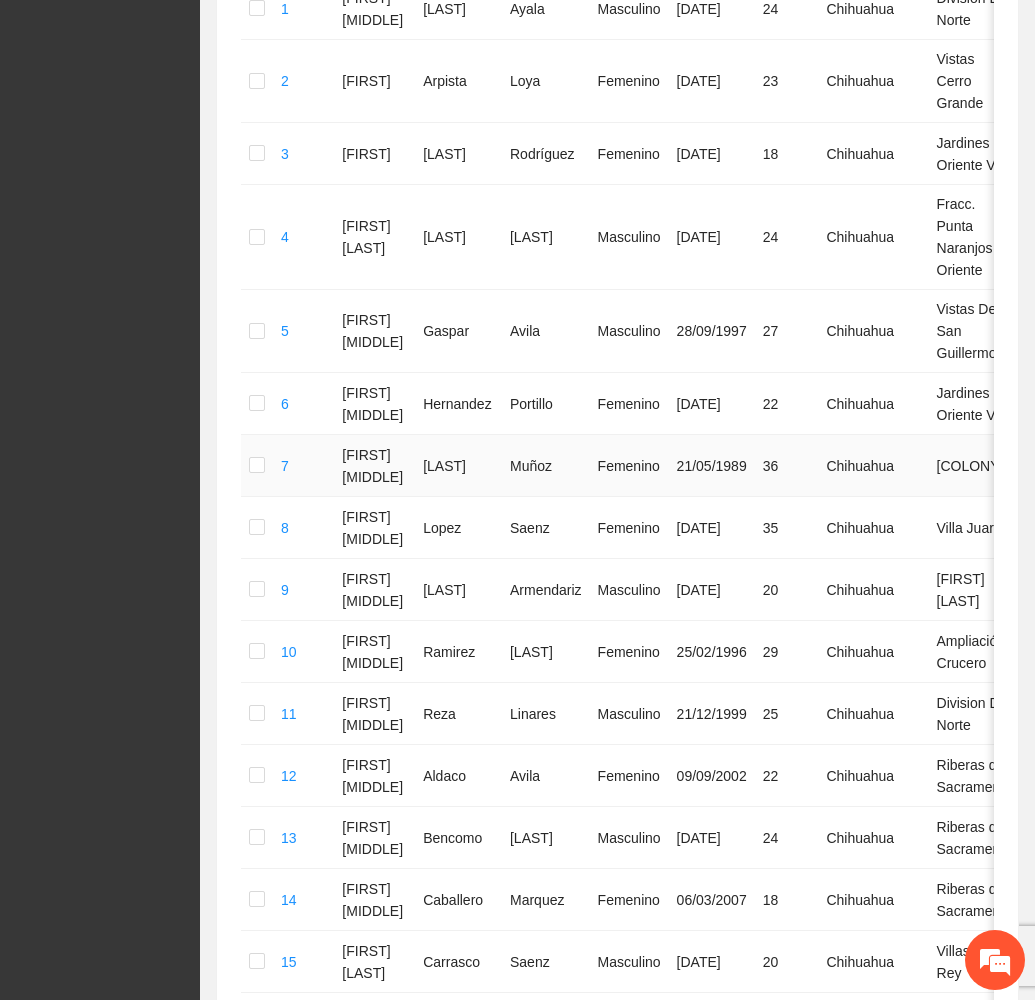 scroll, scrollTop: 0, scrollLeft: 0, axis: both 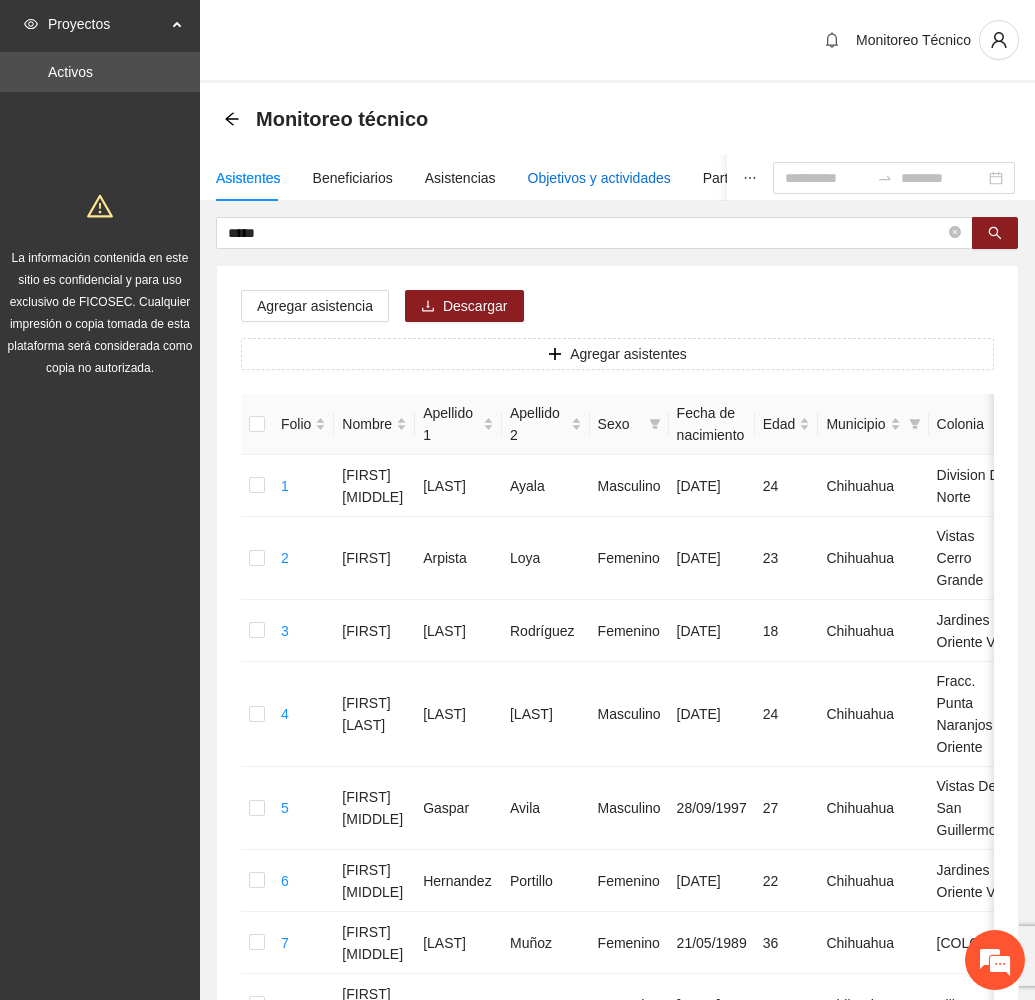 click on "Objetivos y actividades" at bounding box center [599, 178] 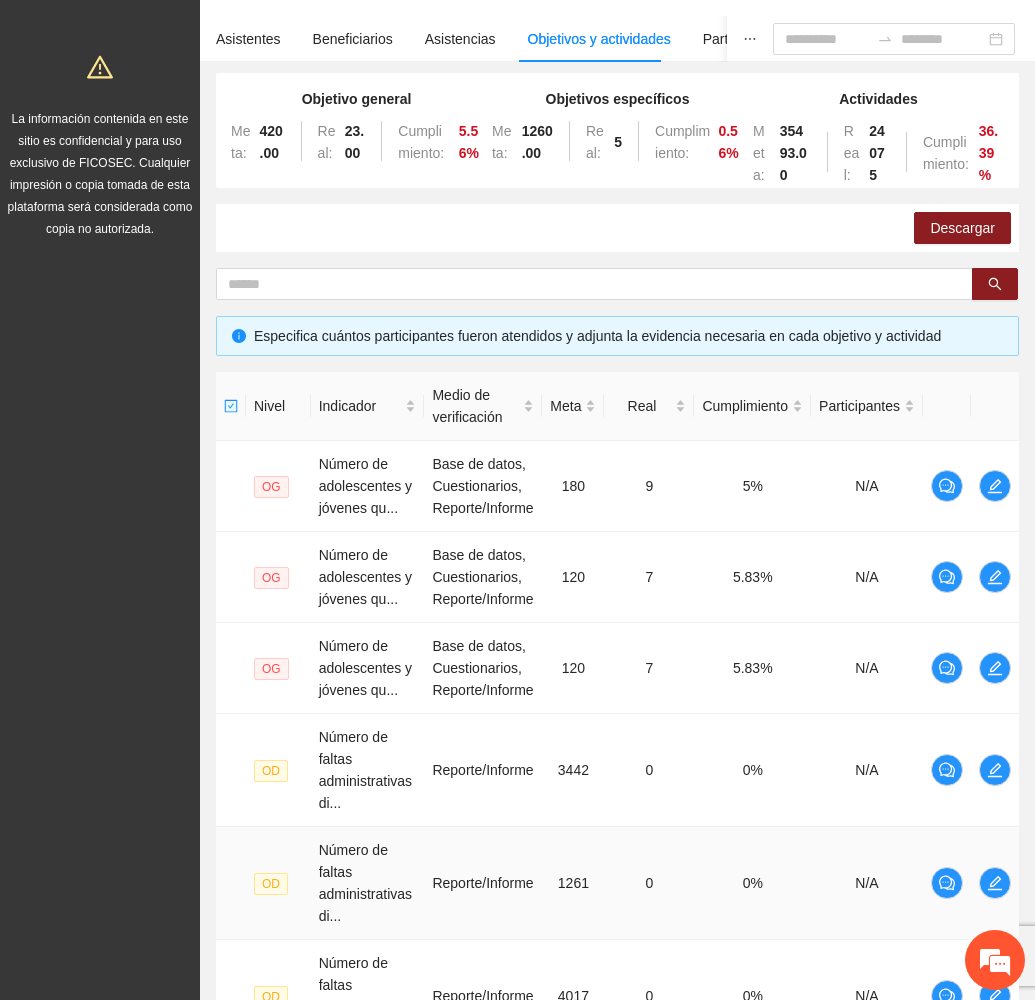 scroll, scrollTop: 820, scrollLeft: 0, axis: vertical 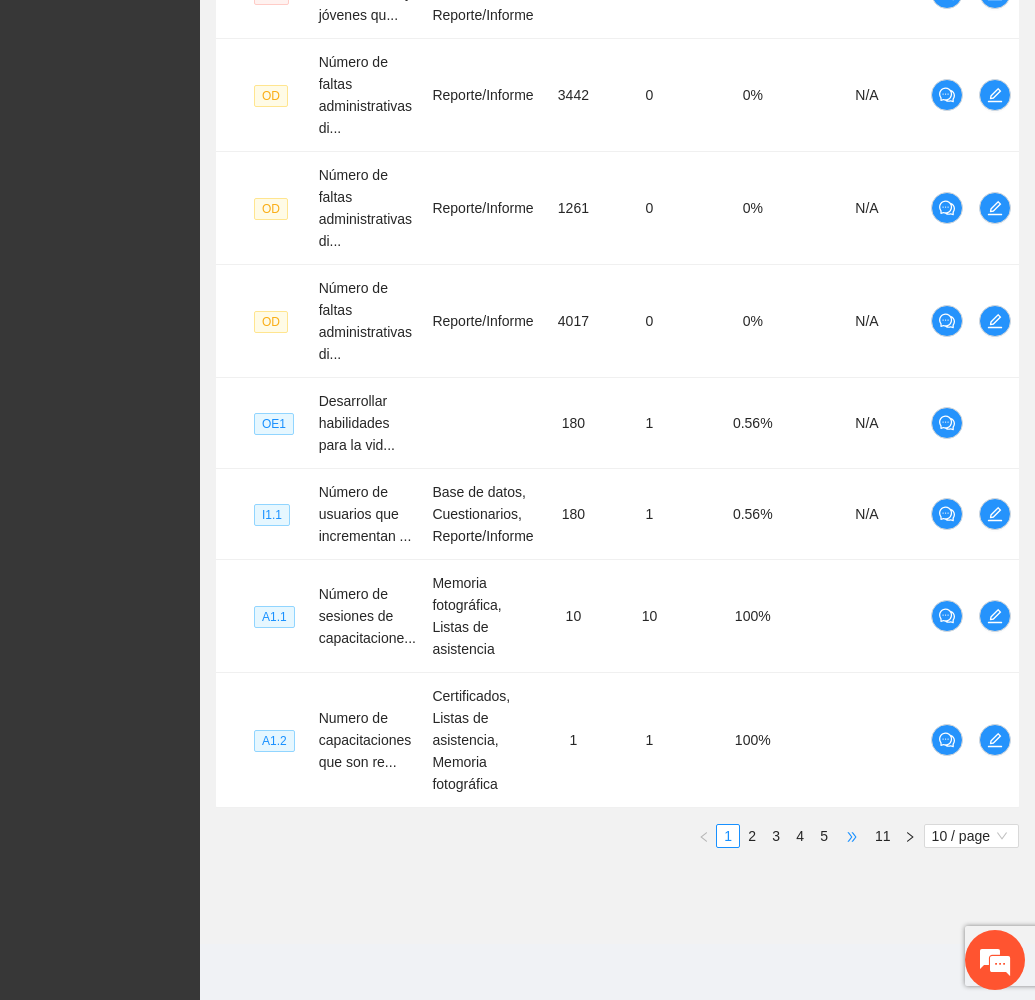 click on "•••" at bounding box center [852, 836] 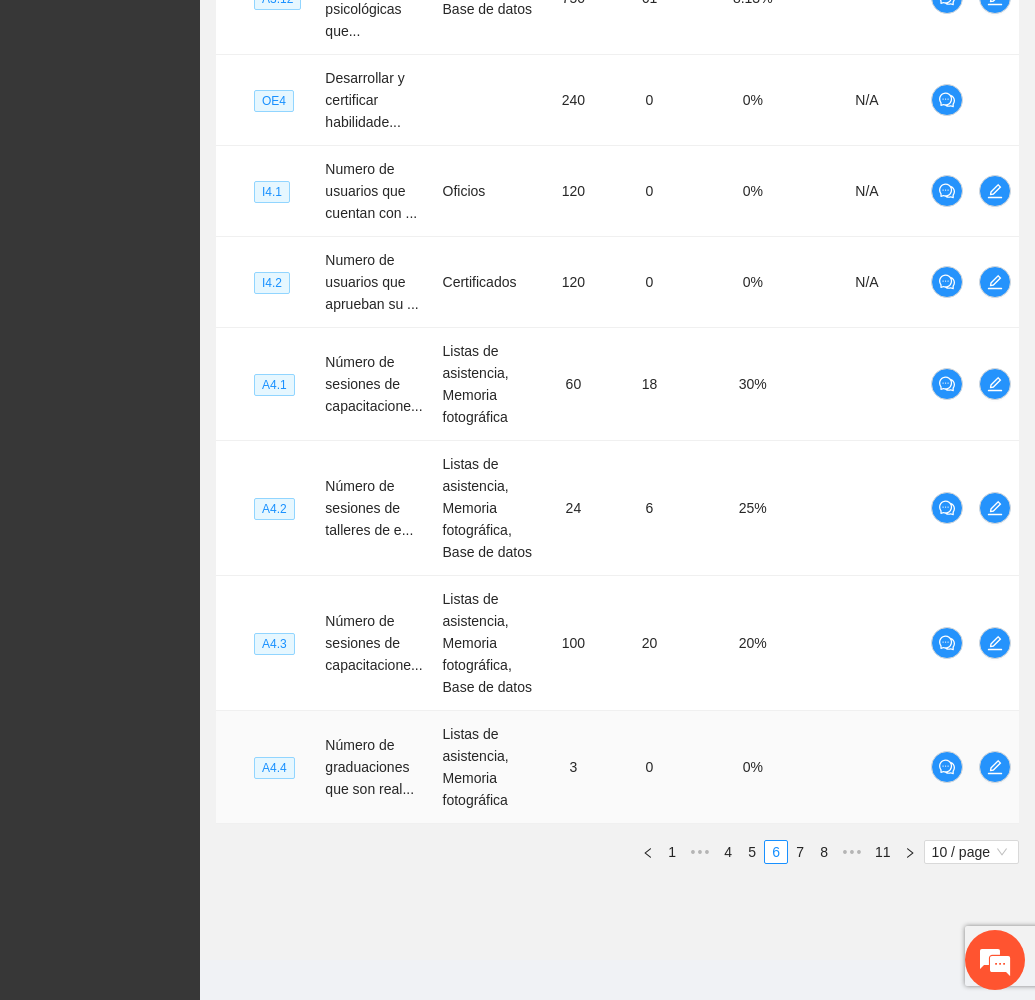 scroll, scrollTop: 886, scrollLeft: 0, axis: vertical 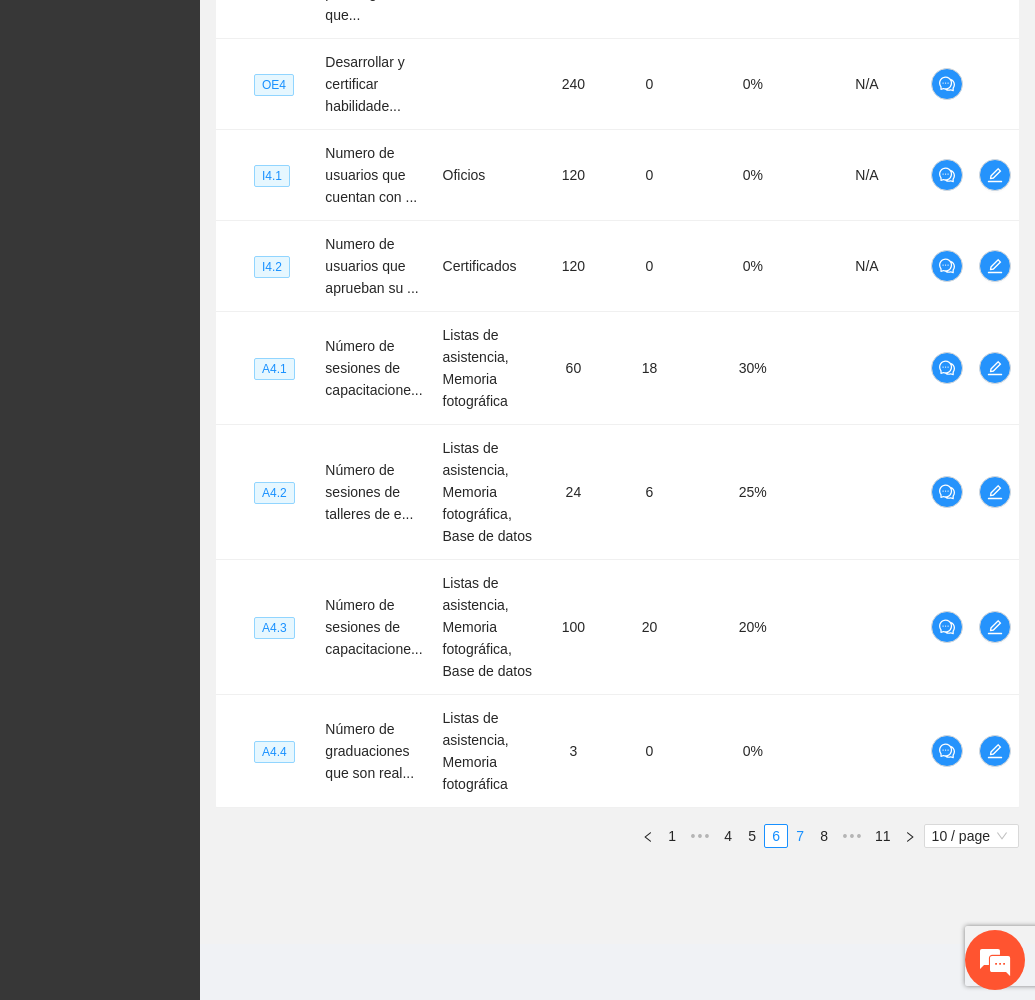 click on "7" at bounding box center [800, 836] 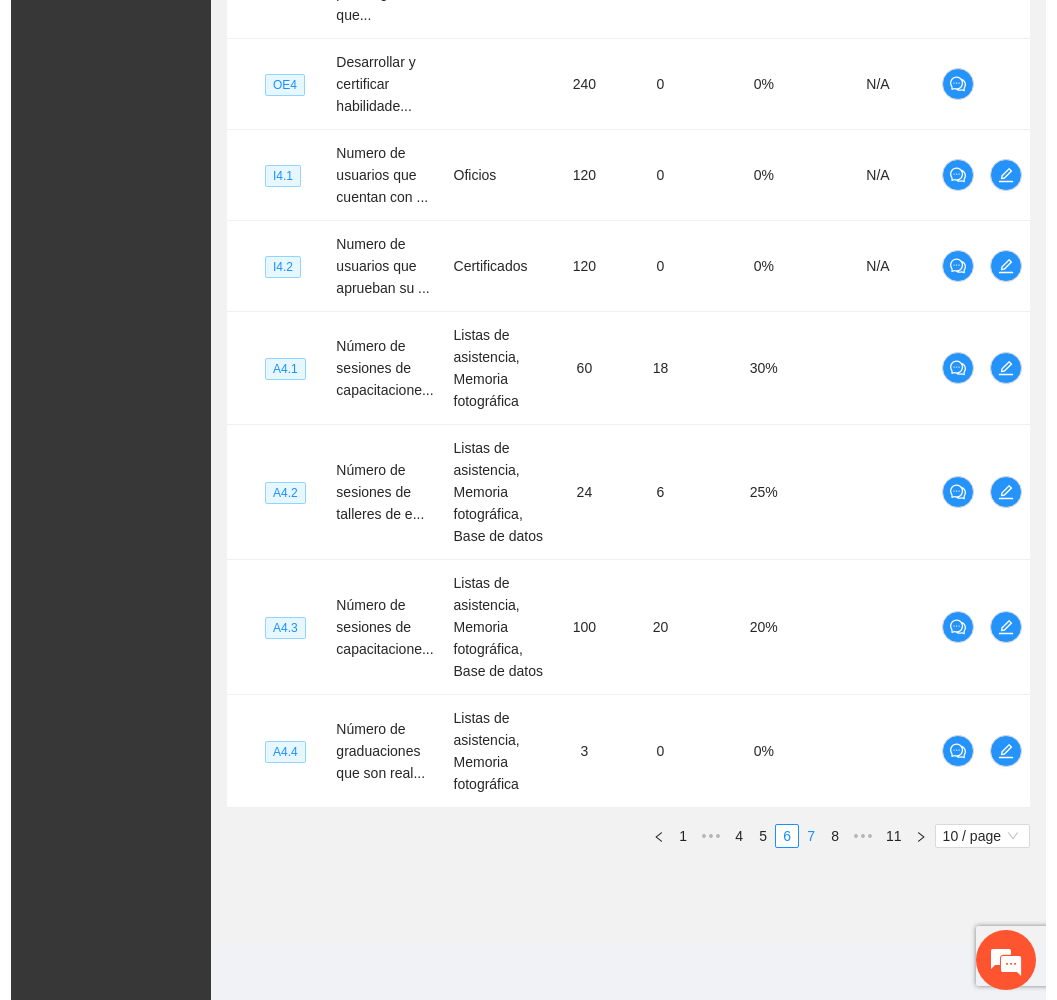 scroll, scrollTop: 798, scrollLeft: 0, axis: vertical 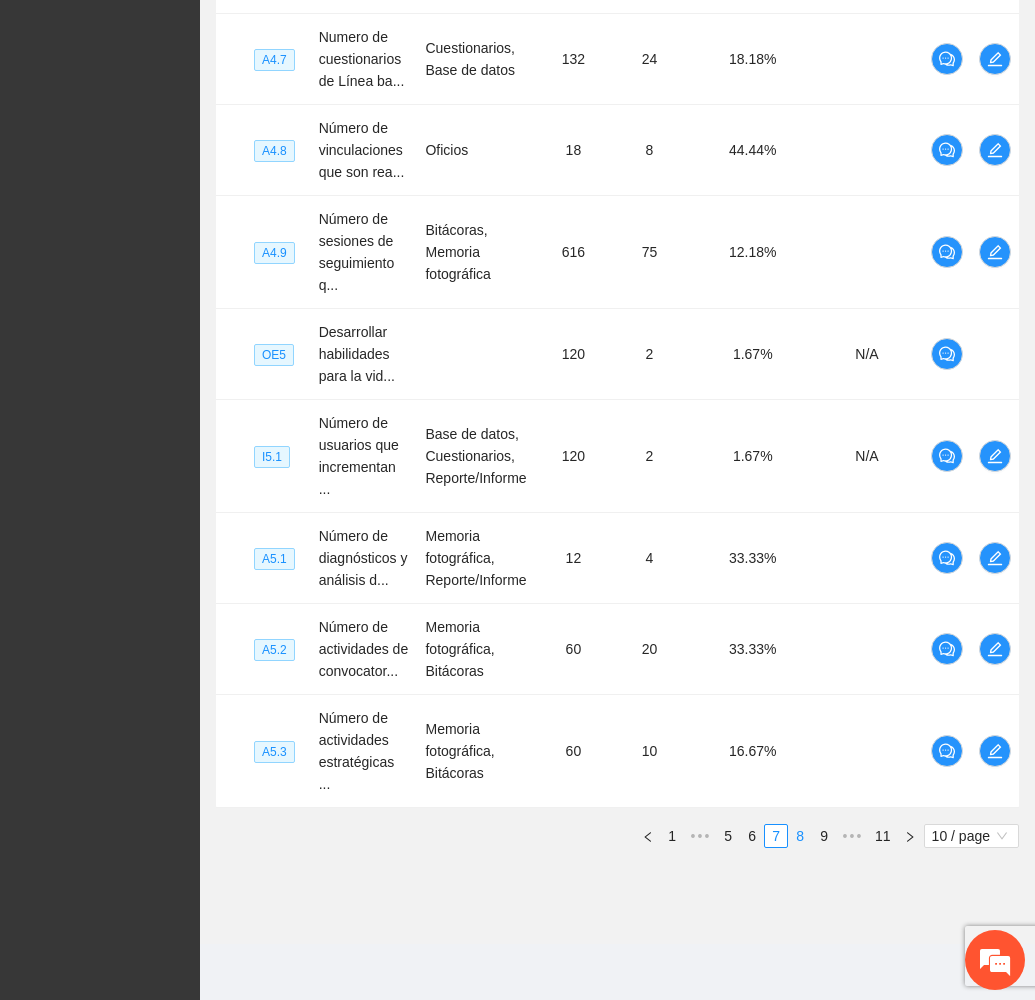 click on "8" at bounding box center [800, 836] 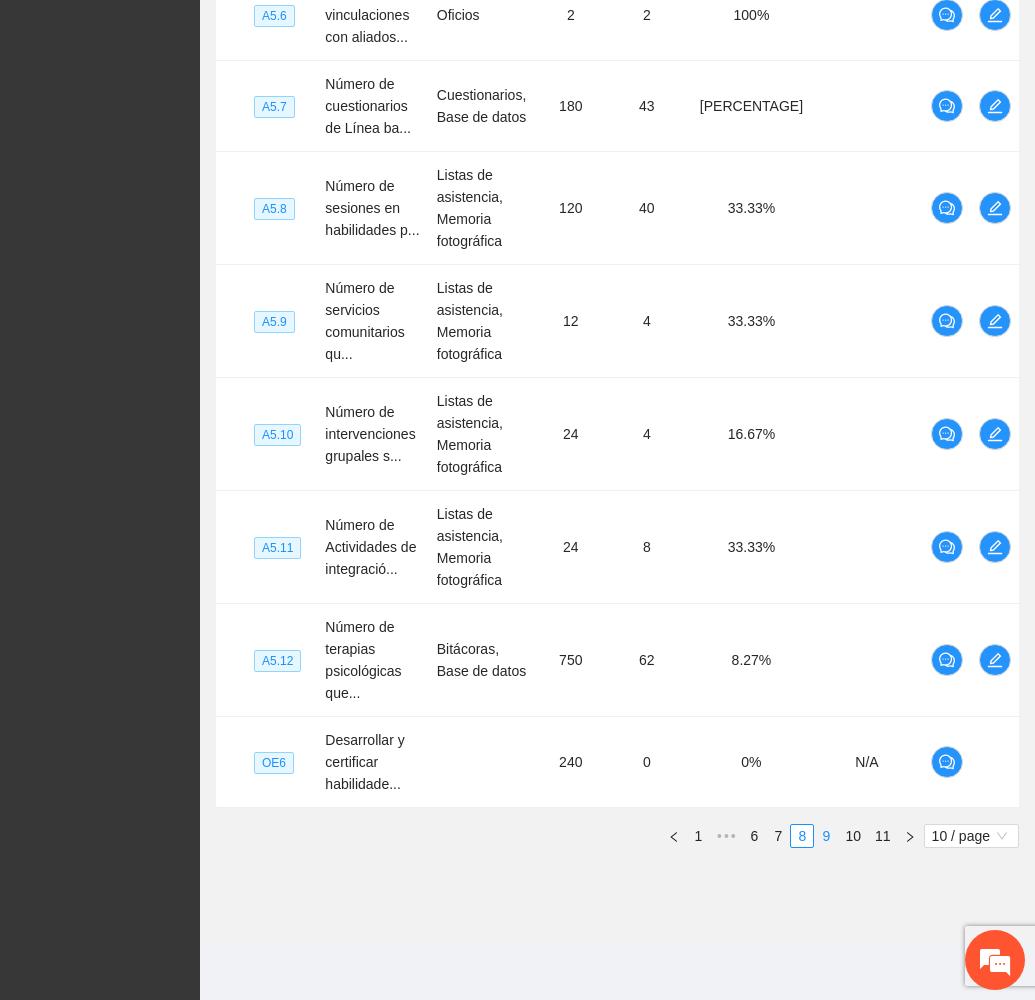 click on "9" at bounding box center [826, 836] 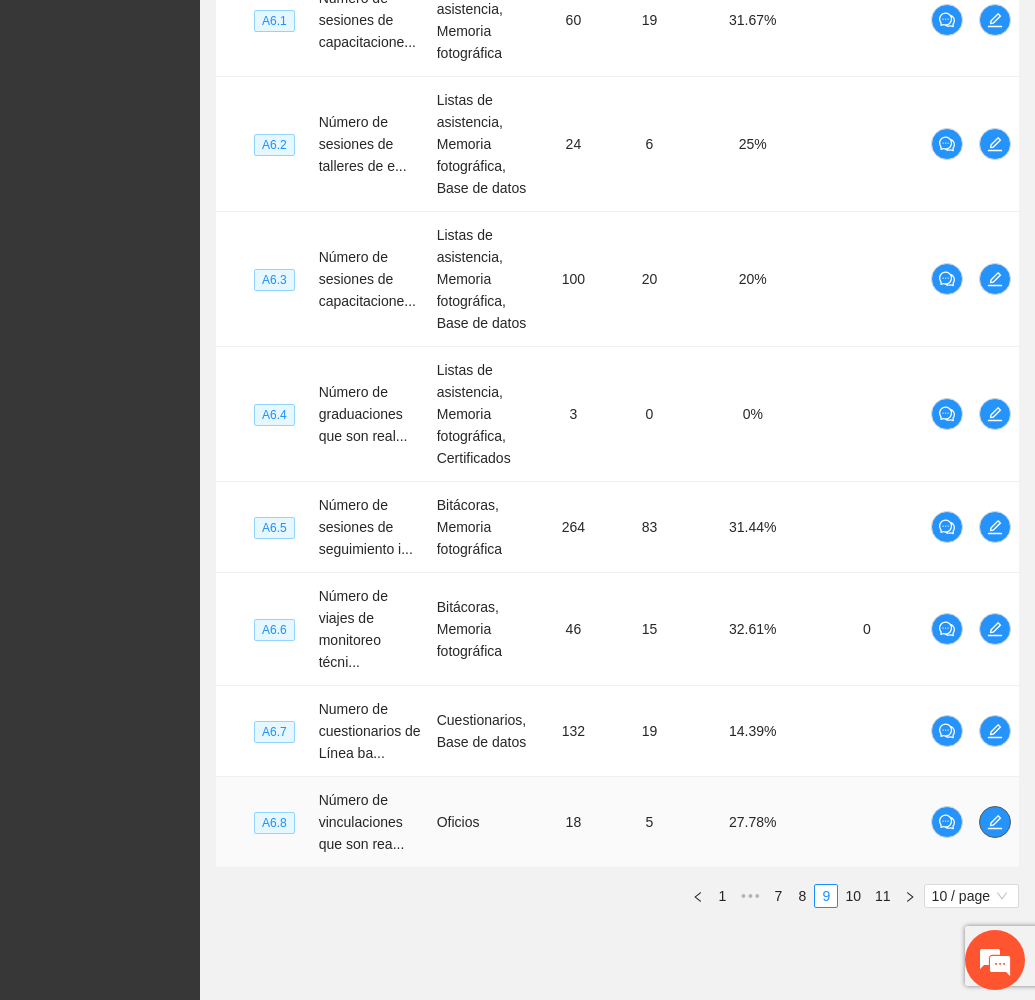 click 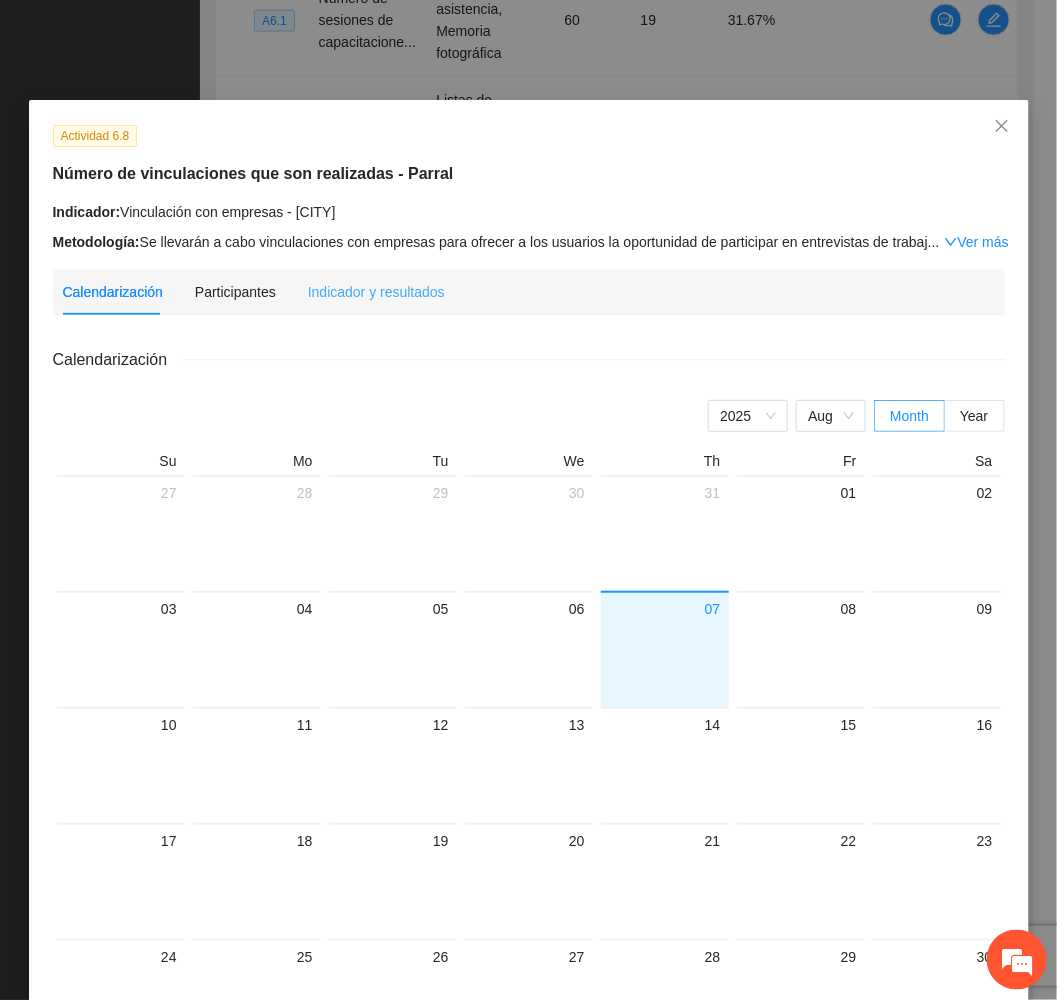 click on "Indicador y resultados" at bounding box center (376, 292) 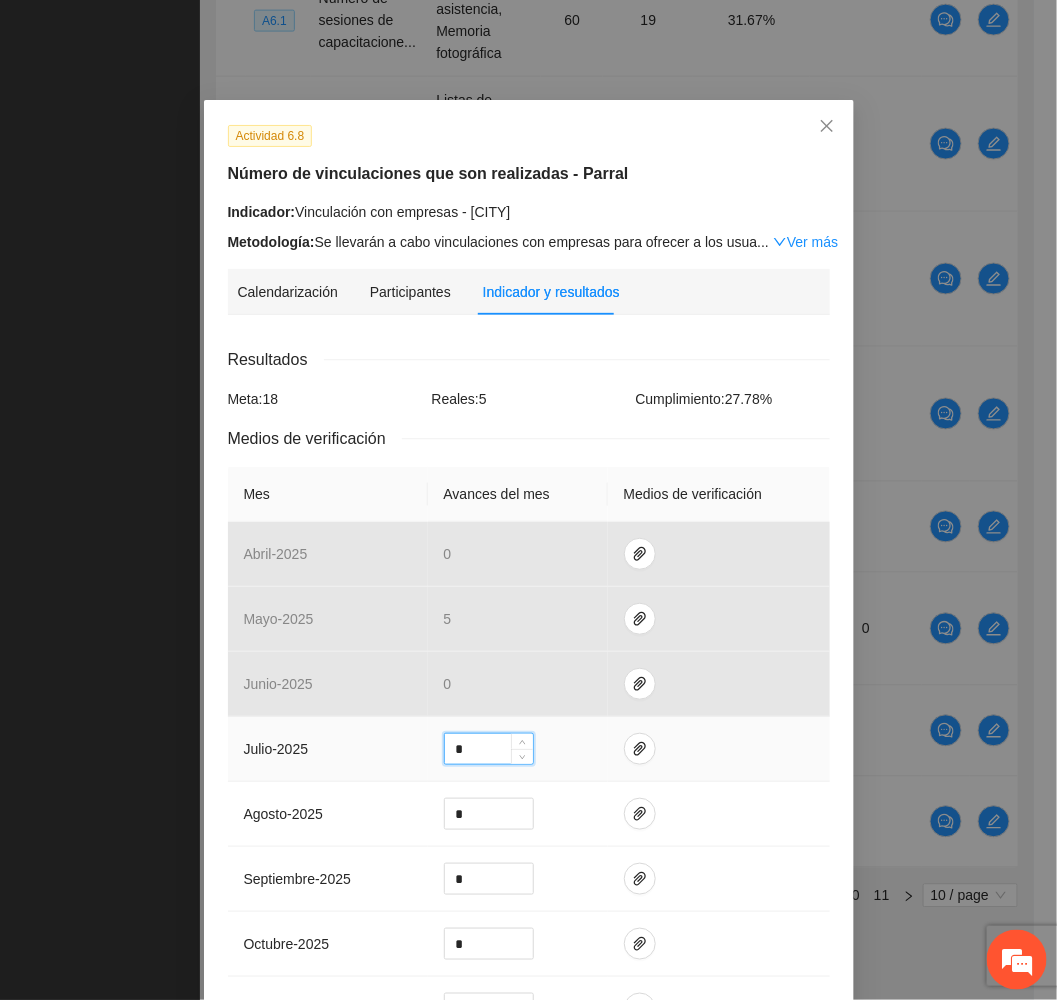 click on "*" at bounding box center [489, 749] 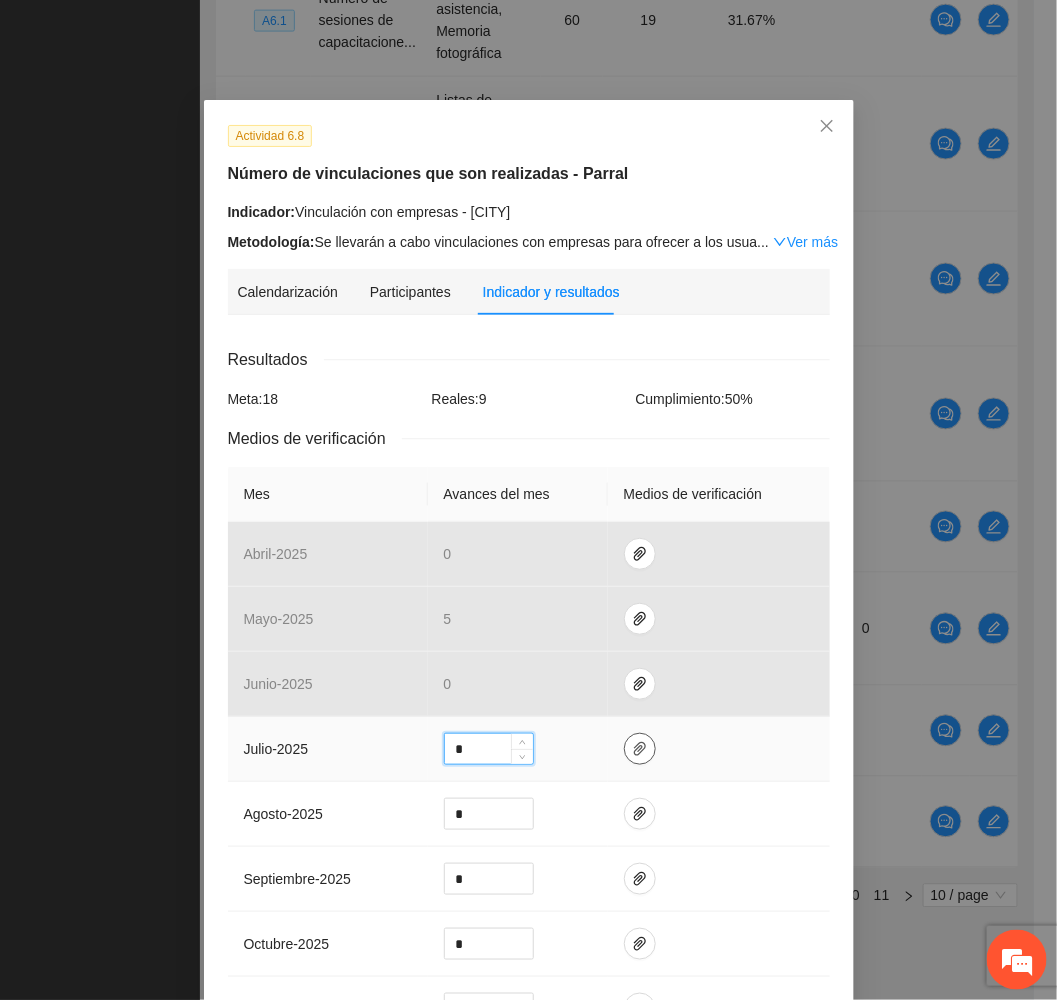 type on "*" 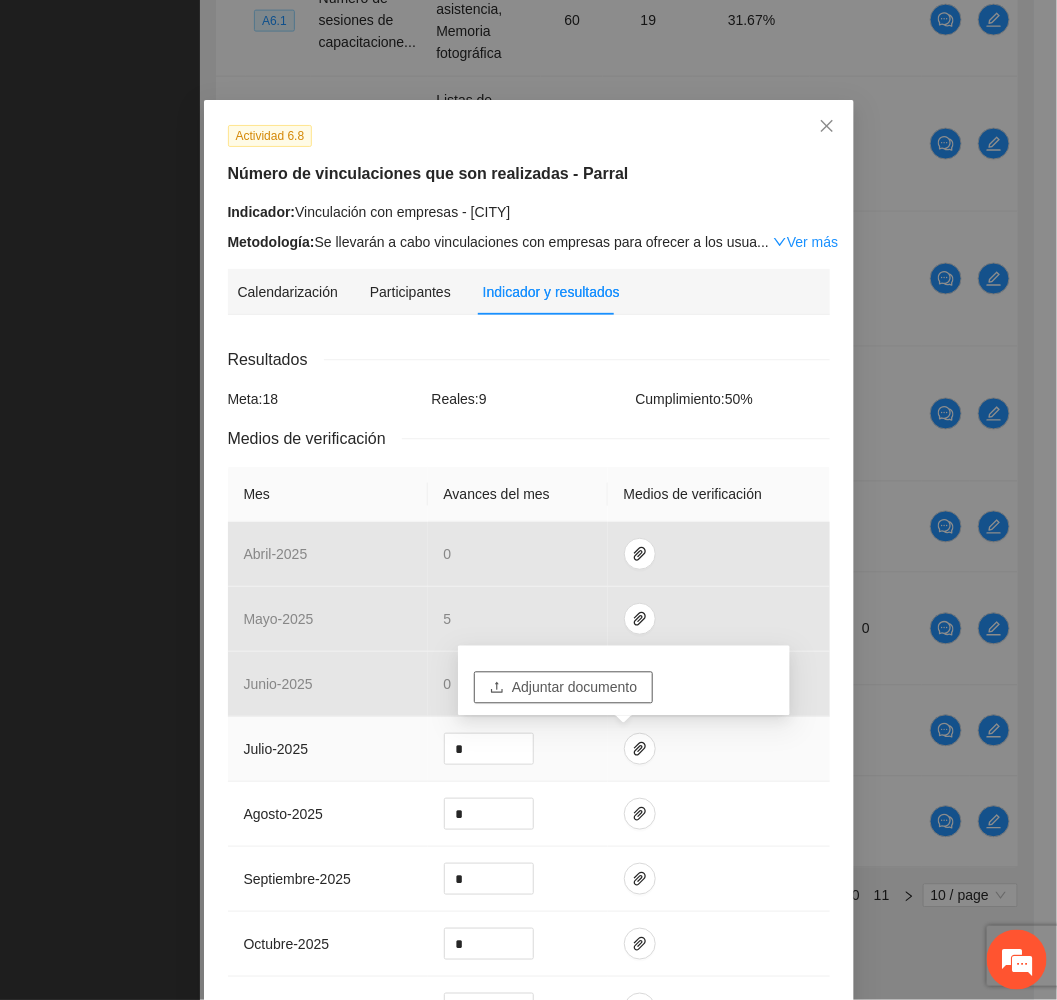 click on "Adjuntar documento" at bounding box center (574, 688) 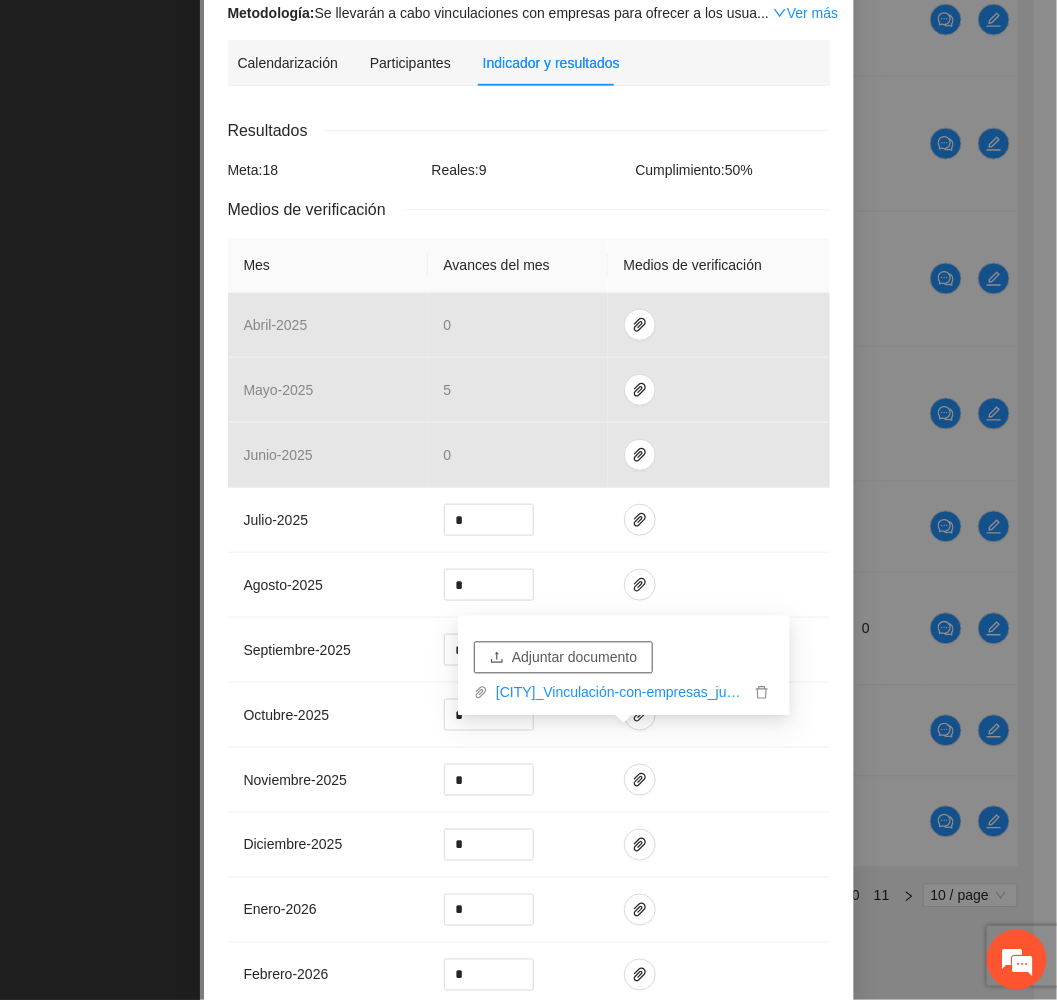 scroll, scrollTop: 511, scrollLeft: 0, axis: vertical 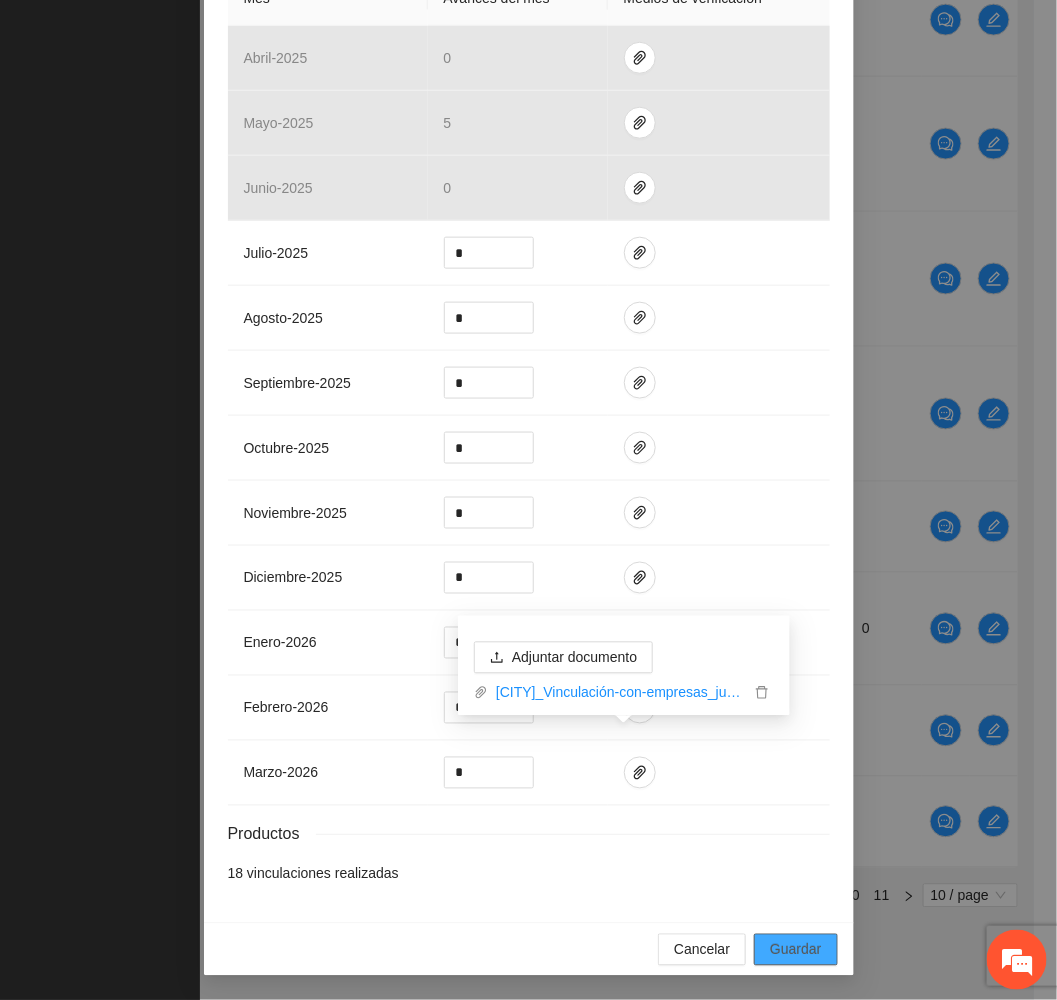 click on "Guardar" at bounding box center (795, 950) 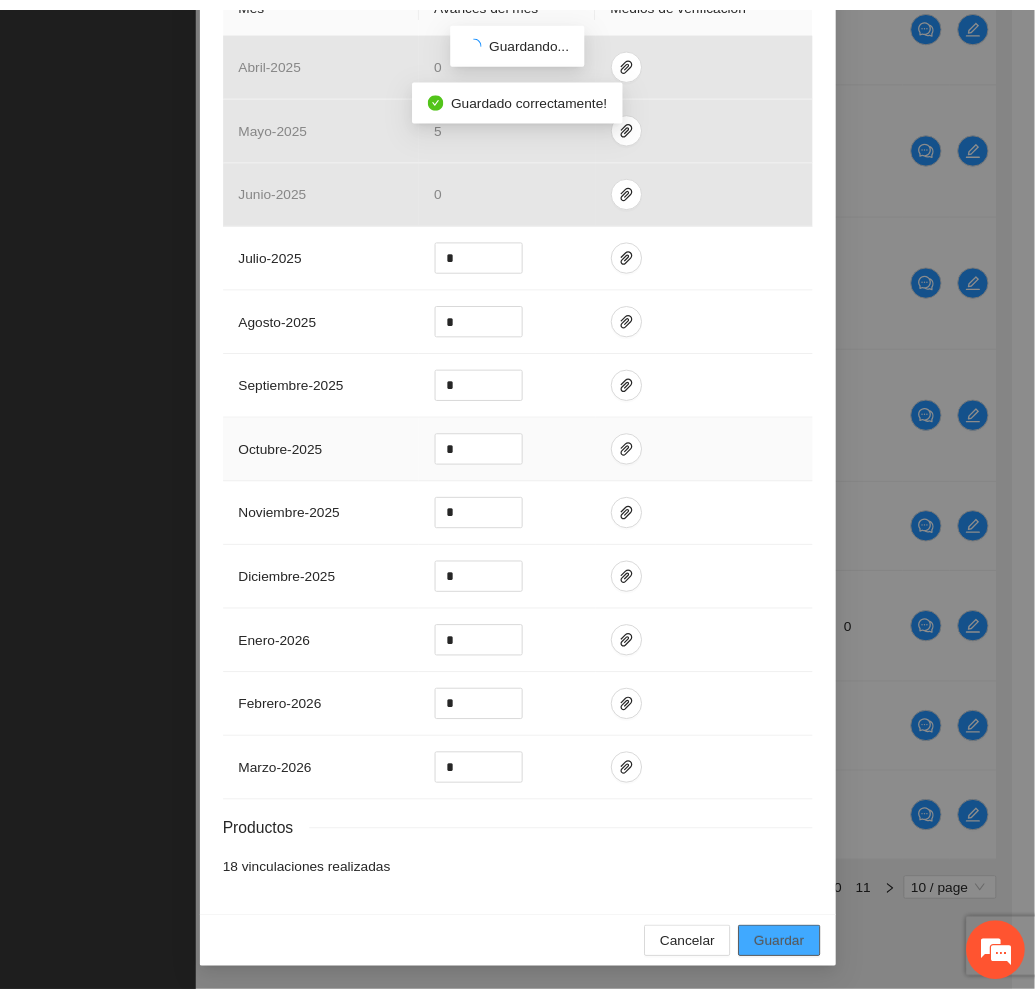 scroll, scrollTop: 411, scrollLeft: 0, axis: vertical 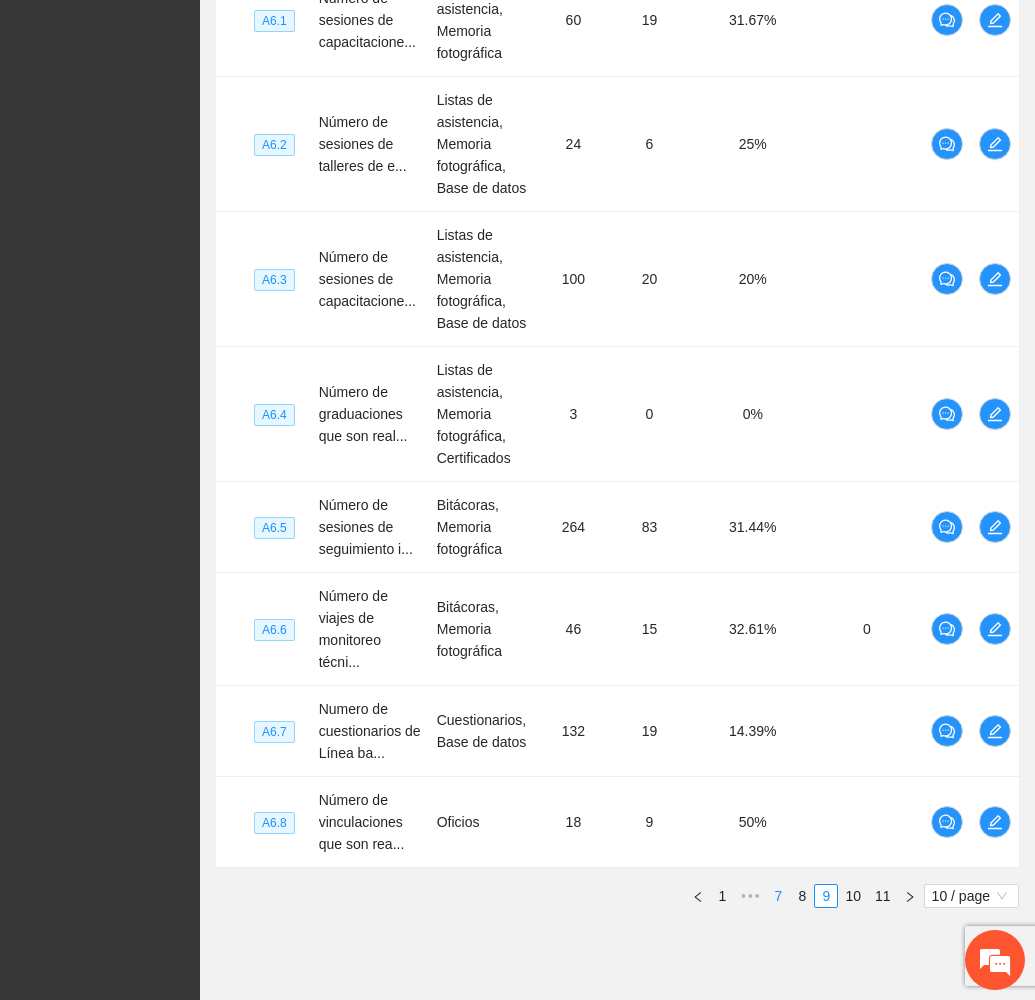 click on "7" at bounding box center (778, 896) 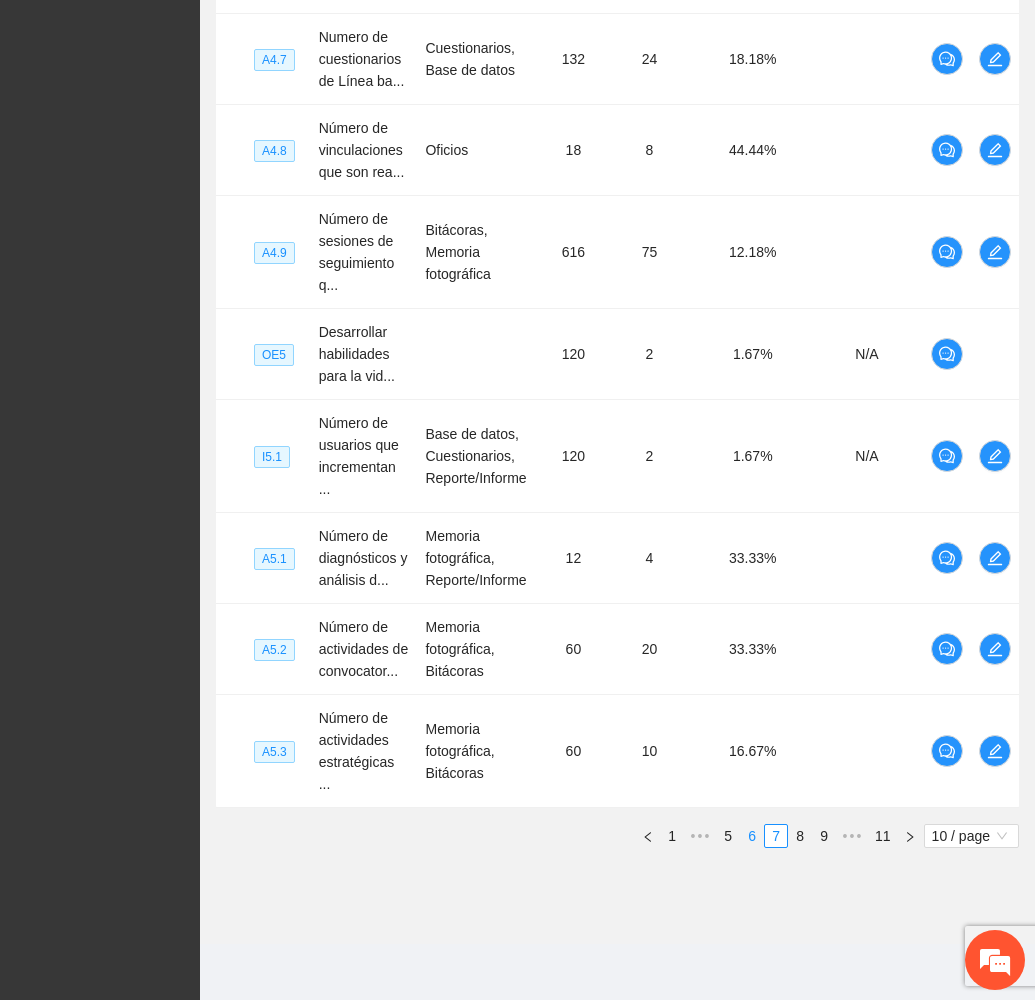 click on "6" at bounding box center [752, 836] 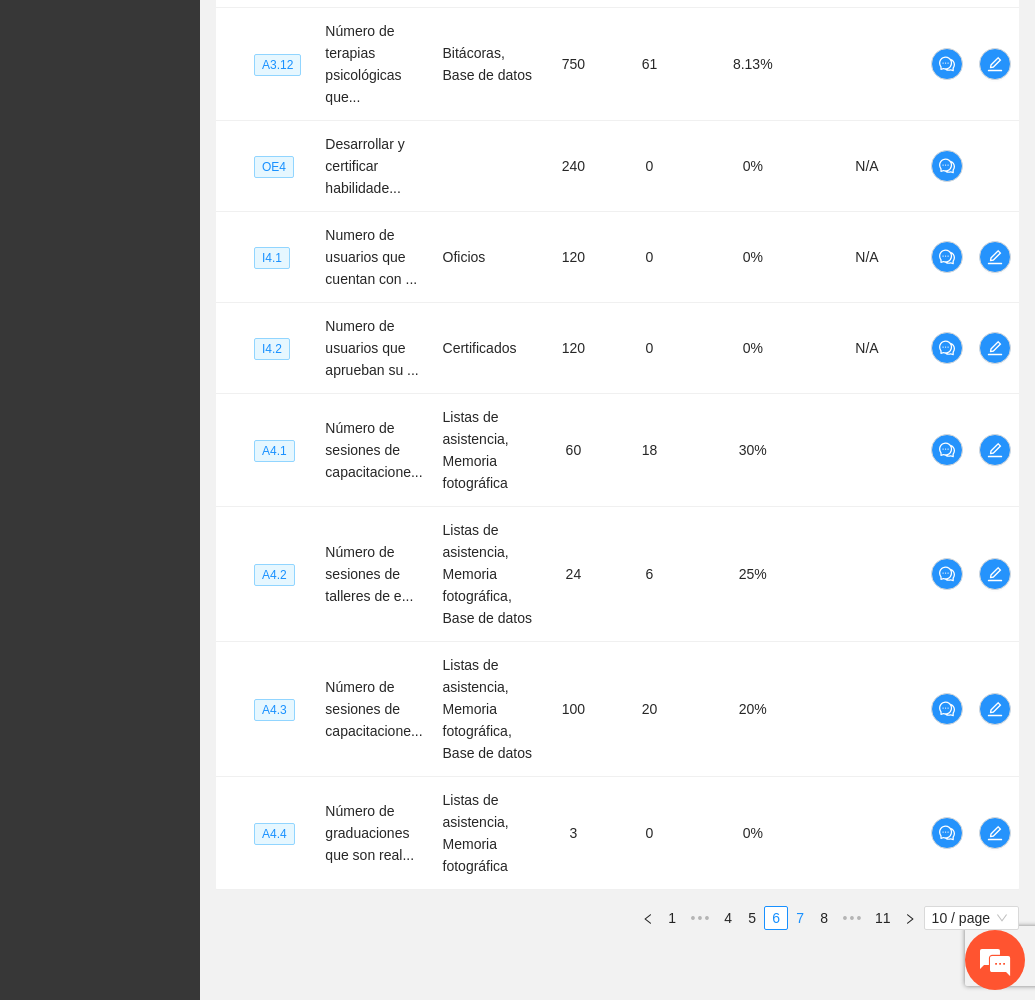 click on "7" at bounding box center [800, 918] 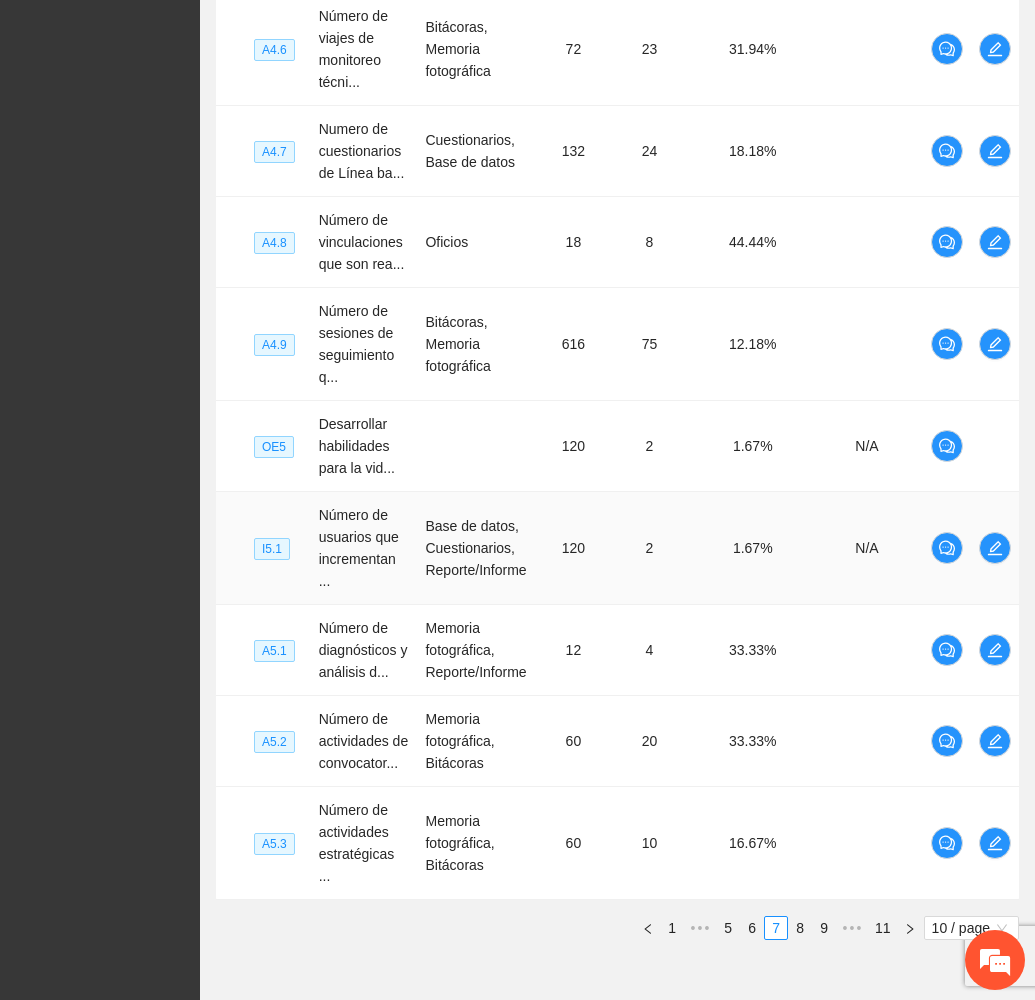 scroll, scrollTop: 648, scrollLeft: 0, axis: vertical 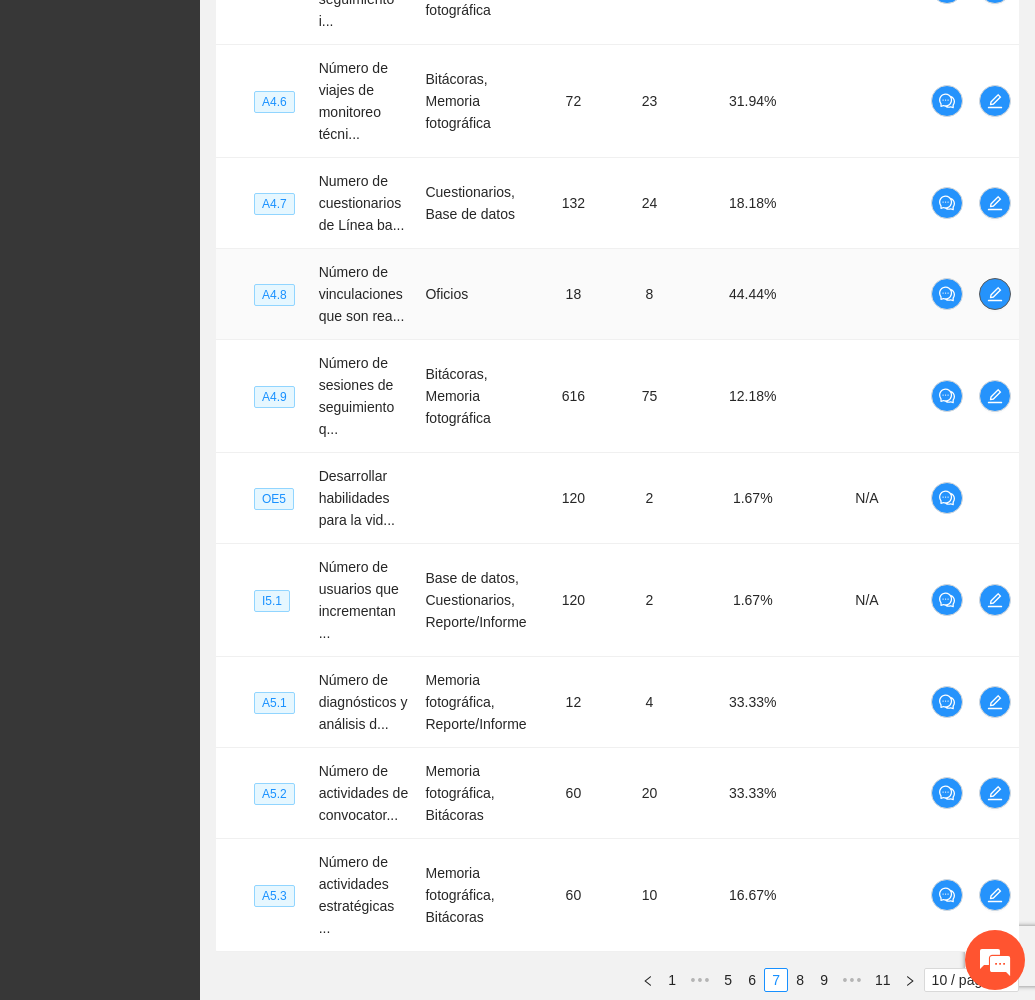click 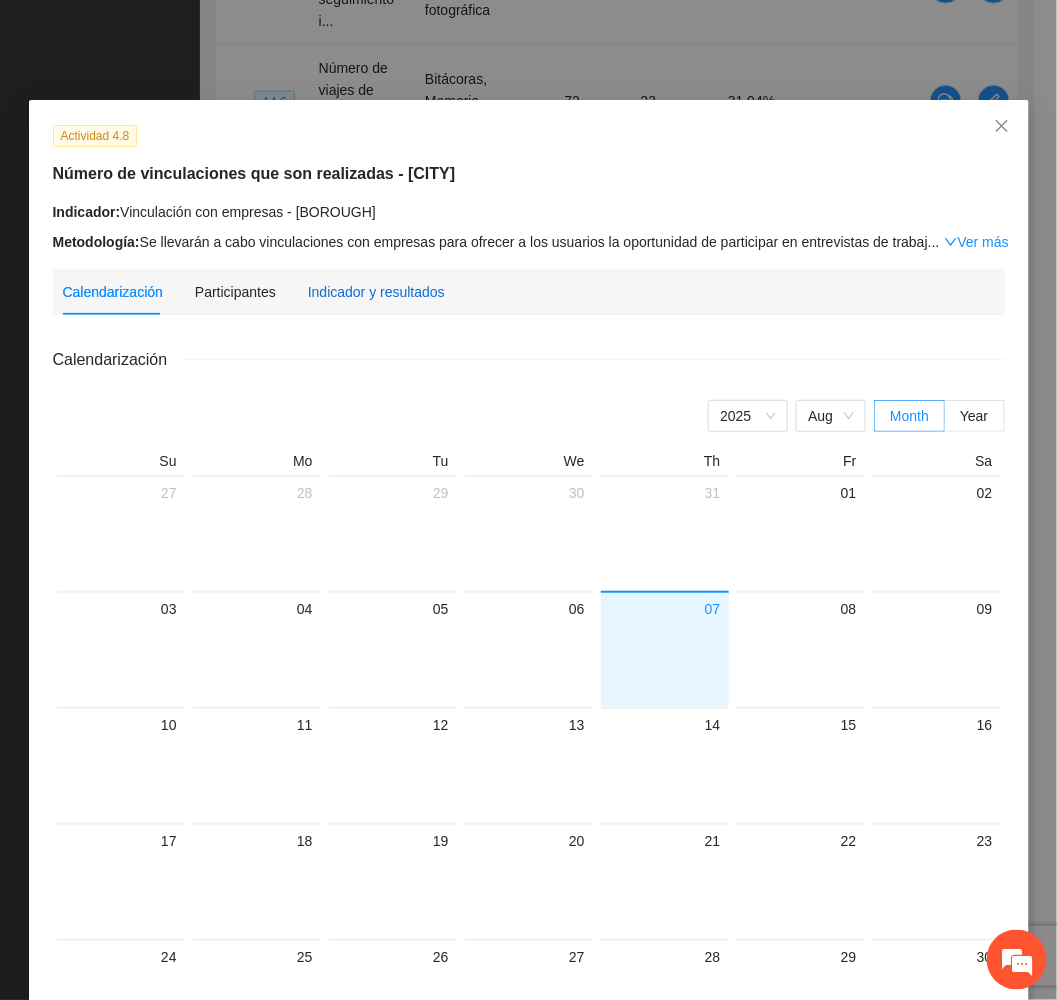 click on "Indicador y resultados" at bounding box center [376, 292] 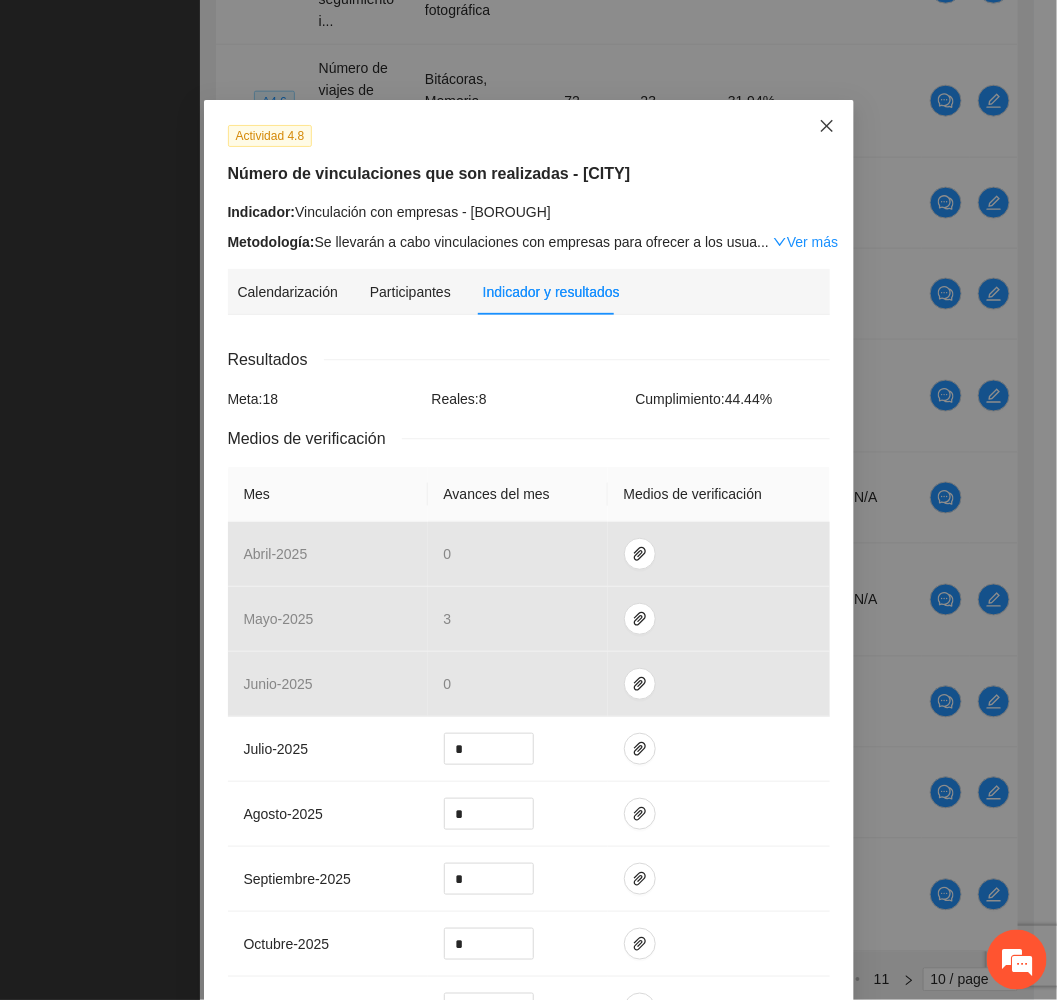 click 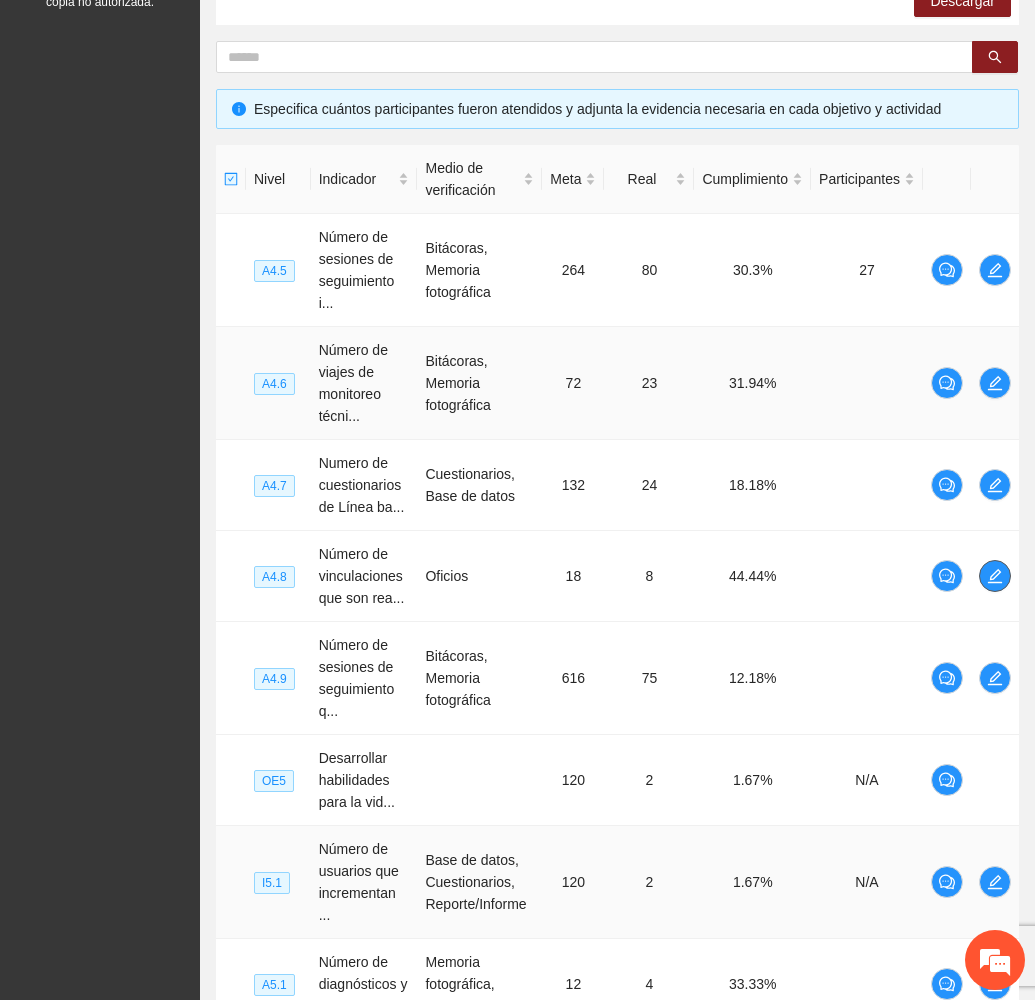 scroll, scrollTop: 798, scrollLeft: 0, axis: vertical 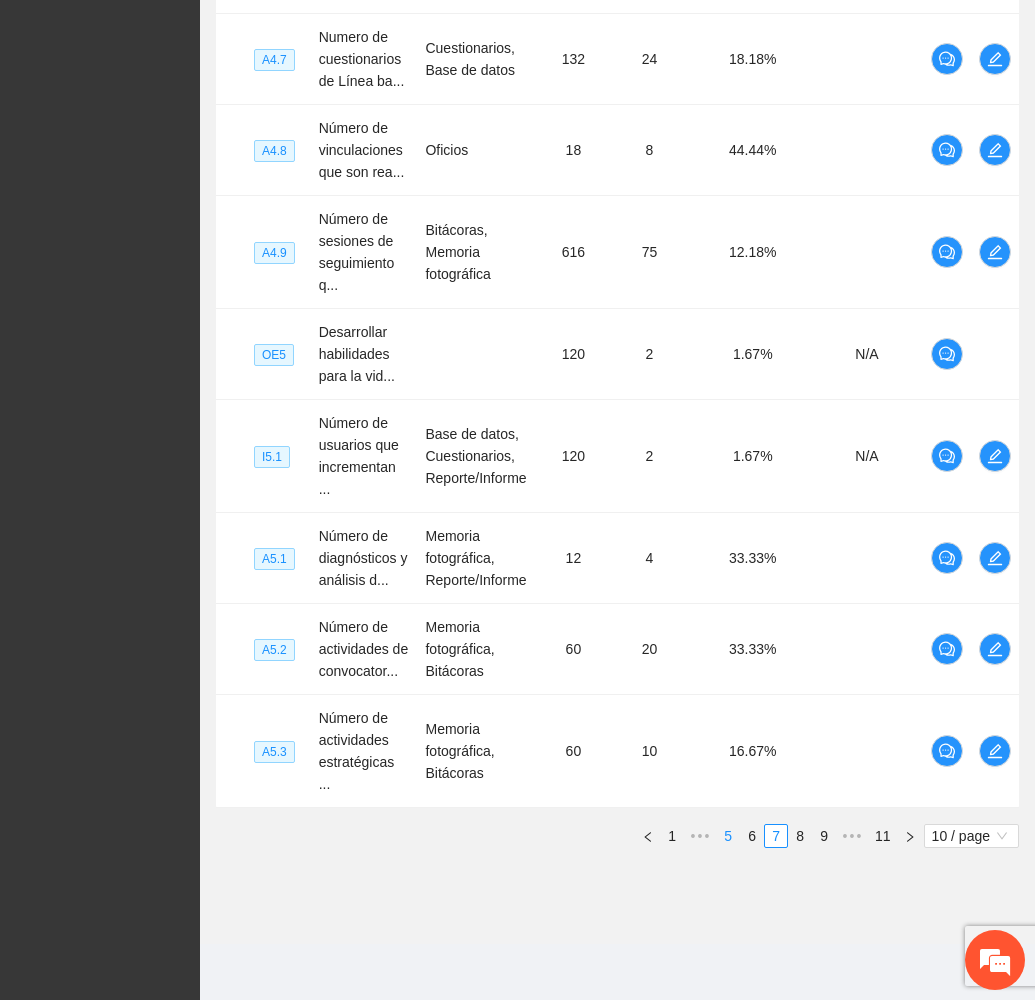 click on "5" at bounding box center [728, 836] 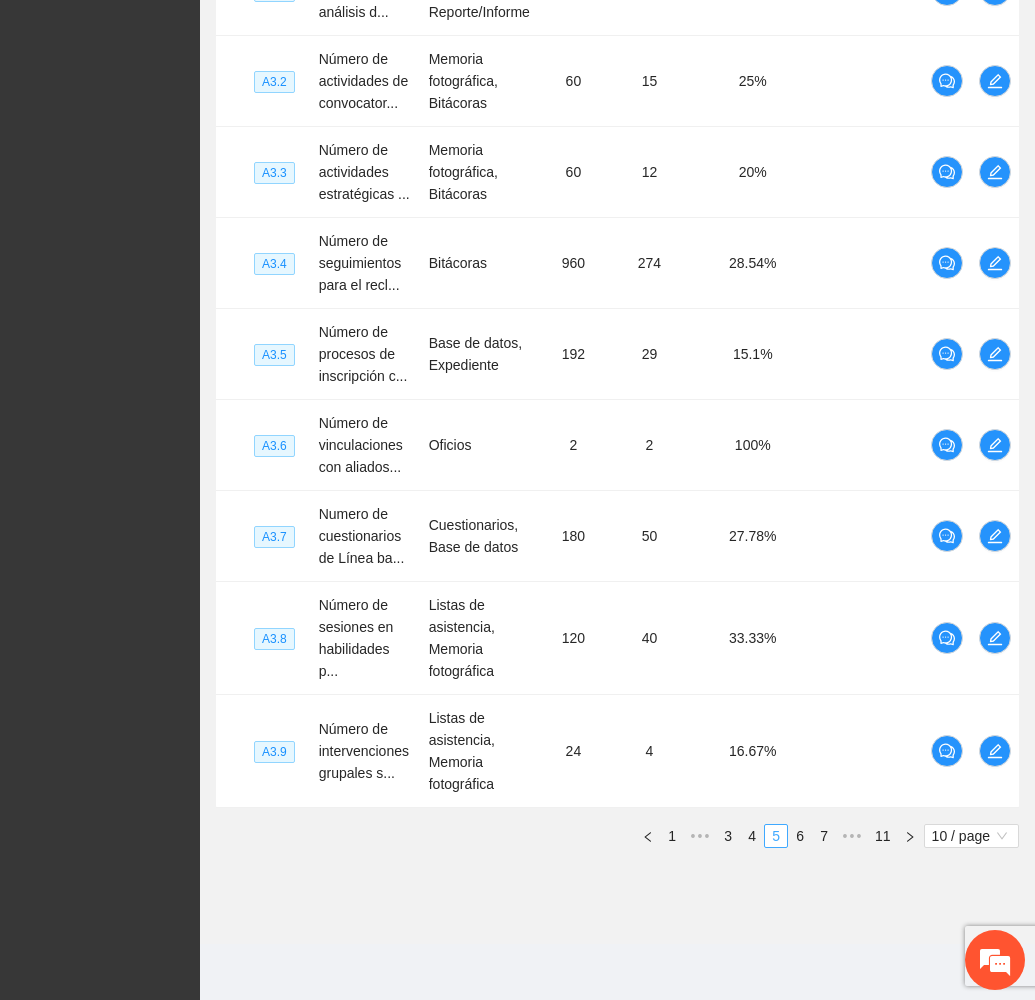 scroll, scrollTop: 732, scrollLeft: 0, axis: vertical 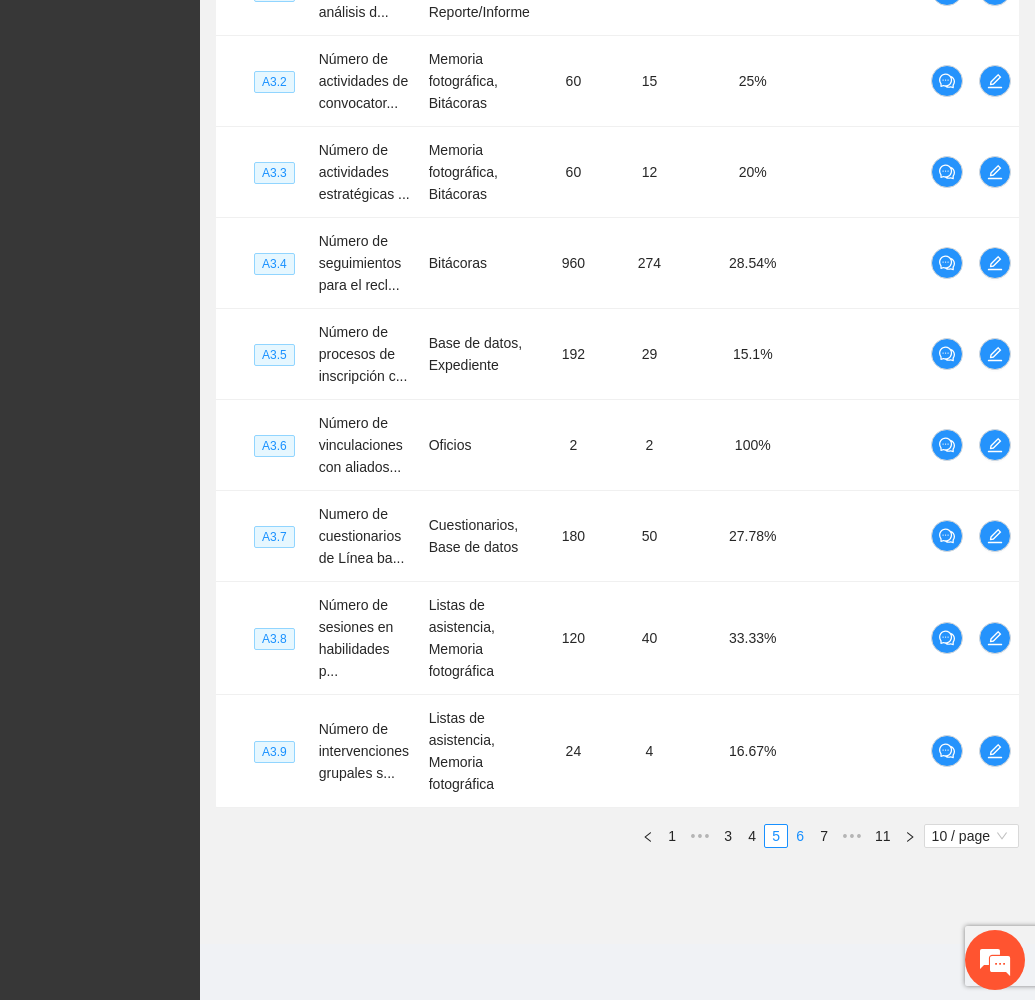 click on "6" at bounding box center (800, 836) 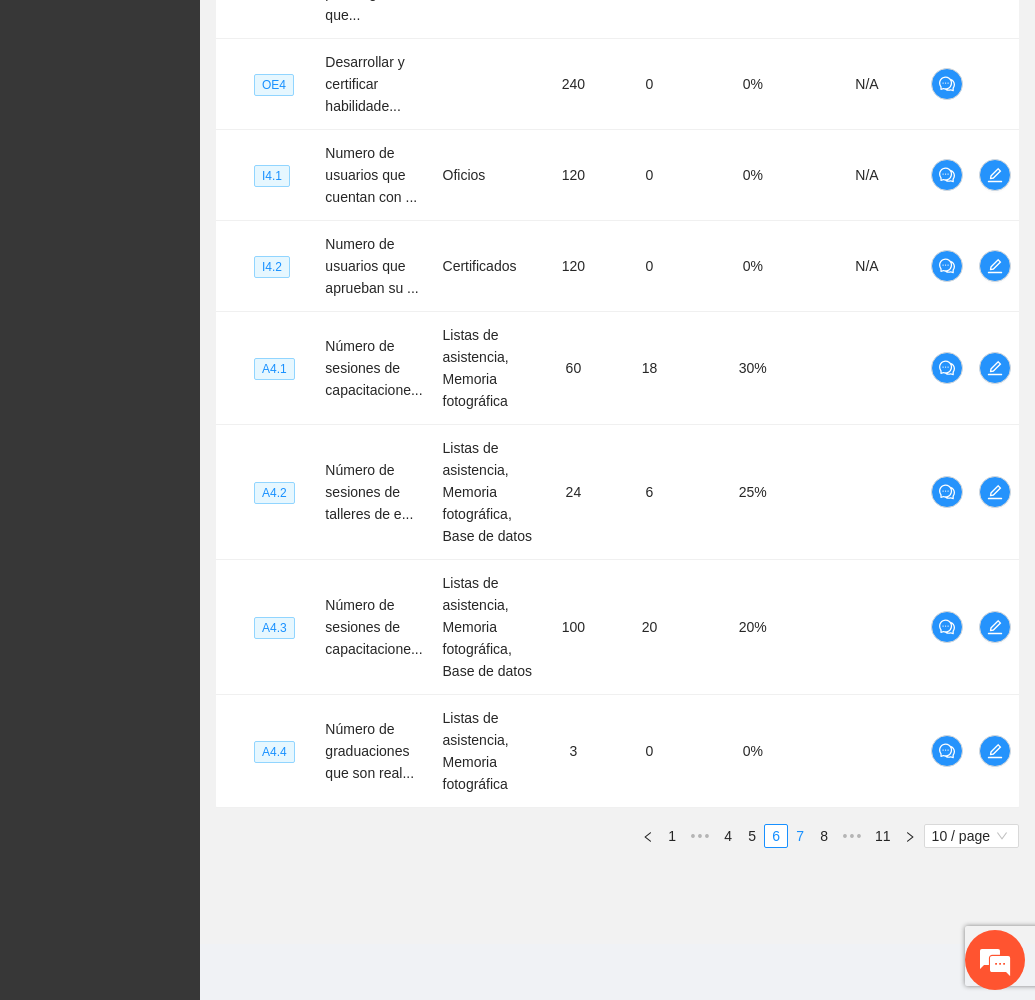 click on "7" at bounding box center (800, 836) 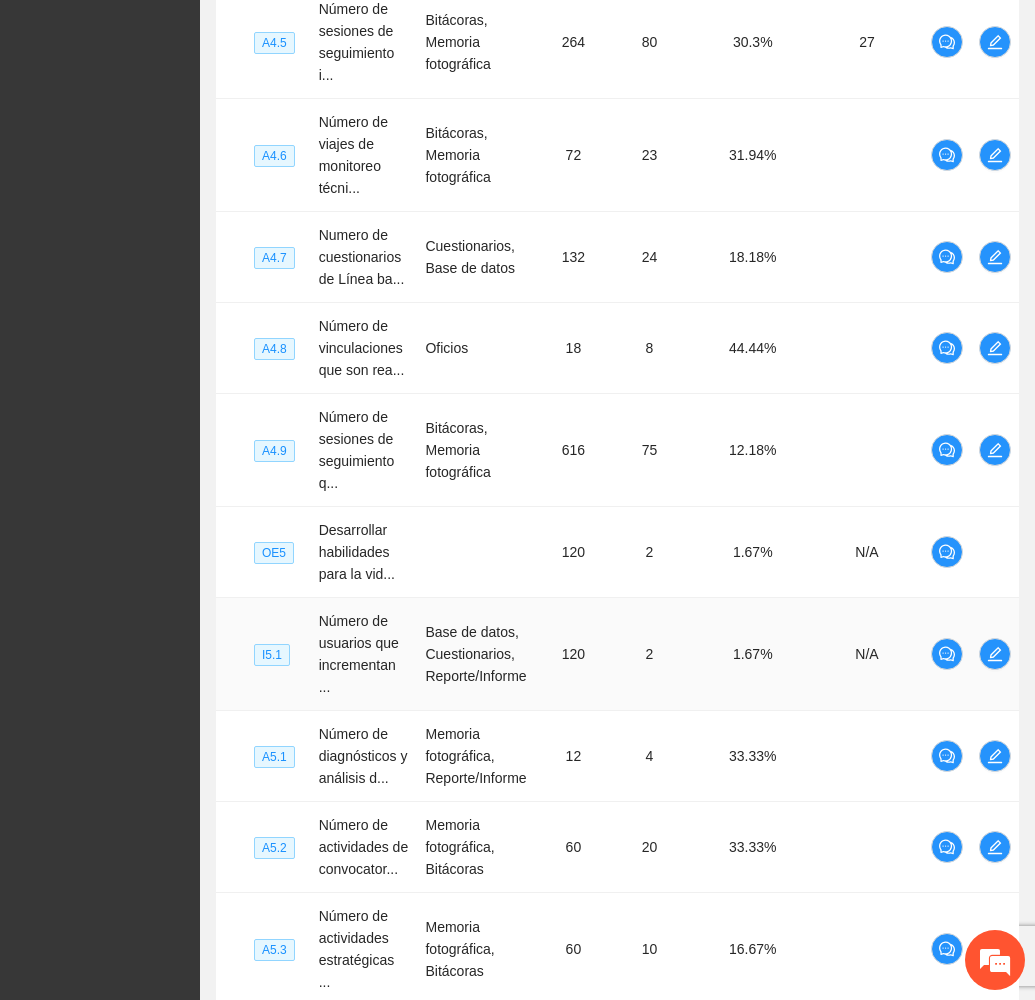 scroll, scrollTop: 798, scrollLeft: 0, axis: vertical 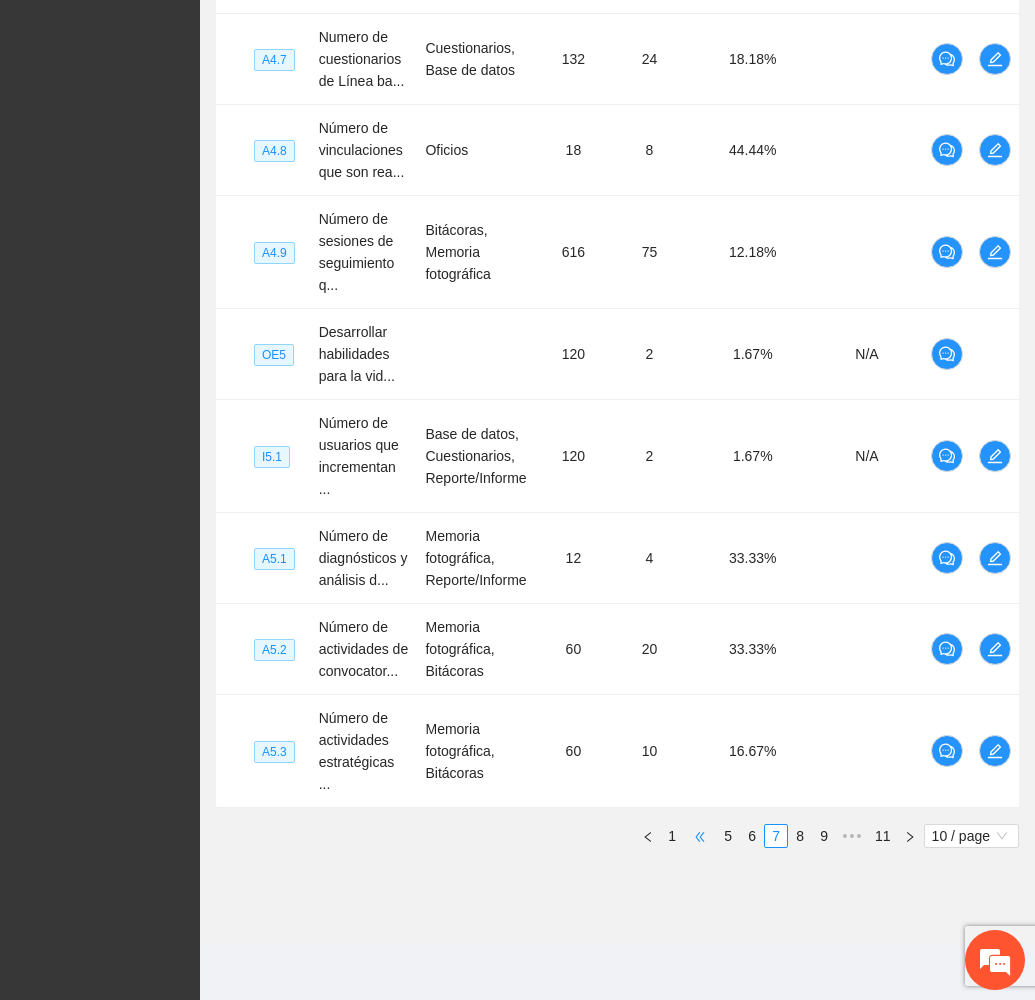 click on "•••" at bounding box center [700, 836] 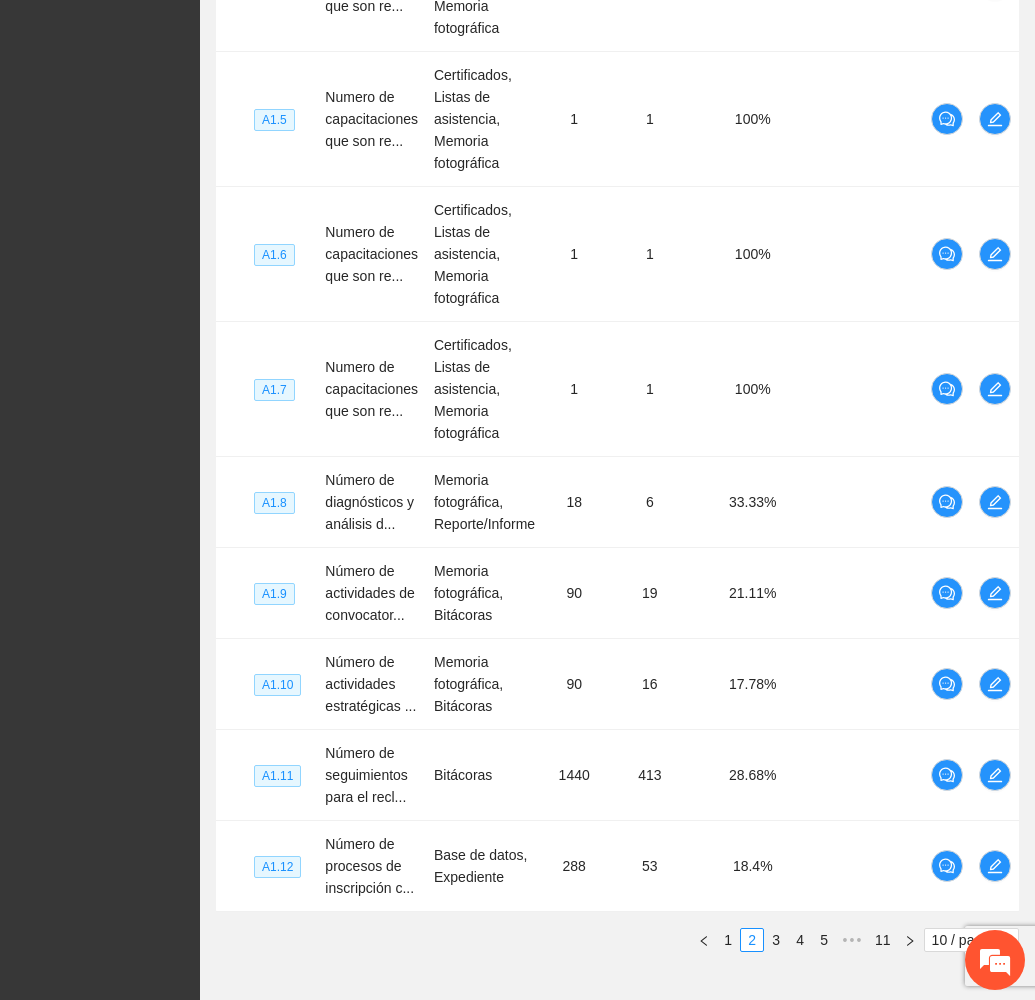 click on "3" at bounding box center [776, 940] 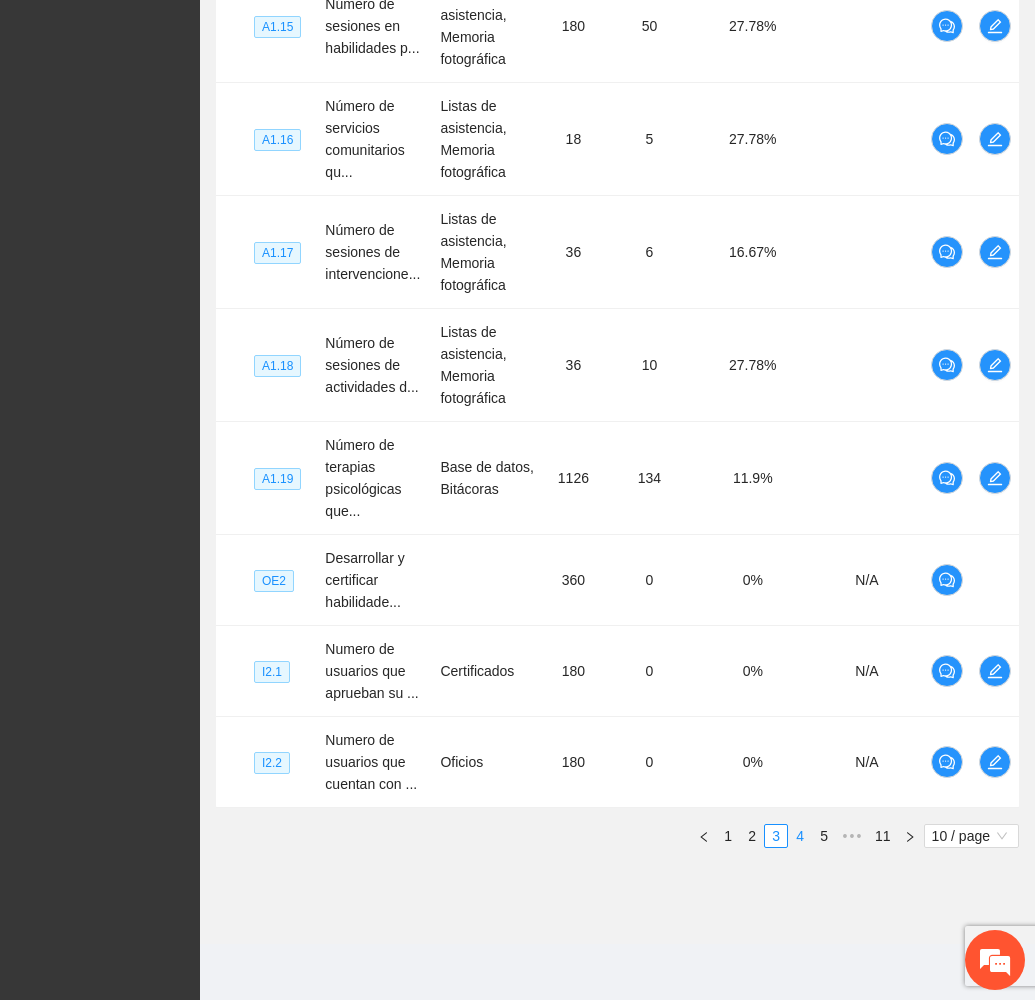 click on "4" at bounding box center (800, 836) 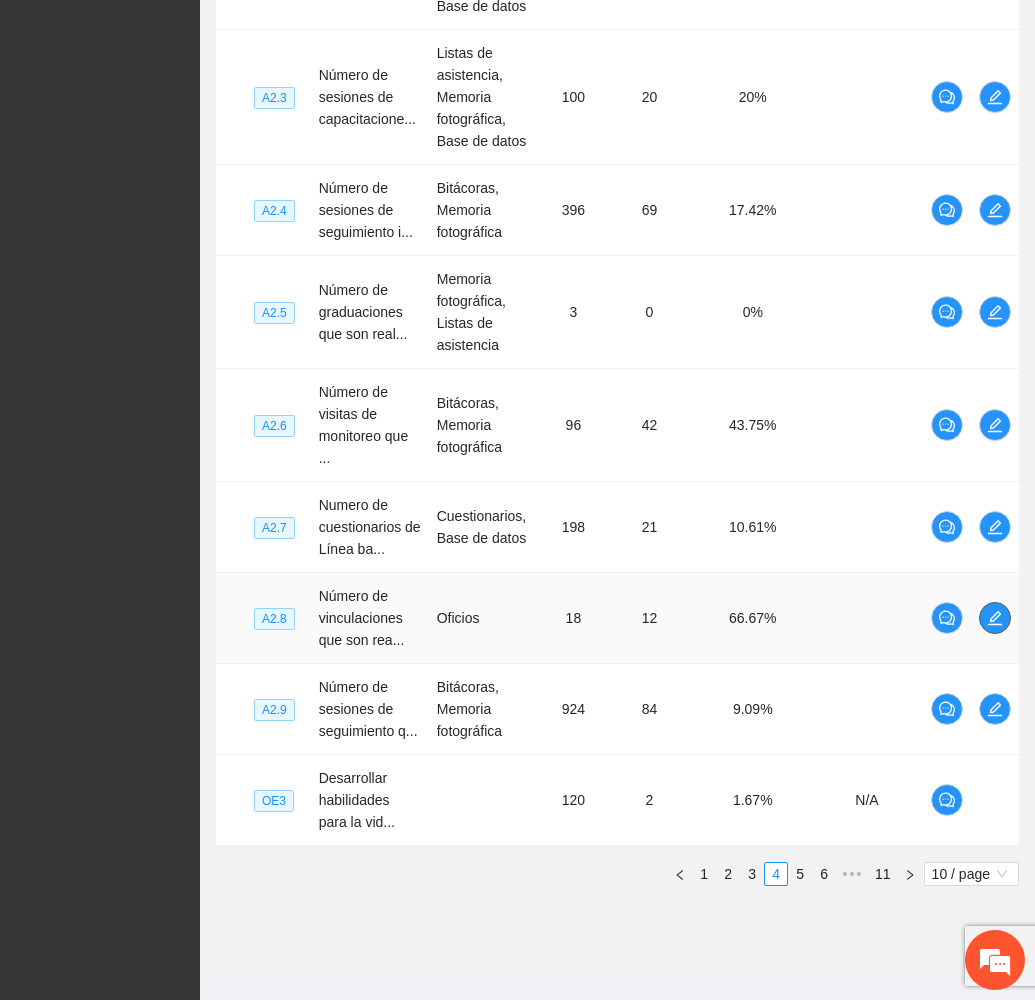click 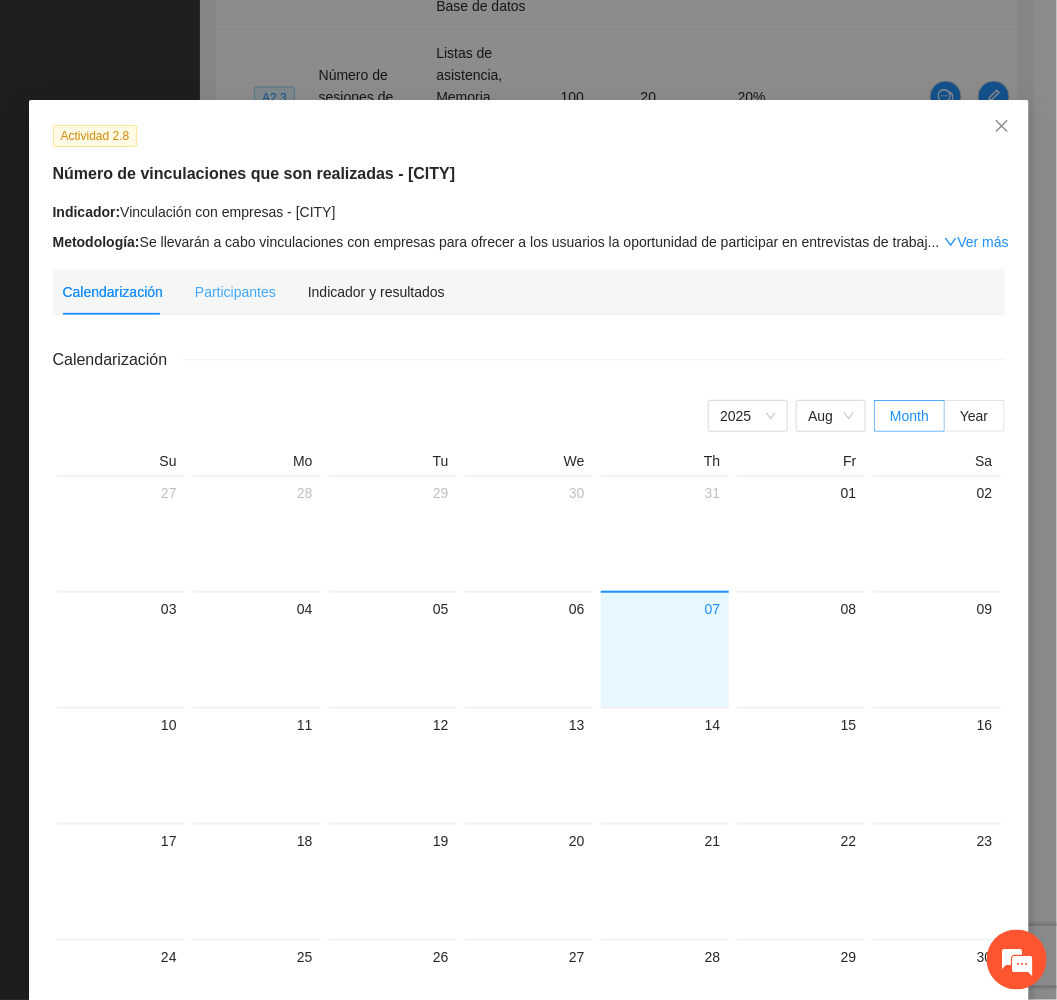 click on "Indicador y resultados" at bounding box center (376, 292) 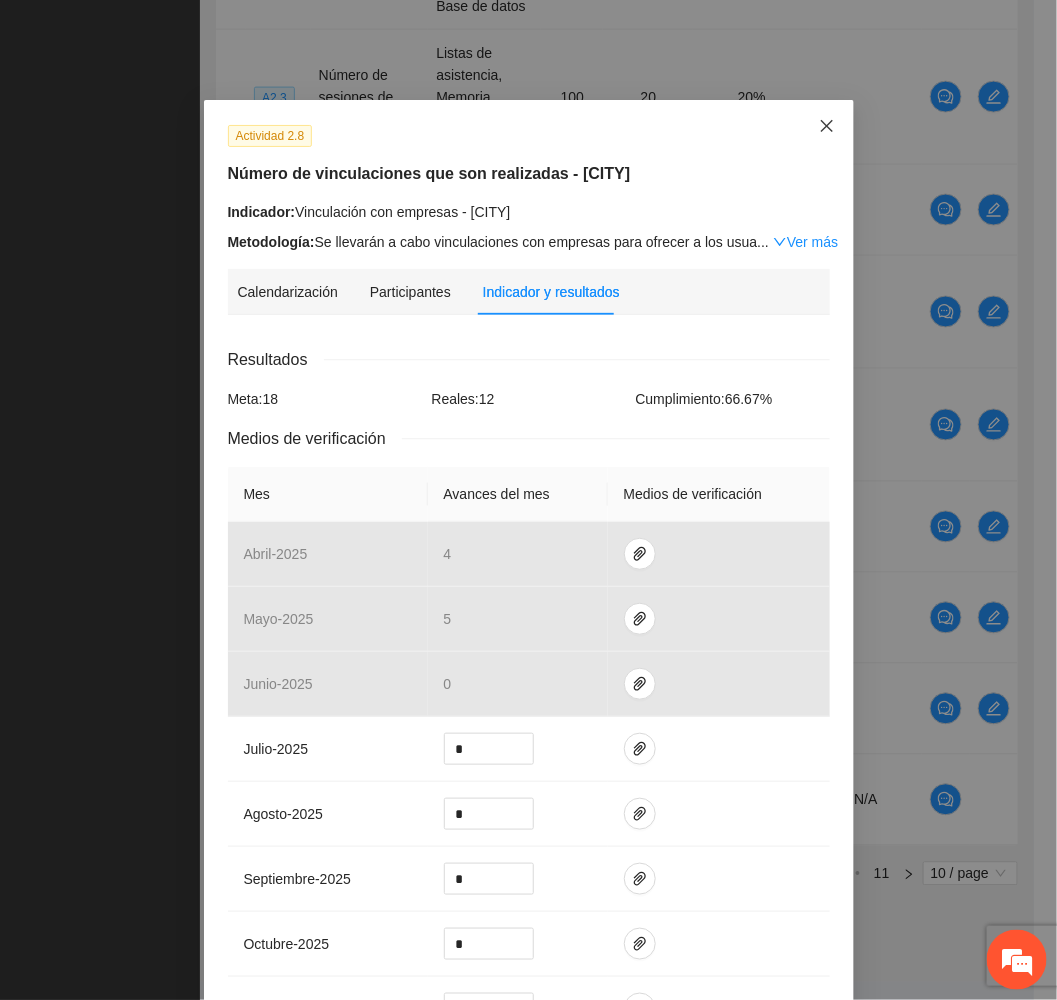 click at bounding box center (827, 127) 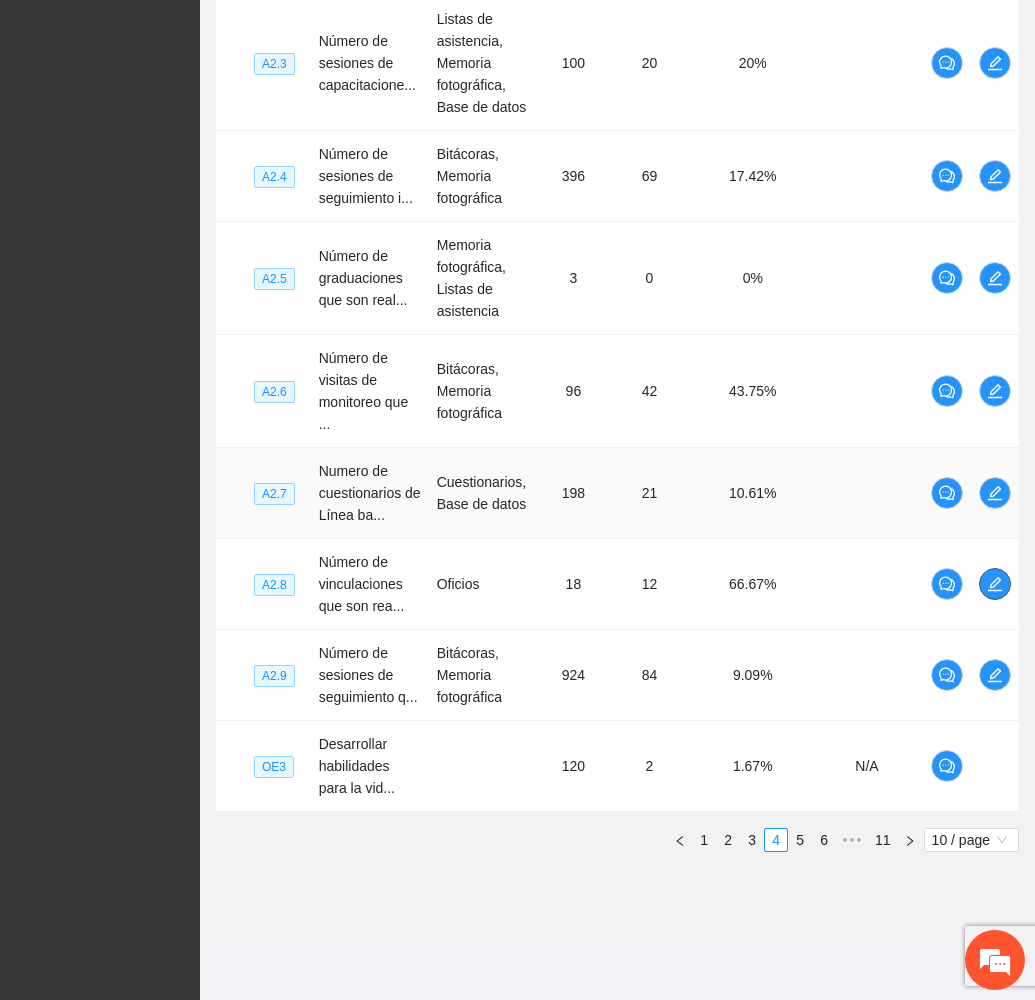 scroll, scrollTop: 841, scrollLeft: 0, axis: vertical 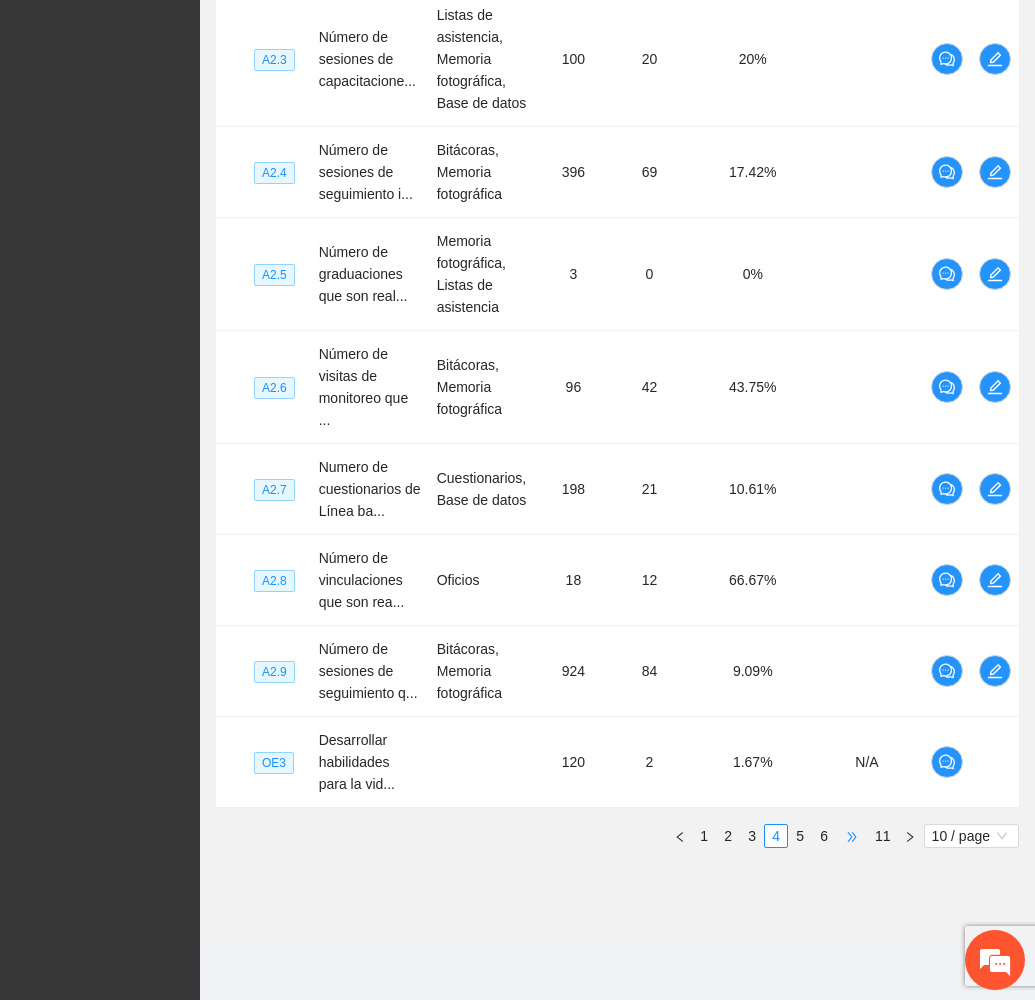 click on "•••" at bounding box center [852, 836] 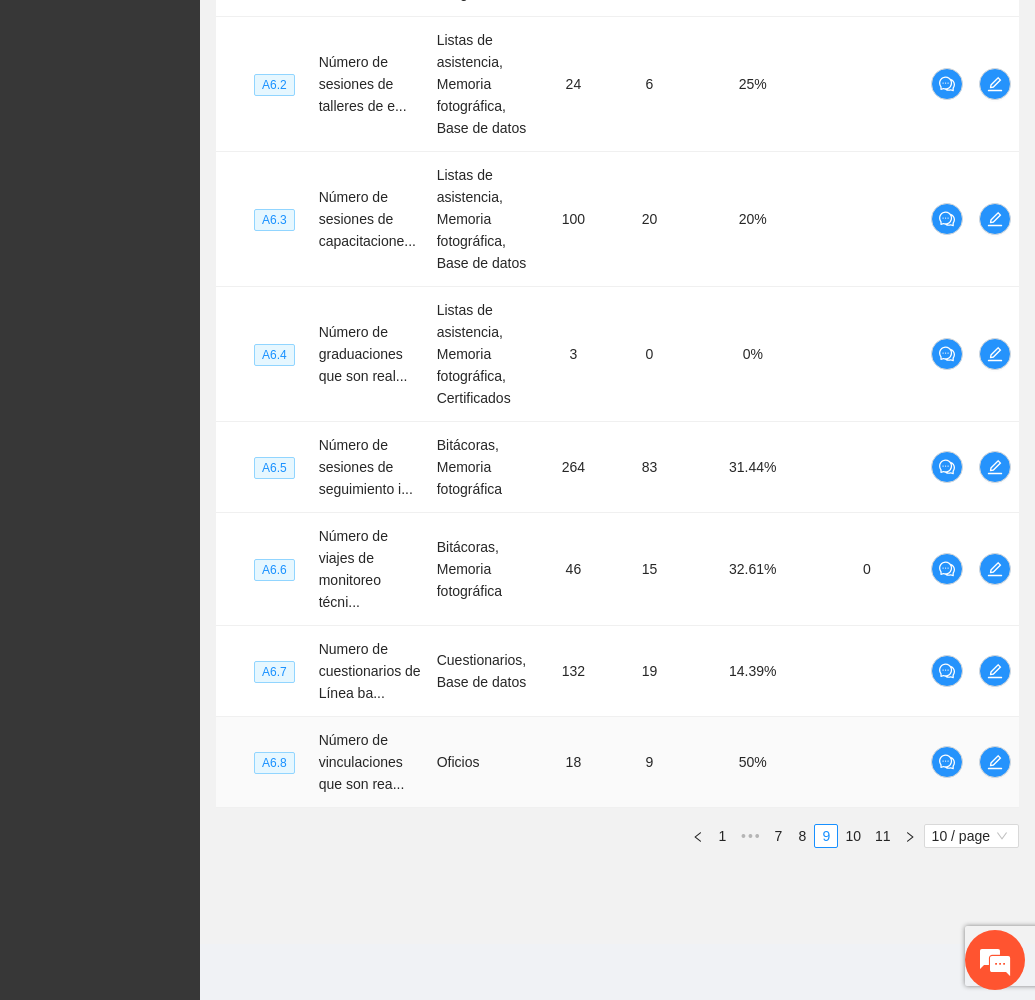scroll, scrollTop: 864, scrollLeft: 0, axis: vertical 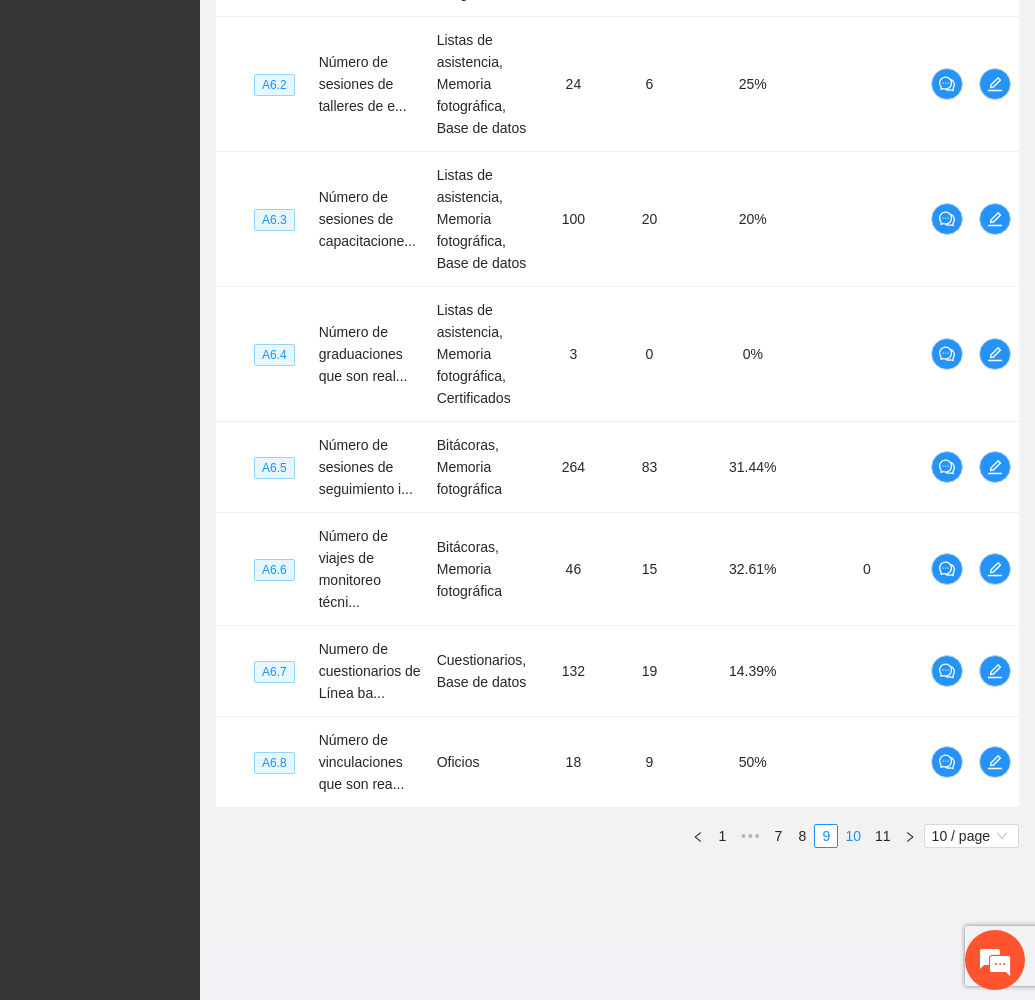 click on "10" at bounding box center (853, 836) 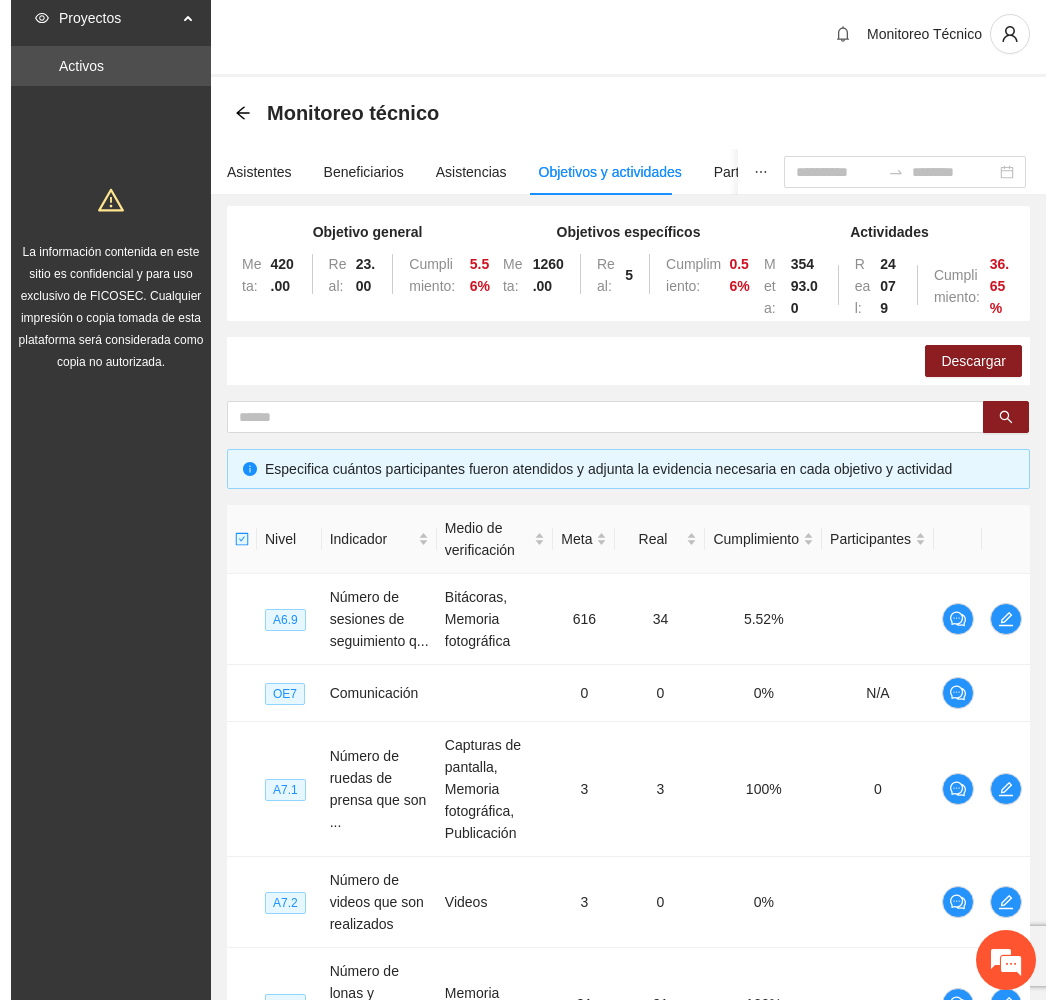 scroll, scrollTop: 0, scrollLeft: 0, axis: both 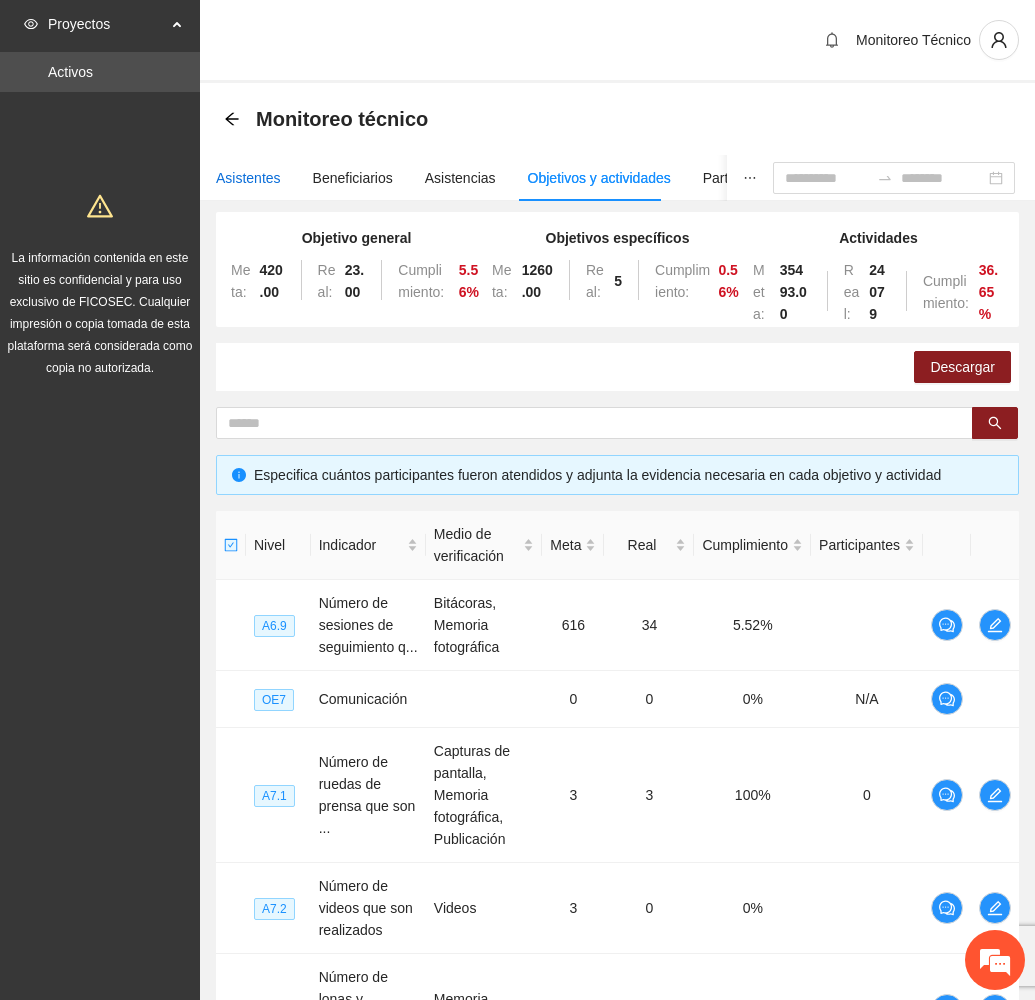 click on "Asistentes" at bounding box center (248, 178) 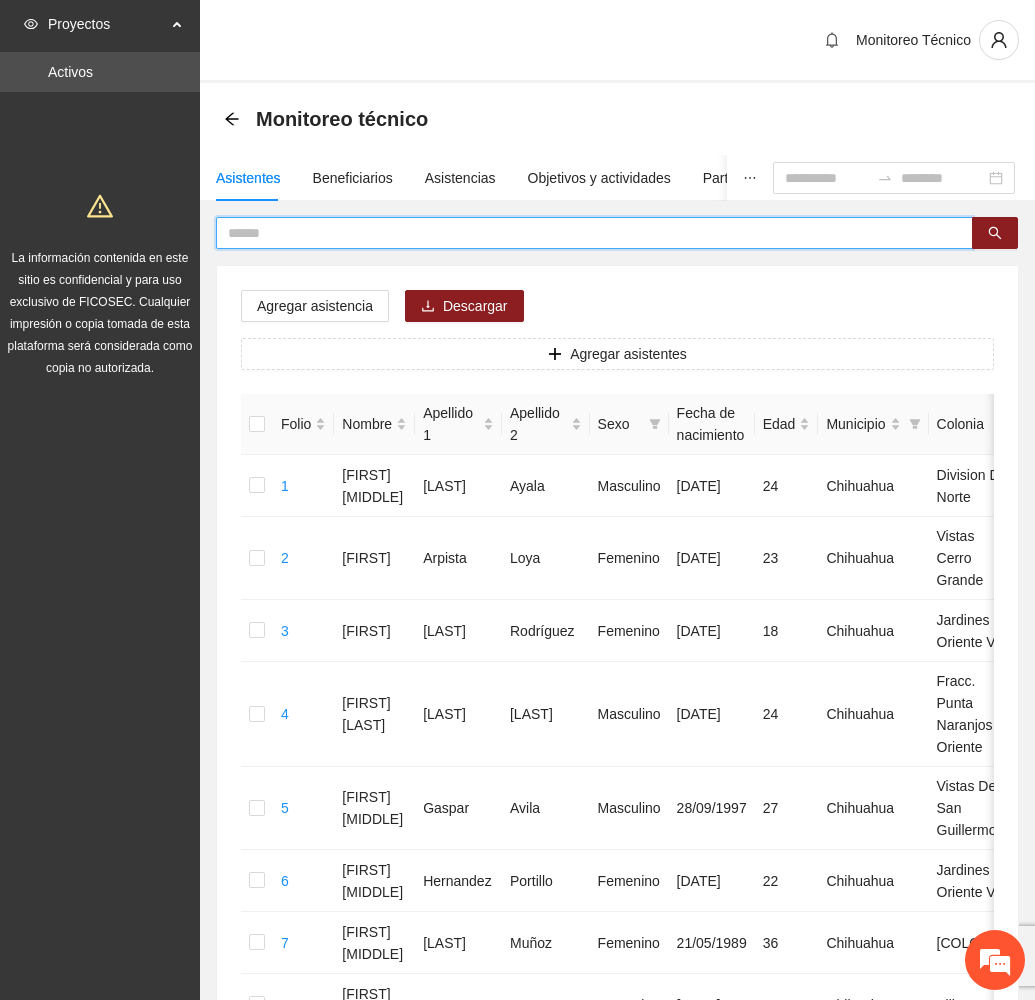 click at bounding box center (586, 233) 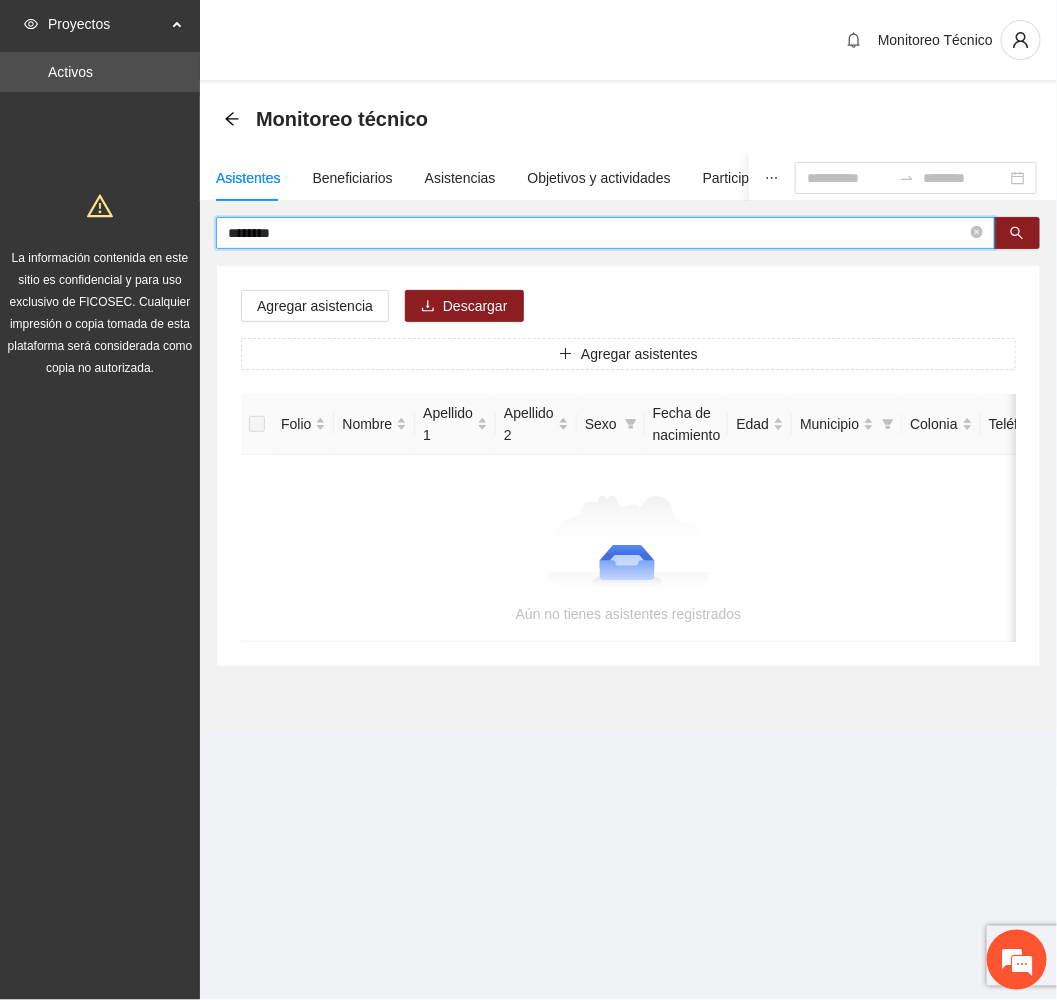 drag, startPoint x: 318, startPoint y: 229, endPoint x: 93, endPoint y: 207, distance: 226.073 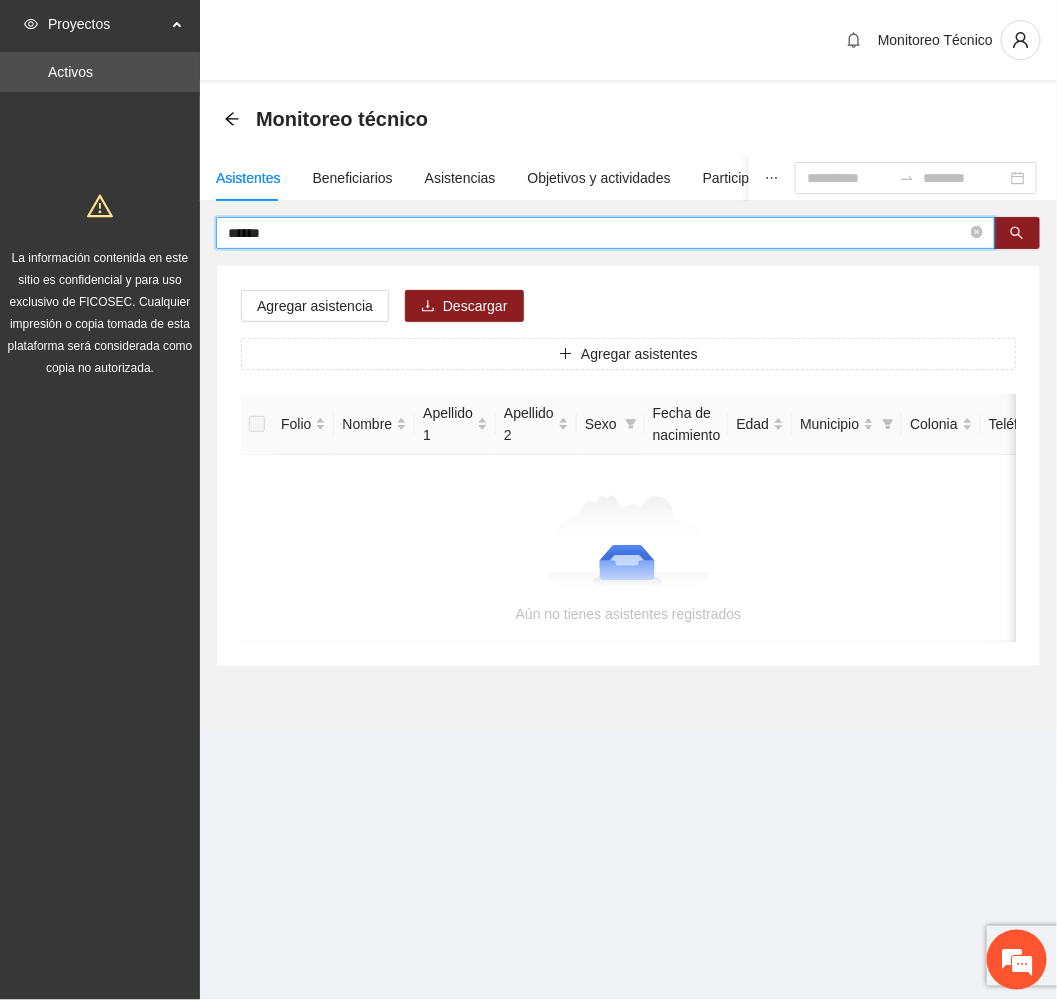 type on "******" 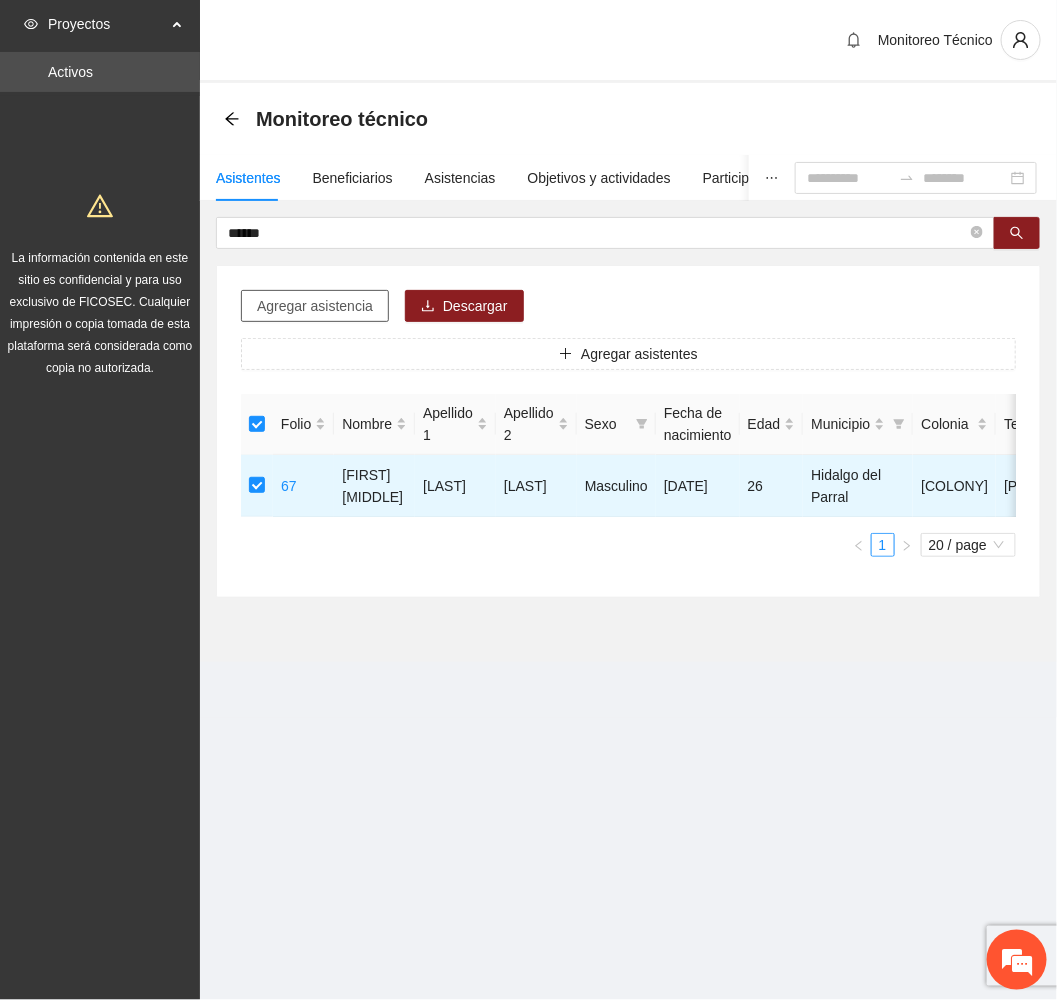click on "Agregar asistencia" at bounding box center [315, 306] 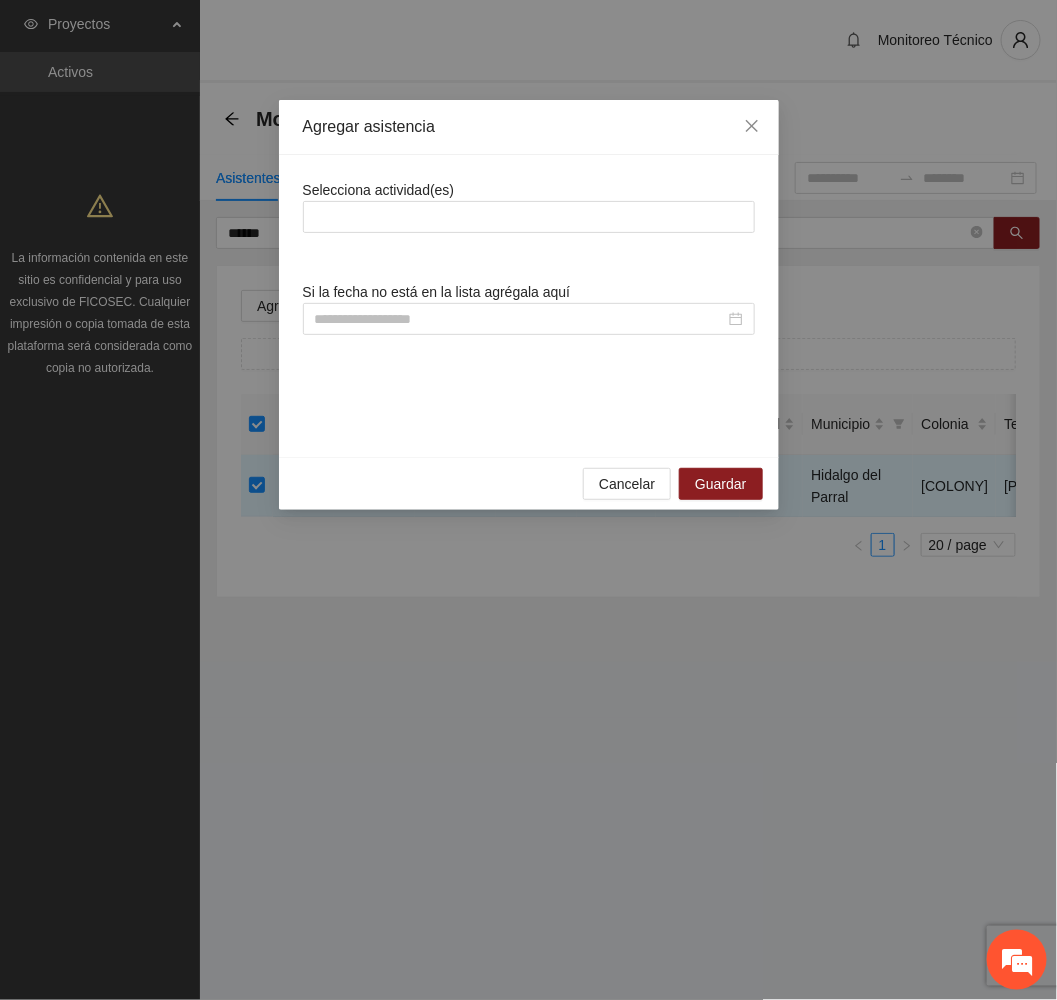 click on "Selecciona actividad(es)" at bounding box center [379, 190] 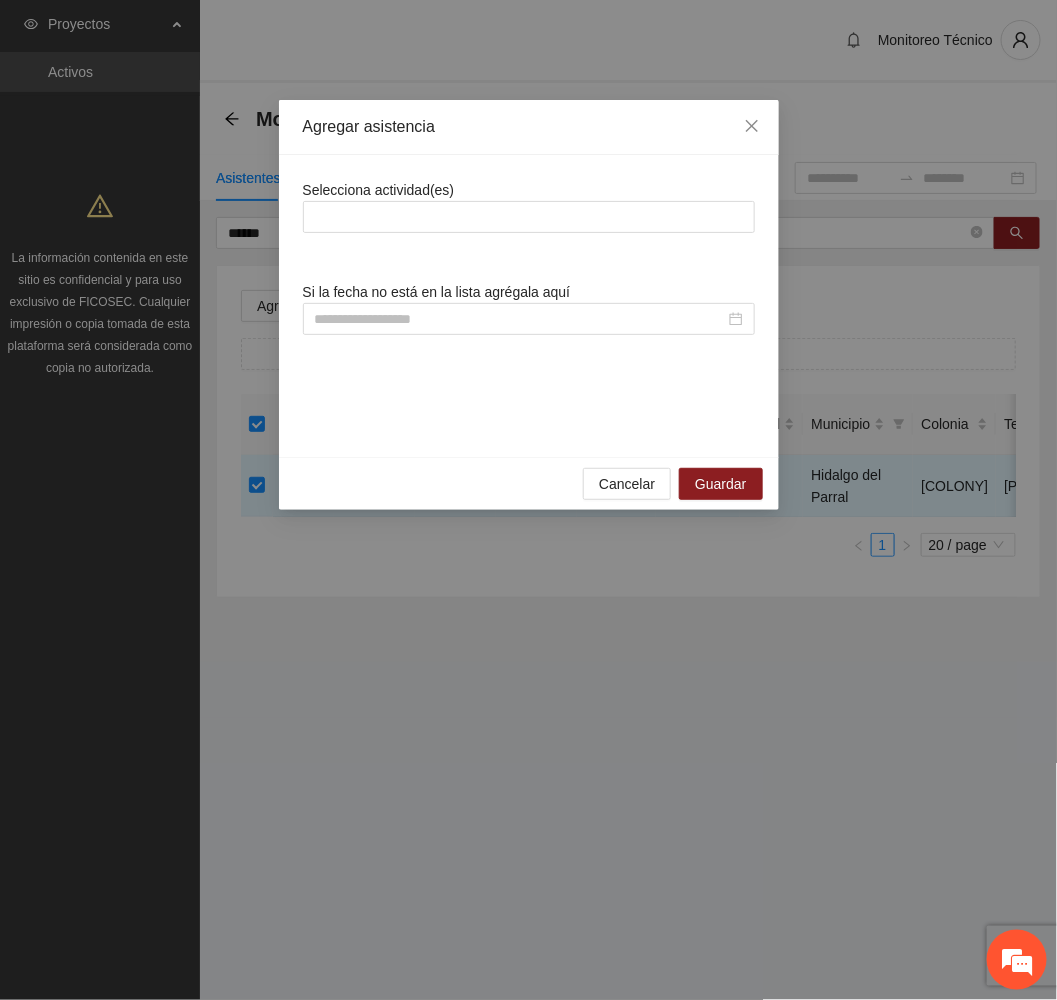 click on "Selecciona actividad(es)" at bounding box center (379, 190) 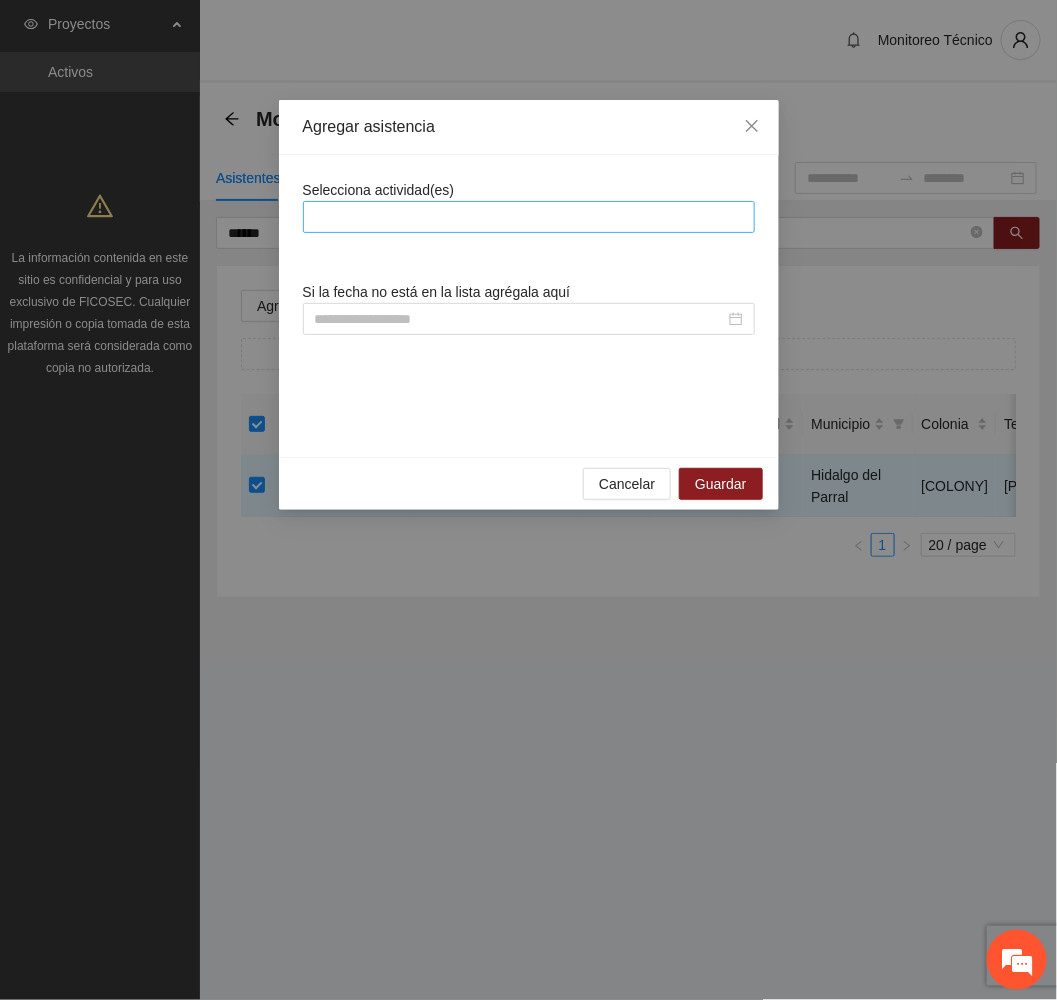 click at bounding box center [529, 217] 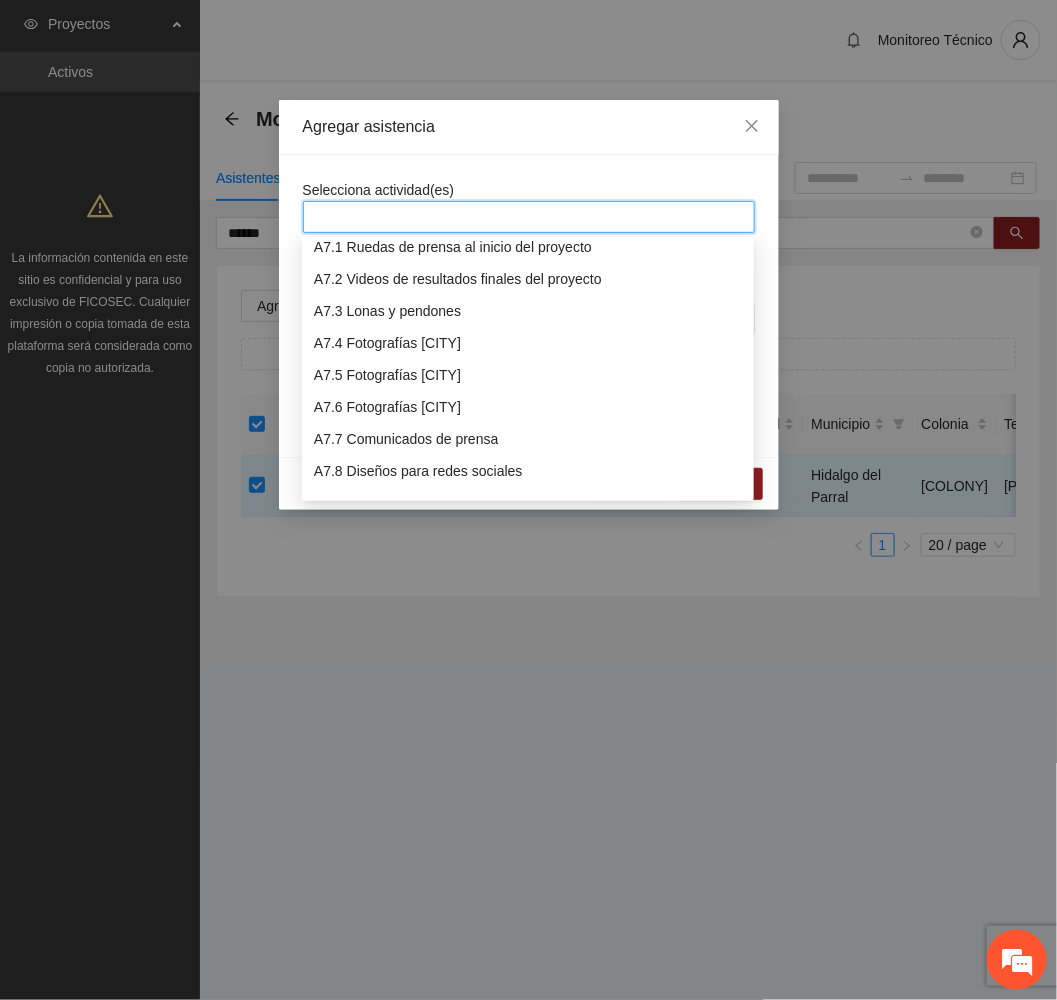 scroll, scrollTop: 2100, scrollLeft: 0, axis: vertical 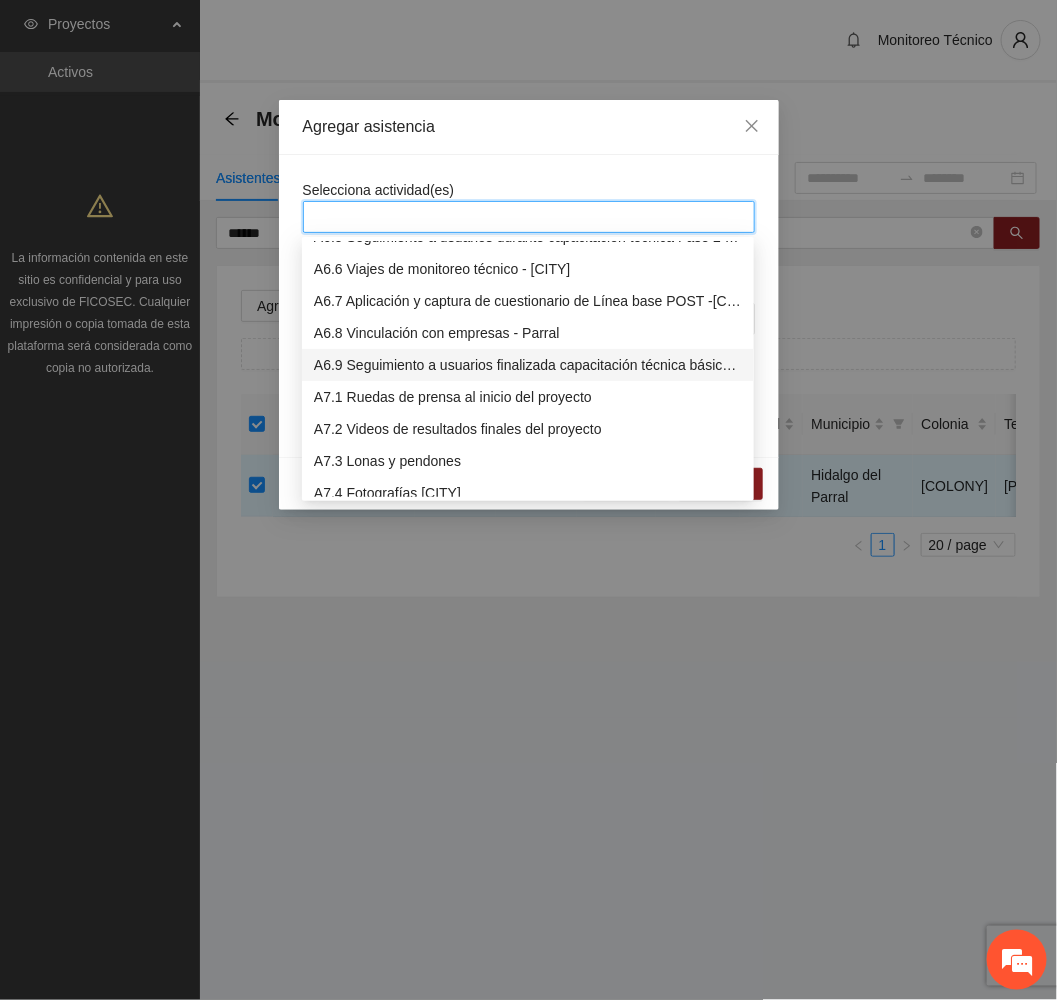 click on "A6.9 Seguimiento a usuarios finalizada capacitación técnica básica - [CITY]" at bounding box center (528, 365) 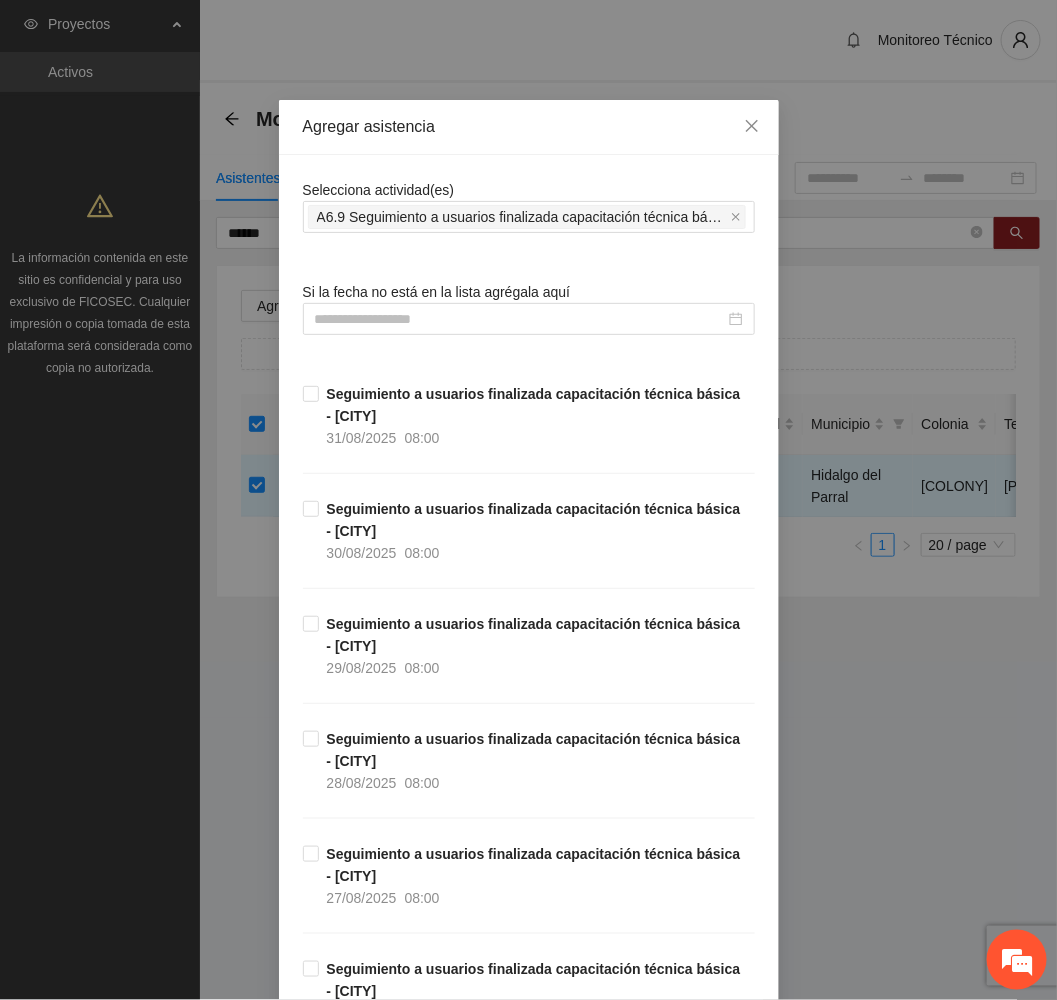 click on "Agregar asistencia" at bounding box center (529, 127) 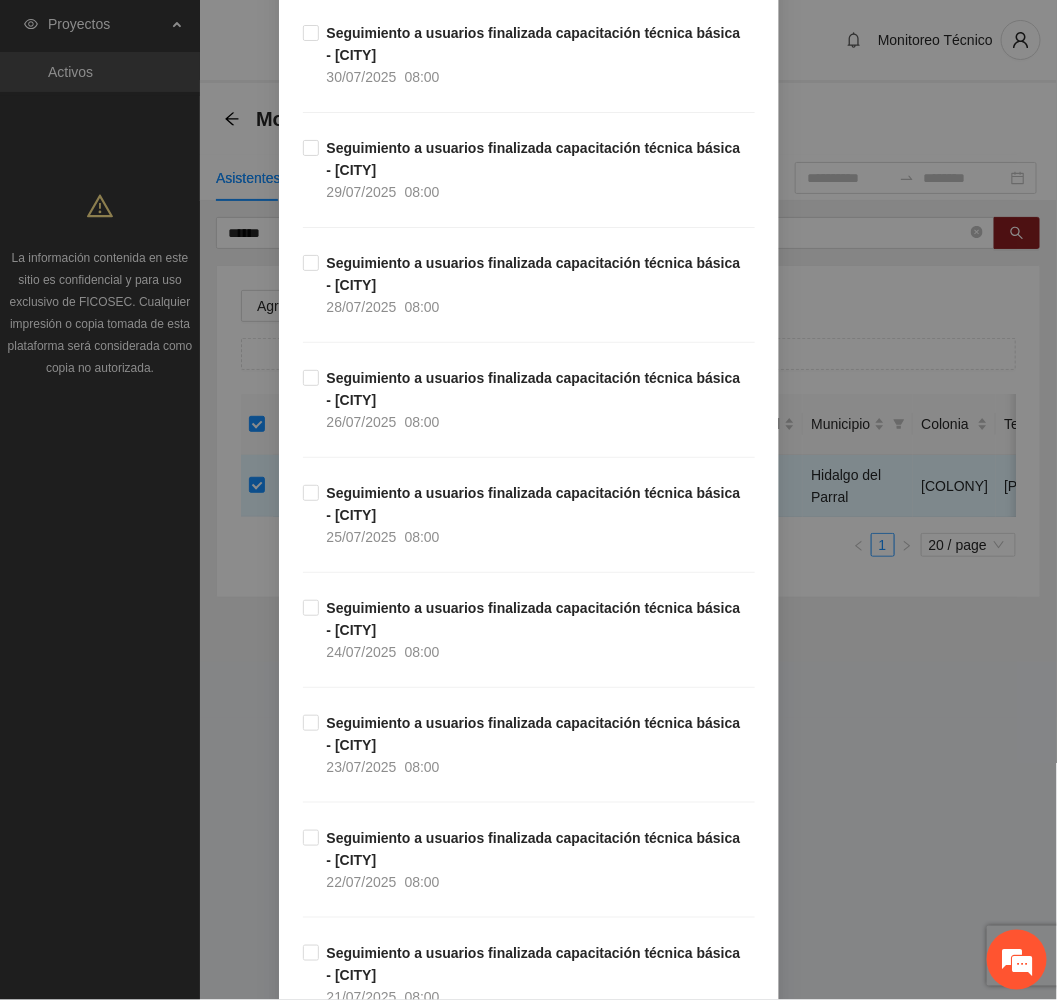 scroll, scrollTop: 4200, scrollLeft: 0, axis: vertical 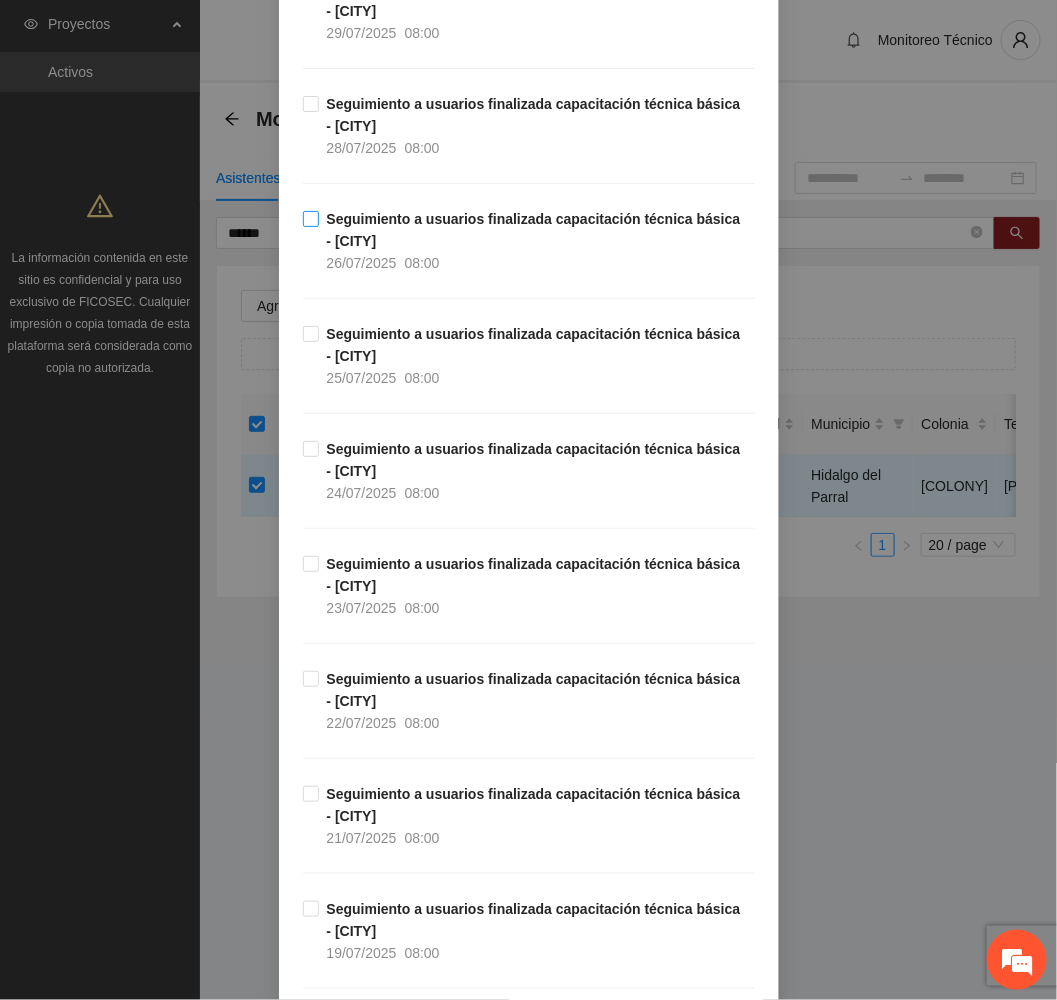 click on "Seguimiento a usuarios finalizada capacitación técnica básica - [CITY] [DATE] [TIME]" at bounding box center (537, 241) 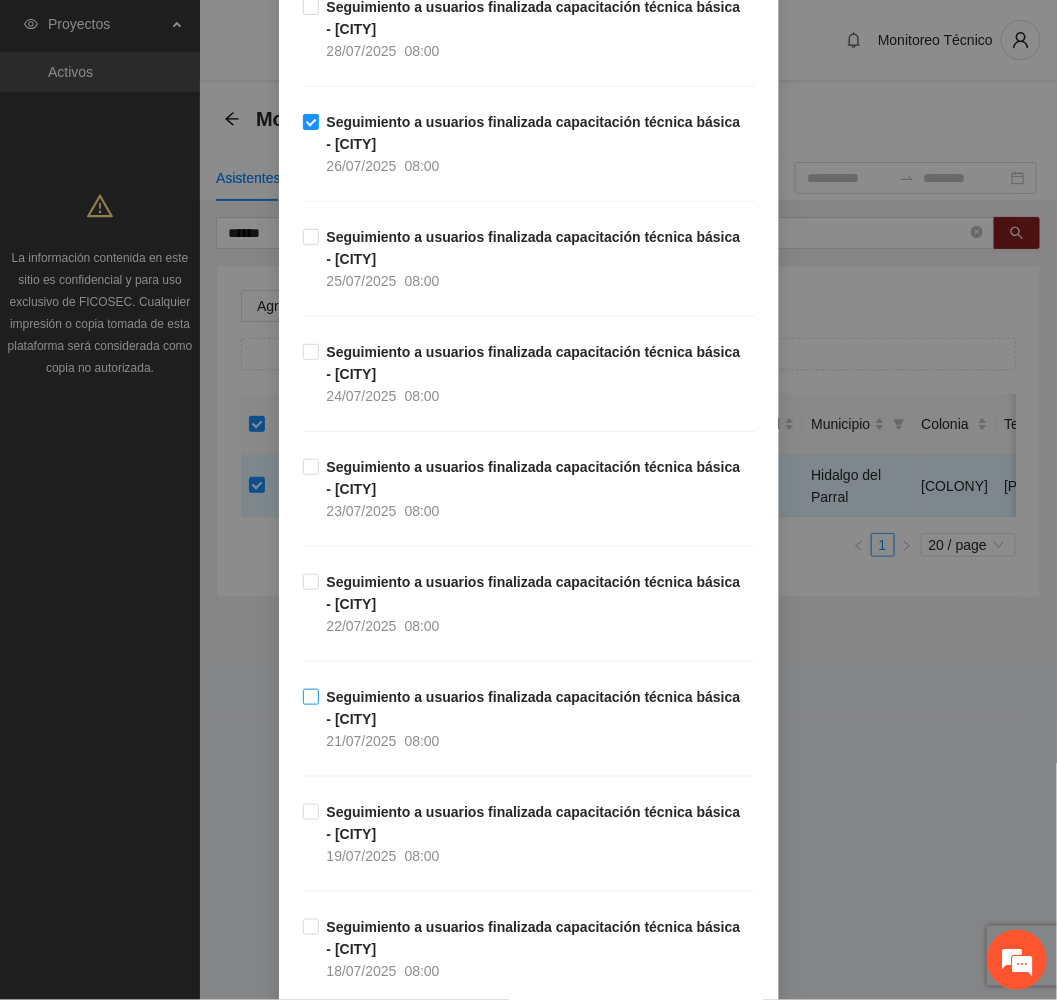 scroll, scrollTop: 4350, scrollLeft: 0, axis: vertical 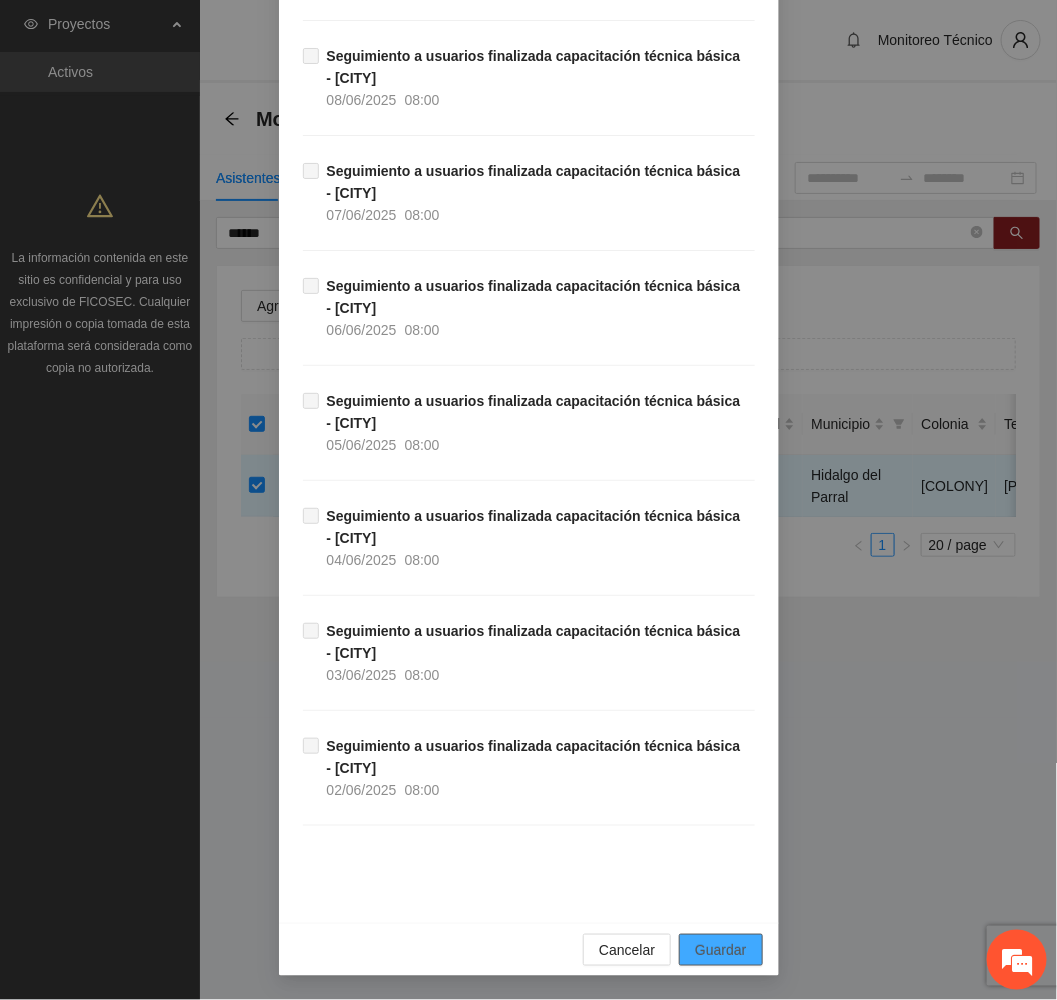 click on "Guardar" at bounding box center [720, 950] 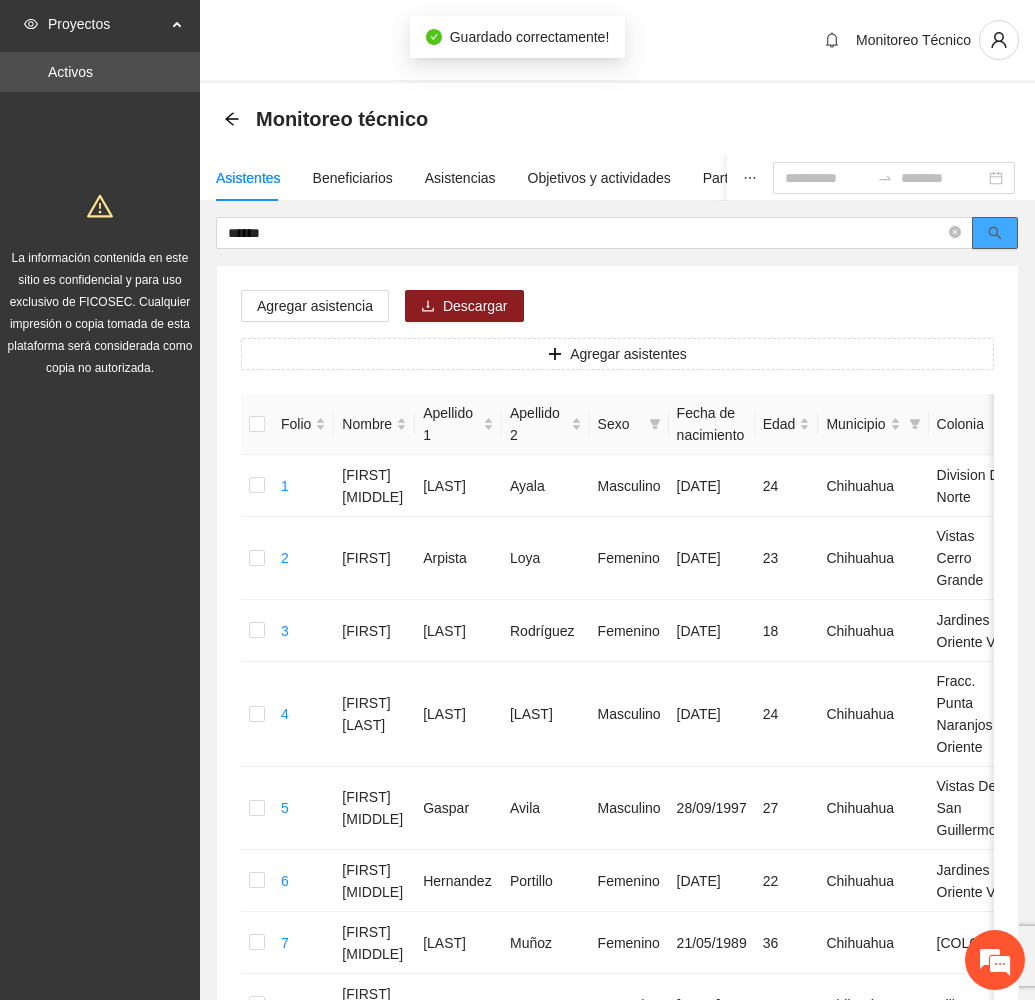 click at bounding box center (995, 233) 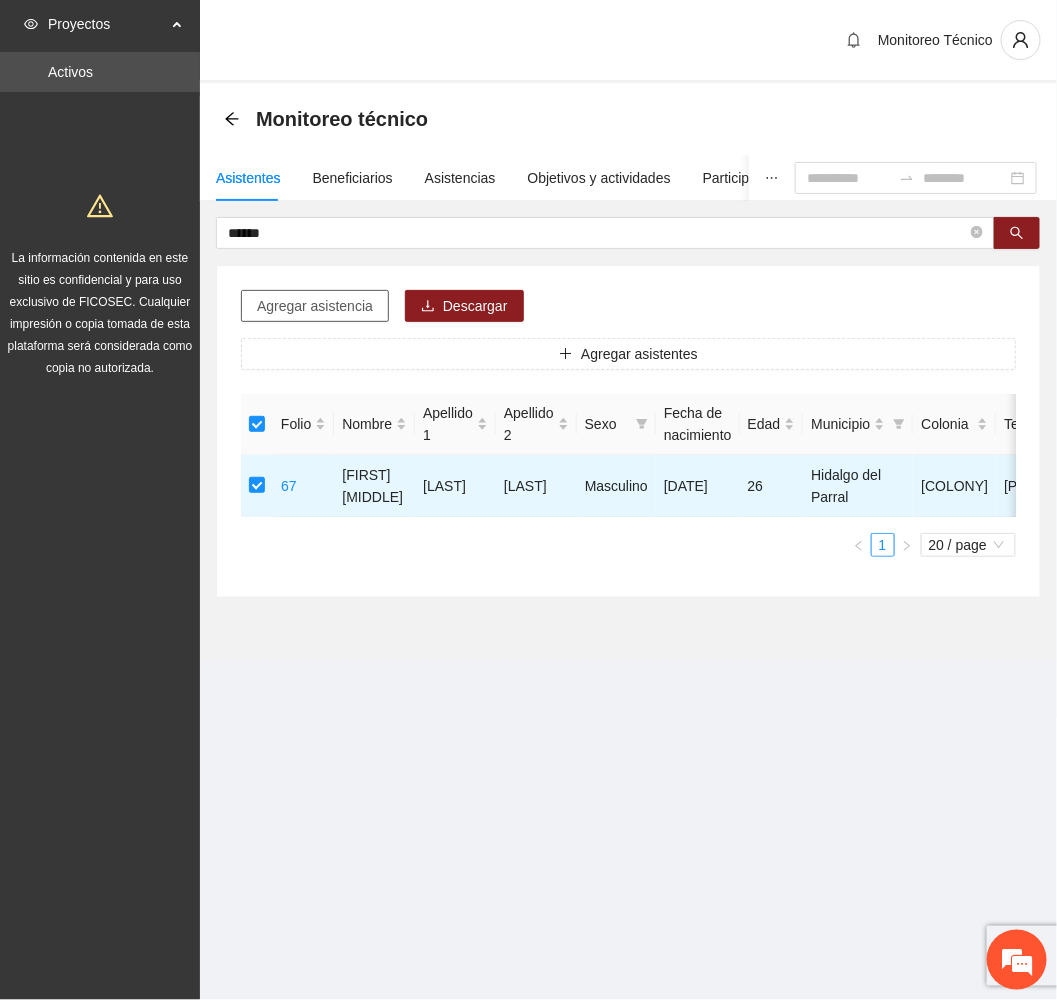 click on "Agregar asistencia" at bounding box center [315, 306] 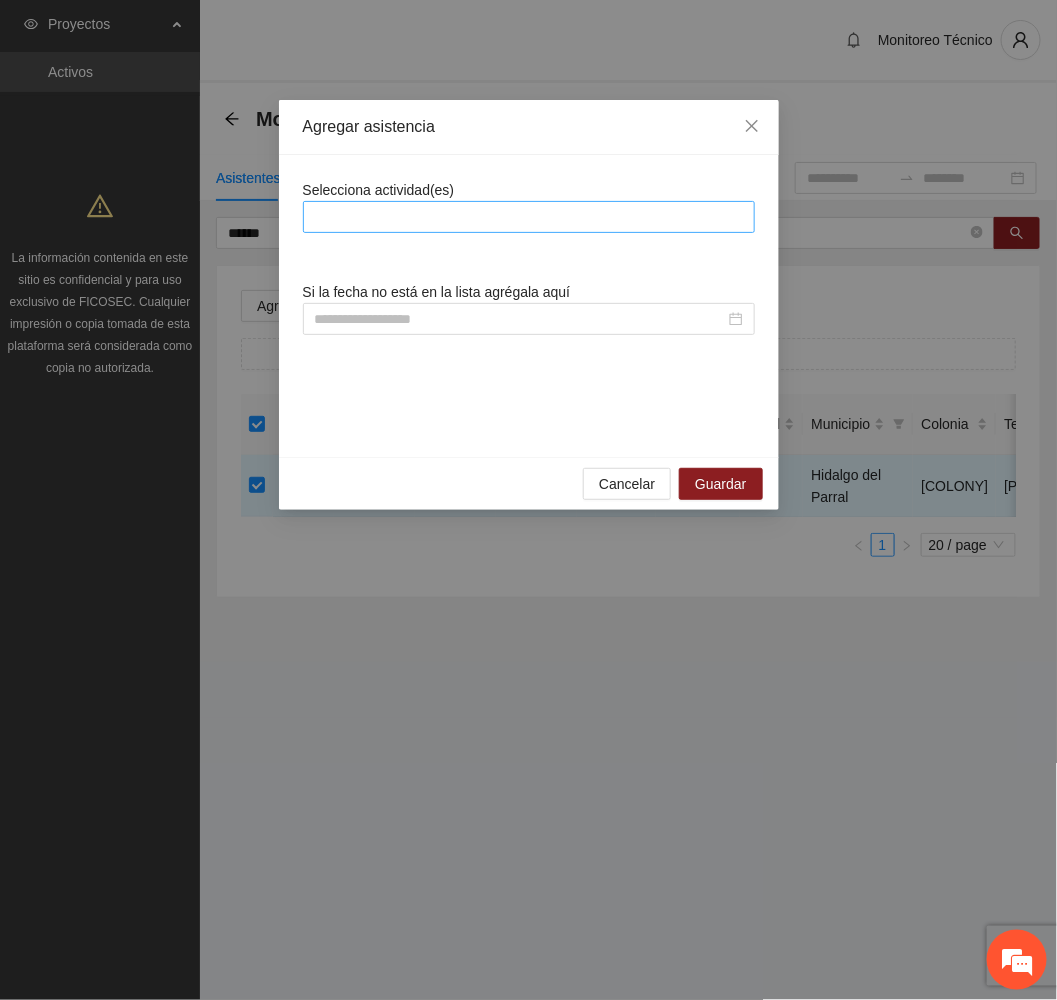 click at bounding box center (529, 217) 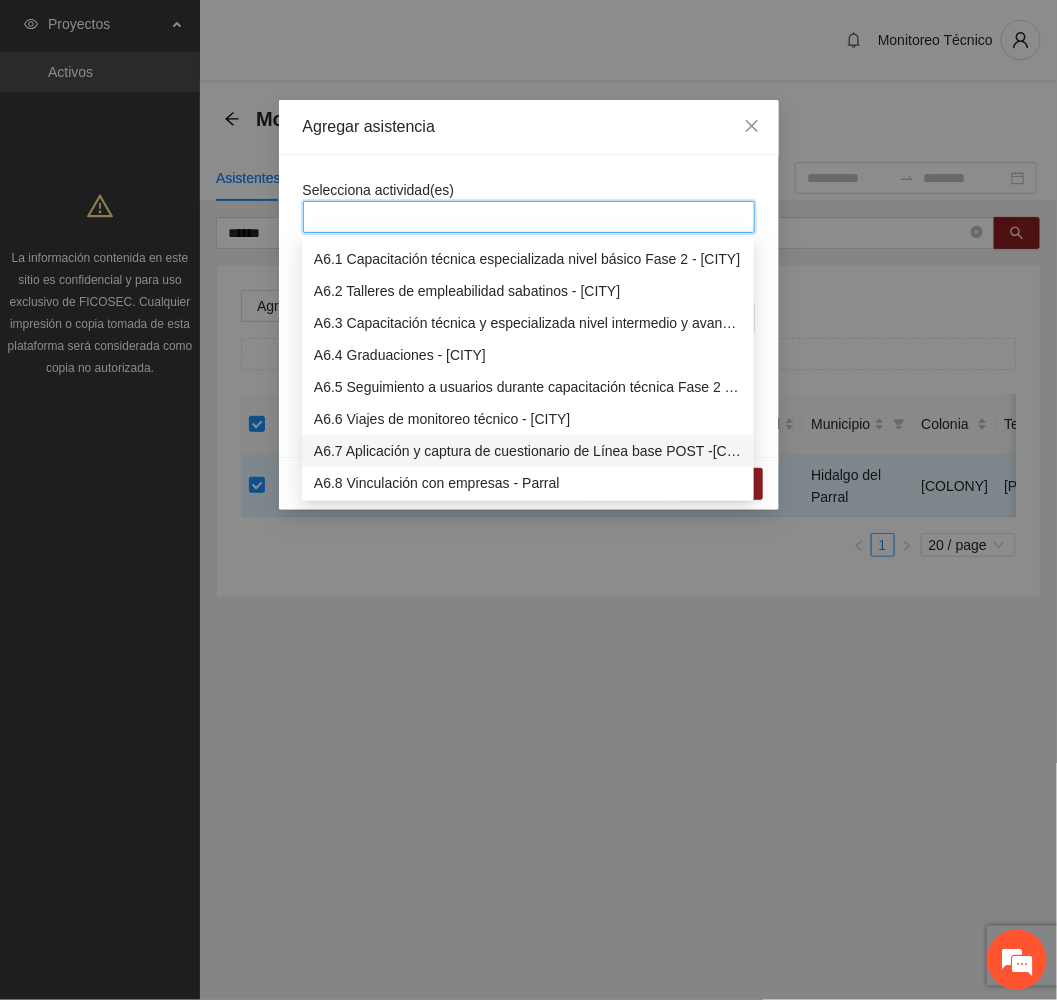 scroll, scrollTop: 2100, scrollLeft: 0, axis: vertical 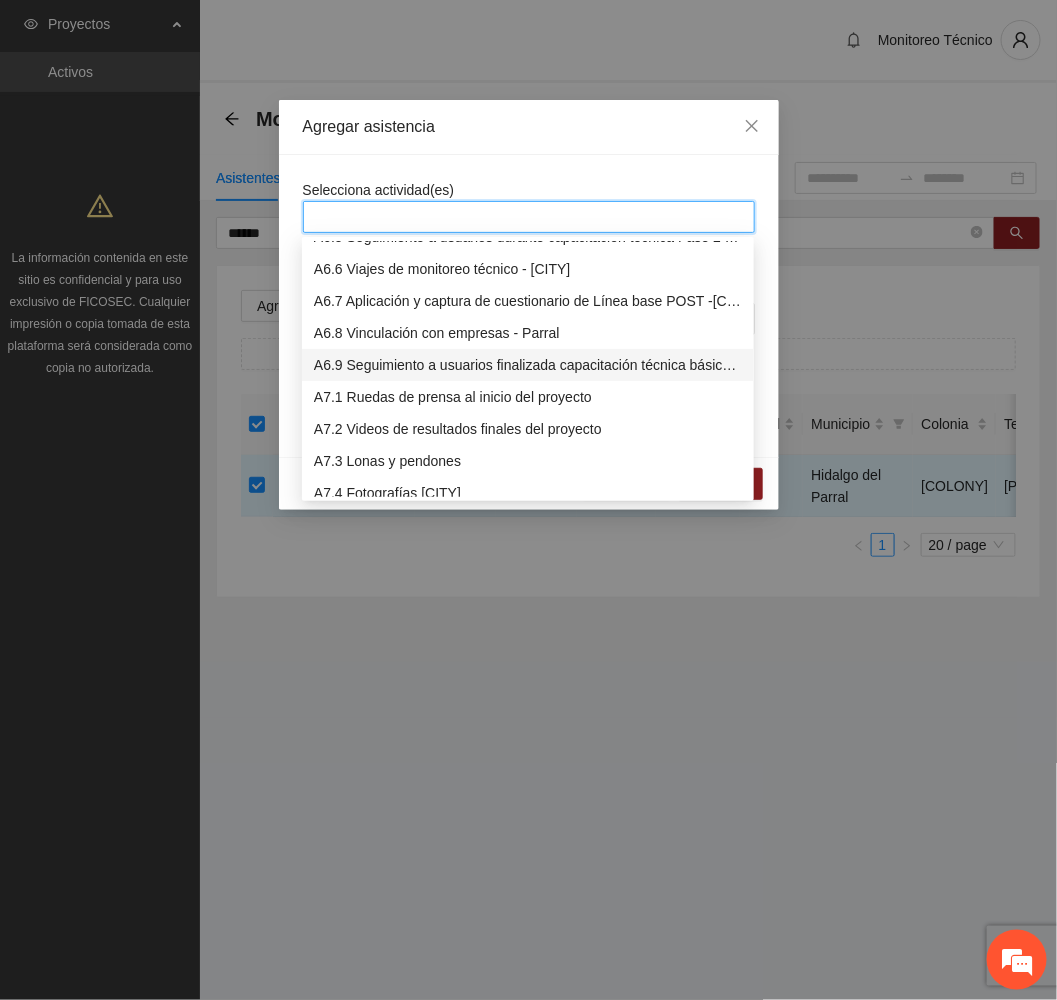 click on "A6.9 Seguimiento a usuarios finalizada capacitación técnica básica - [CITY]" at bounding box center (528, 365) 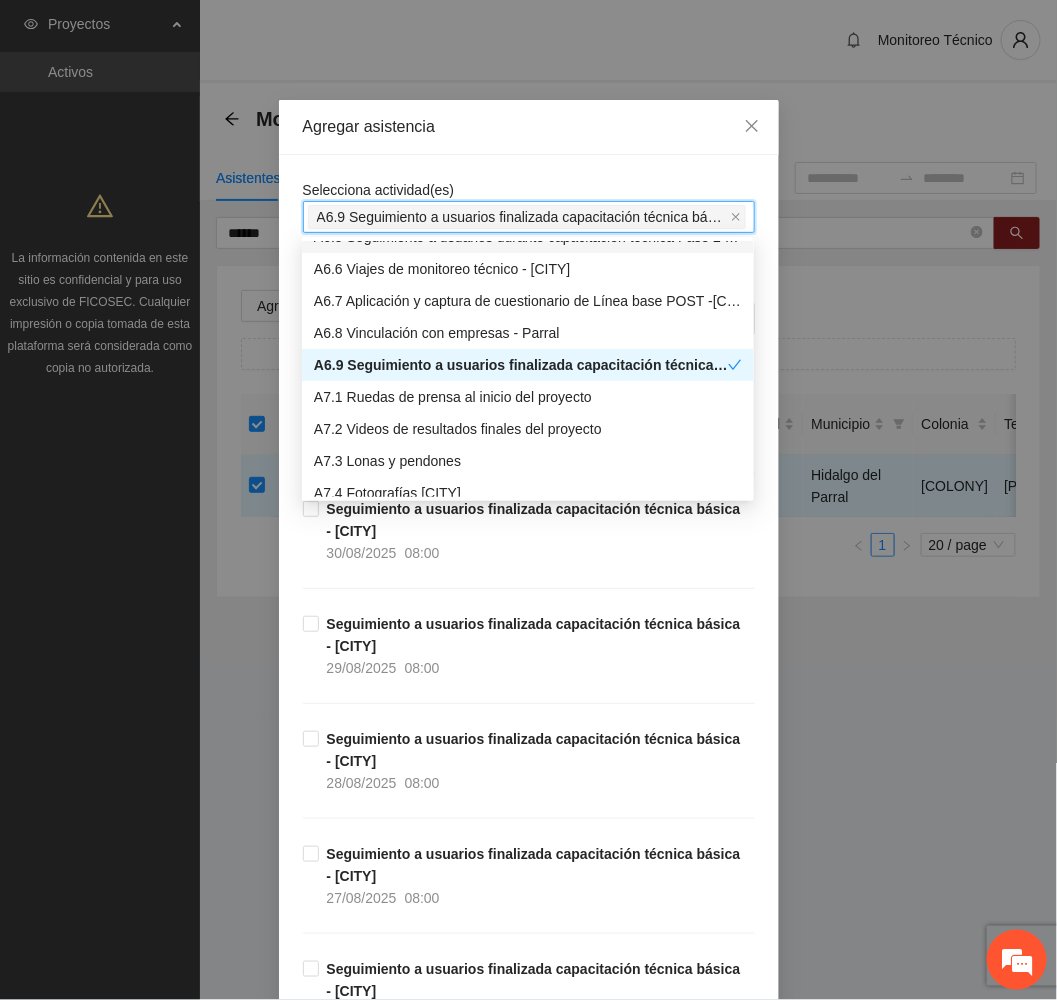 click on "Agregar asistencia" at bounding box center [529, 127] 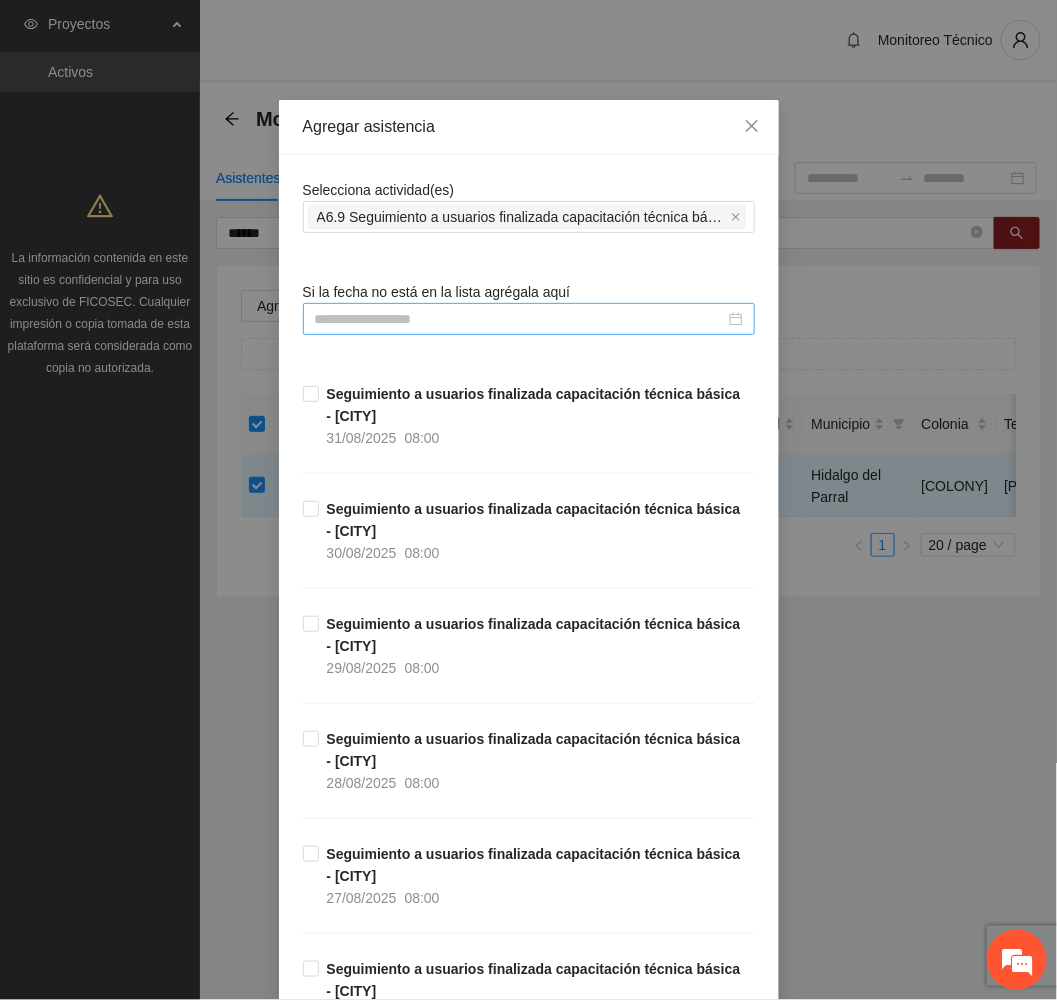 click at bounding box center [529, 319] 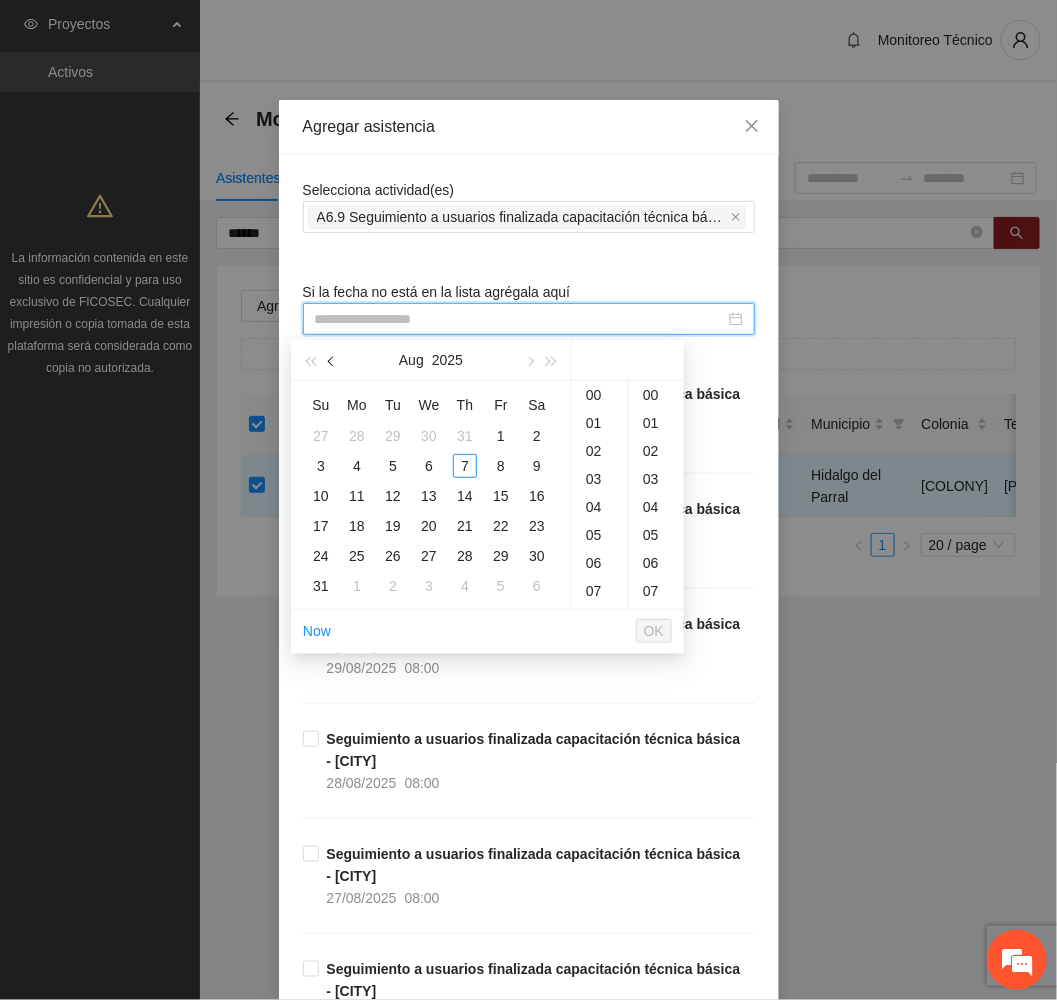 click at bounding box center [333, 362] 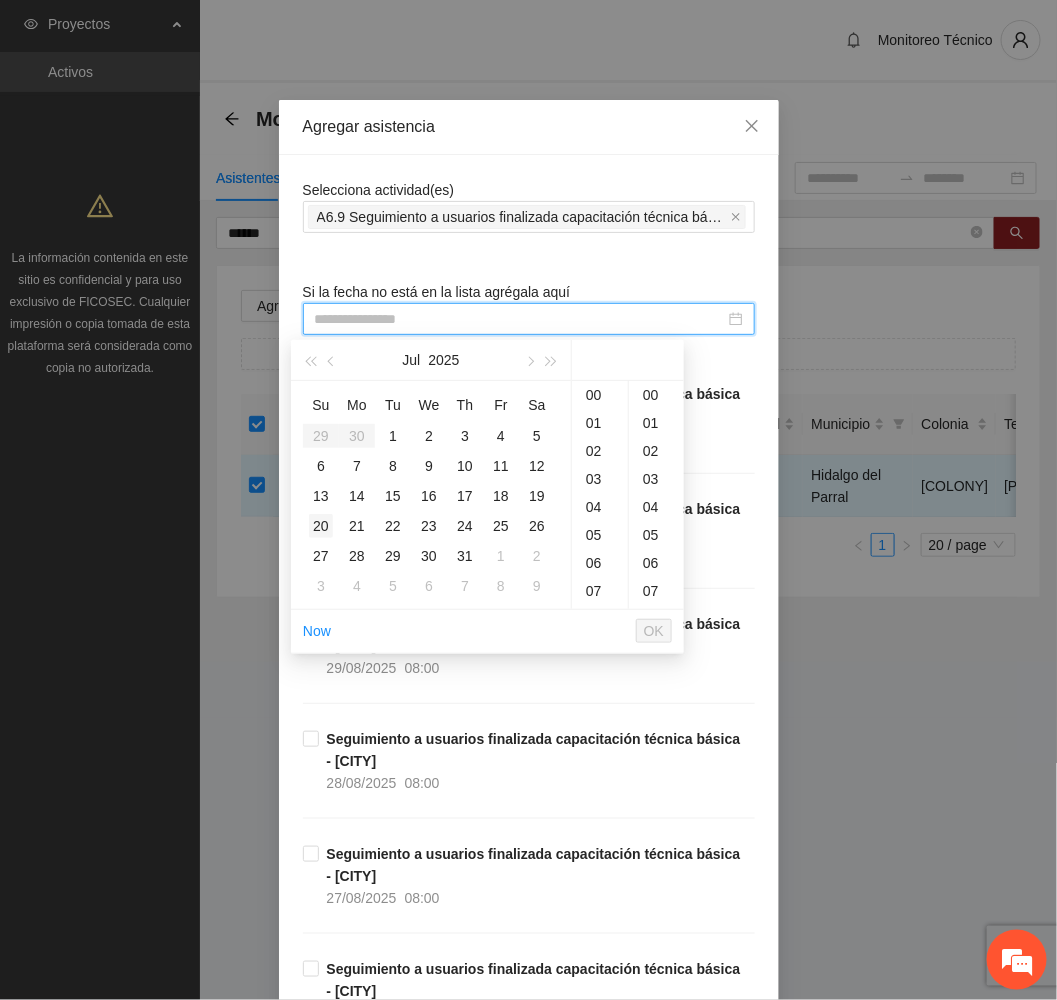 click on "20" at bounding box center (321, 526) 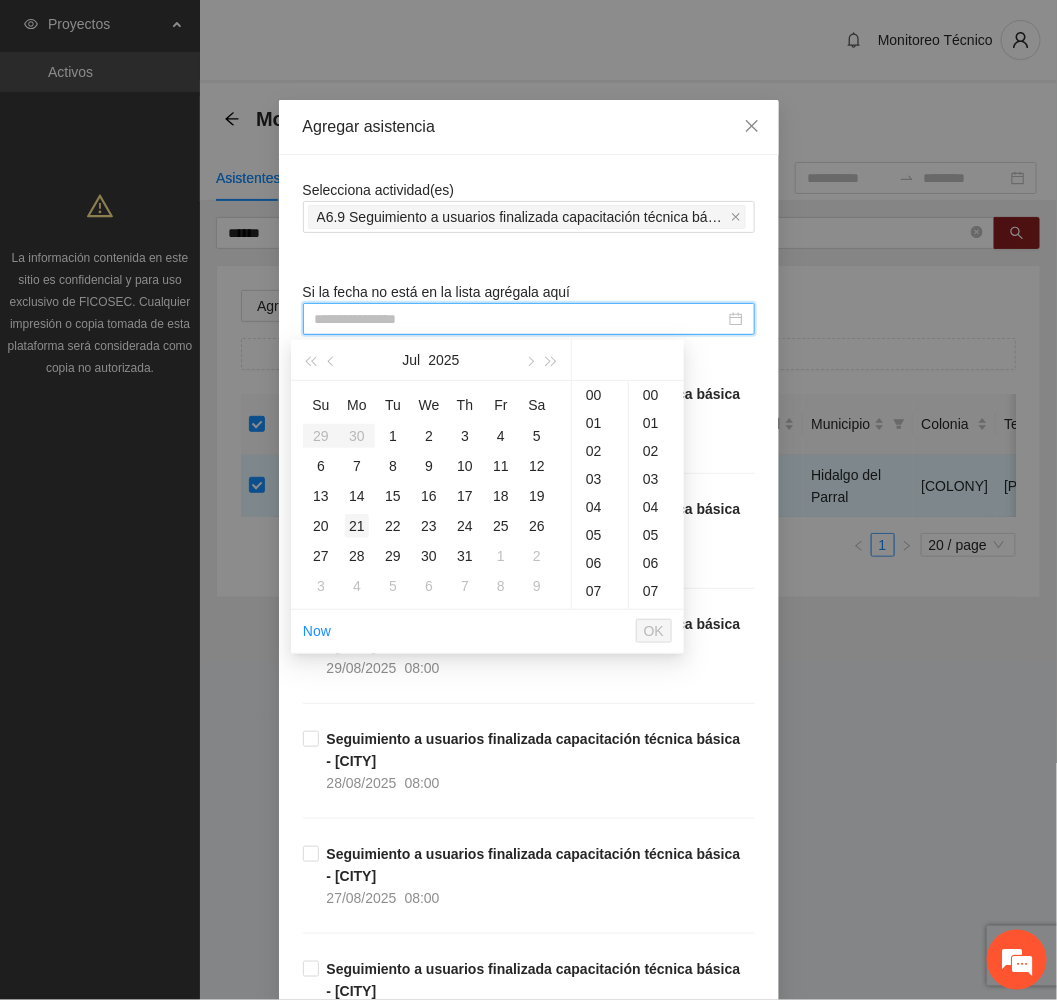 scroll, scrollTop: 241, scrollLeft: 0, axis: vertical 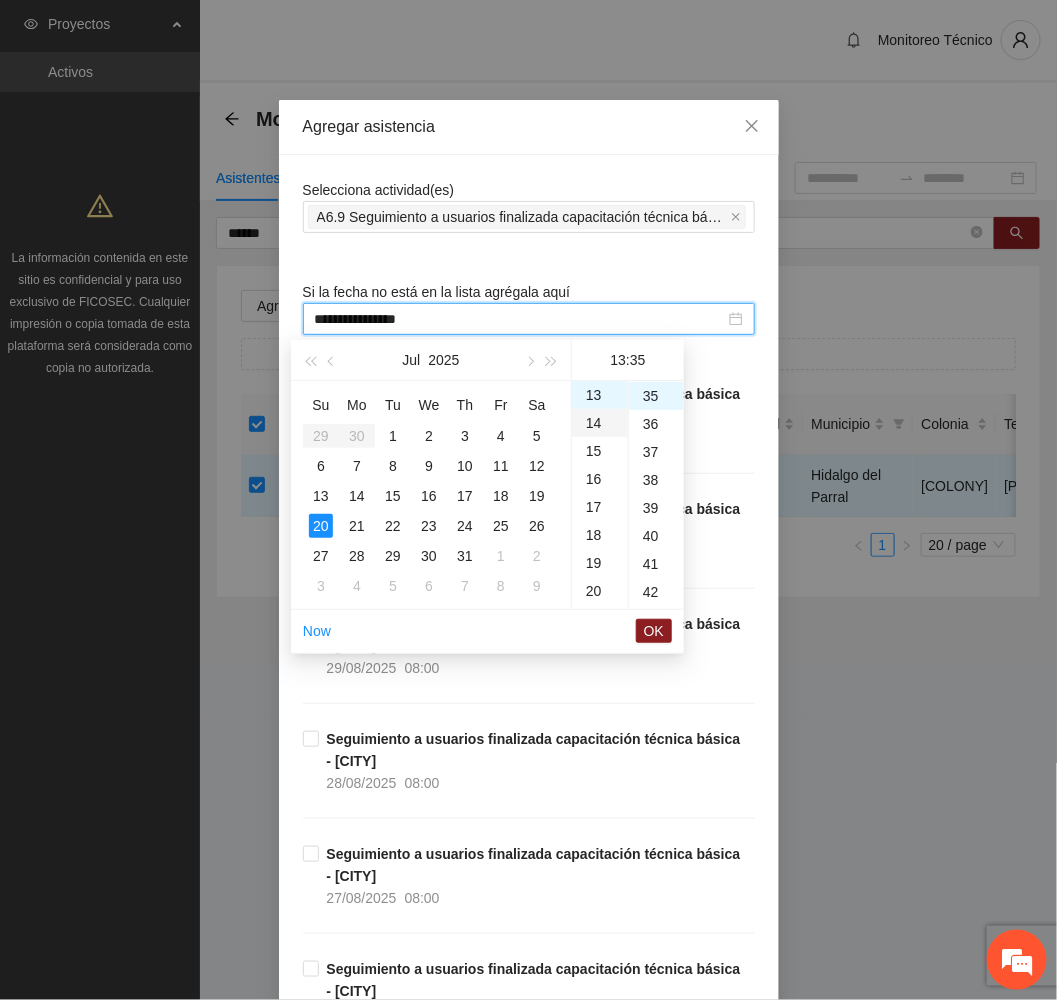 click on "14" at bounding box center (600, 423) 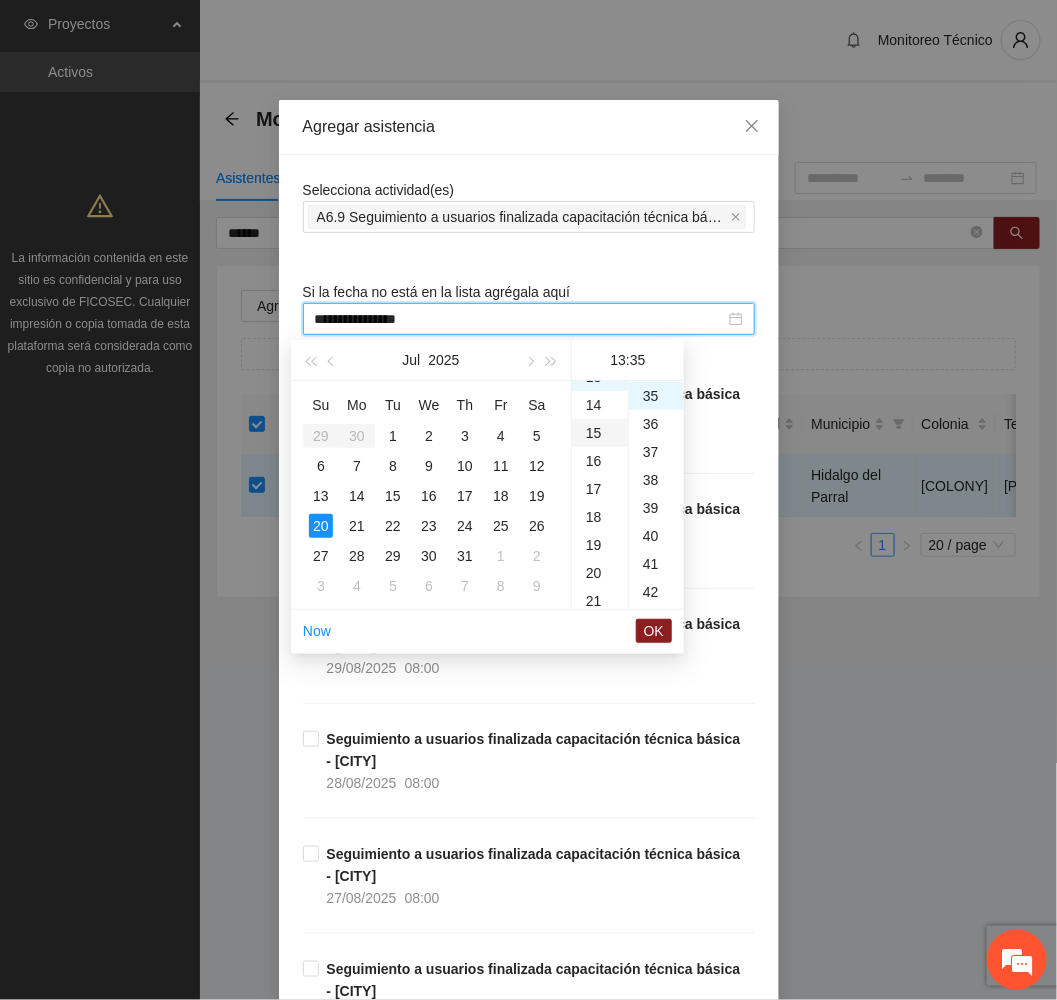scroll, scrollTop: 391, scrollLeft: 0, axis: vertical 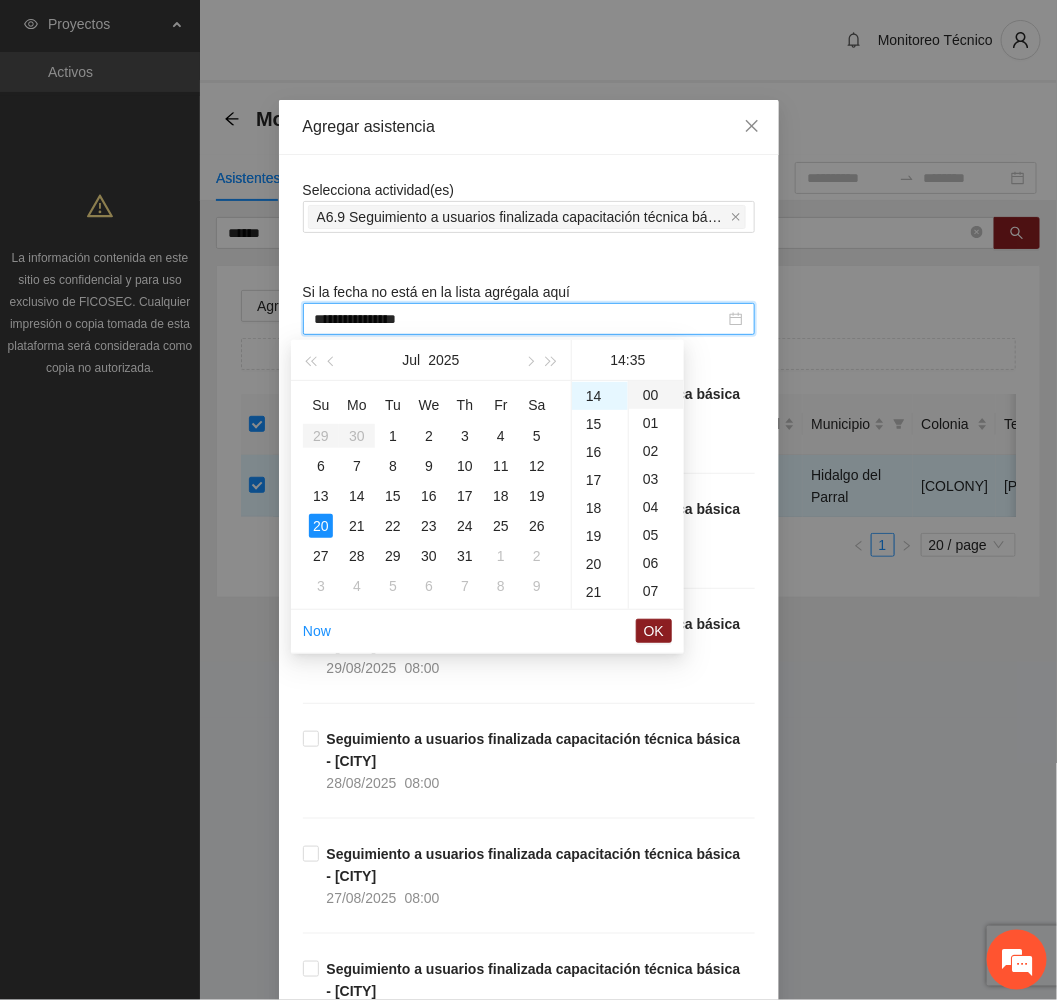 click on "00" at bounding box center (656, 395) 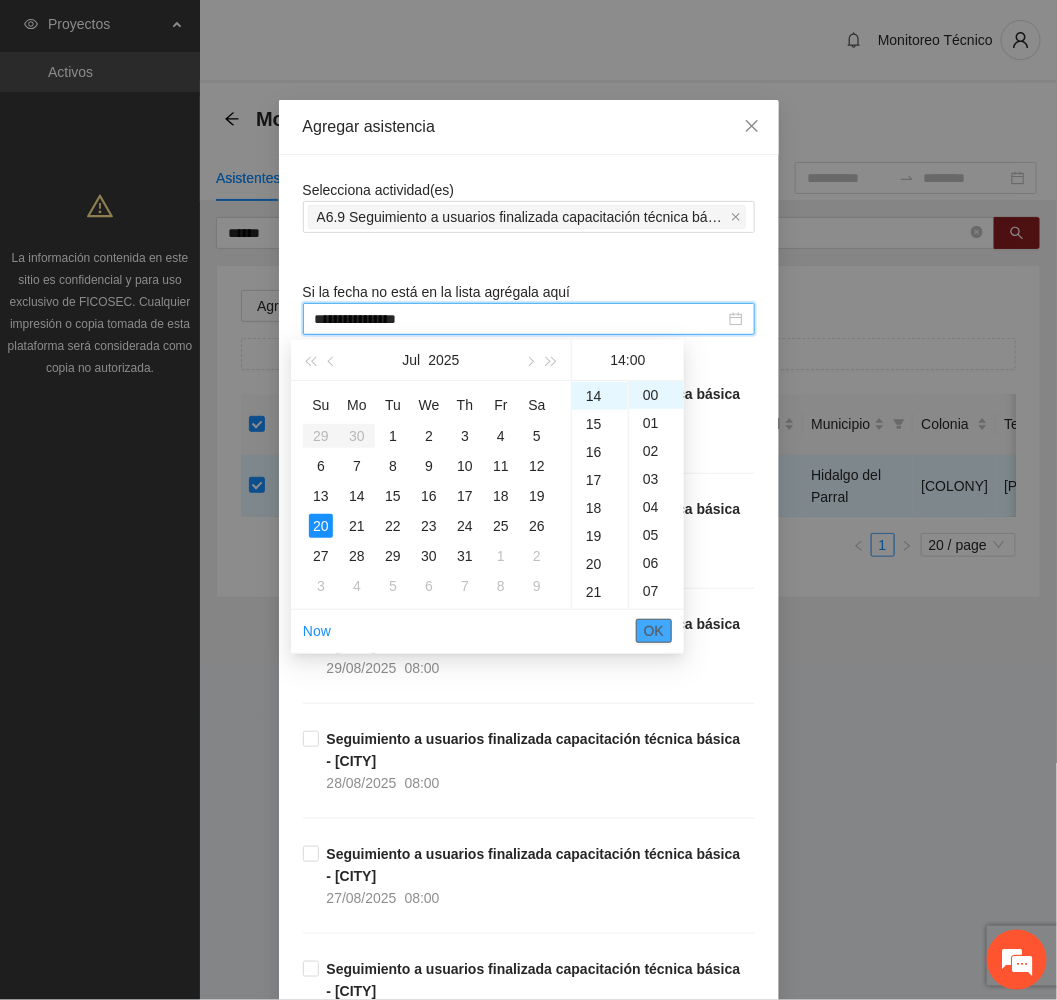 click on "OK" at bounding box center [654, 631] 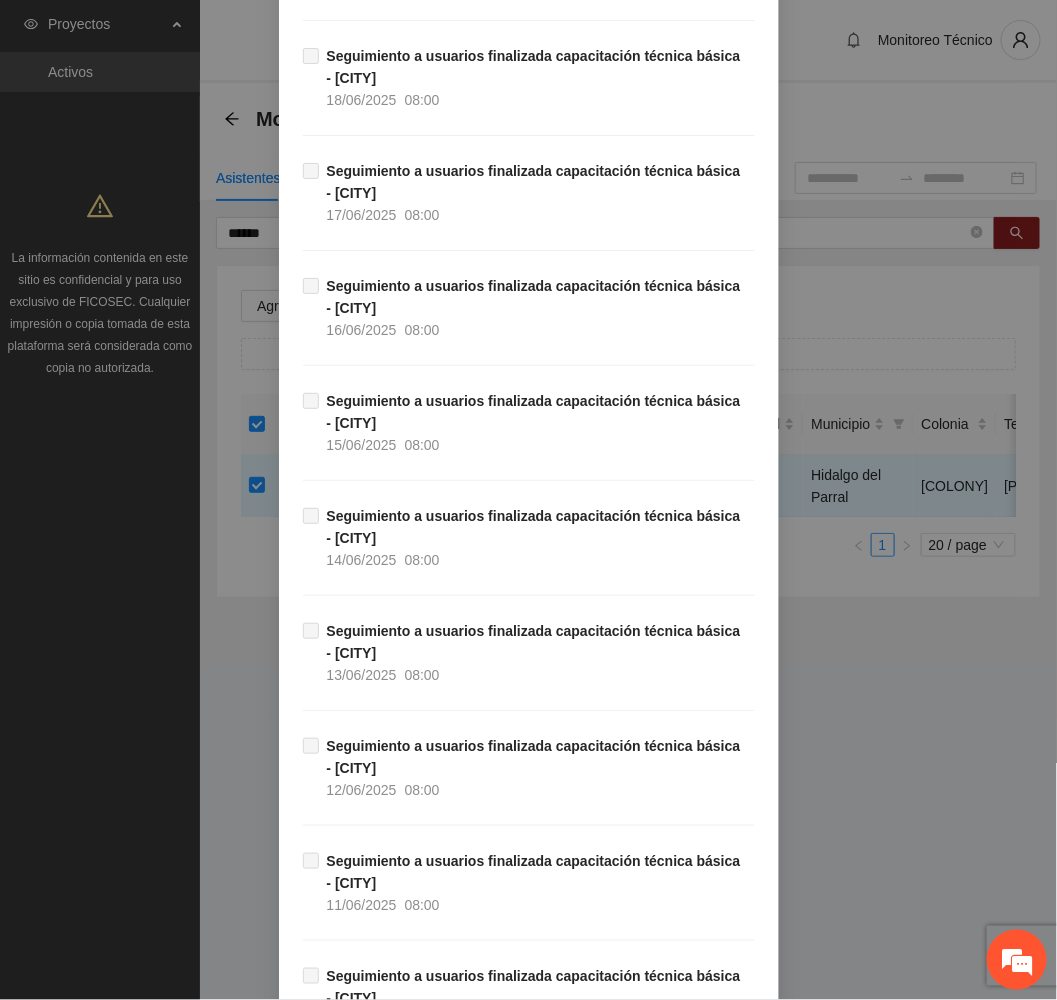 scroll, scrollTop: 9579, scrollLeft: 0, axis: vertical 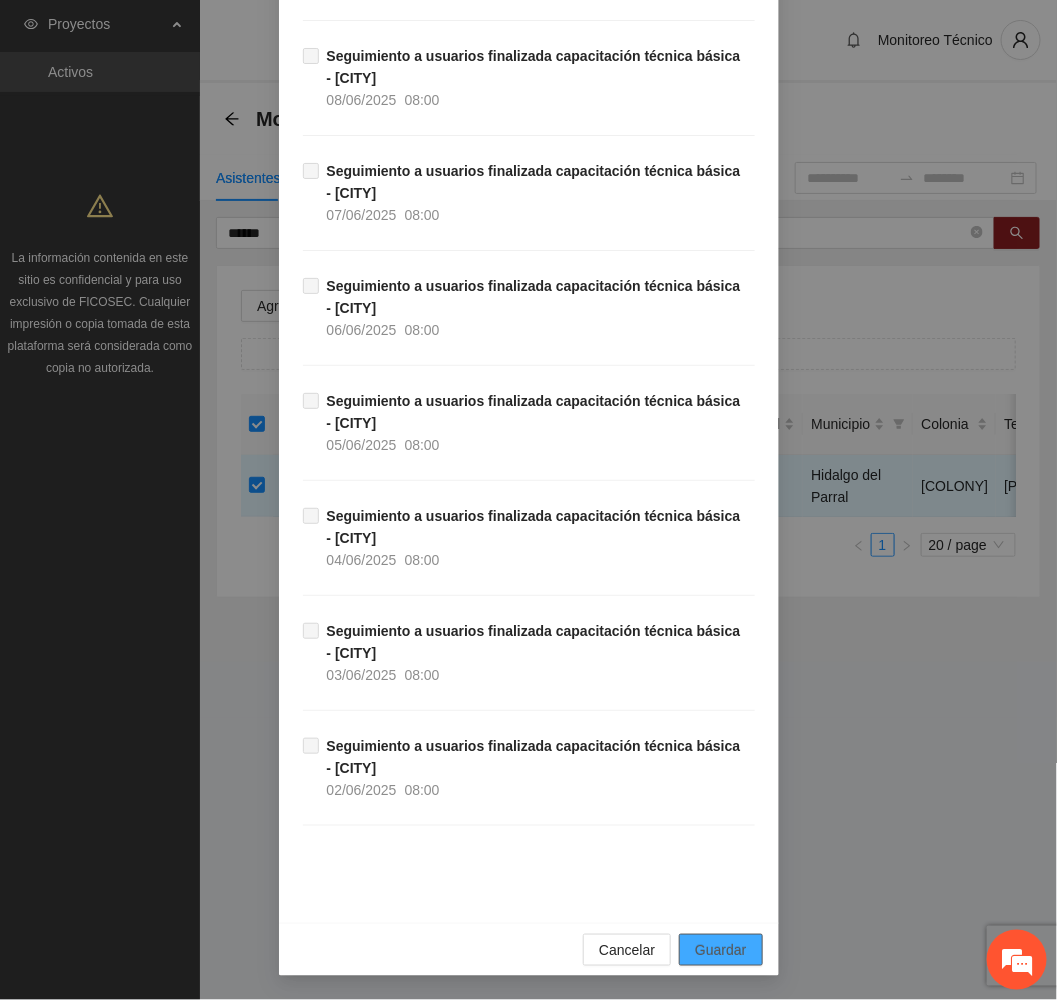 click on "Guardar" at bounding box center [720, 950] 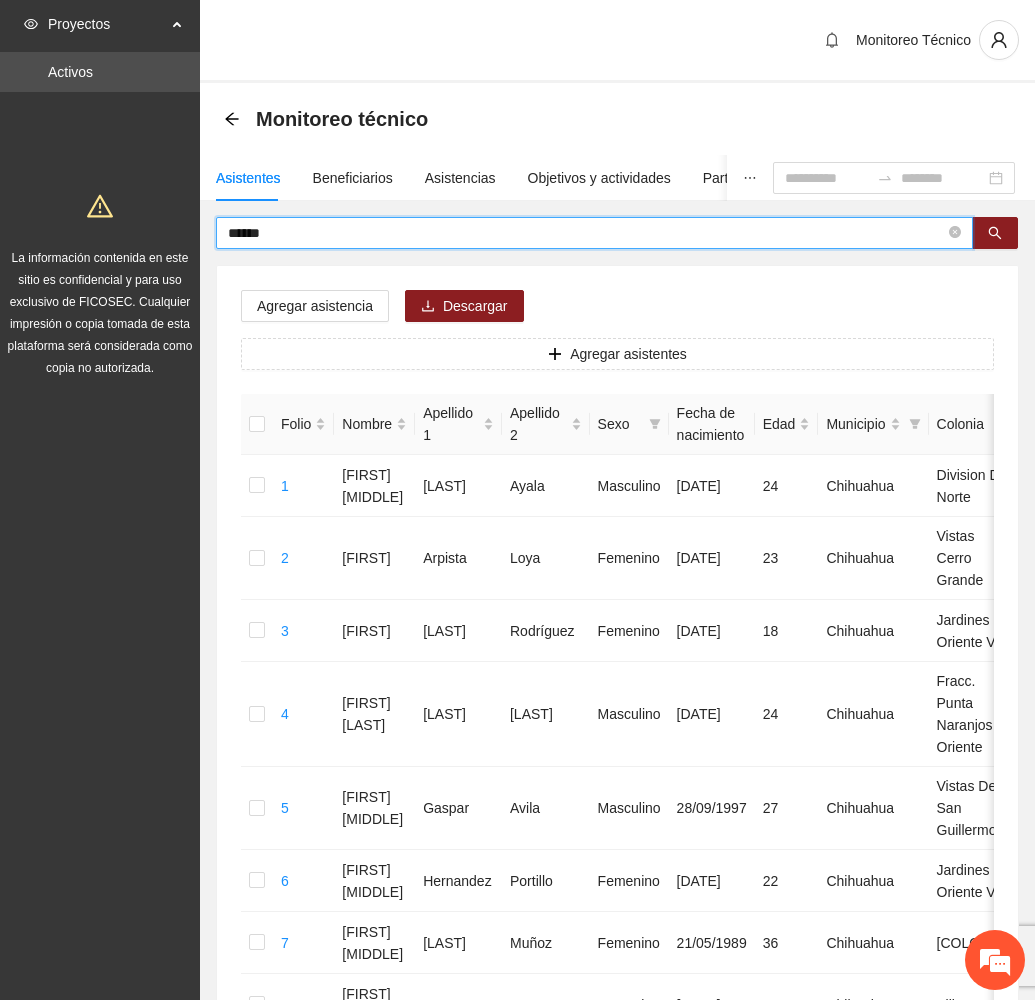 drag, startPoint x: 306, startPoint y: 240, endPoint x: 141, endPoint y: 253, distance: 165.51132 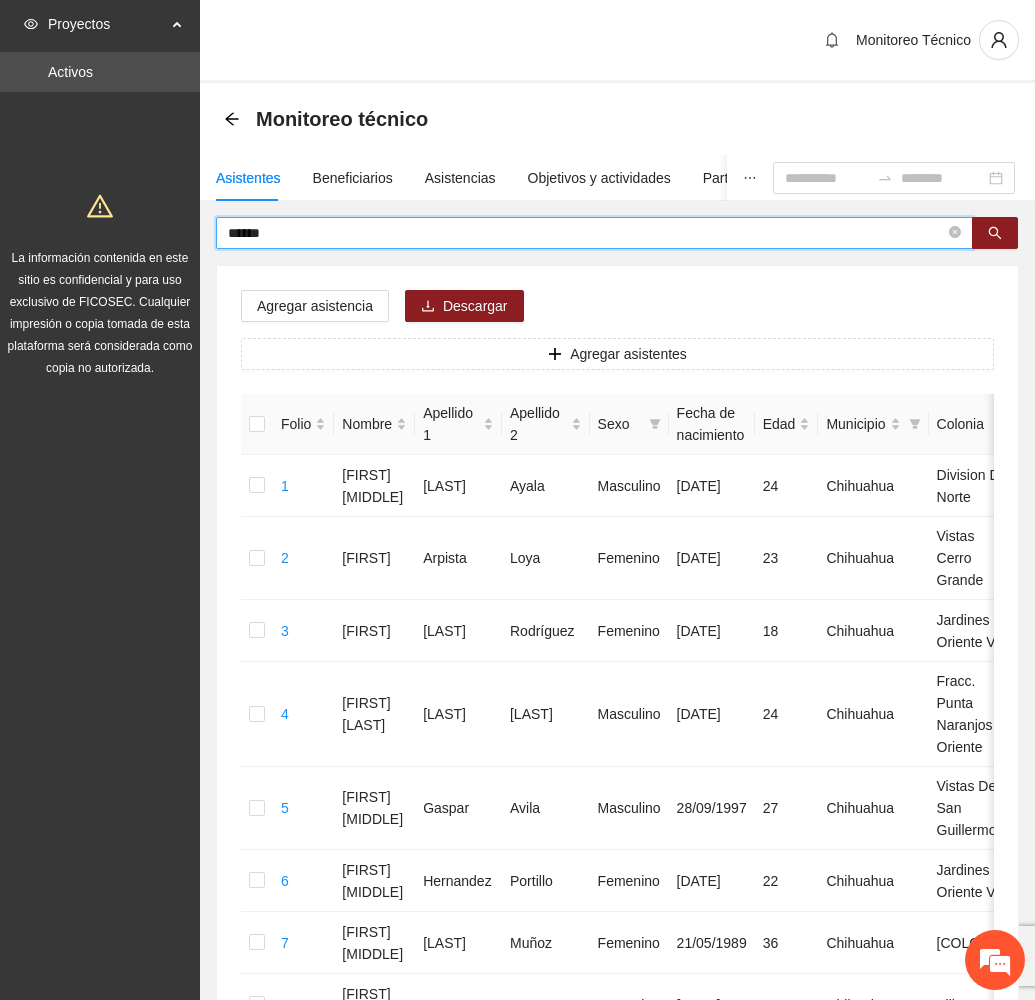 click on "******" at bounding box center (594, 233) 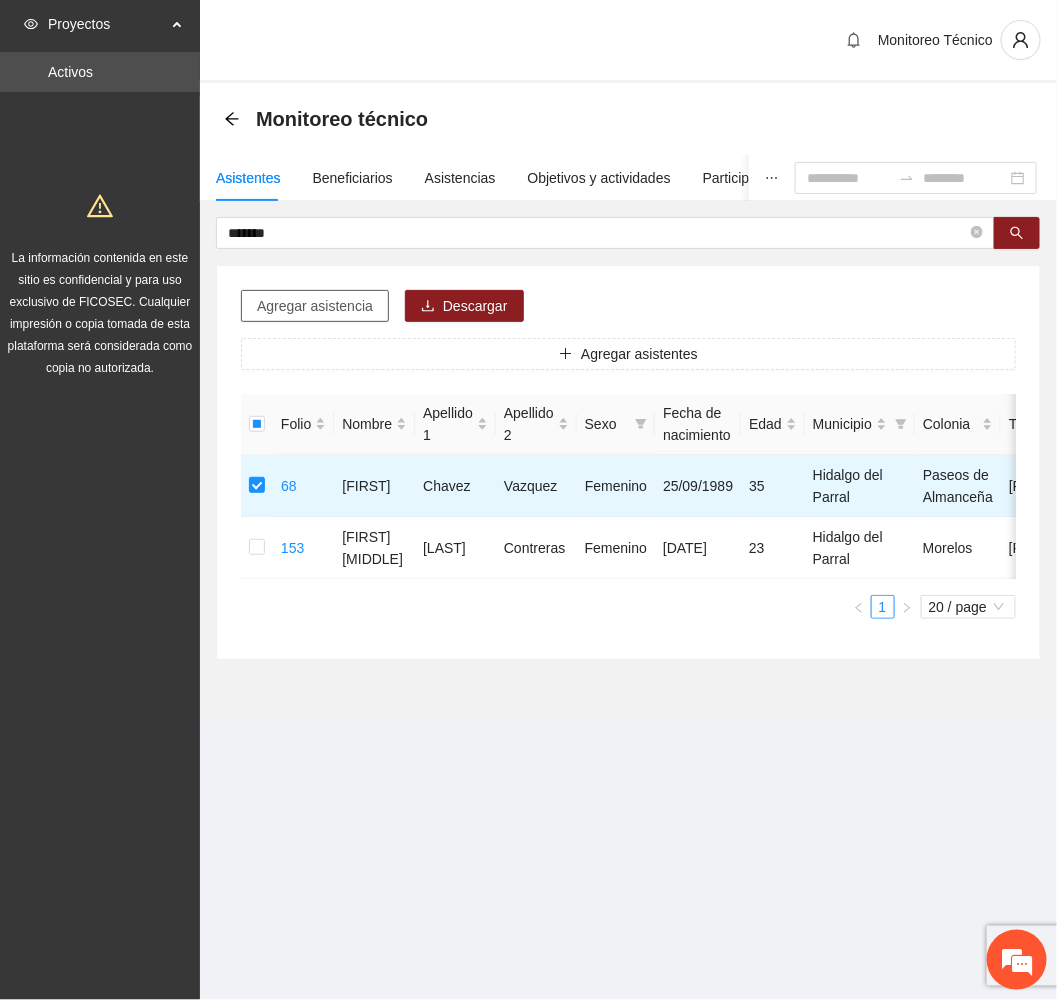click on "Agregar asistencia" at bounding box center (315, 306) 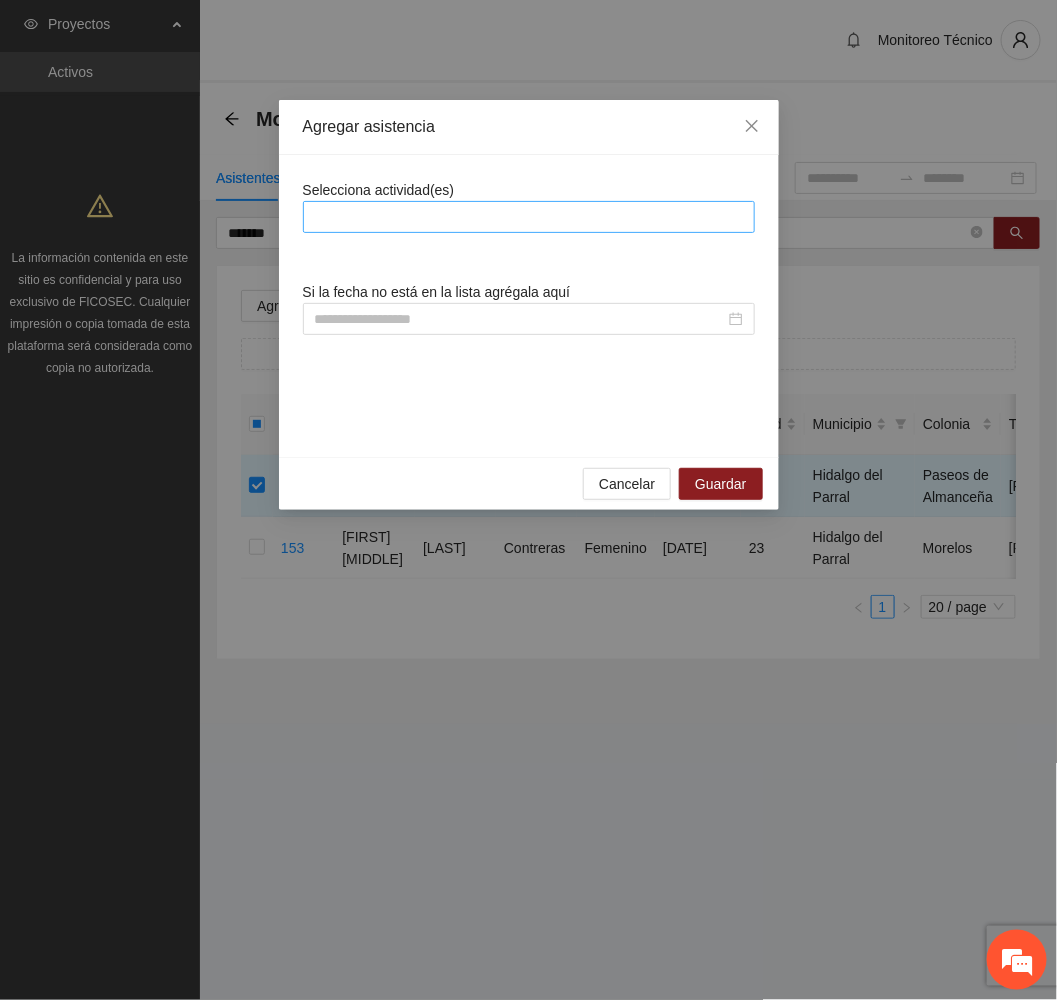 click at bounding box center [529, 217] 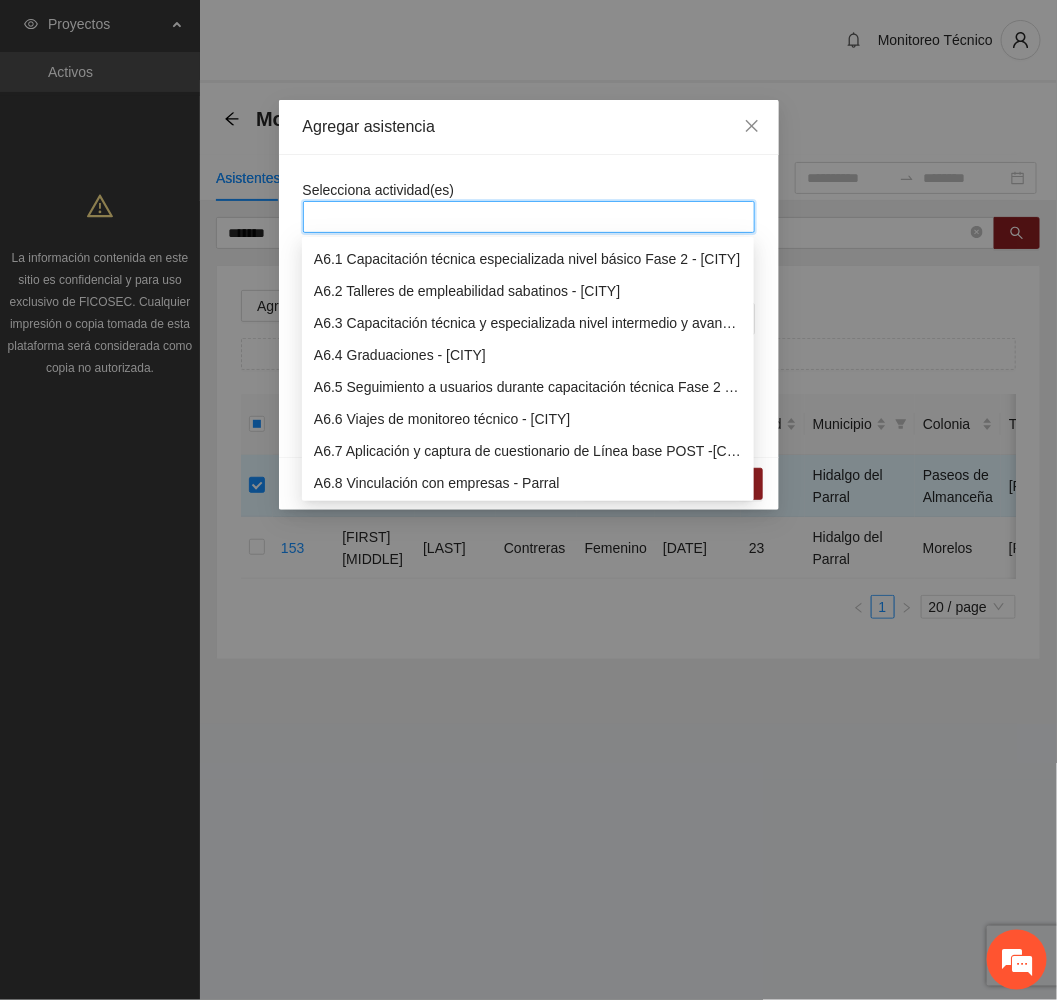 scroll, scrollTop: 2100, scrollLeft: 0, axis: vertical 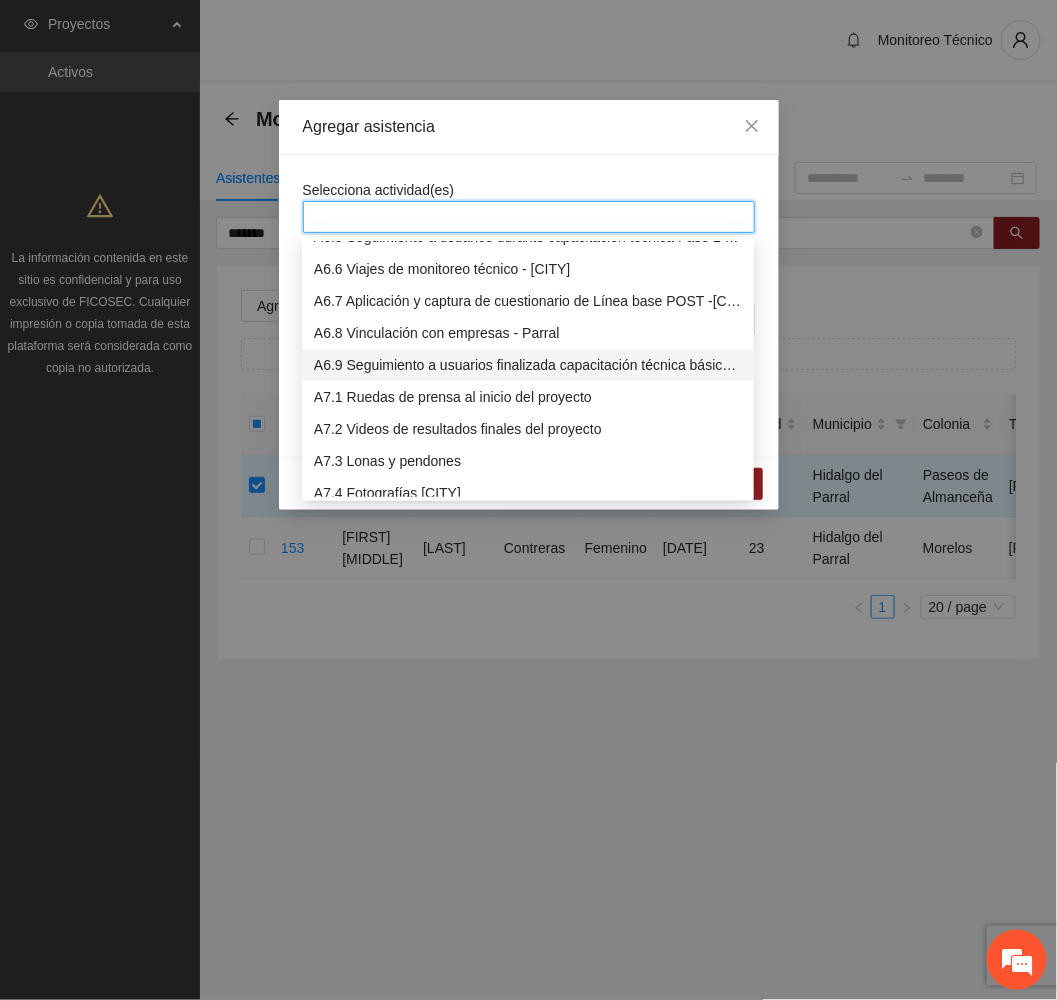 click on "A6.9 Seguimiento a usuarios finalizada capacitación técnica básica - [CITY]" at bounding box center (528, 365) 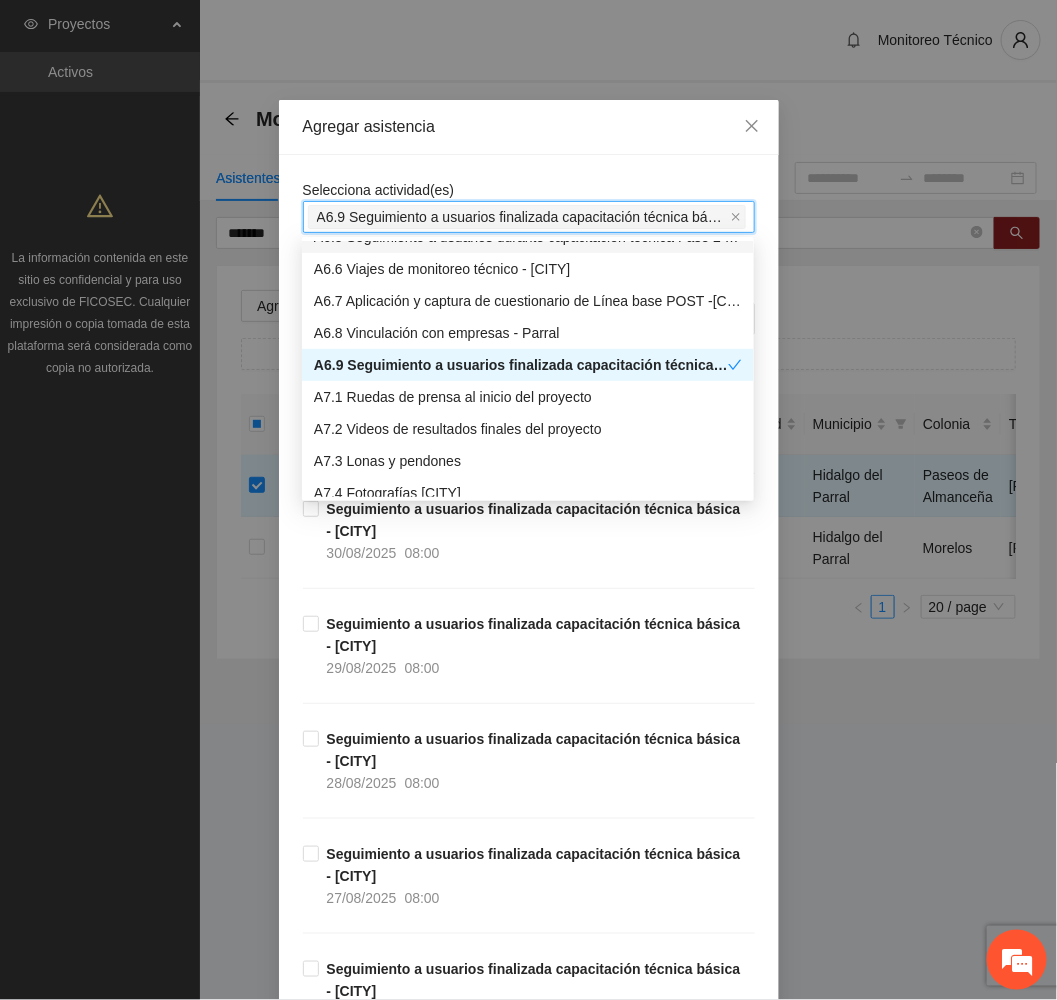 click on "Agregar asistencia" at bounding box center (529, 127) 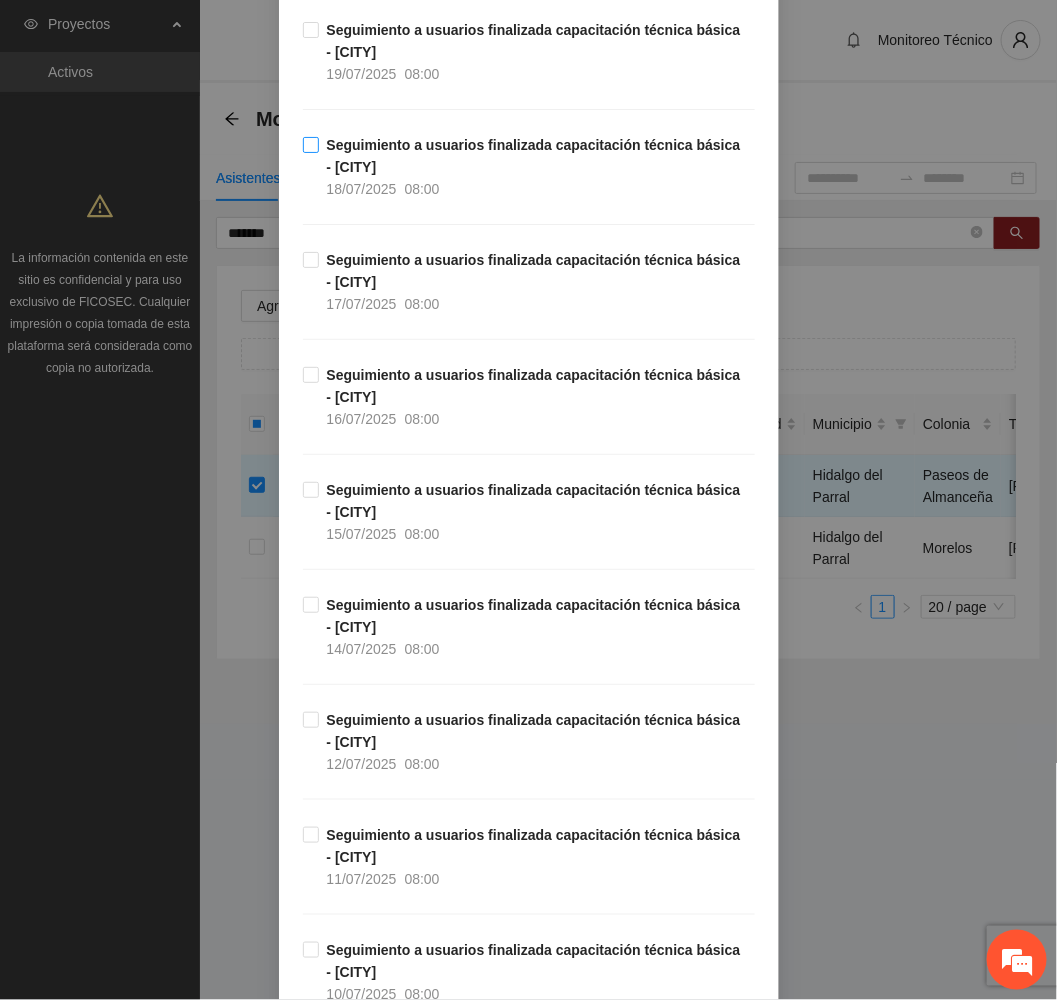 scroll, scrollTop: 5250, scrollLeft: 0, axis: vertical 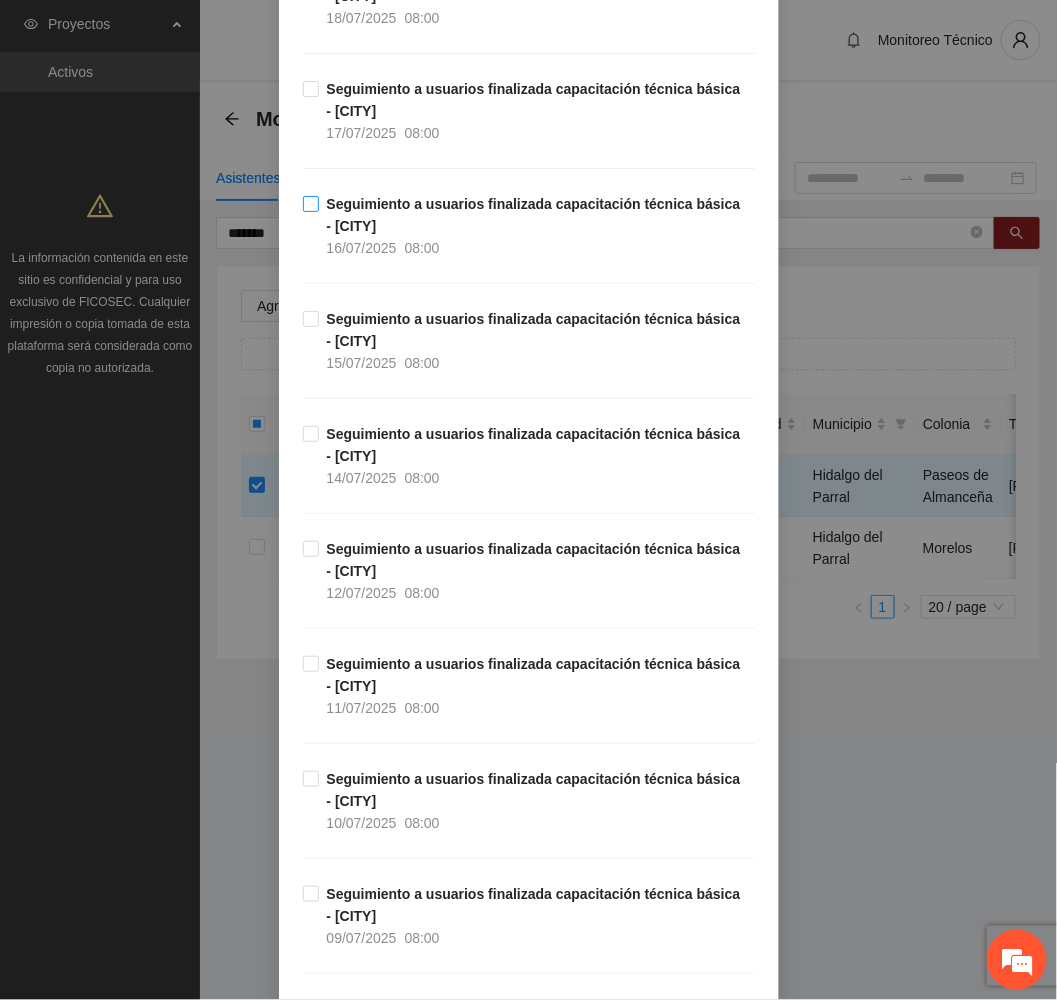 click on "Seguimiento a usuarios finalizada capacitación técnica básica - [CITY]" at bounding box center [534, 215] 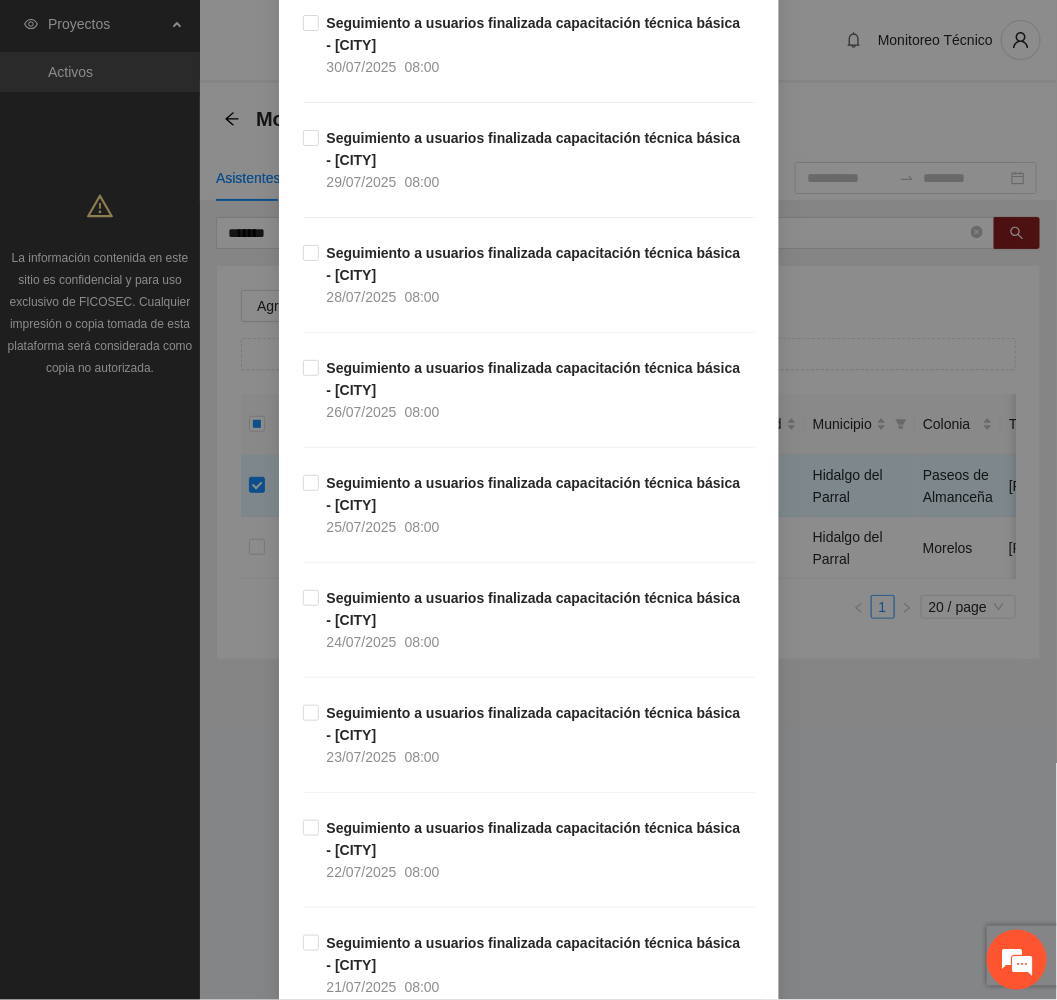 scroll, scrollTop: 4050, scrollLeft: 0, axis: vertical 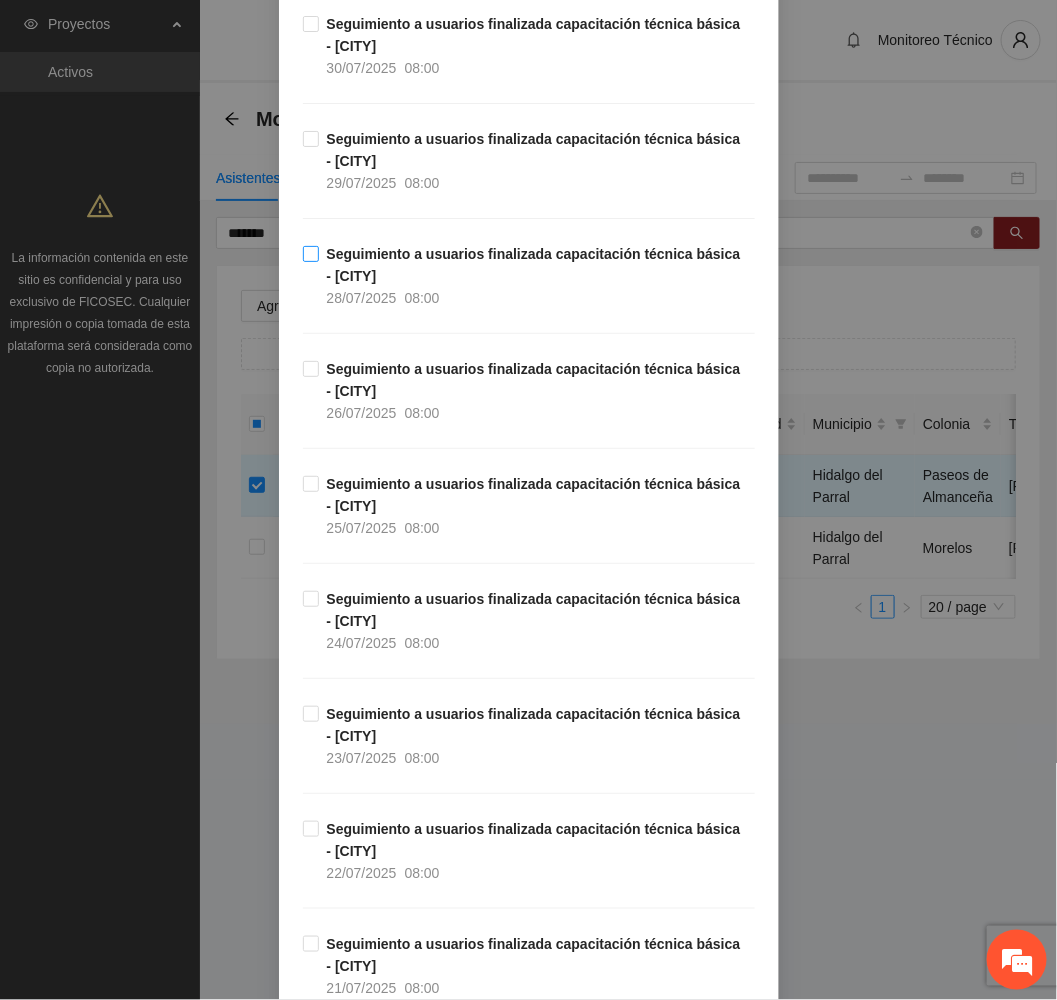 click on "Seguimiento a usuarios finalizada capacitación técnica básica - [CITY]" at bounding box center [534, 265] 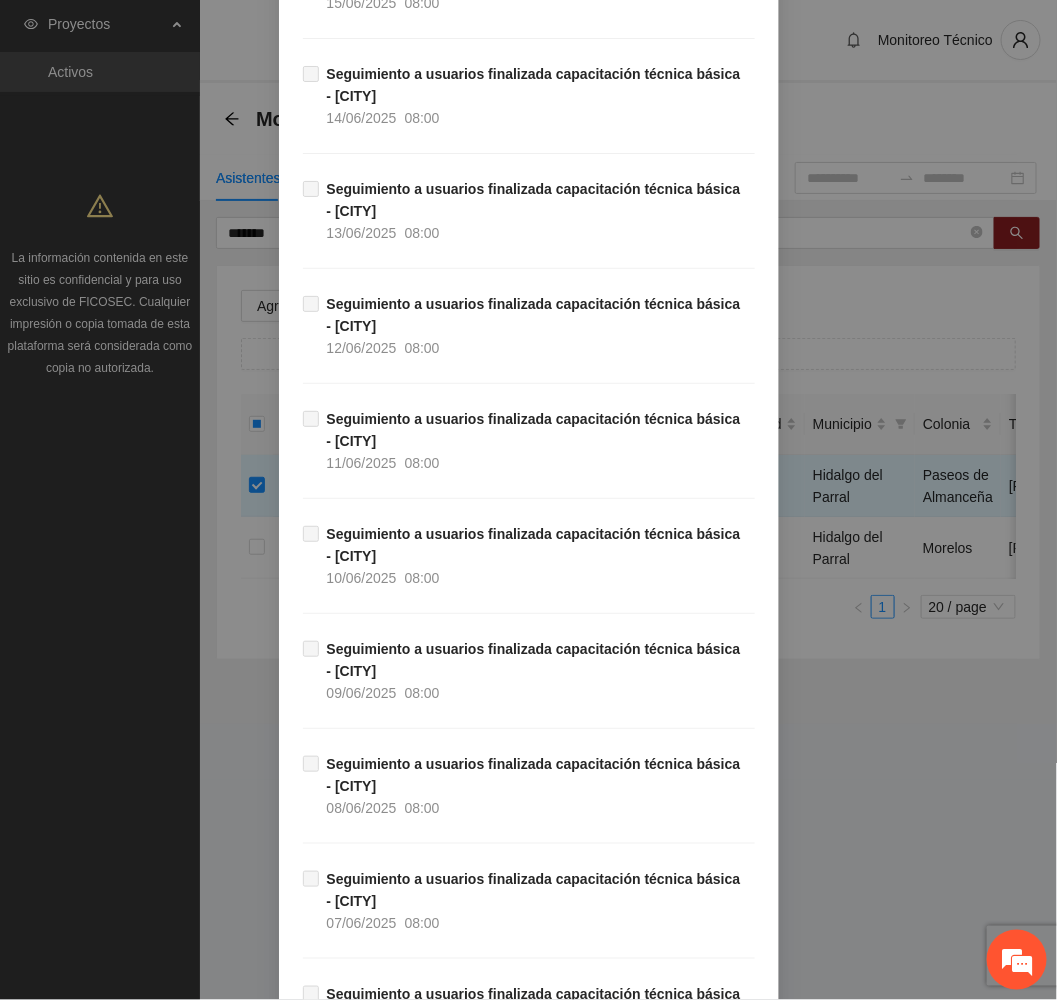 scroll, scrollTop: 9579, scrollLeft: 0, axis: vertical 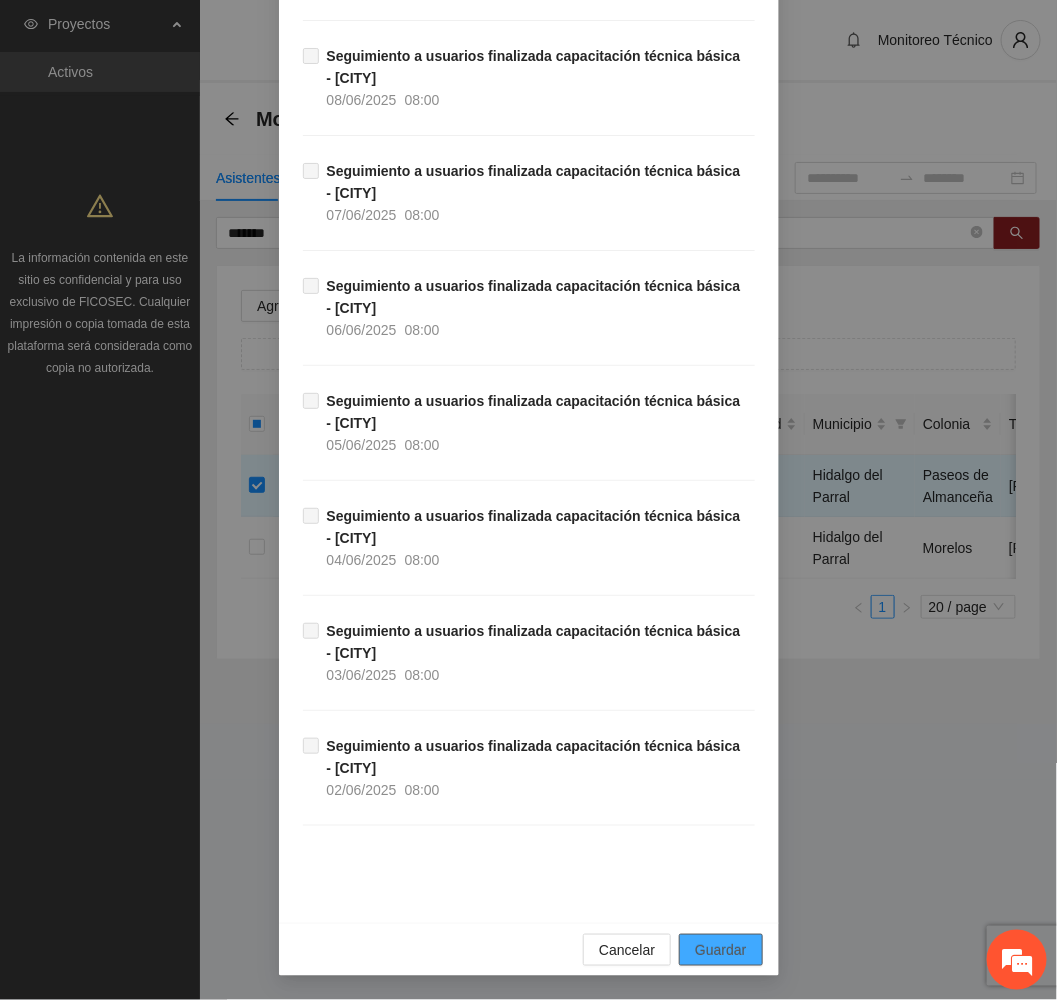 drag, startPoint x: 720, startPoint y: 955, endPoint x: 693, endPoint y: 952, distance: 27.166155 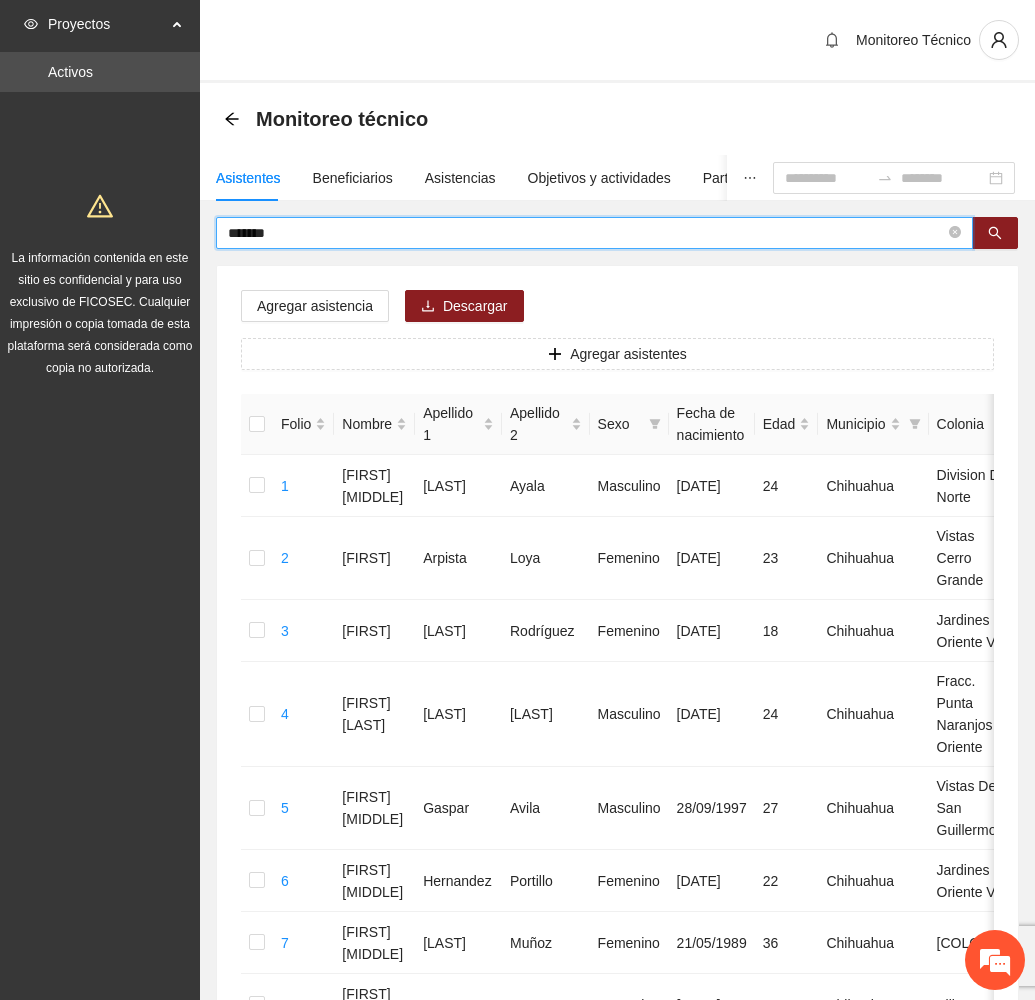 drag, startPoint x: 322, startPoint y: 232, endPoint x: 7, endPoint y: 237, distance: 315.03967 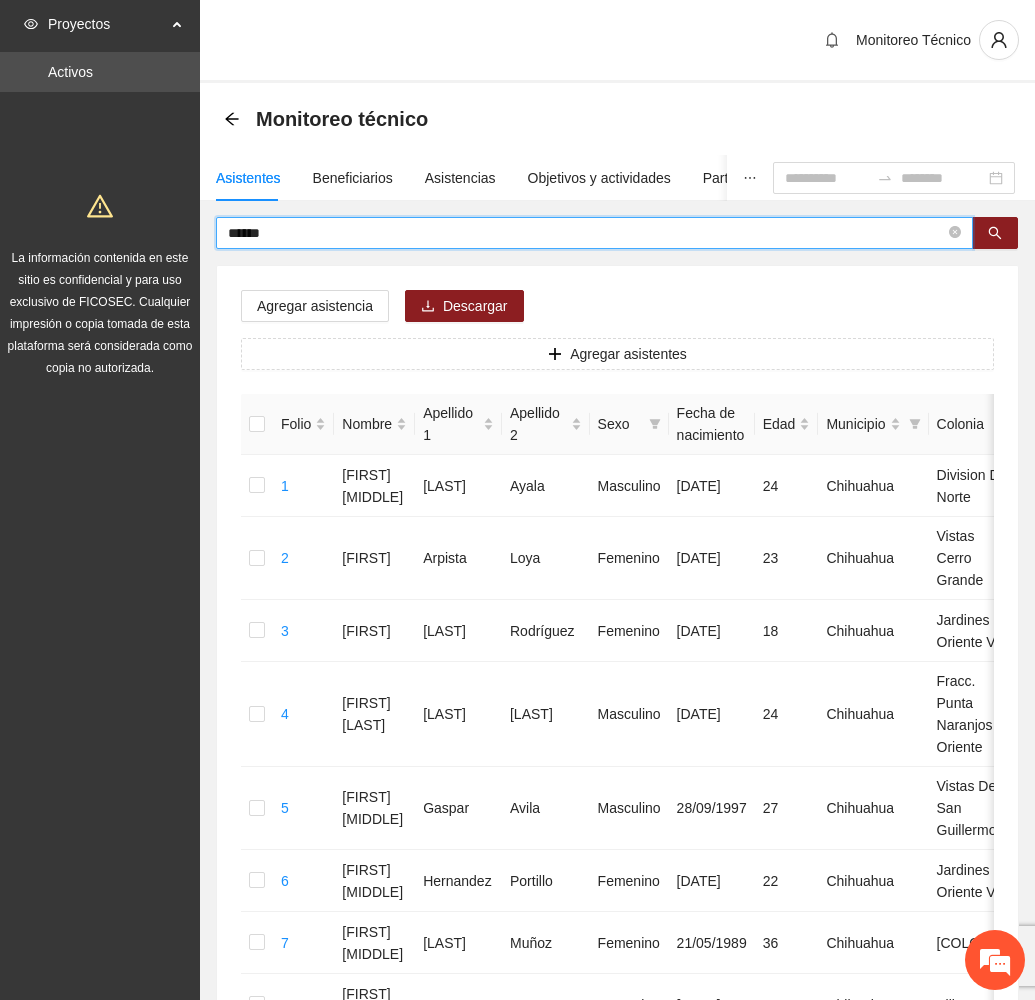 type on "******" 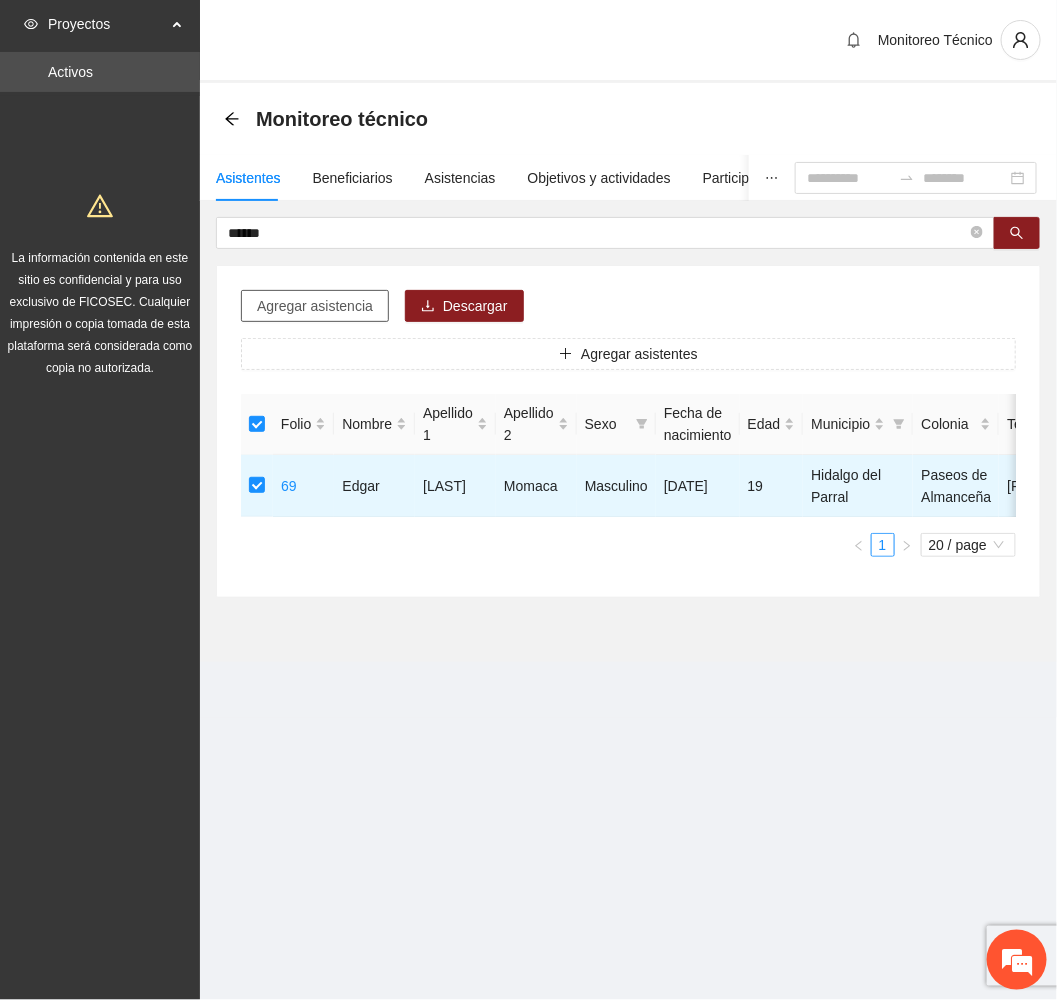 click on "Agregar asistencia" at bounding box center [315, 306] 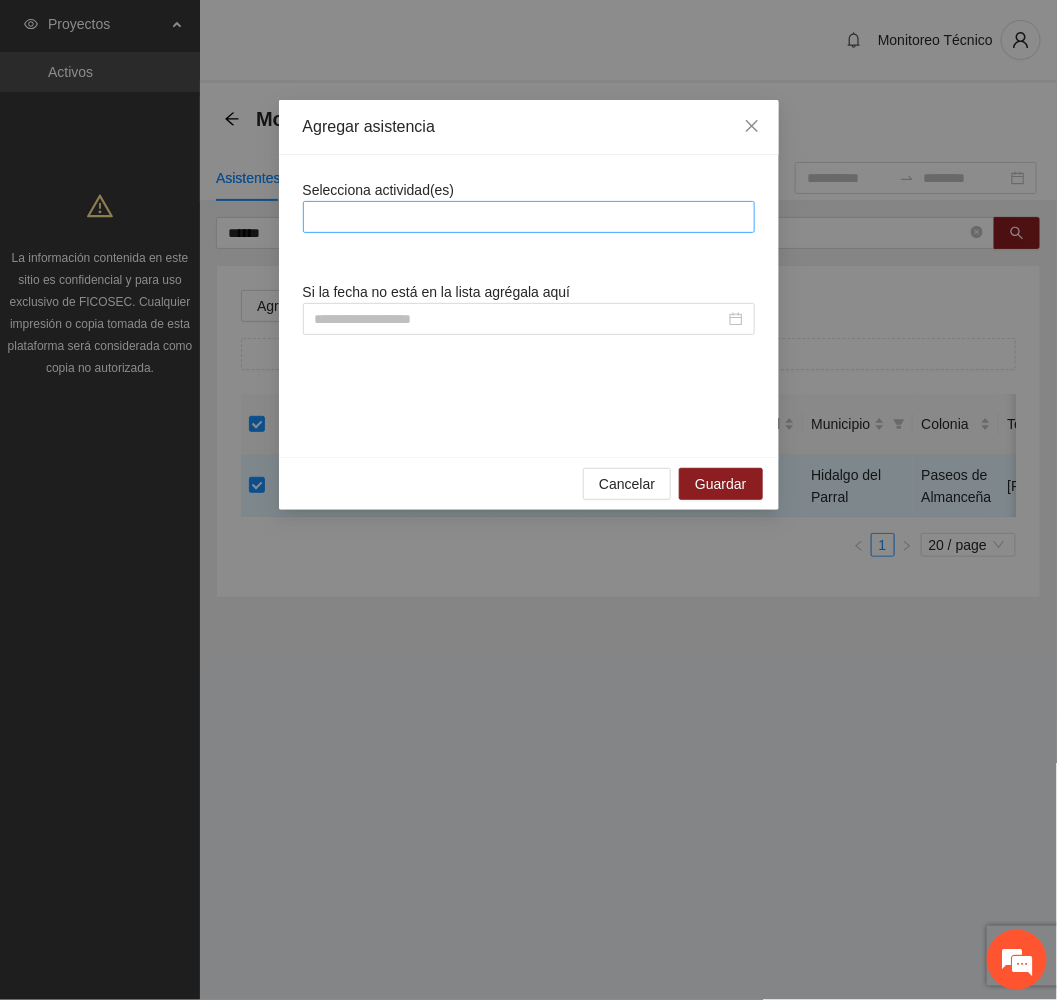 click at bounding box center (529, 217) 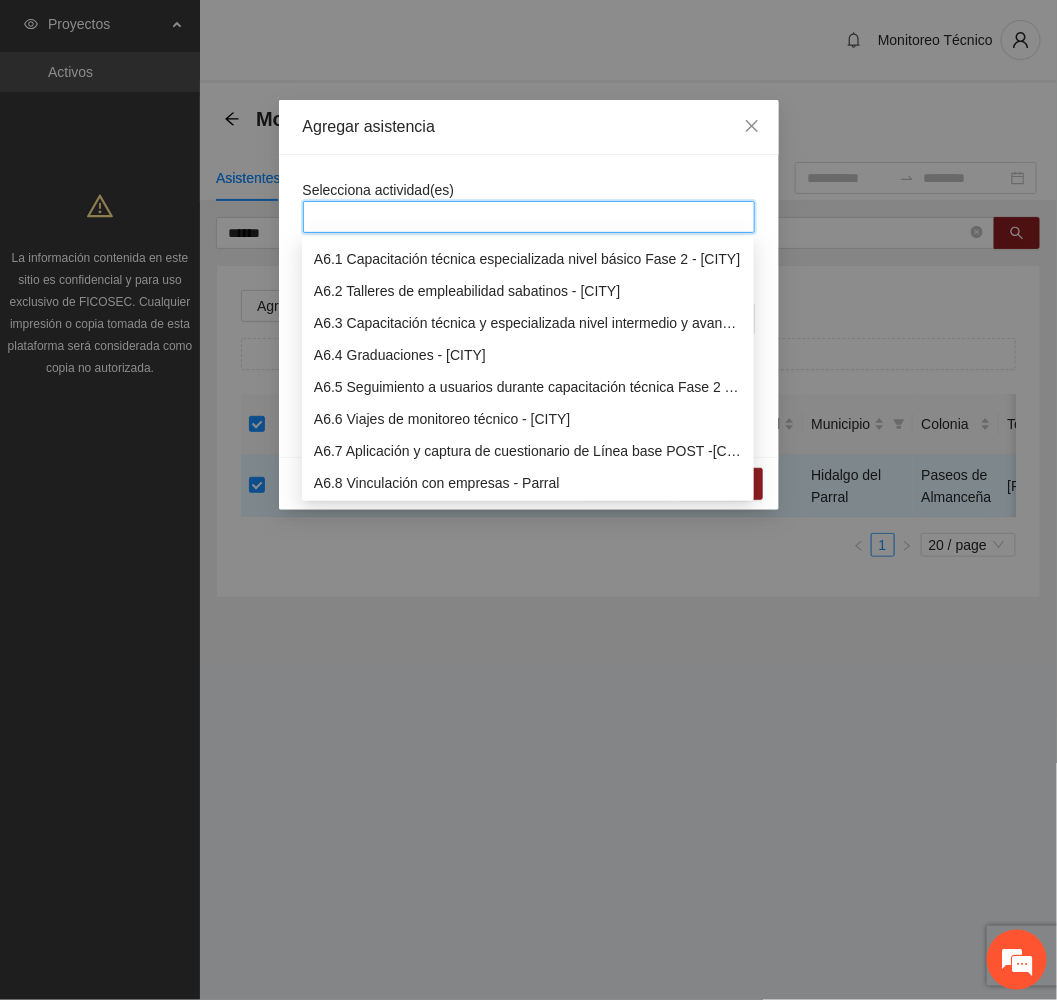 scroll, scrollTop: 2100, scrollLeft: 0, axis: vertical 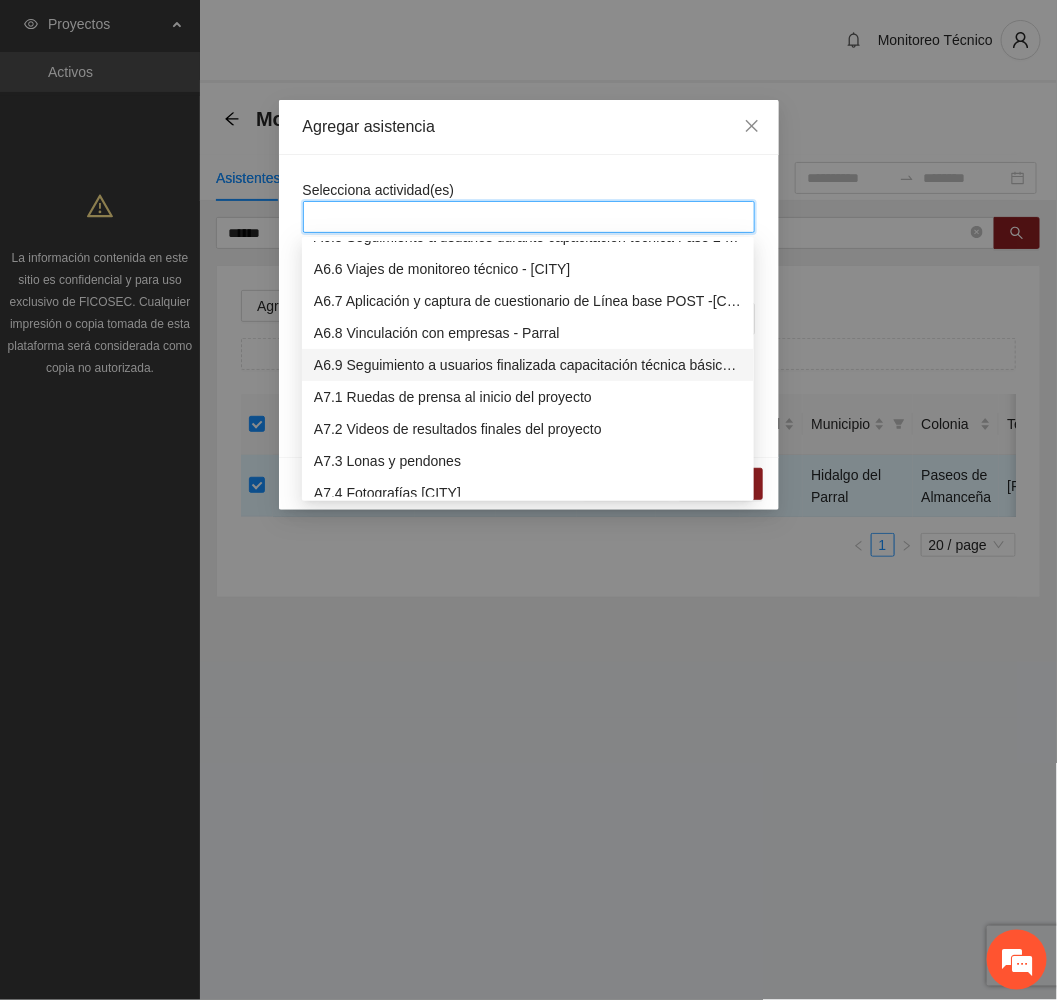 click on "A6.9 Seguimiento a usuarios finalizada capacitación técnica básica - [CITY]" at bounding box center (528, 365) 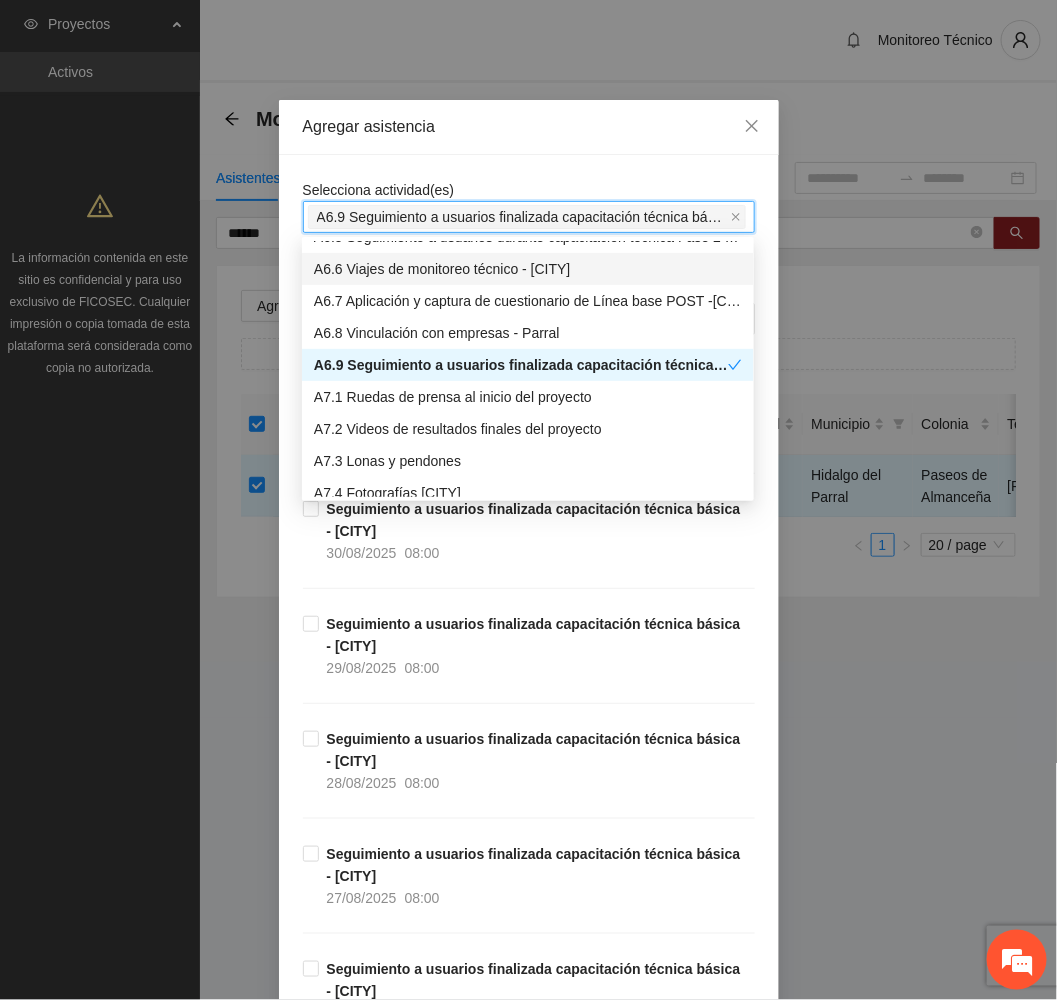 click on "Agregar asistencia" at bounding box center [529, 127] 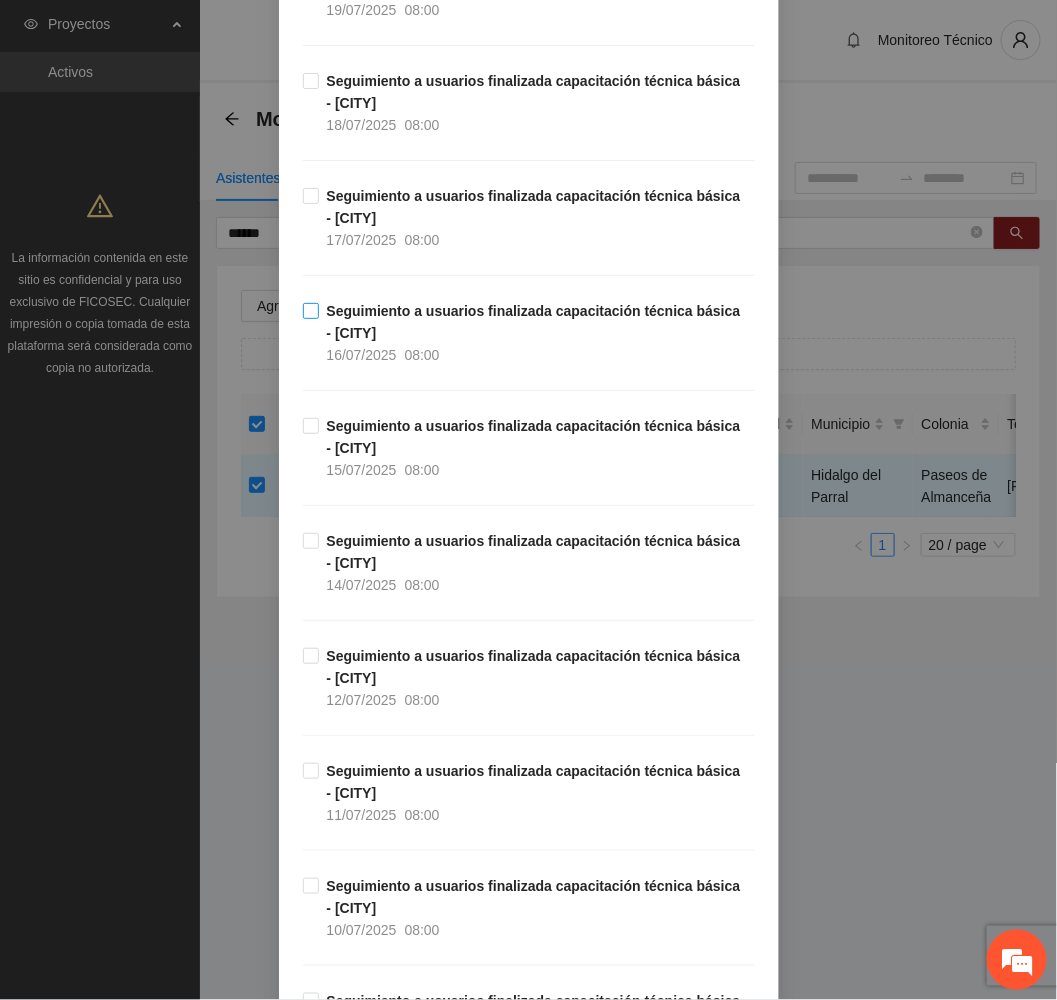 scroll, scrollTop: 5550, scrollLeft: 0, axis: vertical 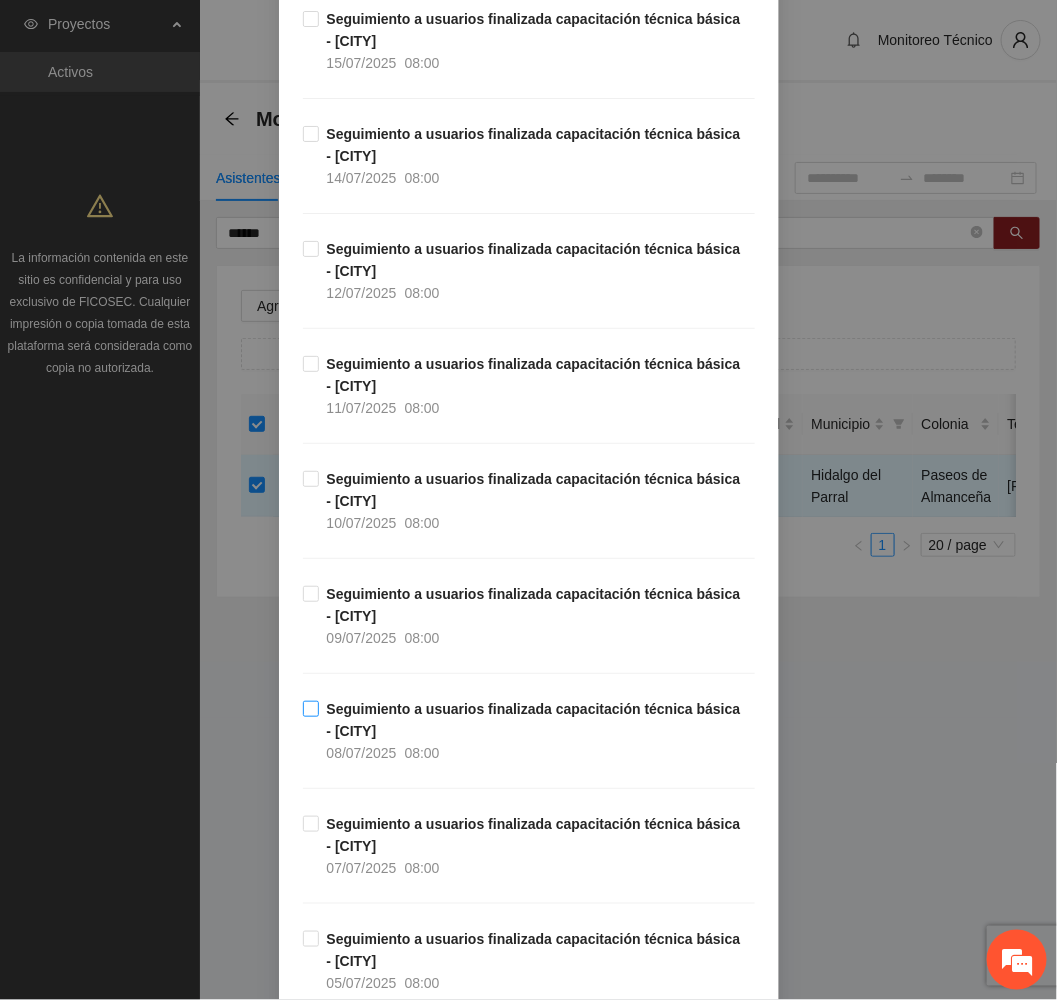 click on "Seguimiento a usuarios finalizada capacitación técnica básica - [CITY] [DATE] [TIME]" at bounding box center [537, 731] 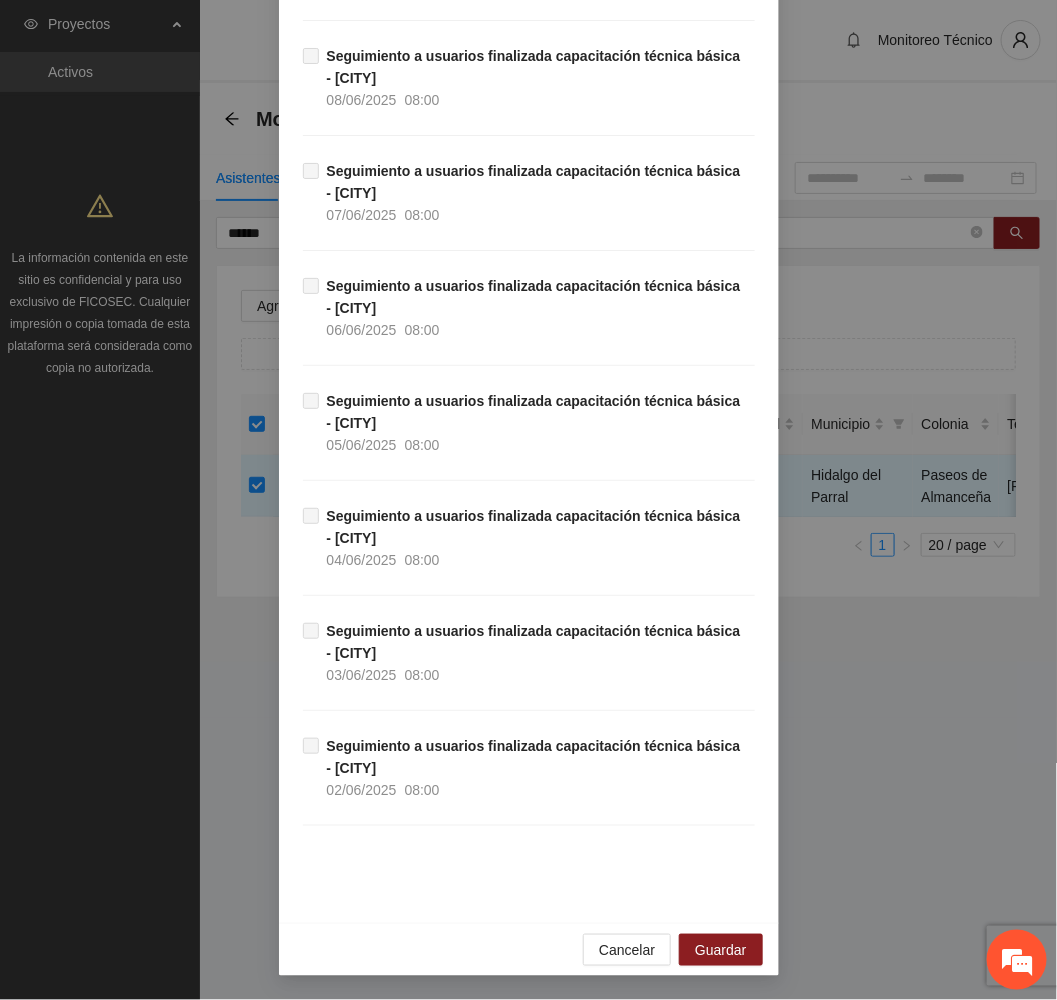 scroll, scrollTop: 9579, scrollLeft: 0, axis: vertical 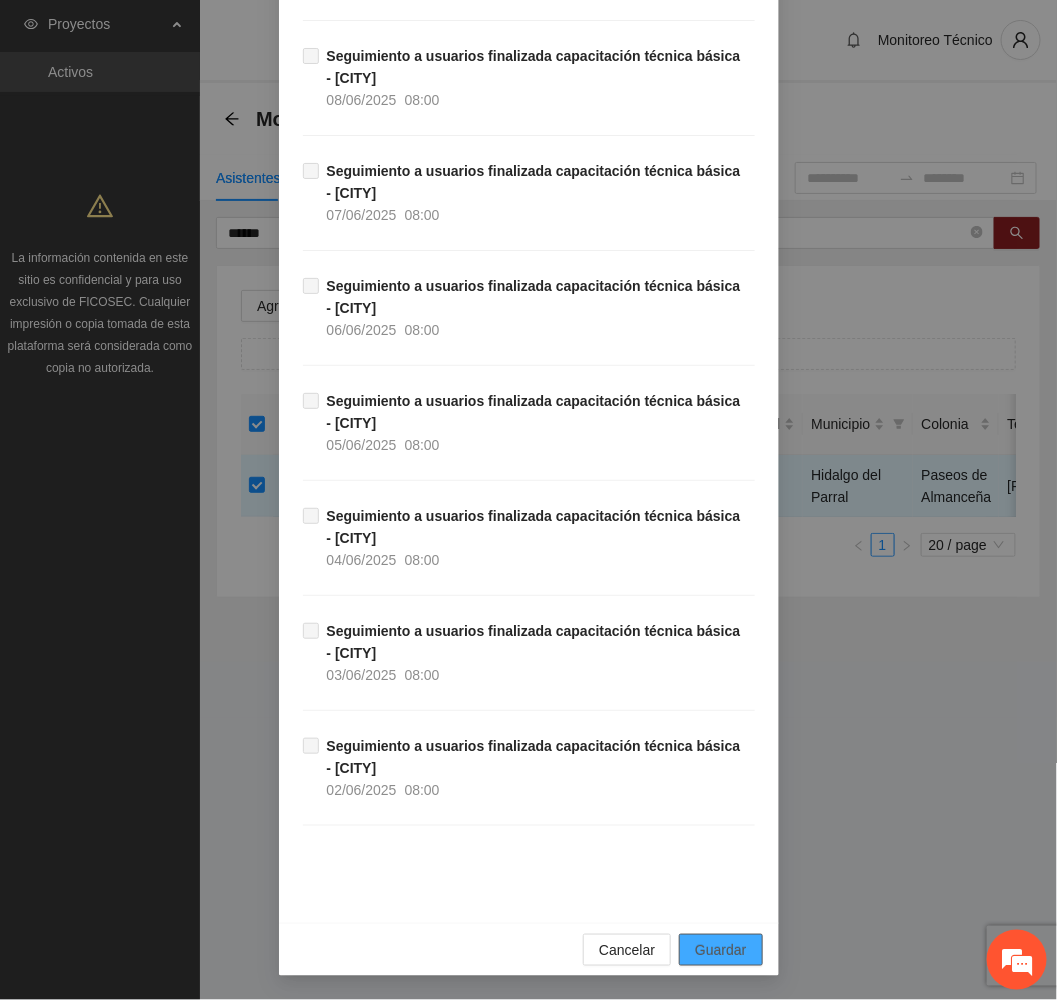 click on "Guardar" at bounding box center (720, 950) 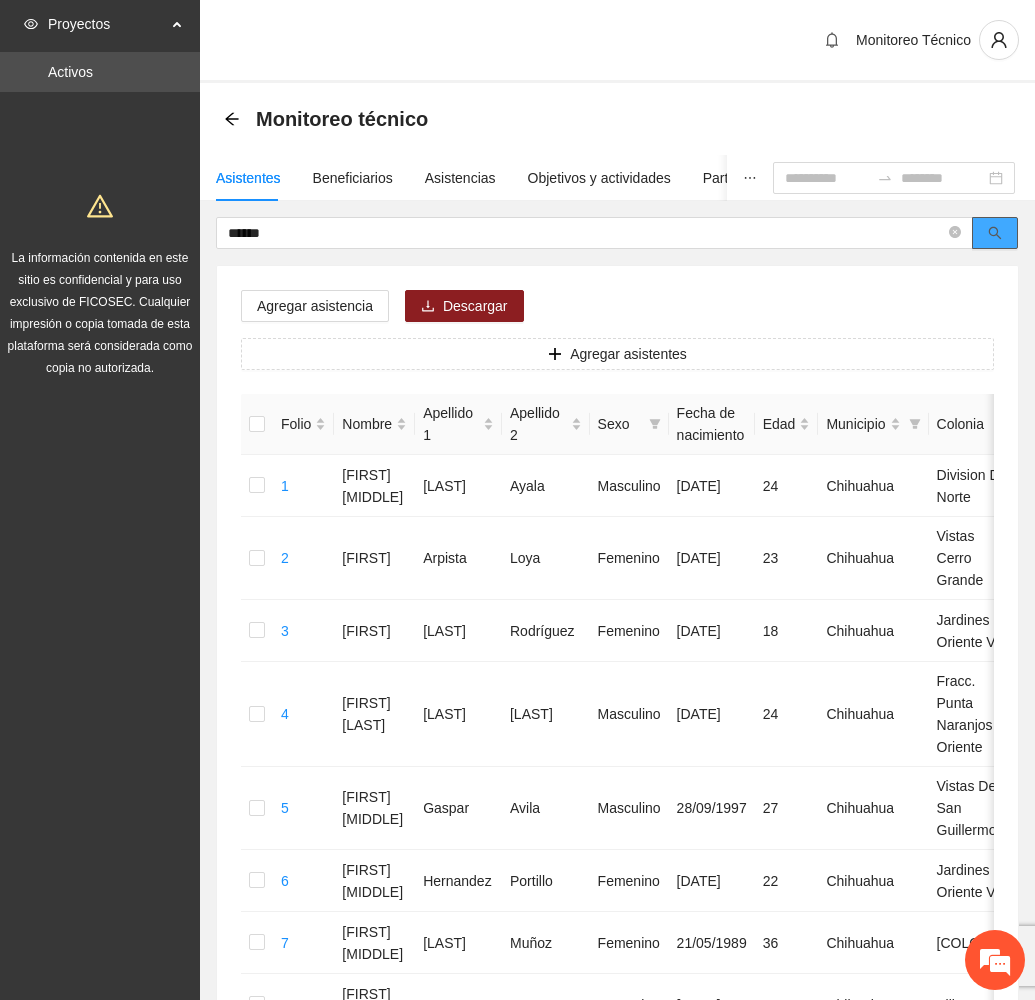 click 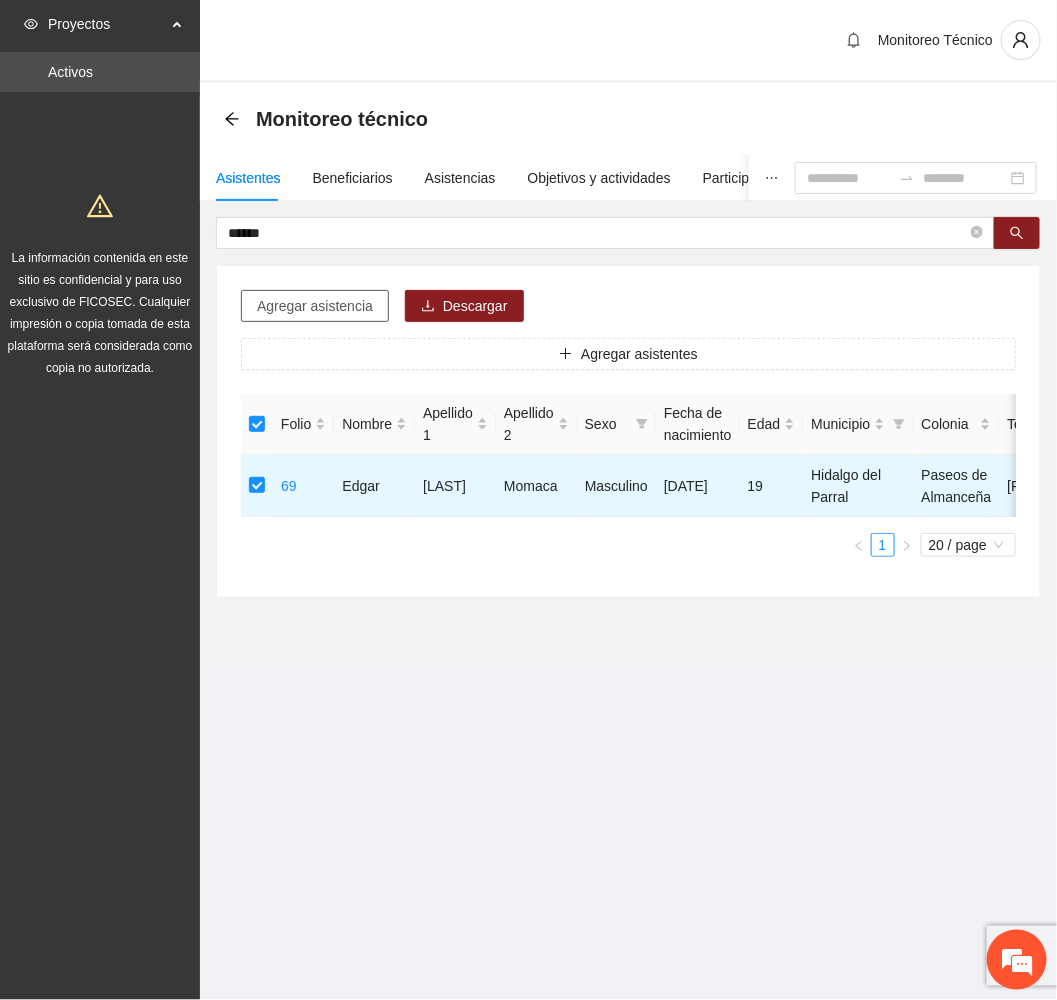 click on "Agregar asistencia" at bounding box center (315, 306) 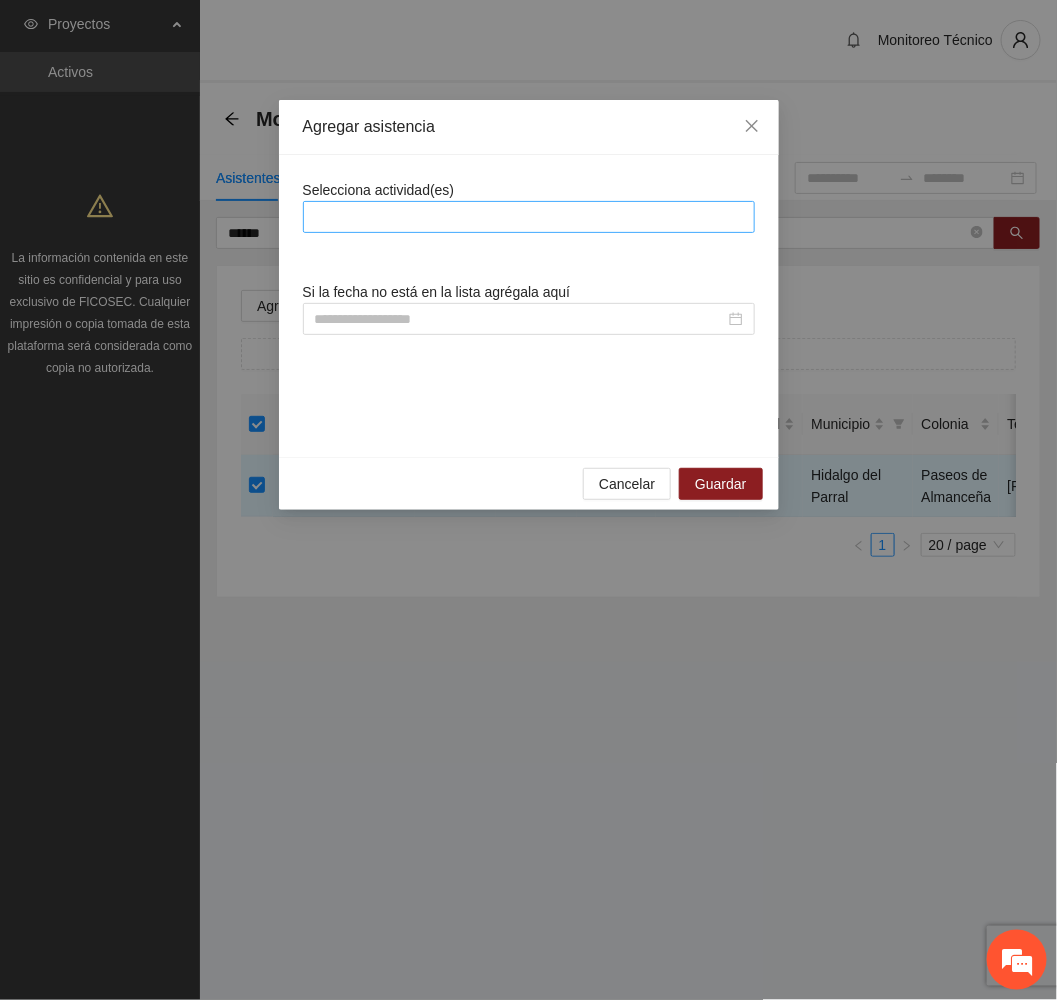 click at bounding box center (529, 217) 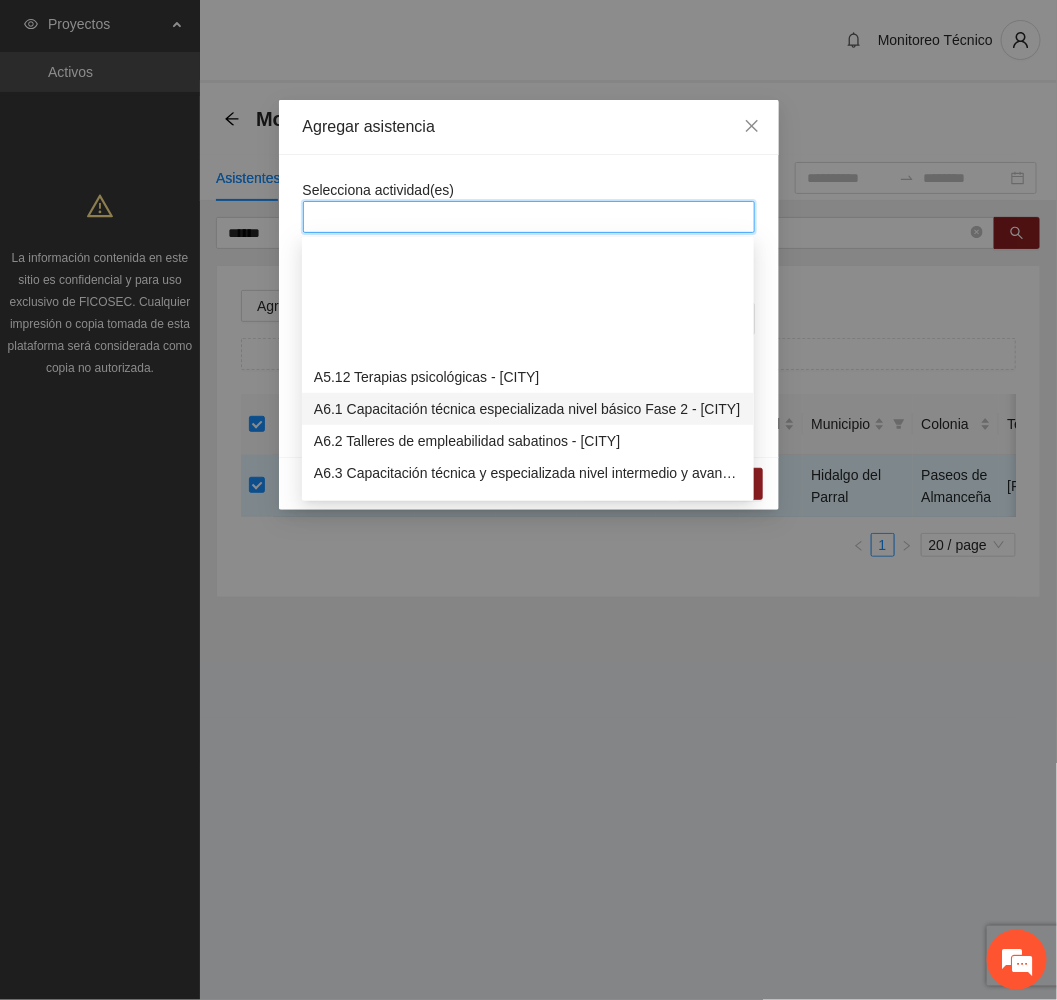 scroll, scrollTop: 2100, scrollLeft: 0, axis: vertical 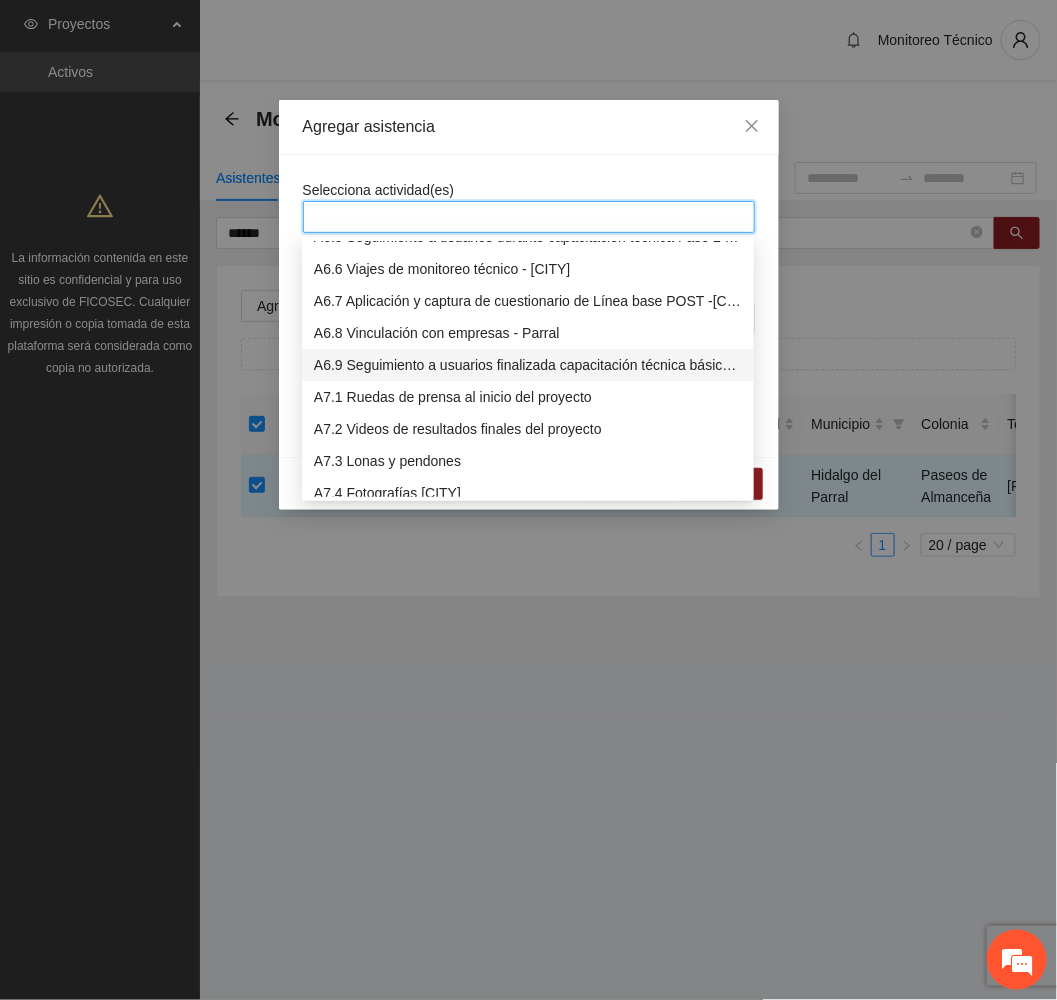 click on "A6.9 Seguimiento a usuarios finalizada capacitación técnica básica - [CITY]" at bounding box center (528, 365) 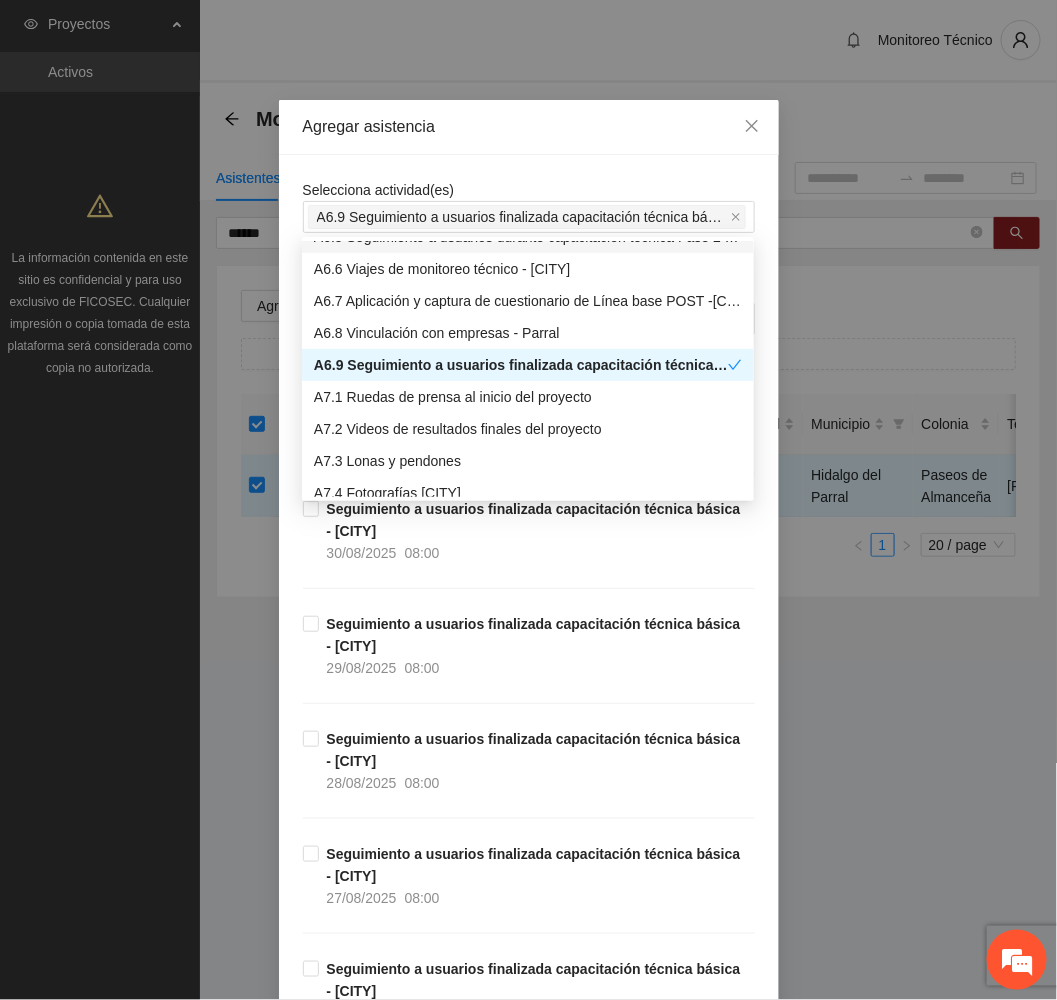 click on "Agregar asistencia" at bounding box center (529, 127) 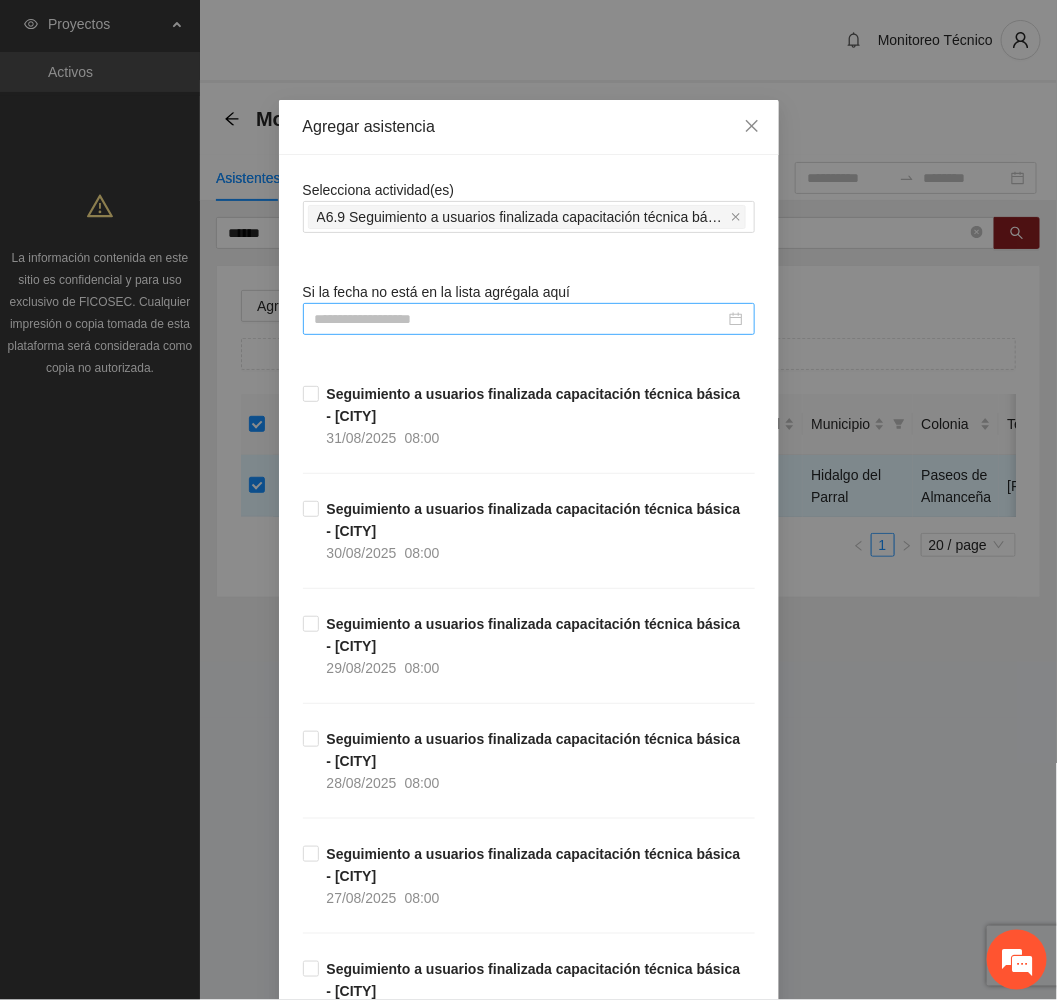 click at bounding box center (520, 319) 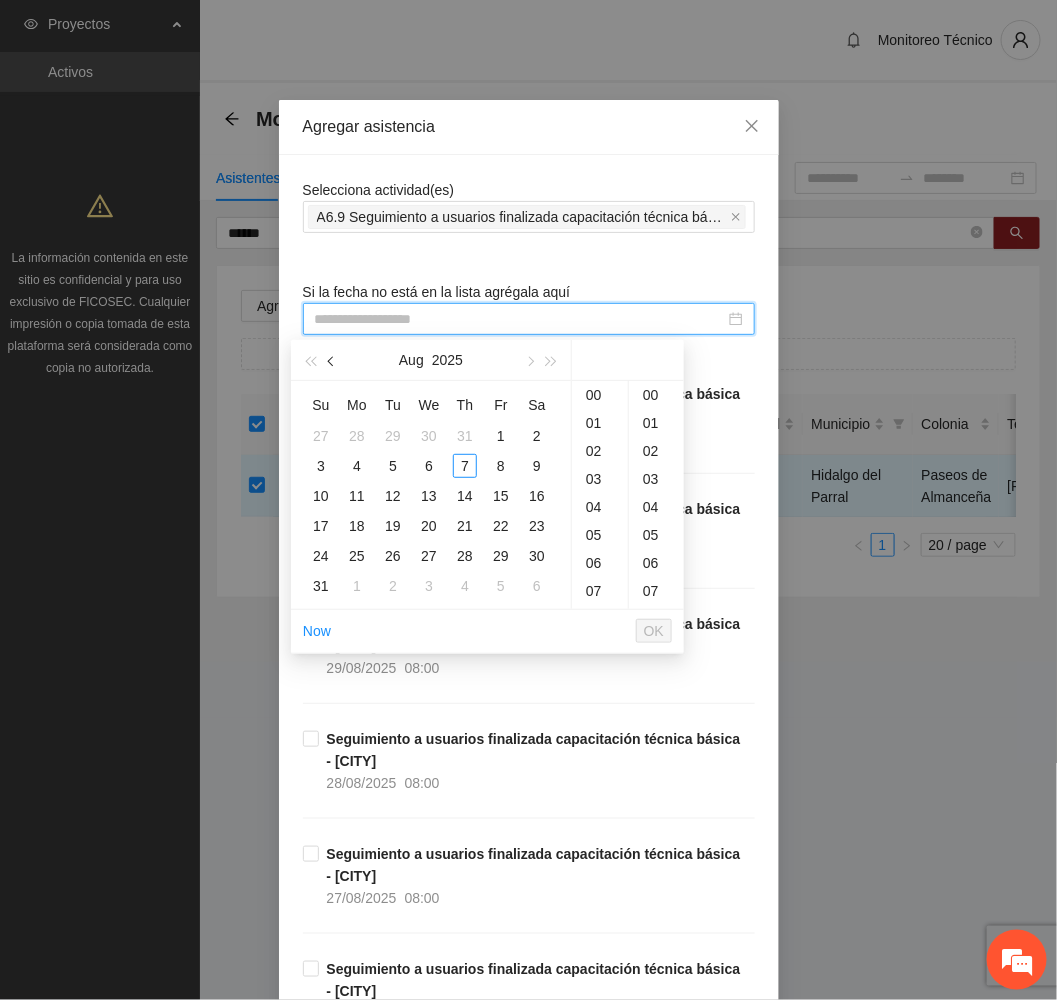 click at bounding box center [332, 360] 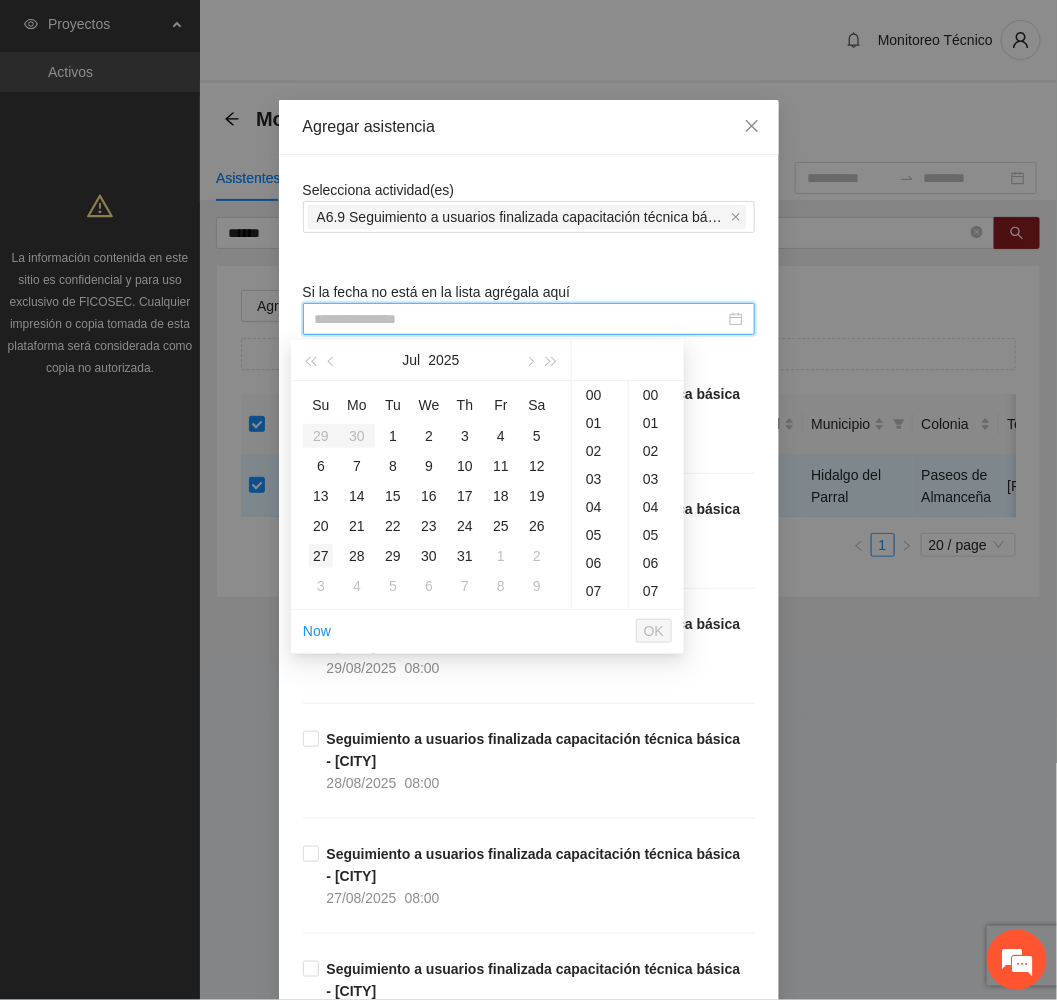 click on "27" at bounding box center (321, 556) 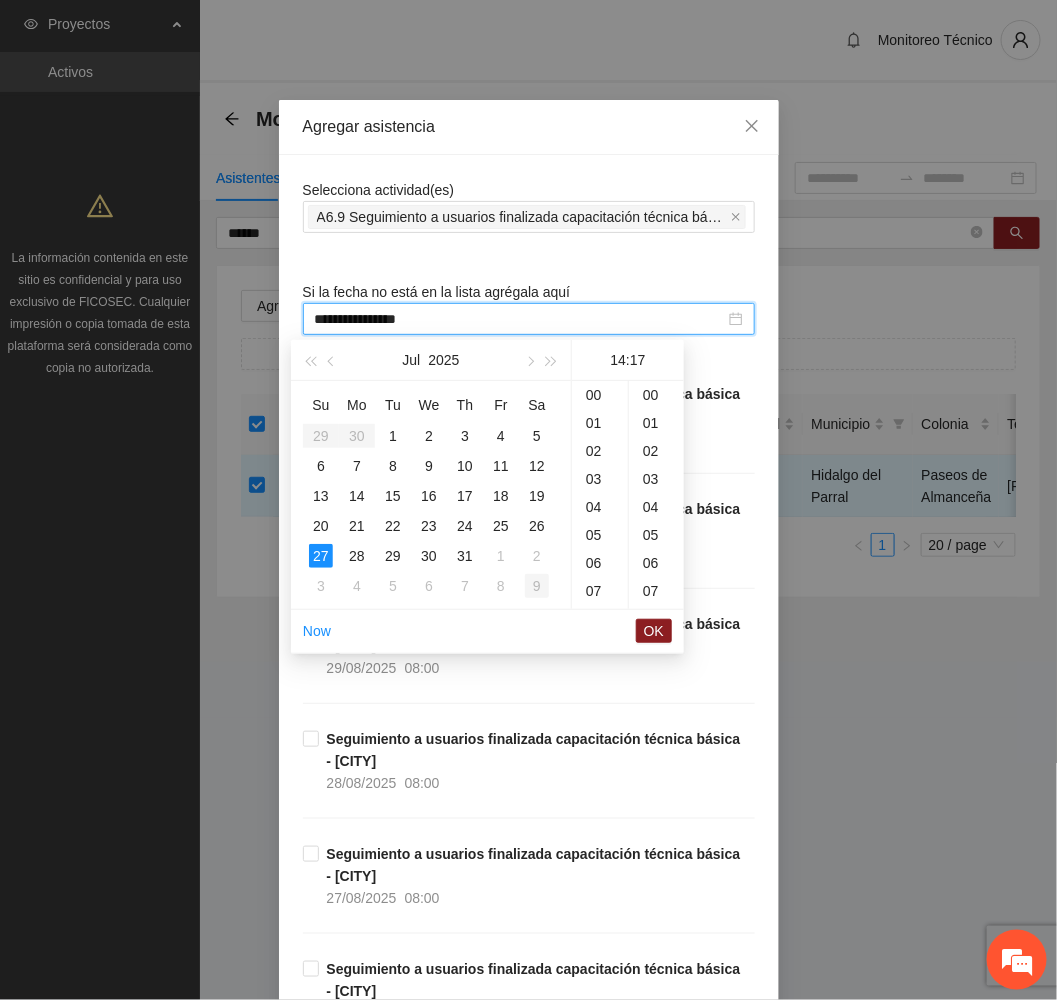scroll, scrollTop: 262, scrollLeft: 0, axis: vertical 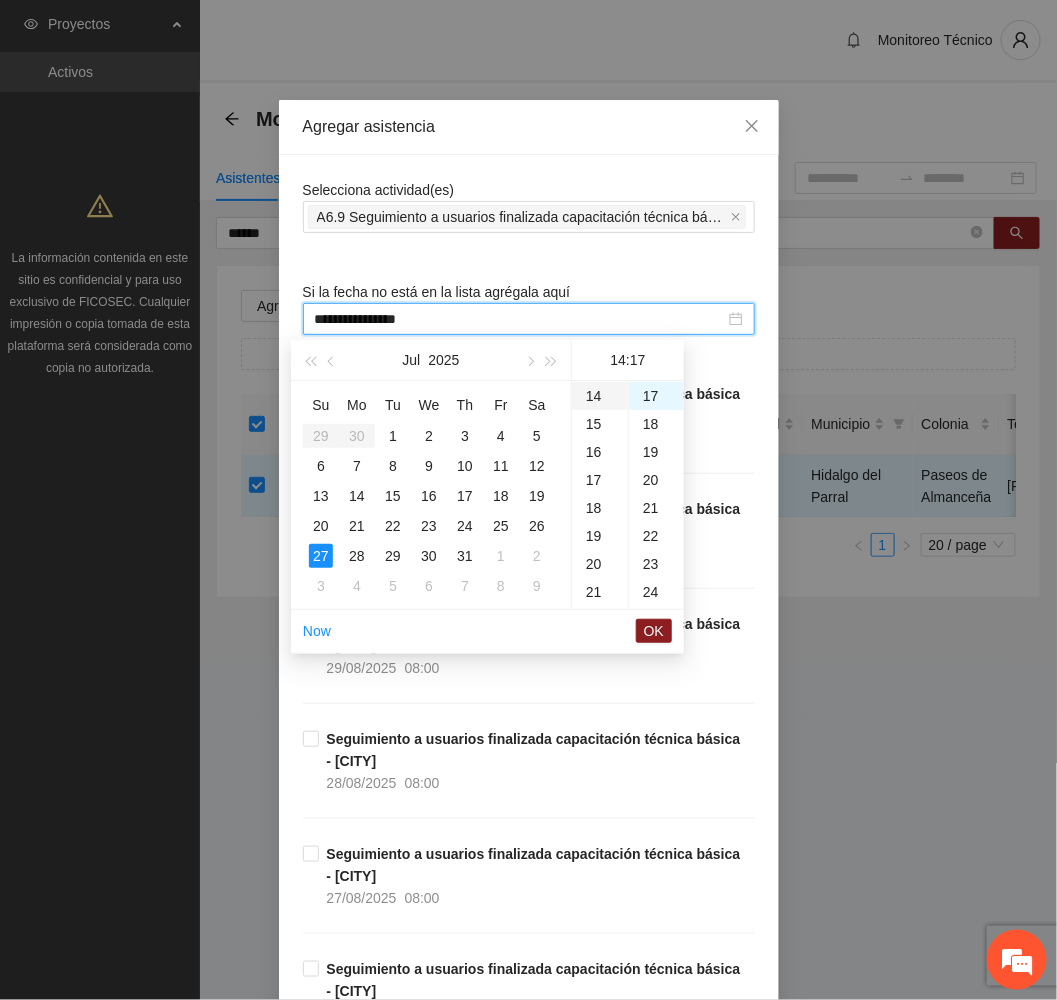 click on "14" at bounding box center [600, 396] 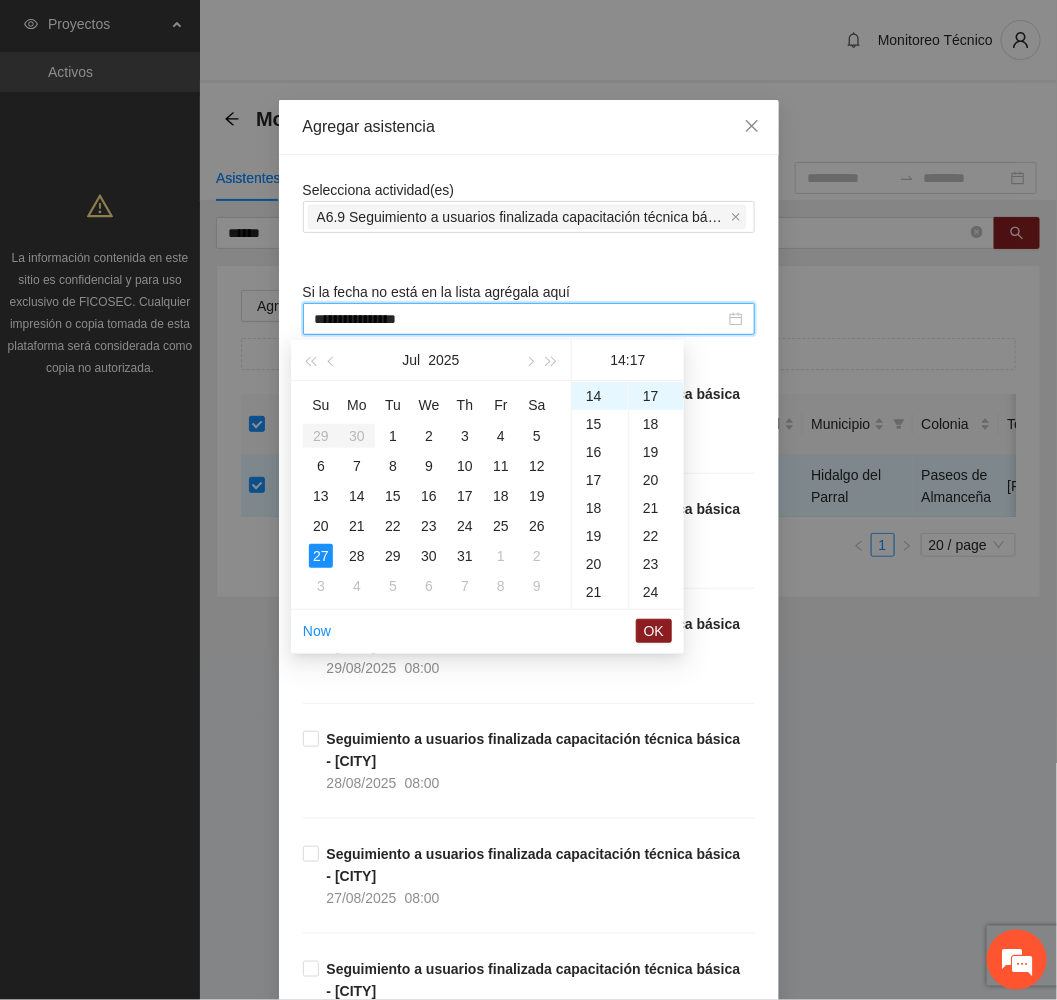 scroll, scrollTop: 0, scrollLeft: 0, axis: both 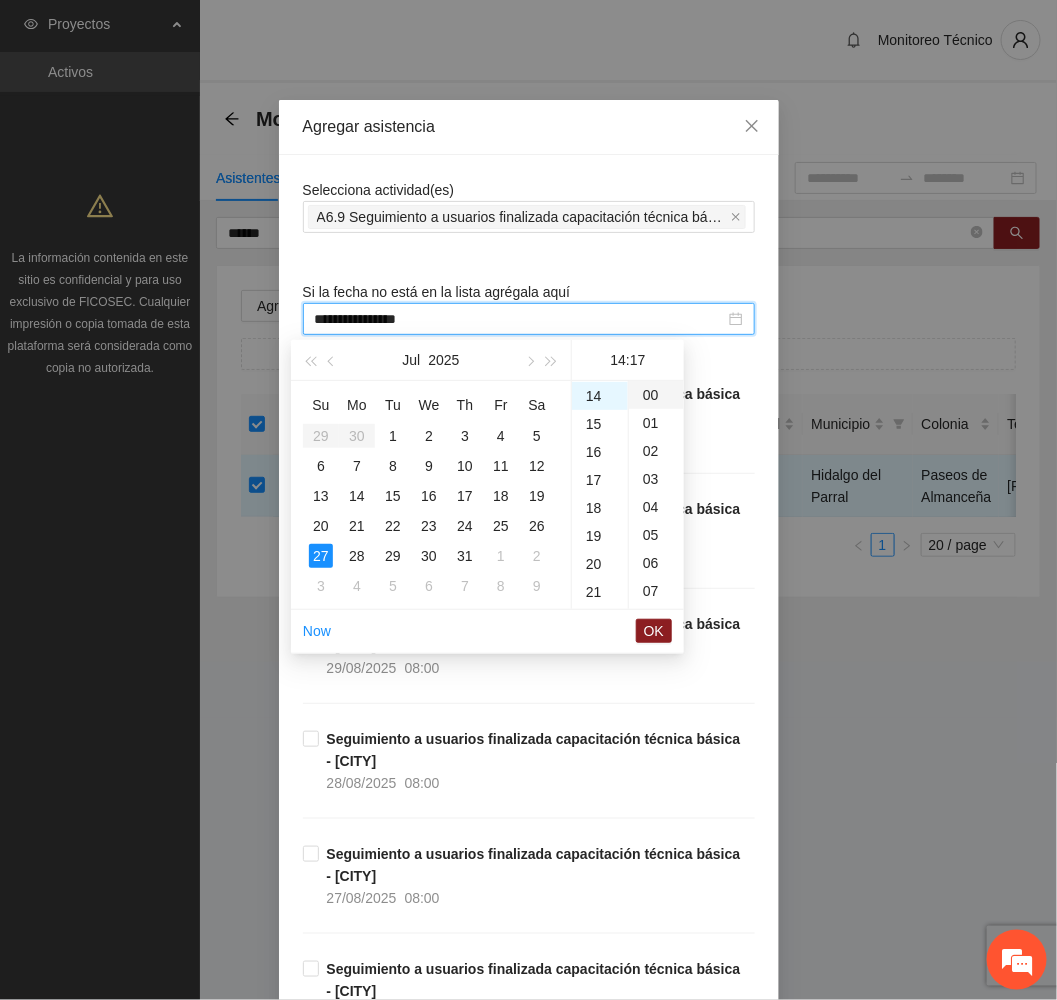 click on "00" at bounding box center (656, 395) 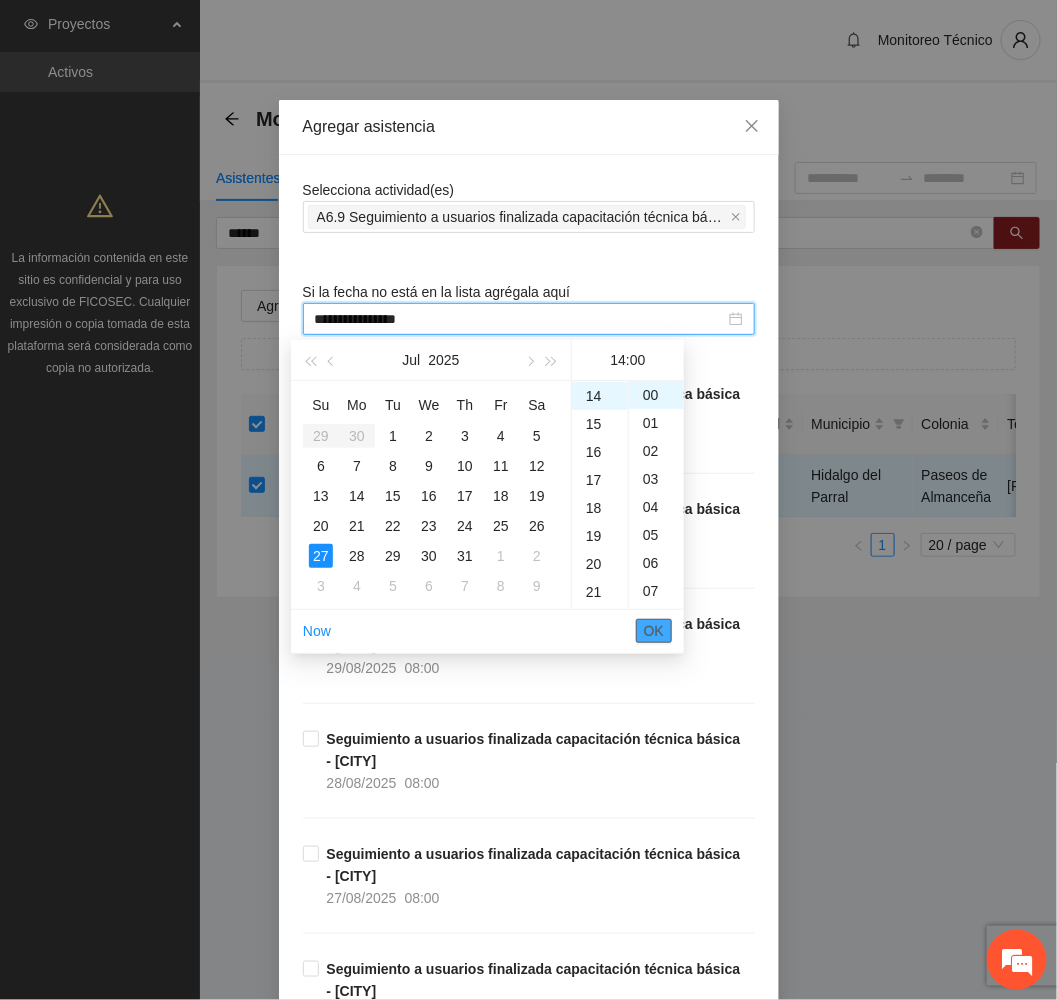 click on "OK" at bounding box center (654, 631) 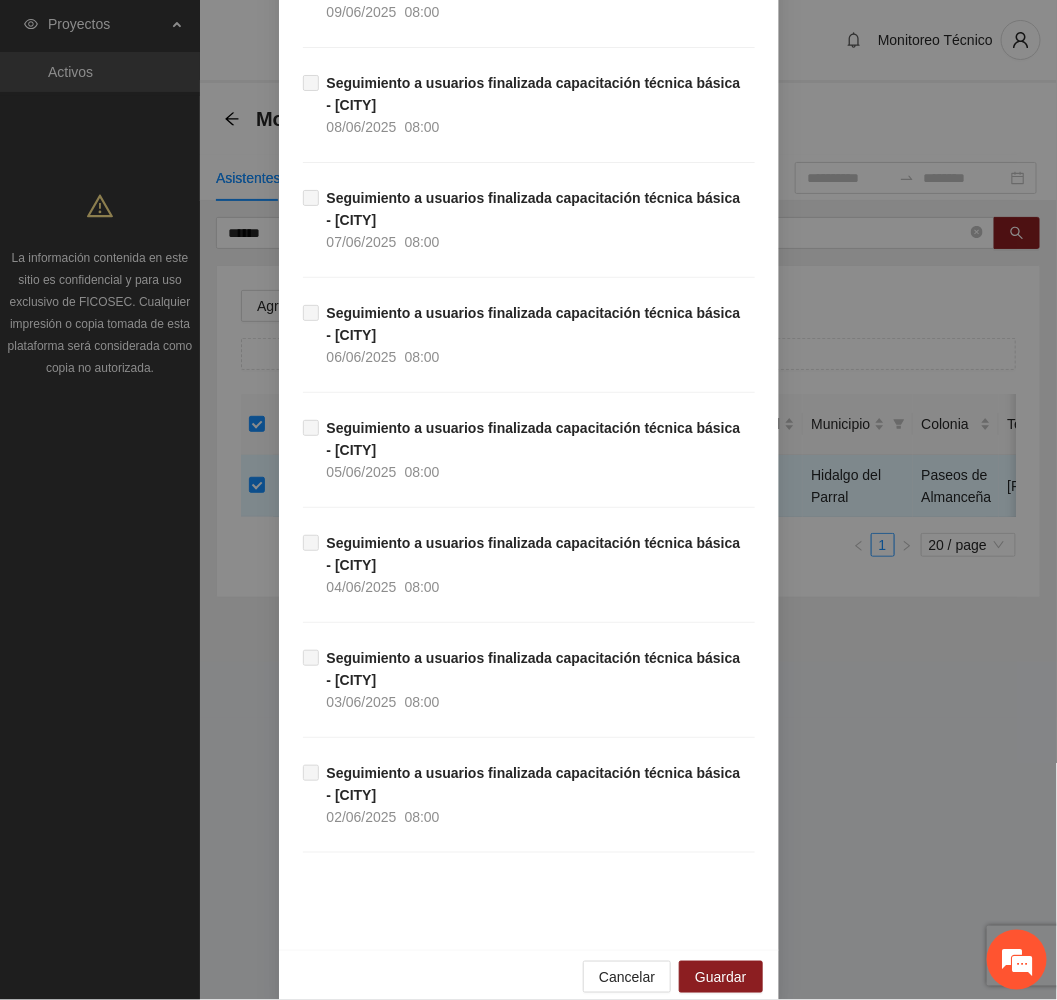 scroll, scrollTop: 9579, scrollLeft: 0, axis: vertical 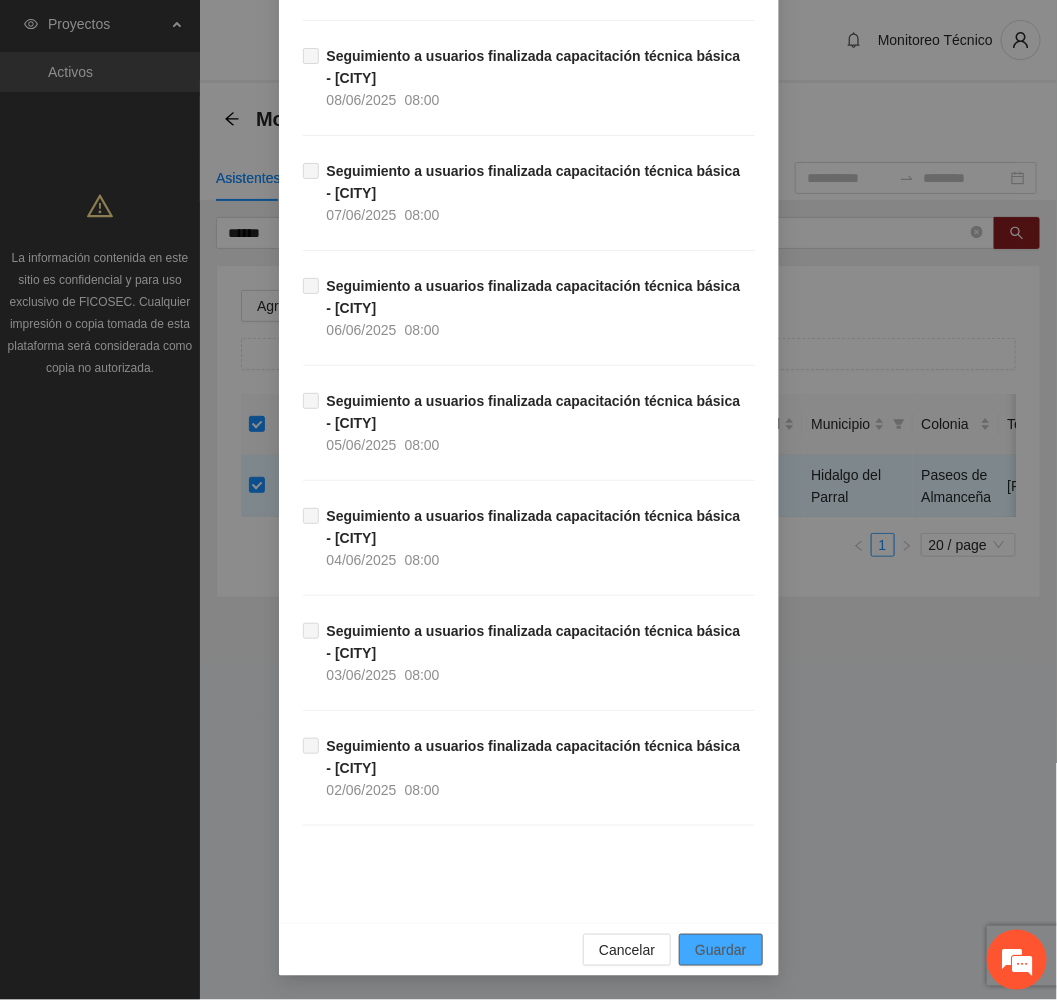 click on "Guardar" at bounding box center (720, 950) 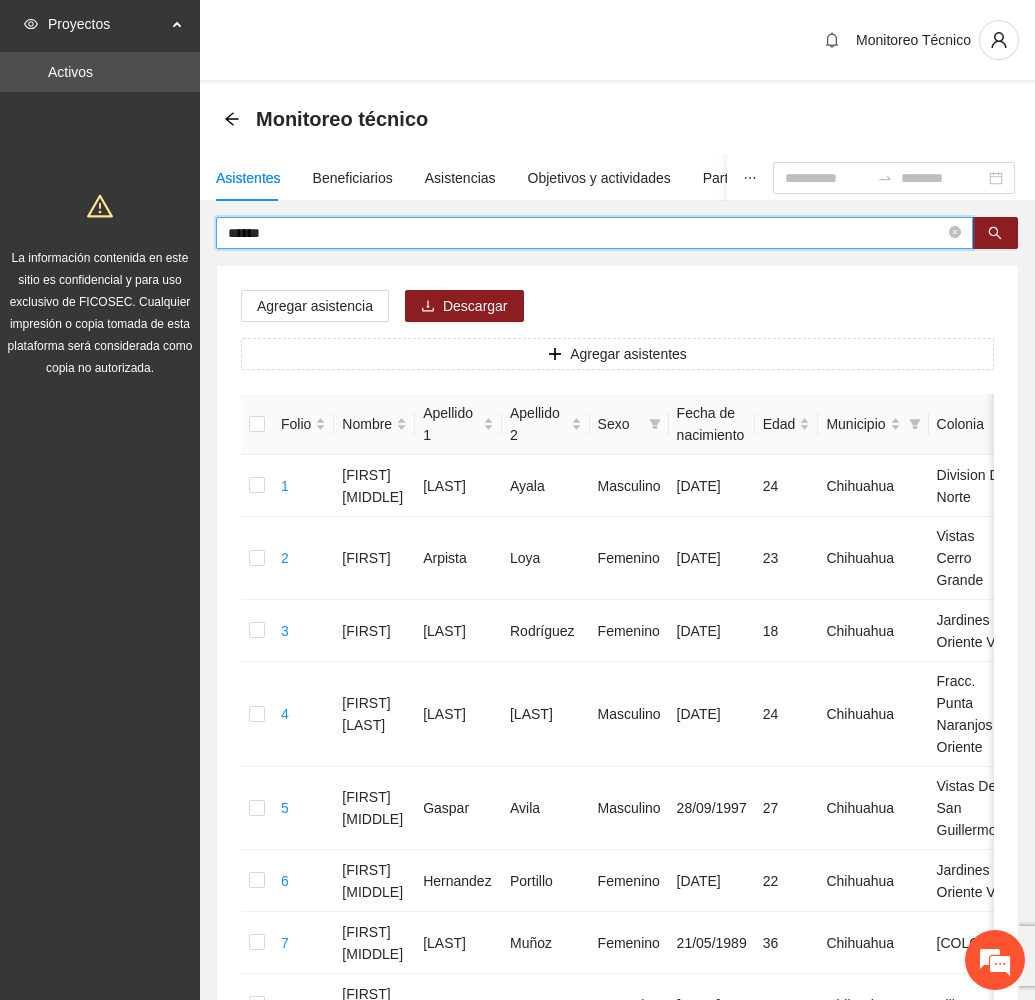 drag, startPoint x: 331, startPoint y: 231, endPoint x: 181, endPoint y: 199, distance: 153.37535 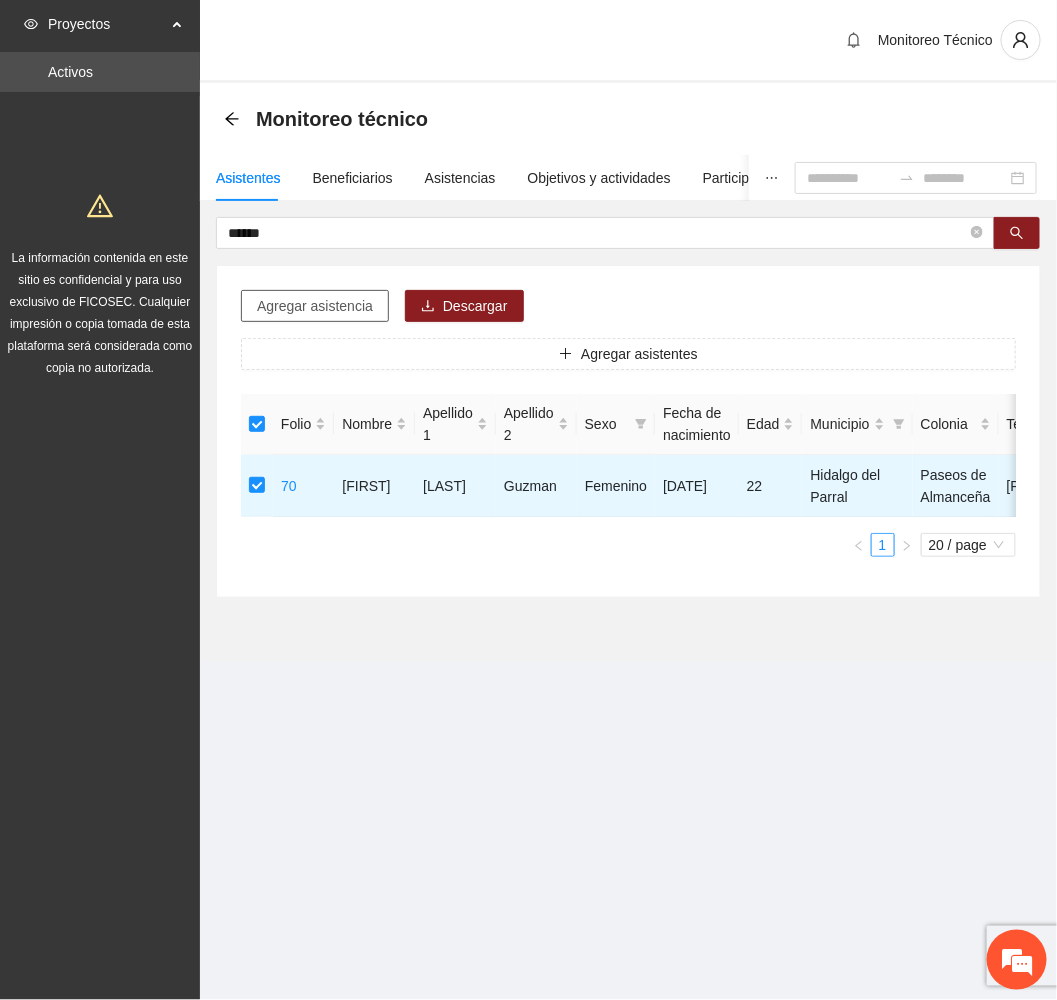 click on "Agregar asistencia" at bounding box center [315, 306] 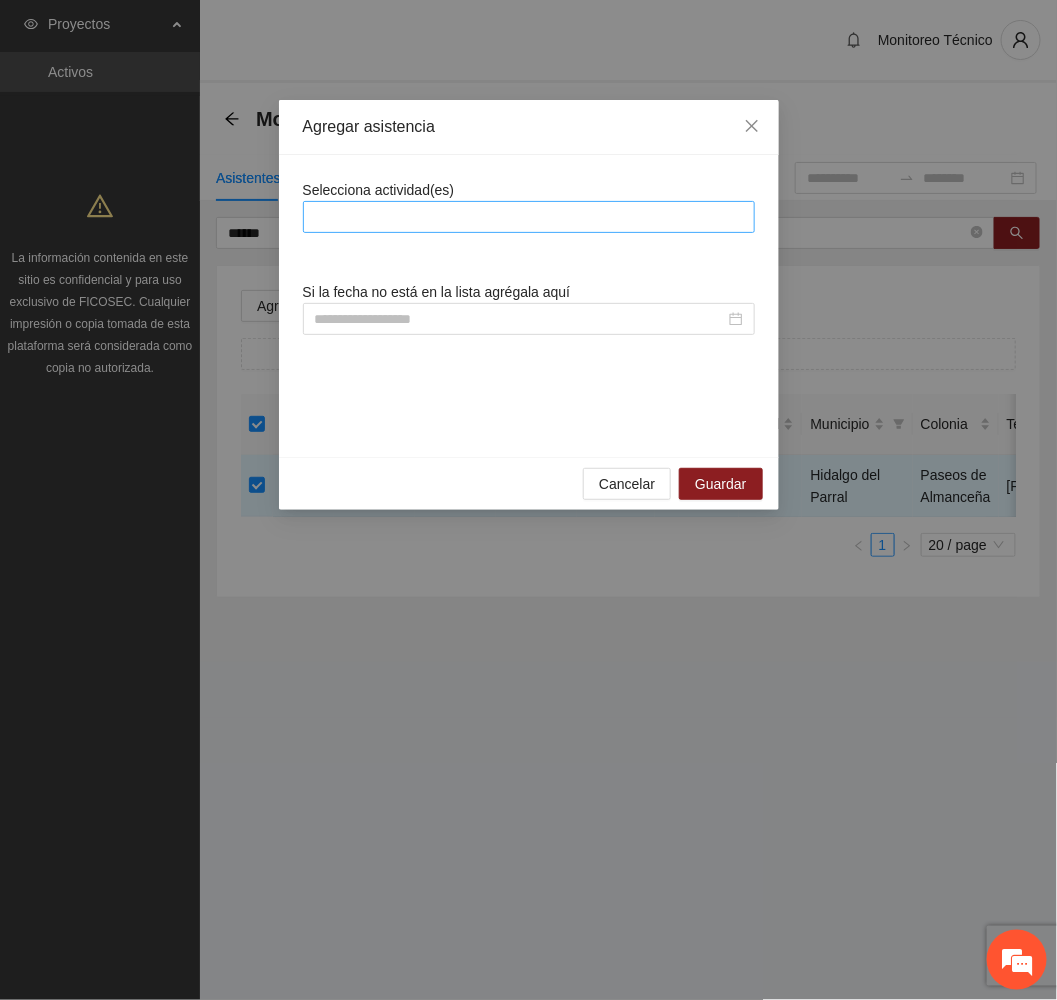 click at bounding box center [529, 217] 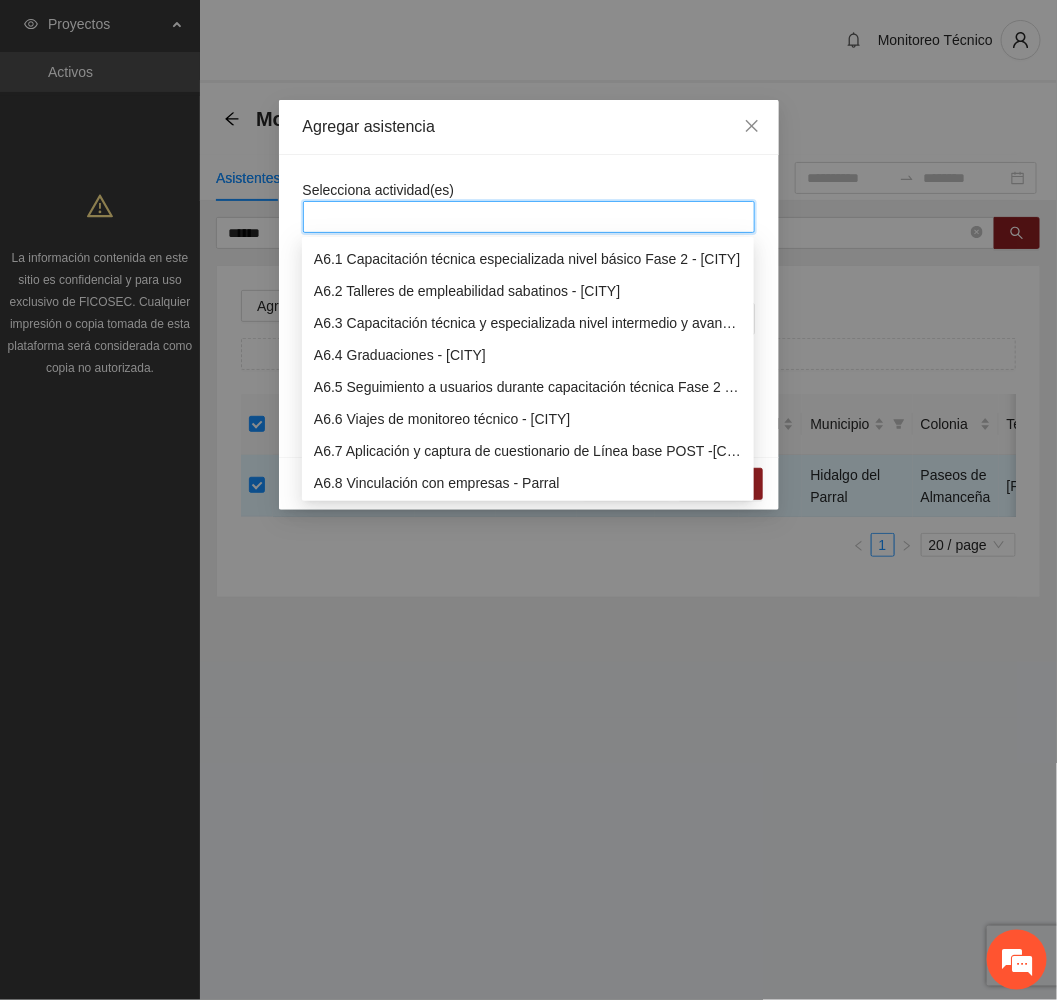 scroll, scrollTop: 2100, scrollLeft: 0, axis: vertical 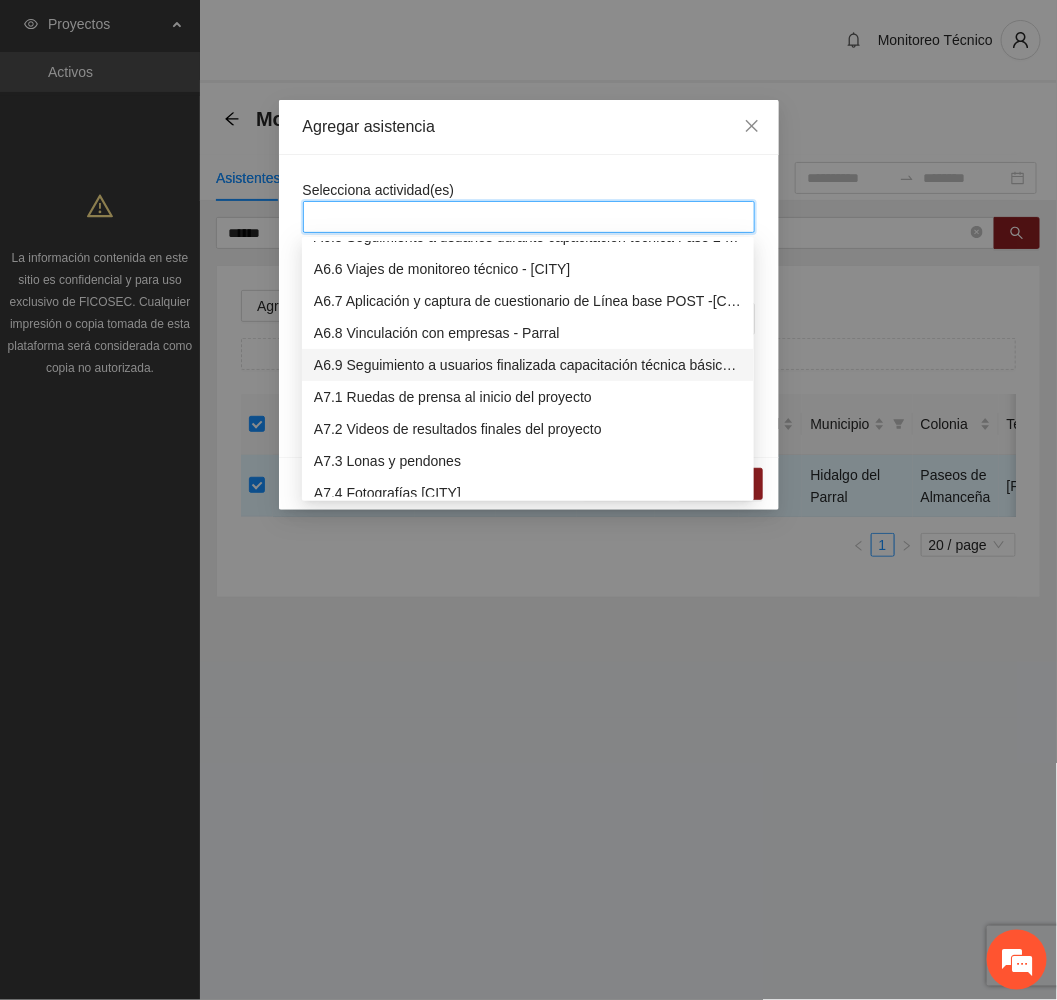 click on "A6.9 Seguimiento a usuarios finalizada capacitación técnica básica - [CITY]" at bounding box center [528, 365] 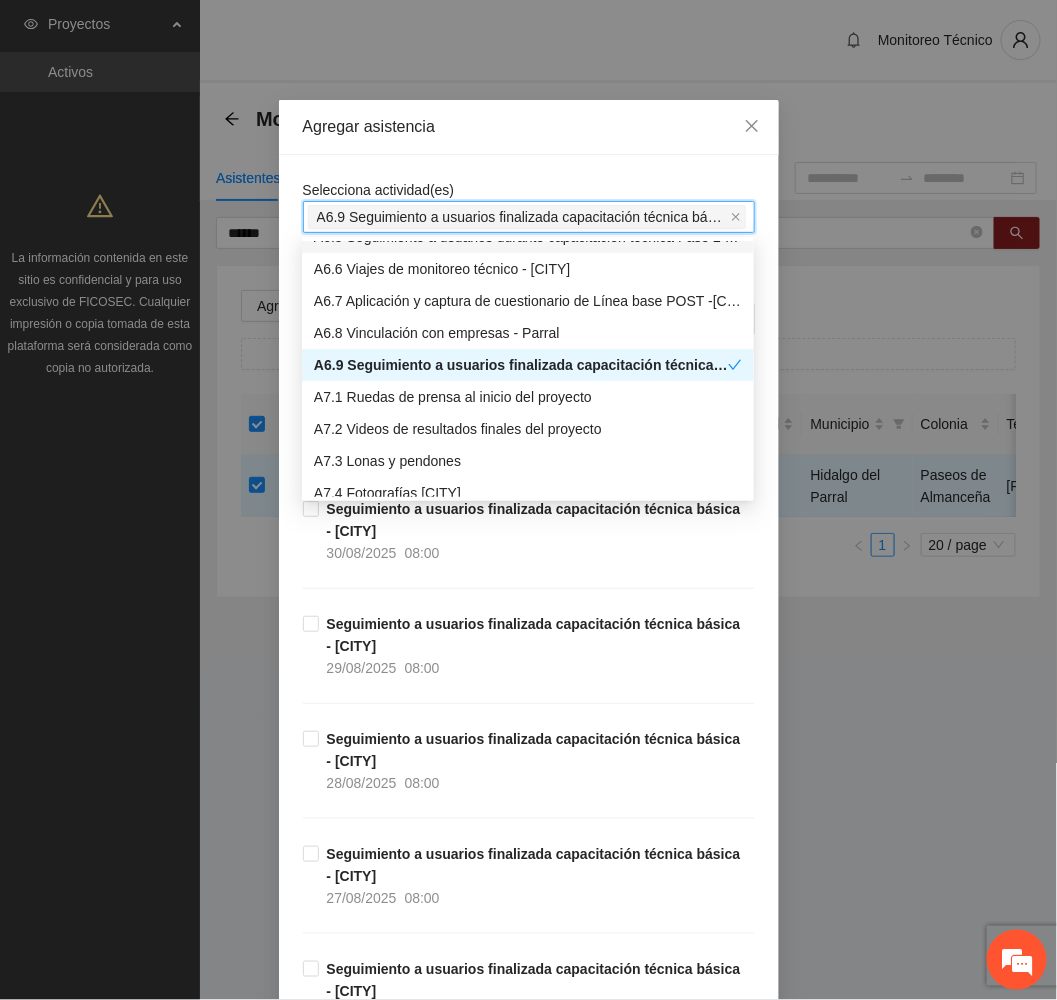 click on "Agregar asistencia Selecciona actividad(es) A6.9 Seguimiento a usuarios finalizada capacitación técnica básica - [CITY] A6.9 Seguimiento a usuarios finalizada capacitación técnica básica - [CITY]   Si la fecha no está en la lista agrégala aquí Seguimiento a usuarios finalizada capacitación técnica básica - [CITY] [DATE] [TIME] Seguimiento a usuarios finalizada capacitación técnica básica - [CITY] [DATE] [TIME] Seguimiento a usuarios finalizada capacitación técnica básica - [CITY] [DATE] [TIME] Seguimiento a usuarios finalizada capacitación técnica básica - [CITY] [DATE] [TIME] Seguimiento a usuarios finalizada capacitación técnica básica - [CITY] [DATE] [TIME] Seguimiento a usuarios finalizada capacitación técnica básica - [CITY] [DATE] [TIME] Seguimiento a usuarios finalizada capacitación técnica básica - [CITY] [DATE] [TIME] [DATE] [TIME]" at bounding box center (528, 500) 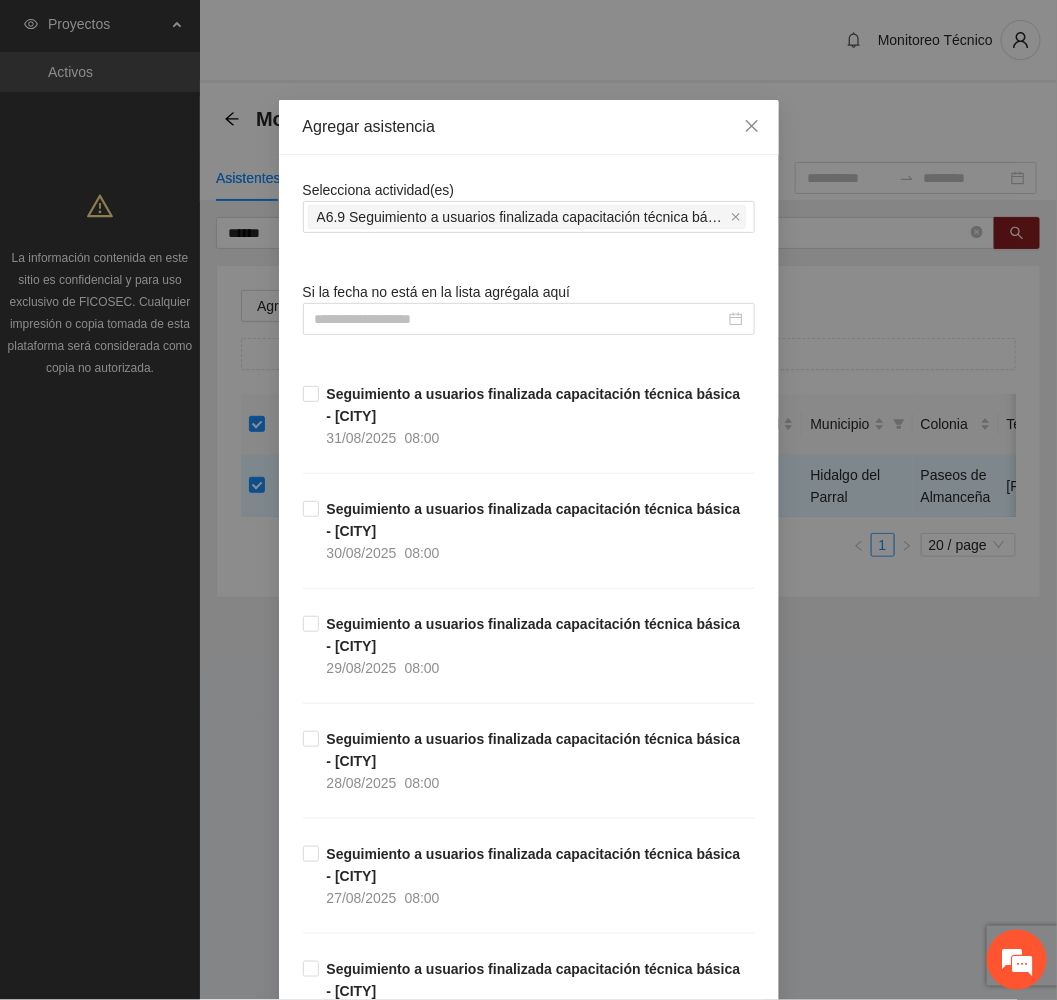click on "Agregar asistencia" at bounding box center [529, 127] 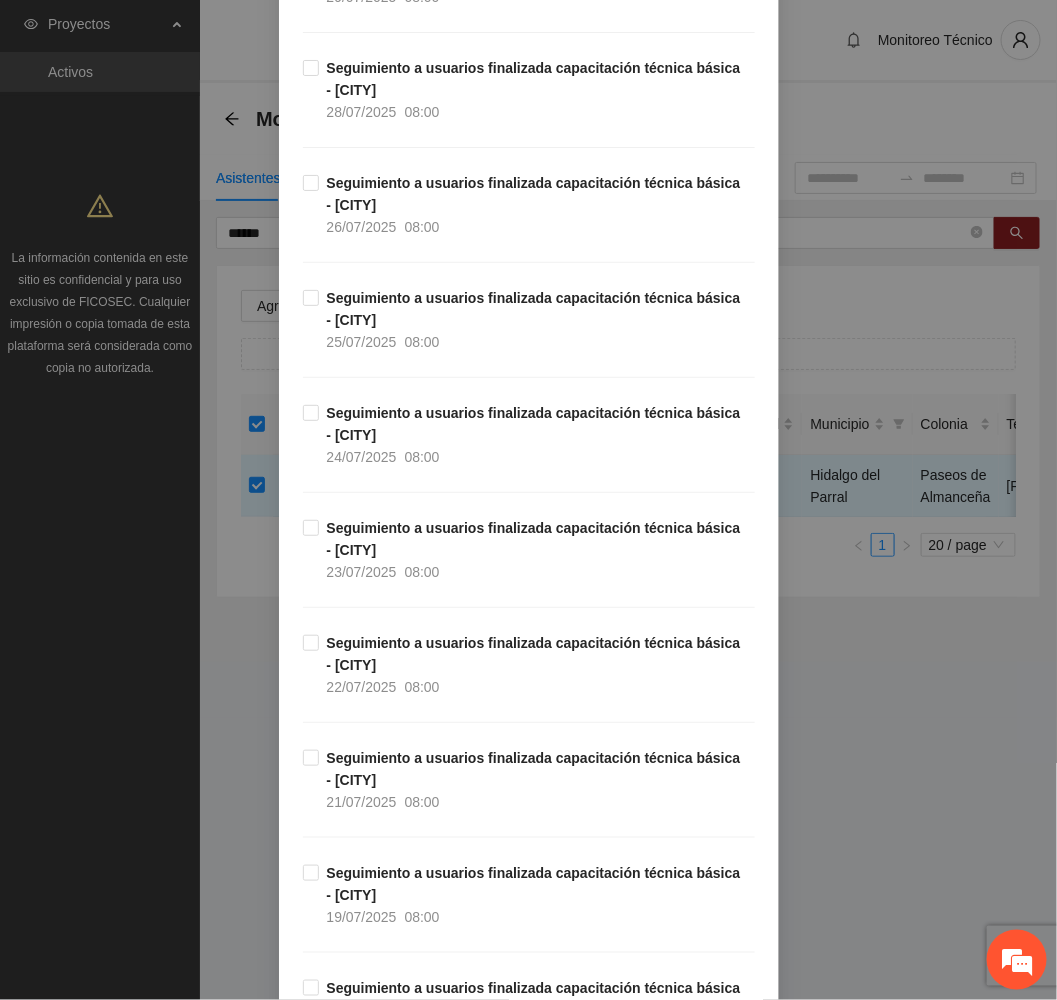 scroll, scrollTop: 4800, scrollLeft: 0, axis: vertical 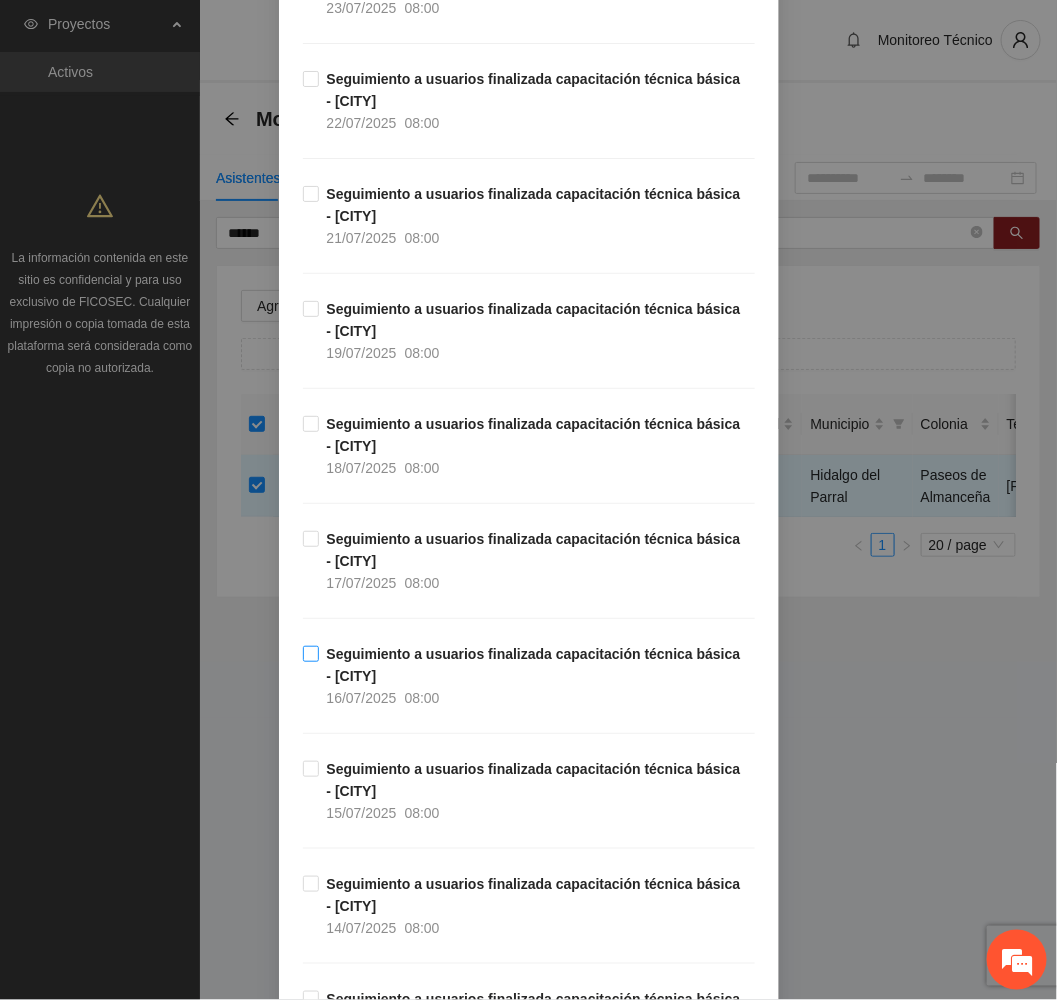 click on "Seguimiento a usuarios finalizada capacitación técnica básica - [CITY] [DATE] [TIME]" at bounding box center [537, 676] 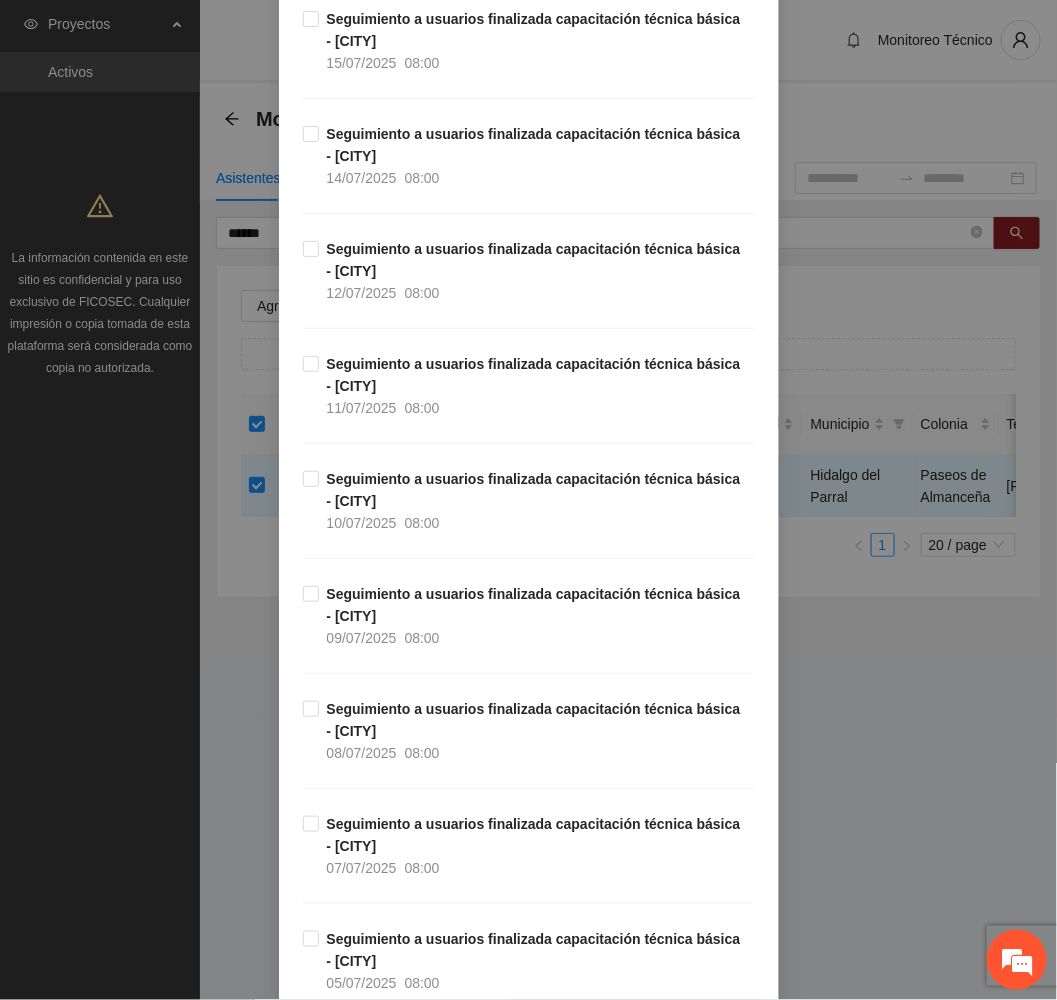 scroll, scrollTop: 5700, scrollLeft: 0, axis: vertical 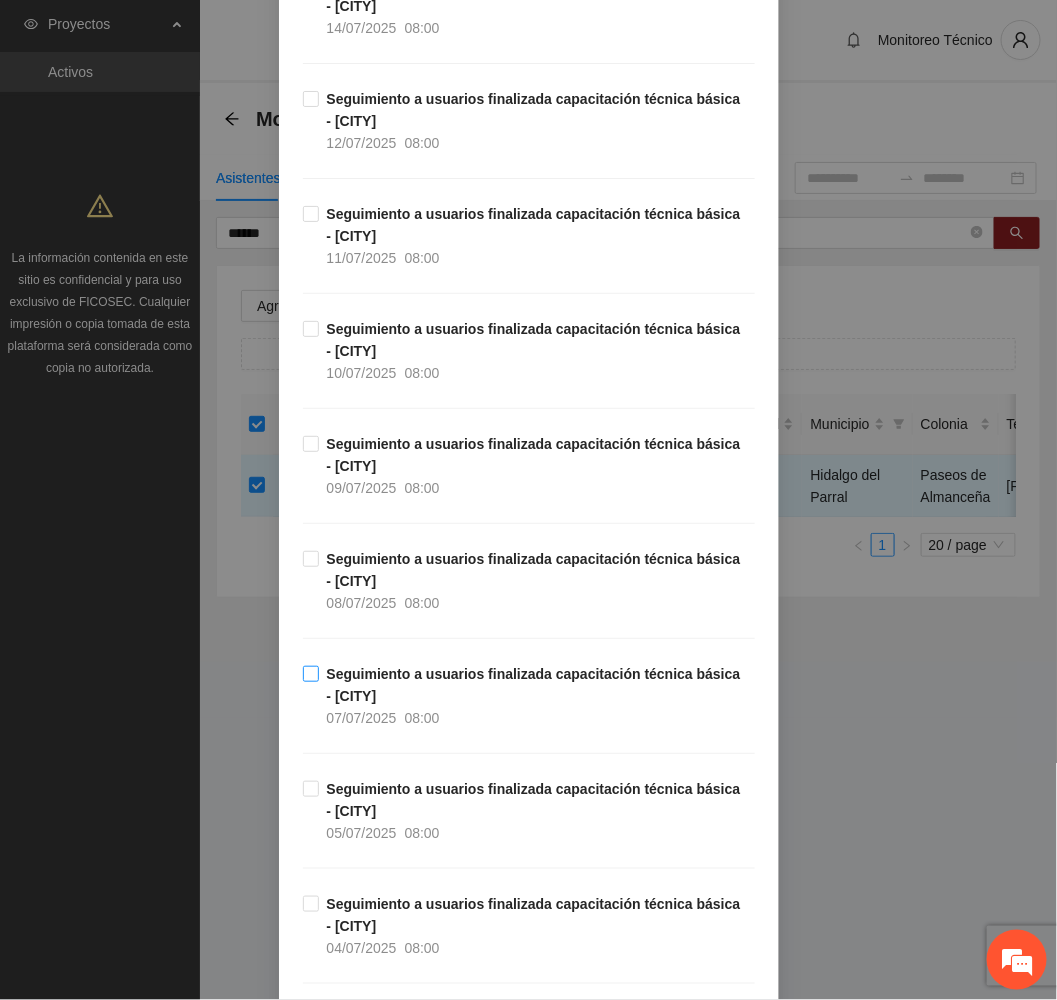 click on "Seguimiento a usuarios finalizada capacitación técnica básica - [CITY]" at bounding box center [534, 685] 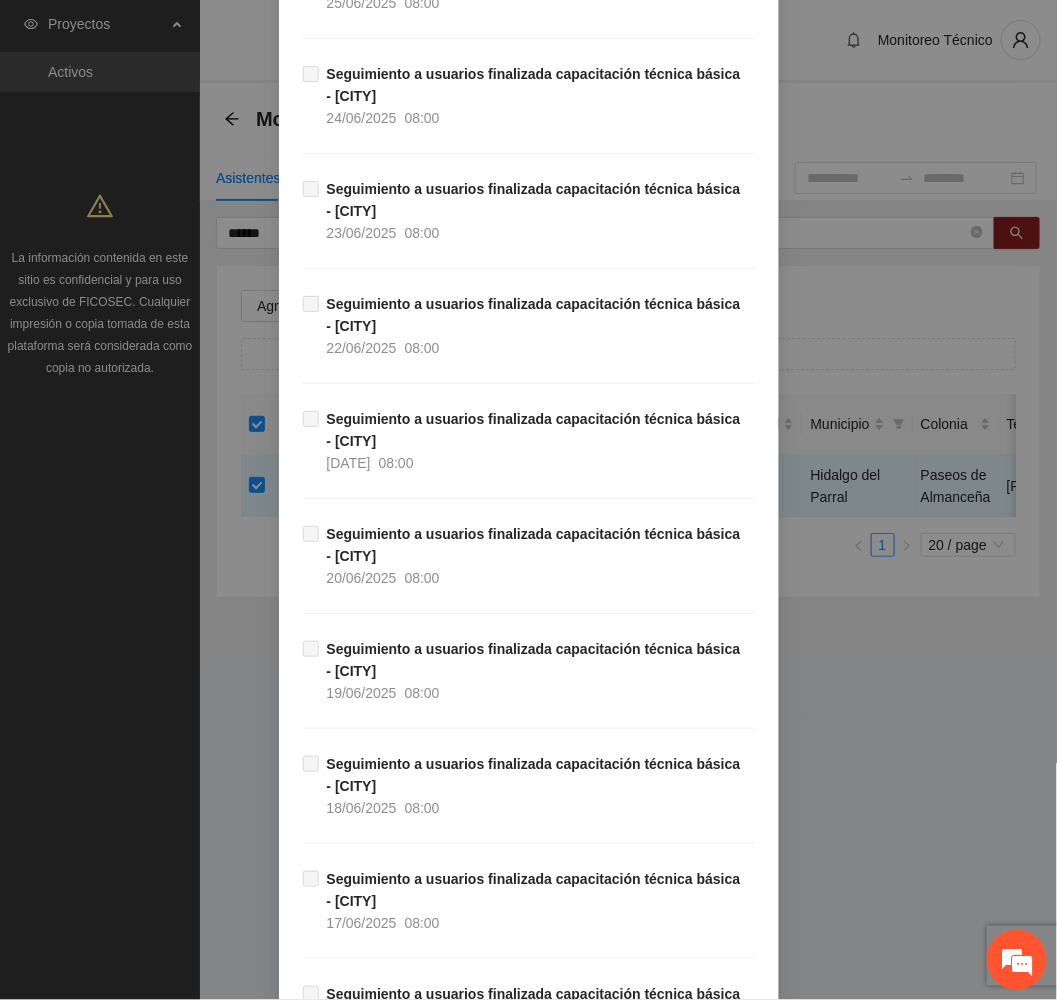 scroll, scrollTop: 9579, scrollLeft: 0, axis: vertical 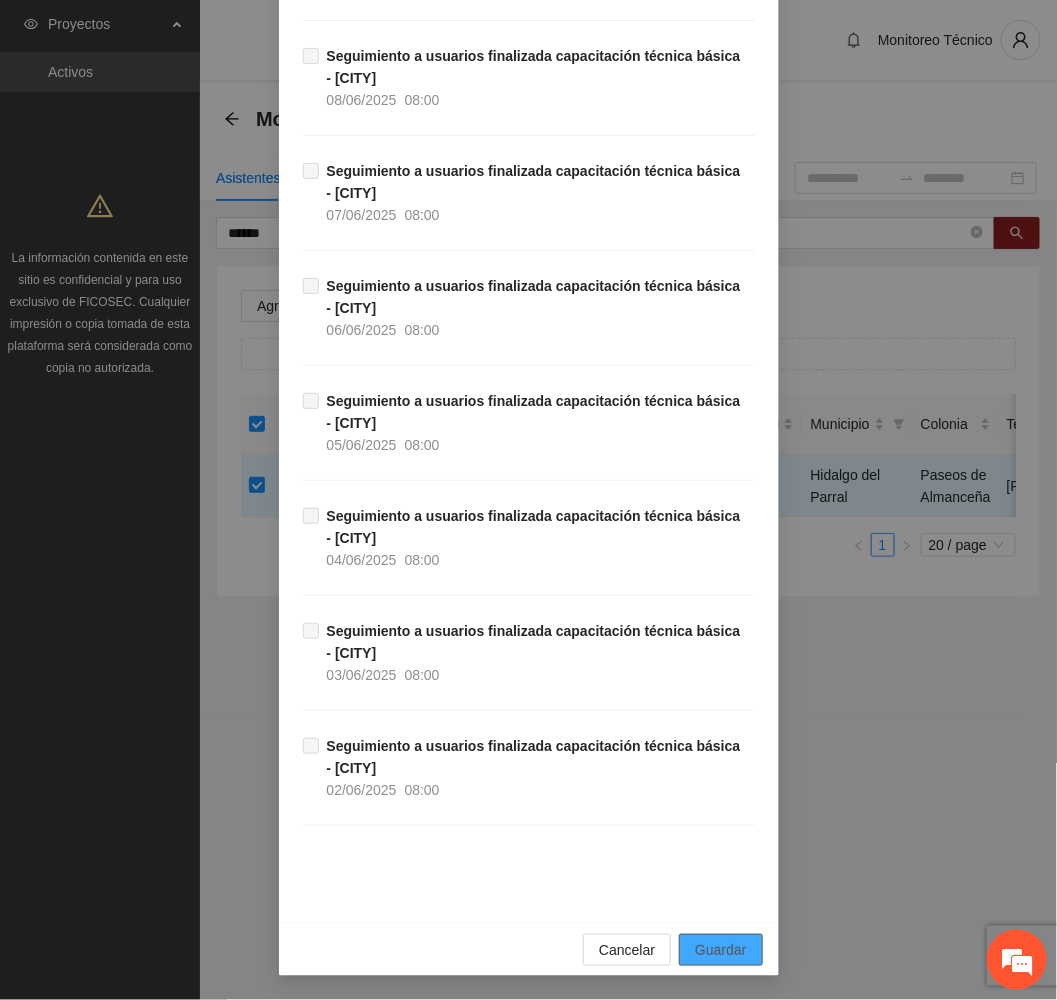 click on "Guardar" at bounding box center [720, 950] 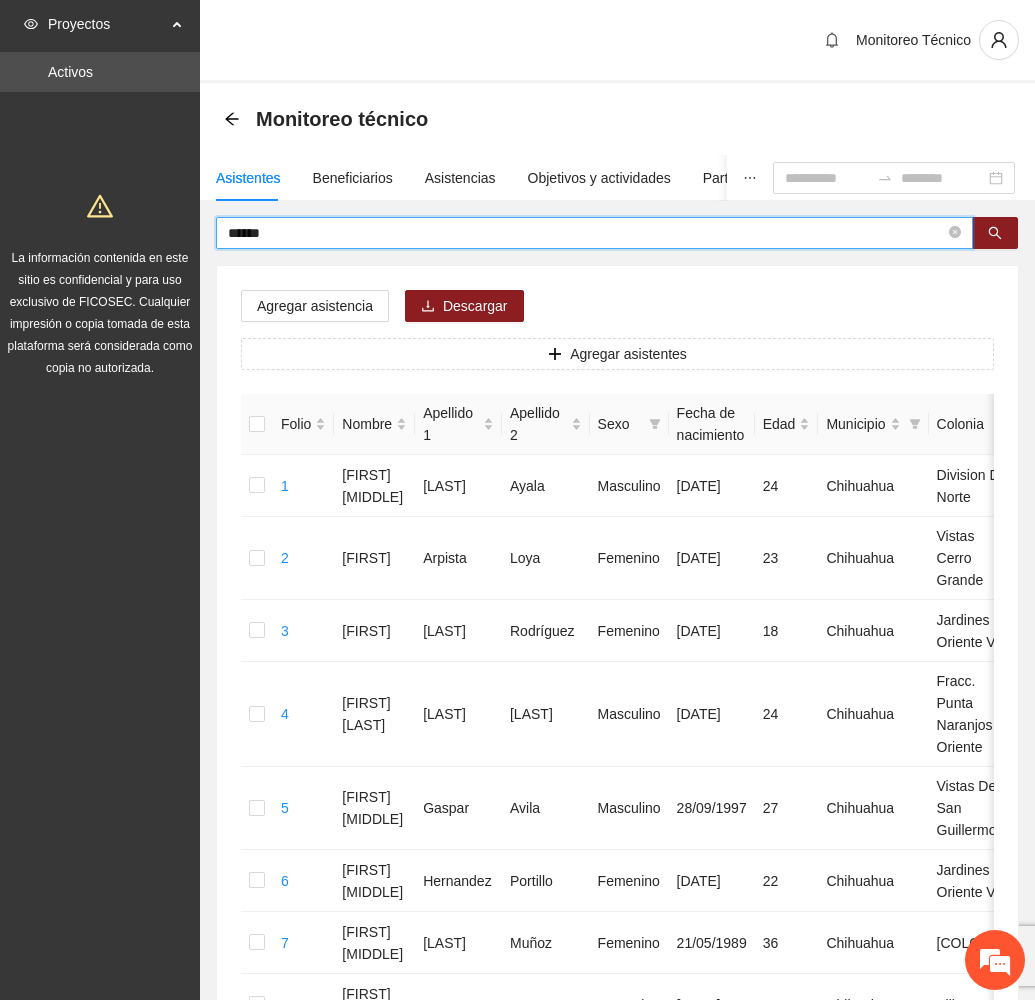 drag, startPoint x: 351, startPoint y: 228, endPoint x: 148, endPoint y: 226, distance: 203.00986 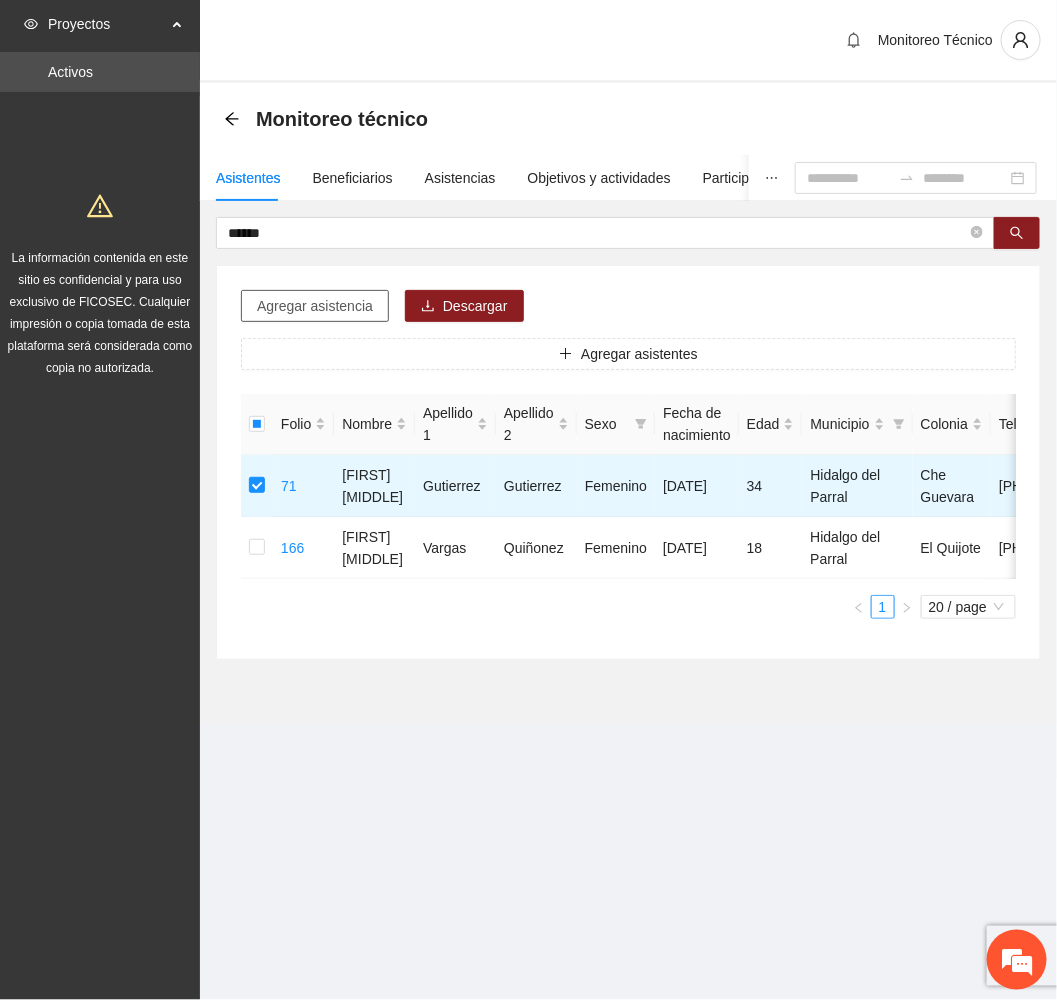 click on "Agregar asistencia" at bounding box center (315, 306) 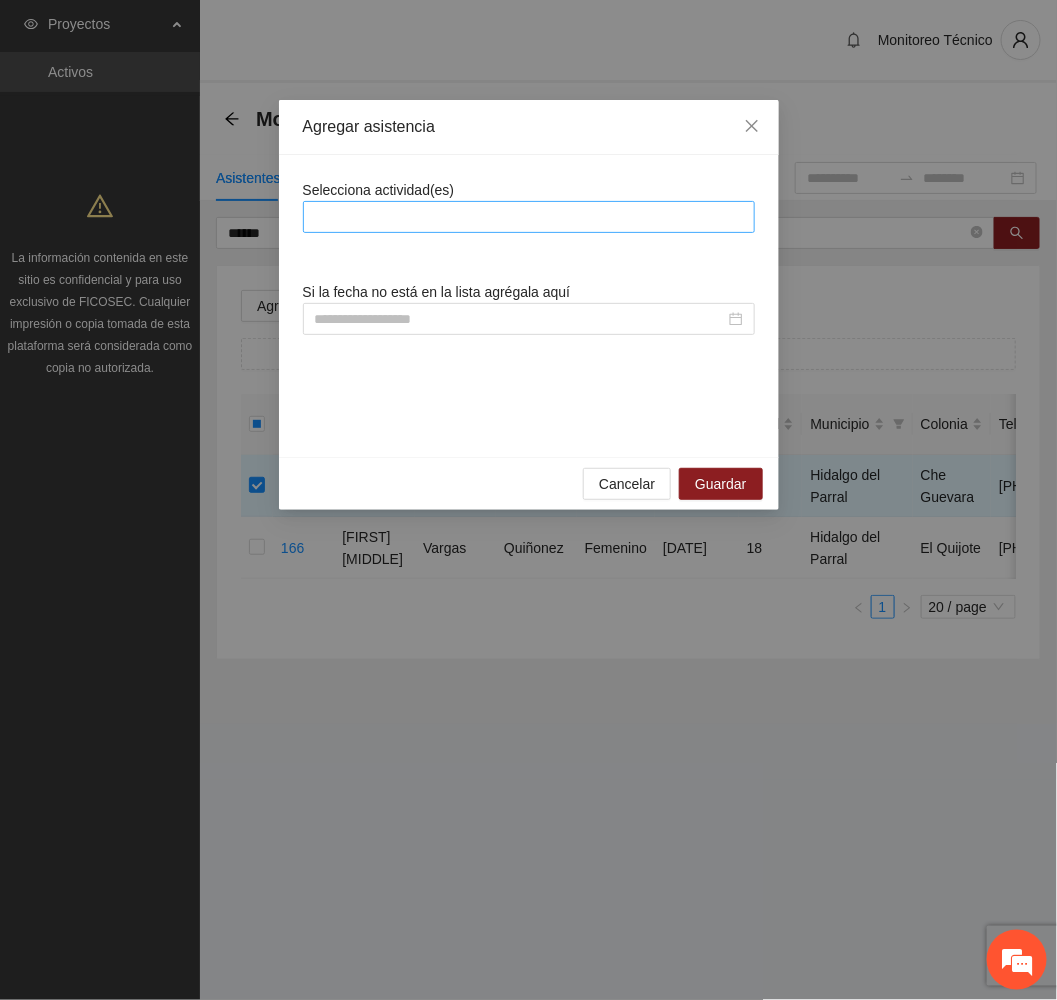 click at bounding box center [529, 217] 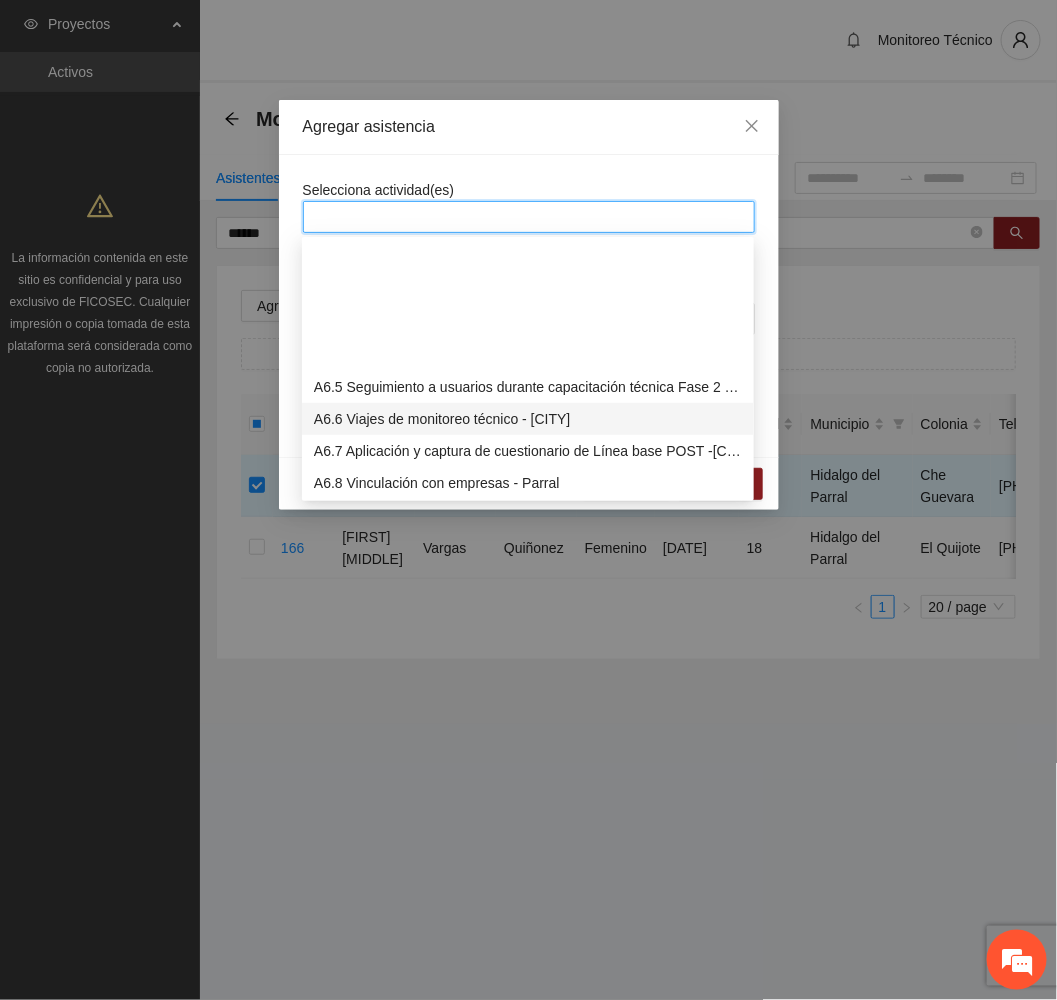 scroll, scrollTop: 2100, scrollLeft: 0, axis: vertical 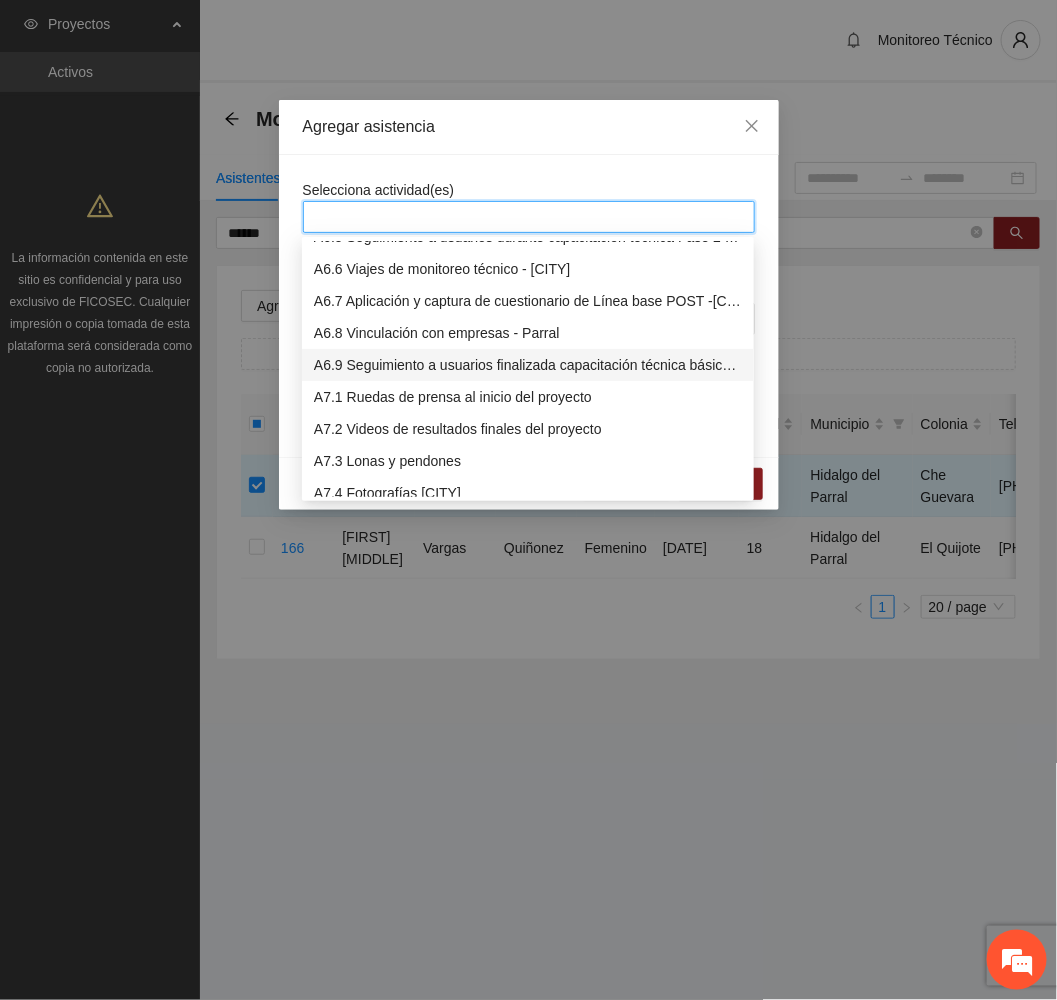 click on "A6.9 Seguimiento a usuarios finalizada capacitación técnica básica - [CITY]" at bounding box center (528, 365) 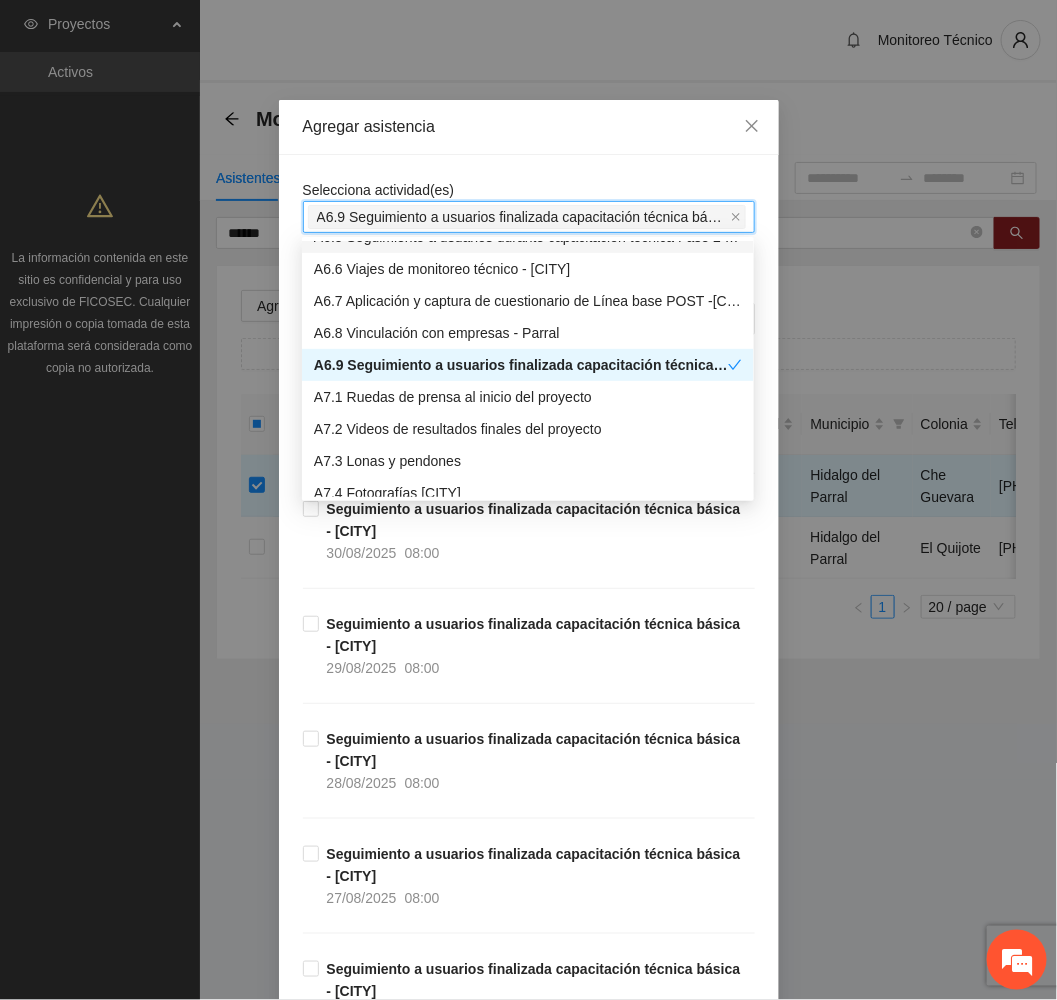 click on "Agregar asistencia" at bounding box center [529, 127] 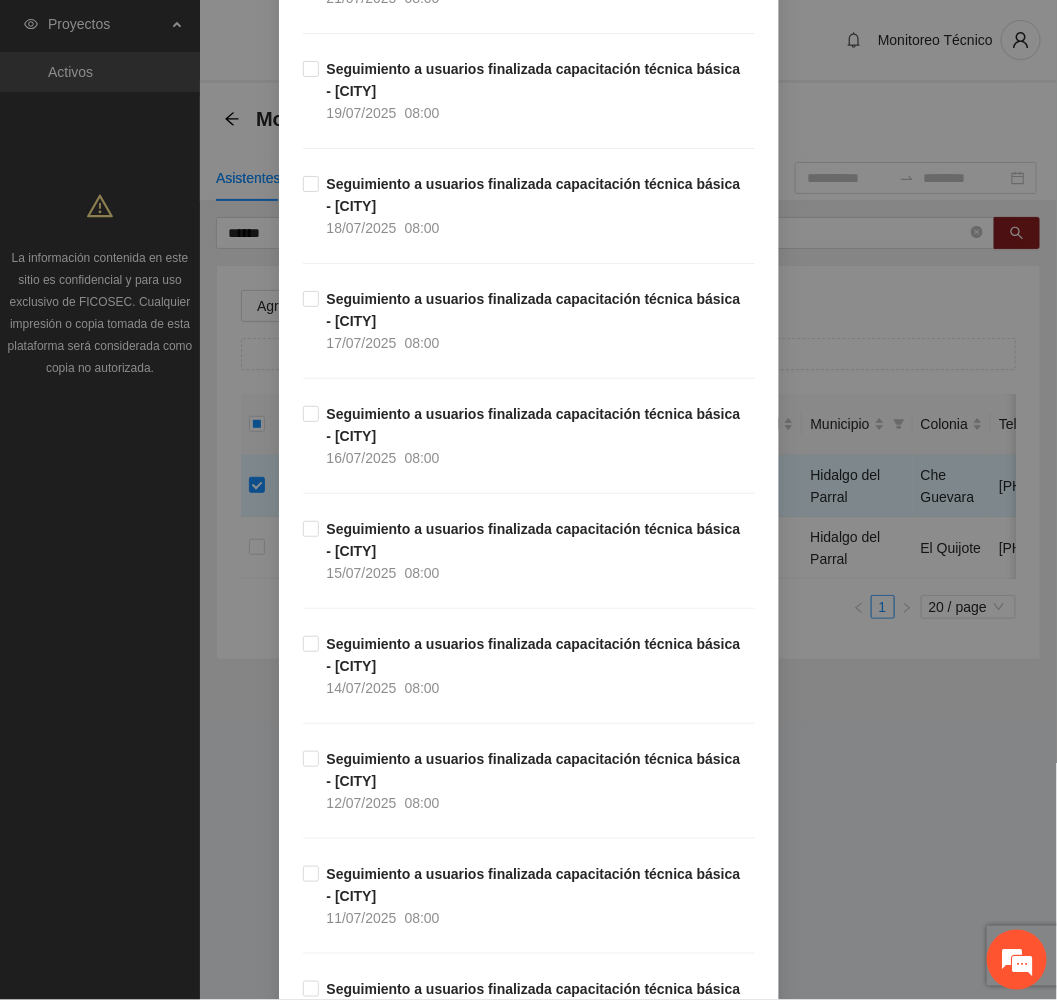 scroll, scrollTop: 5100, scrollLeft: 0, axis: vertical 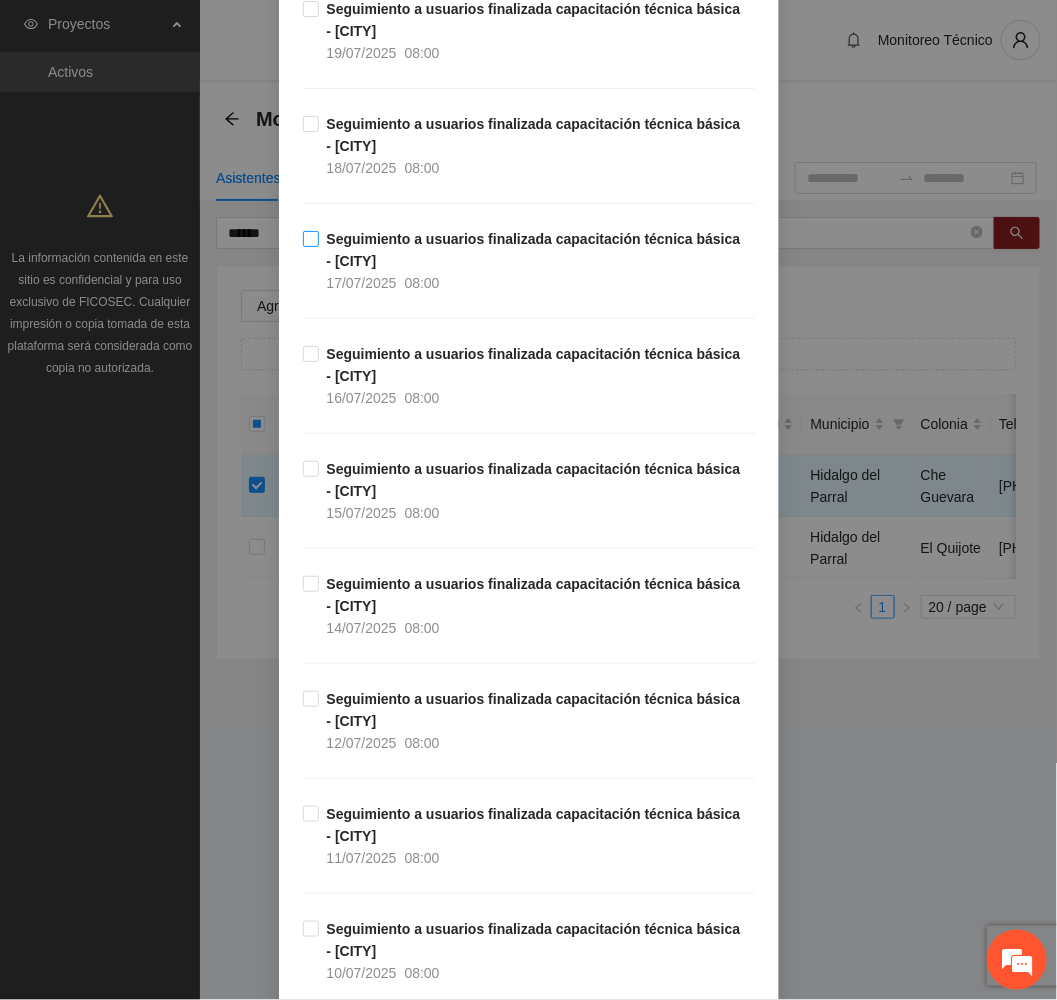 click on "Seguimiento a usuarios finalizada capacitación técnica básica - [CITY]" at bounding box center (534, 250) 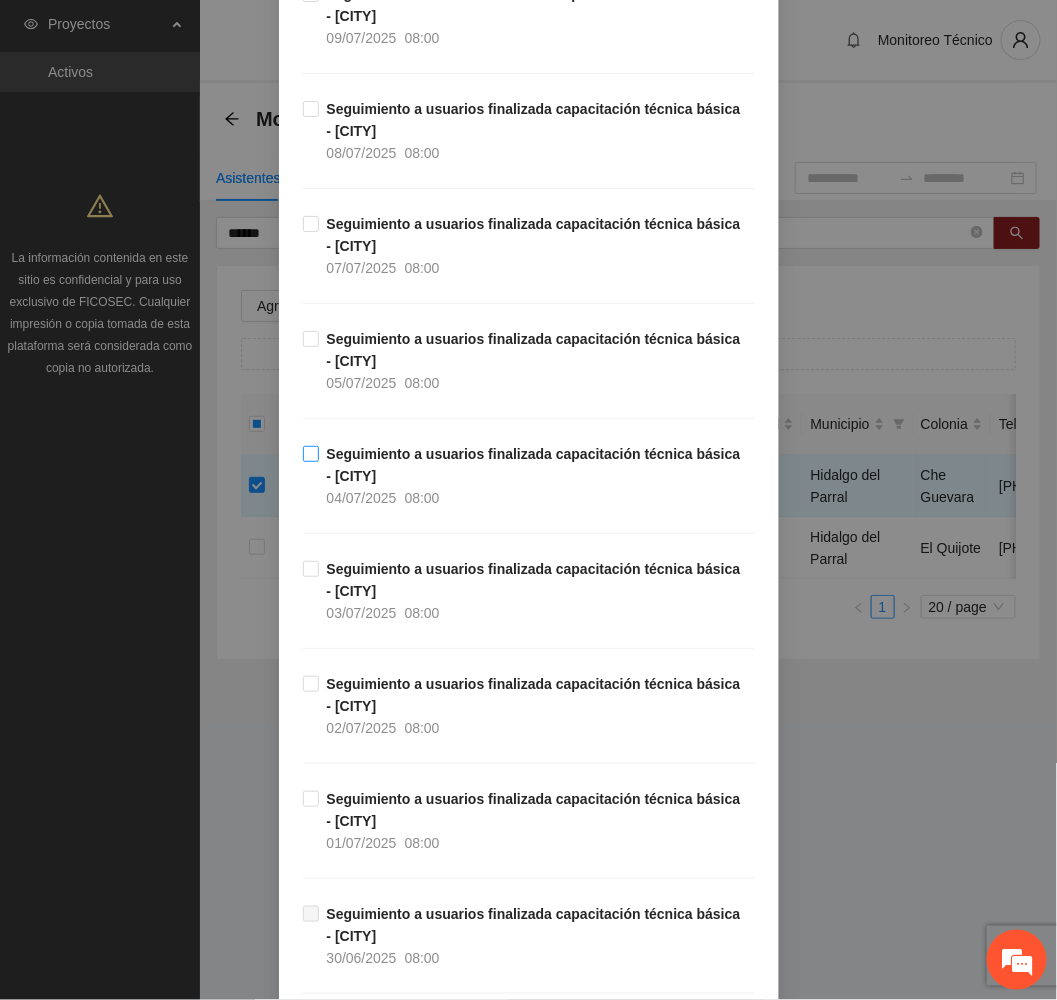 scroll, scrollTop: 6000, scrollLeft: 0, axis: vertical 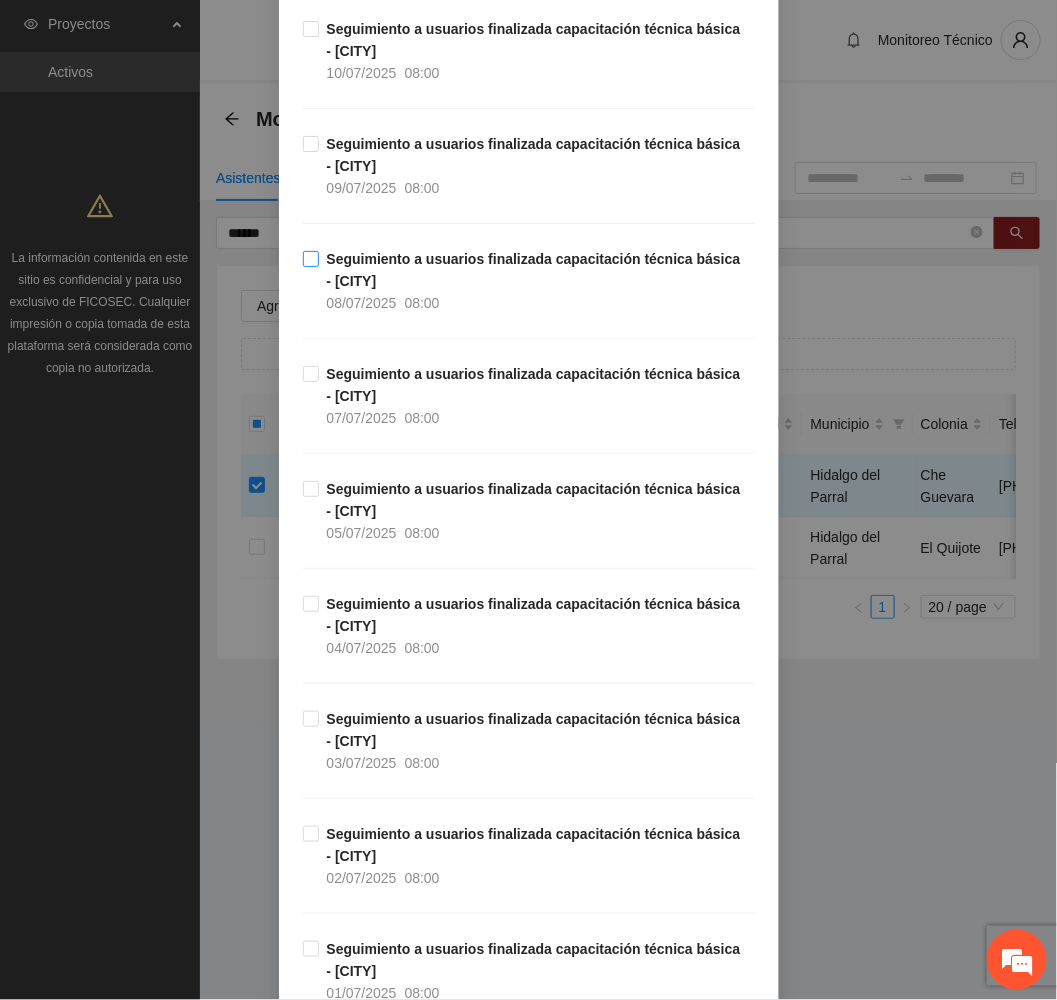 click on "Seguimiento a usuarios finalizada capacitación técnica básica - [CITY] [DATE] [TIME]" at bounding box center (537, 281) 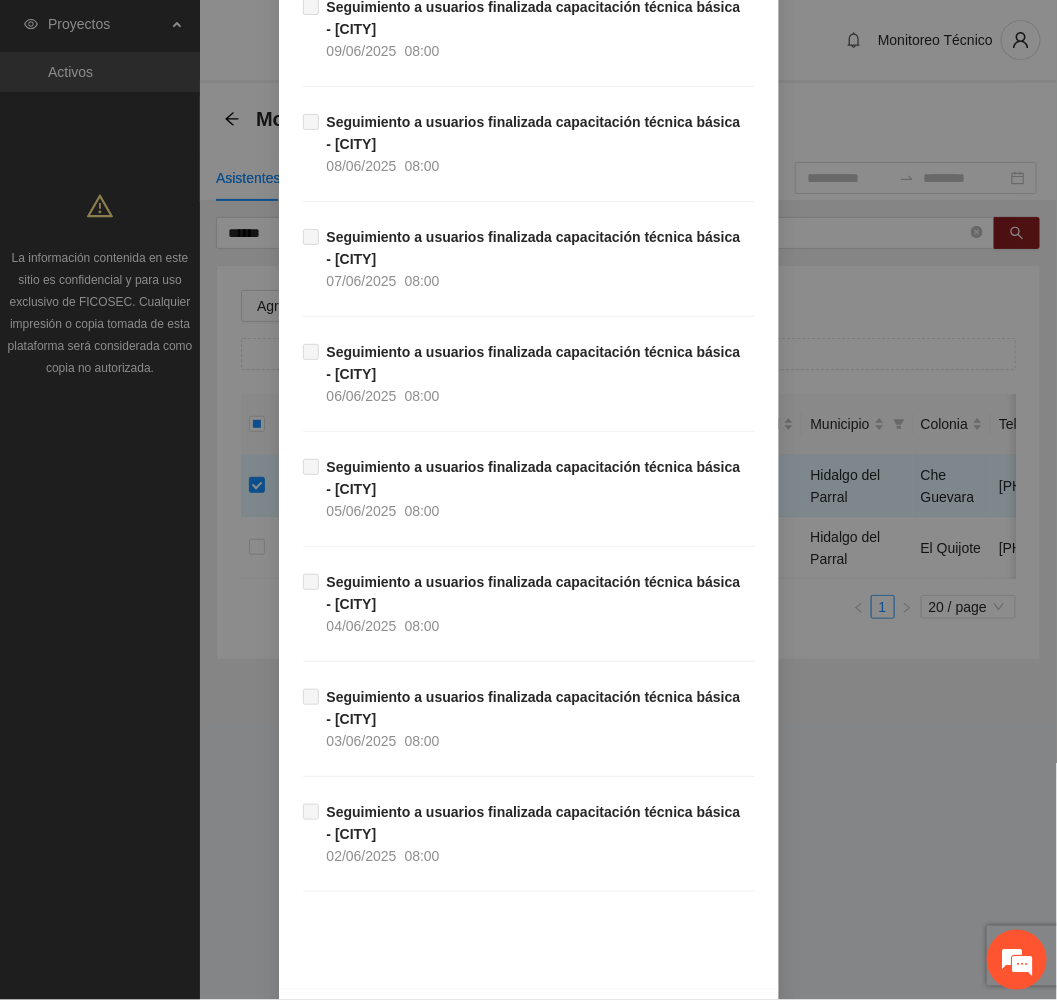 scroll, scrollTop: 9579, scrollLeft: 0, axis: vertical 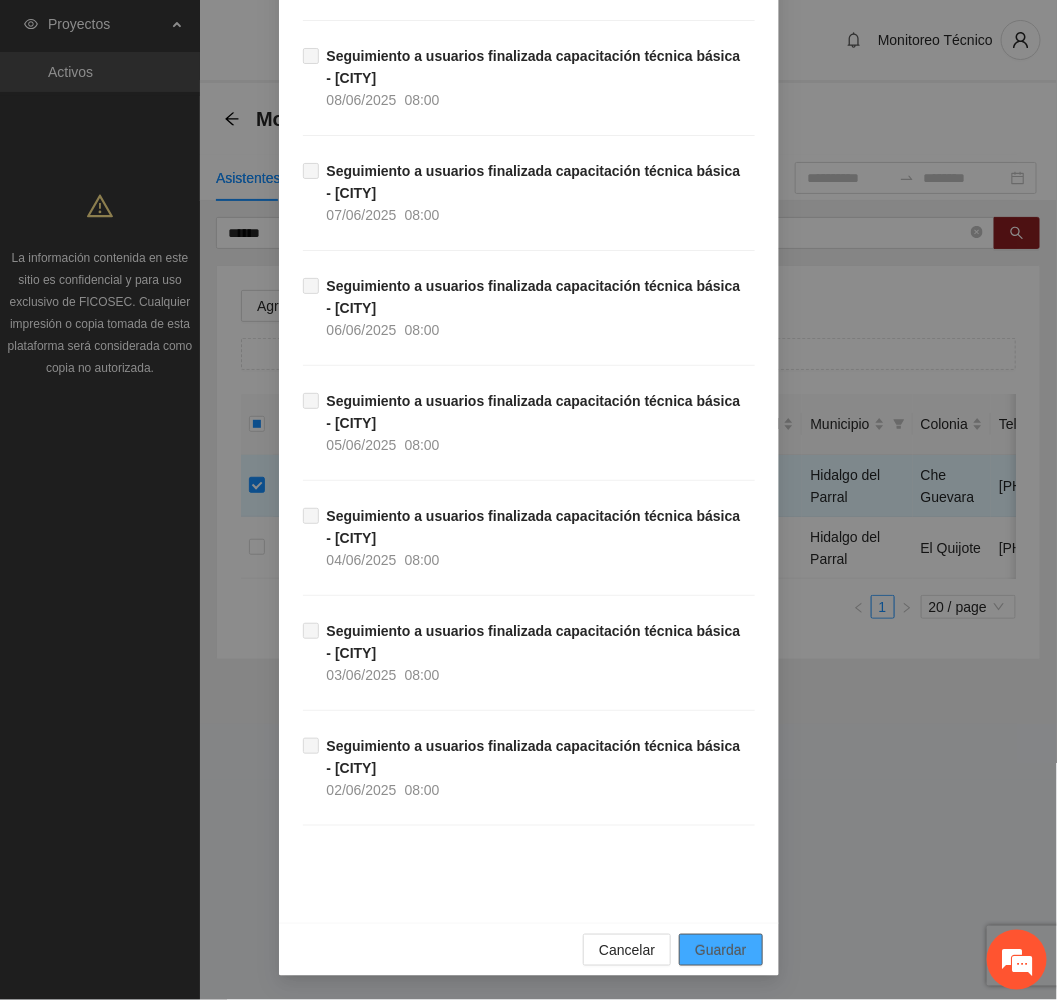 drag, startPoint x: 721, startPoint y: 951, endPoint x: 681, endPoint y: 945, distance: 40.4475 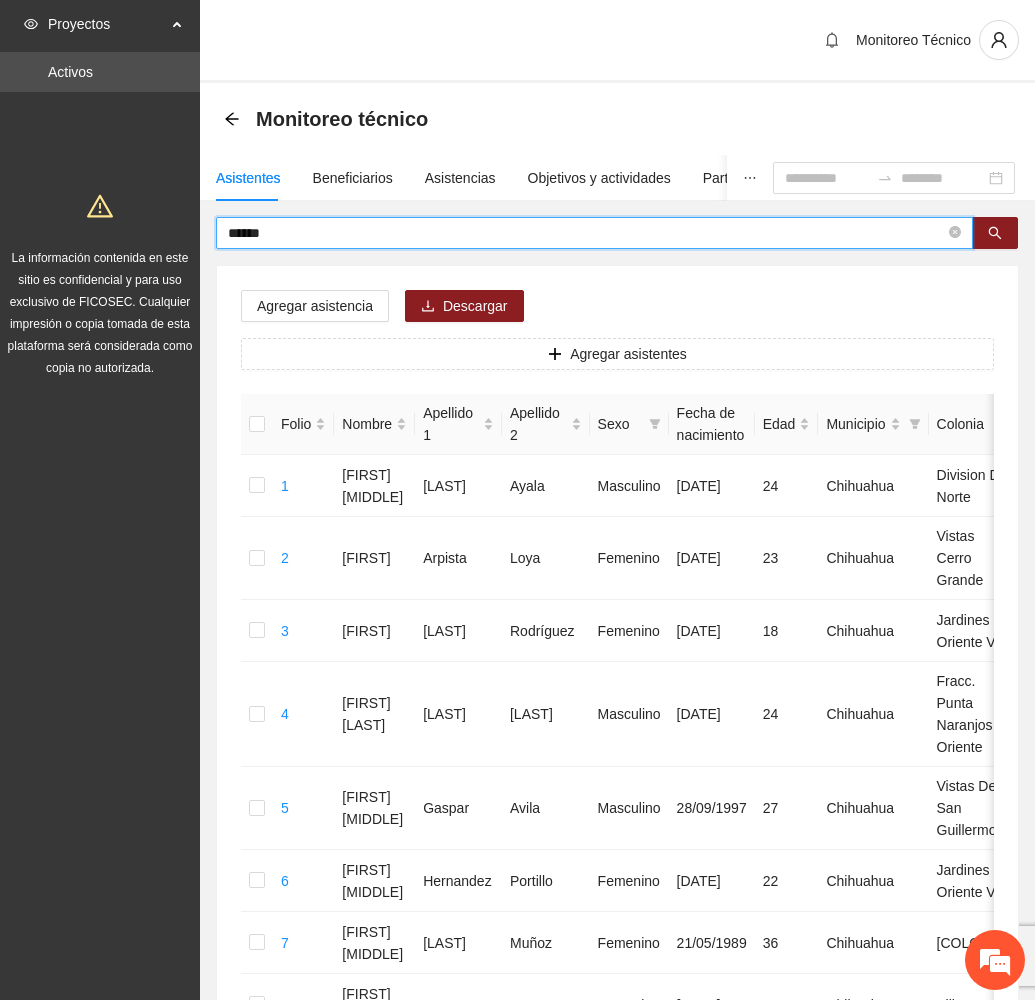 drag, startPoint x: 370, startPoint y: 238, endPoint x: 192, endPoint y: 232, distance: 178.10109 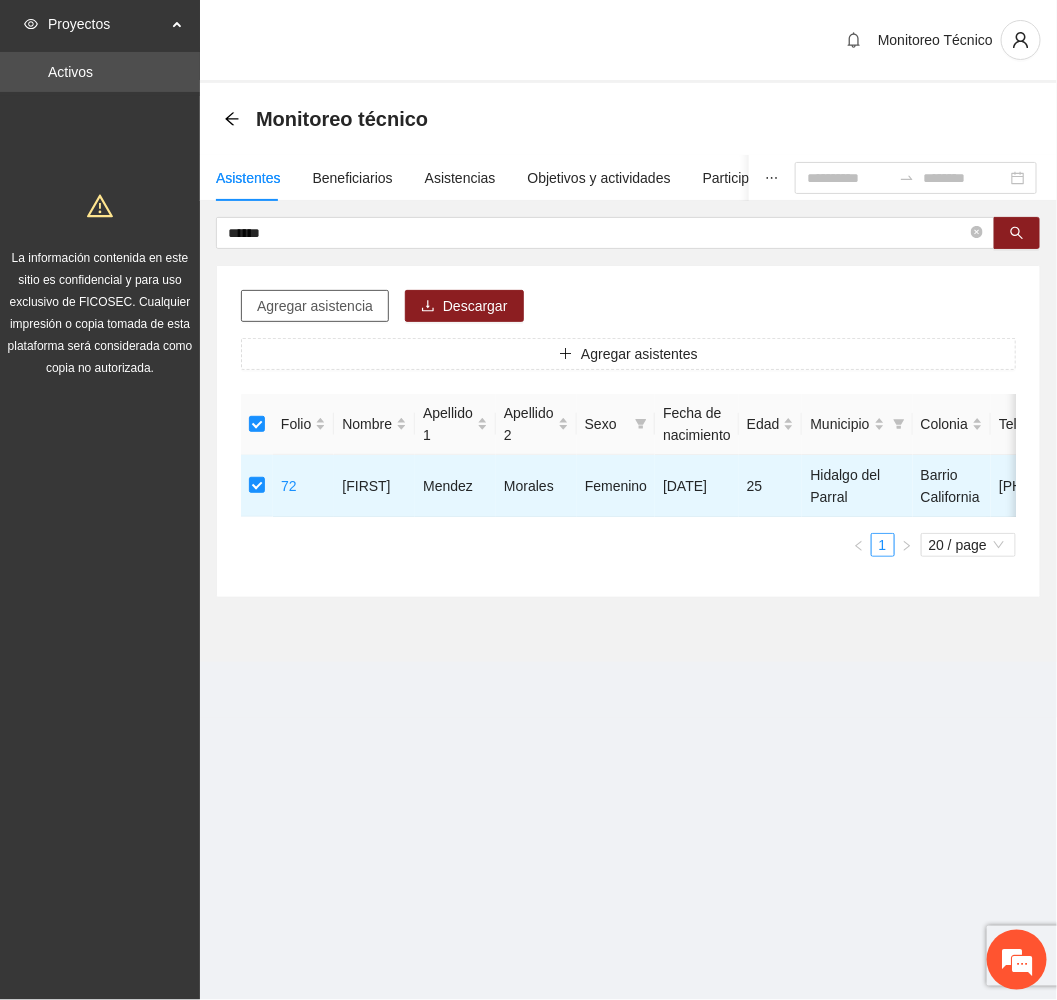 click on "Agregar asistencia" at bounding box center [315, 306] 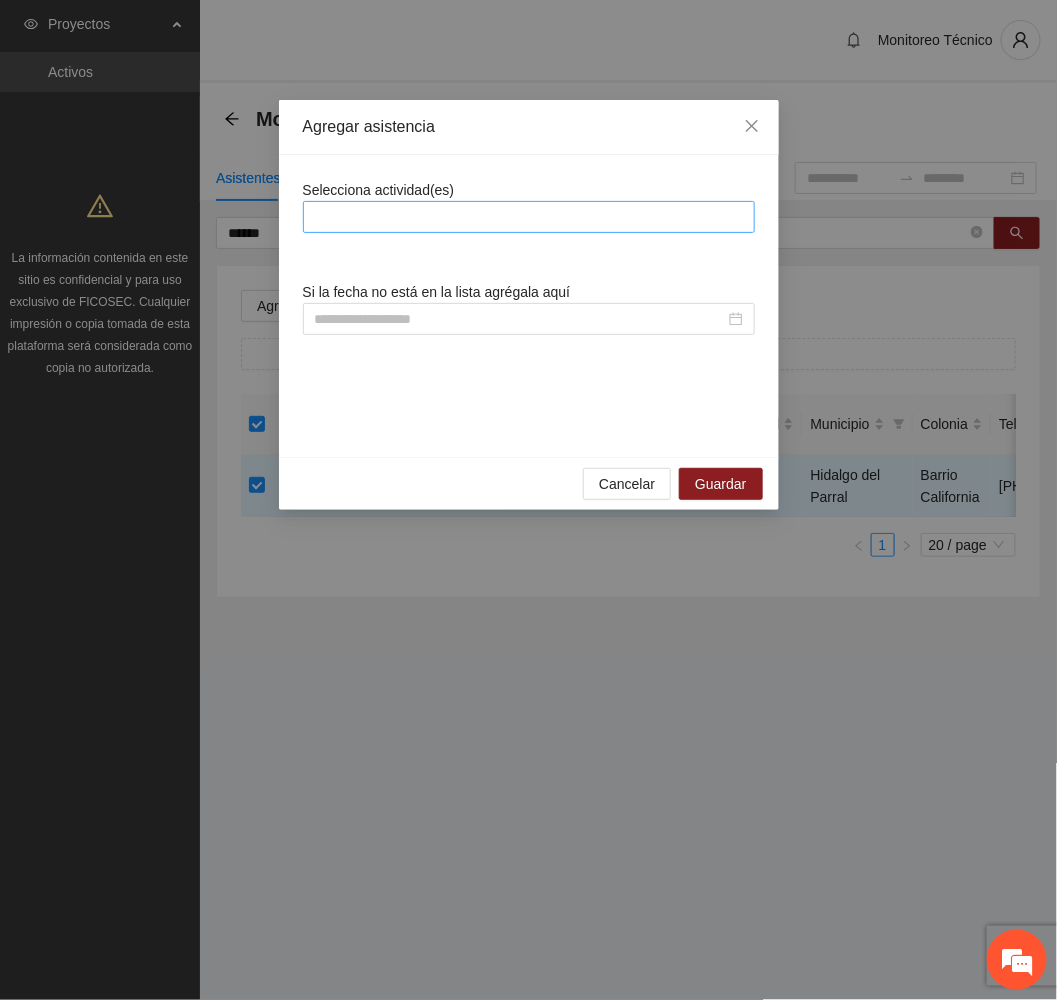 click at bounding box center (529, 217) 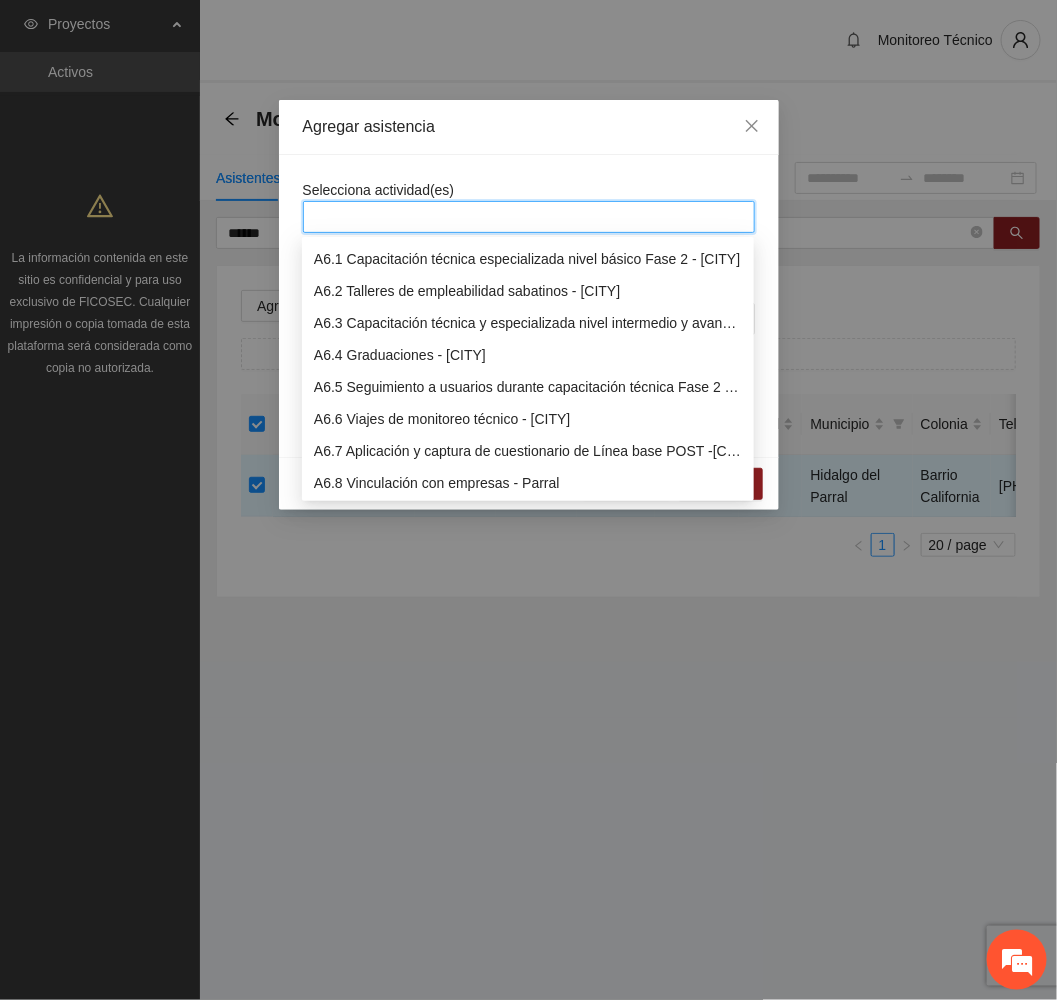 scroll, scrollTop: 2100, scrollLeft: 0, axis: vertical 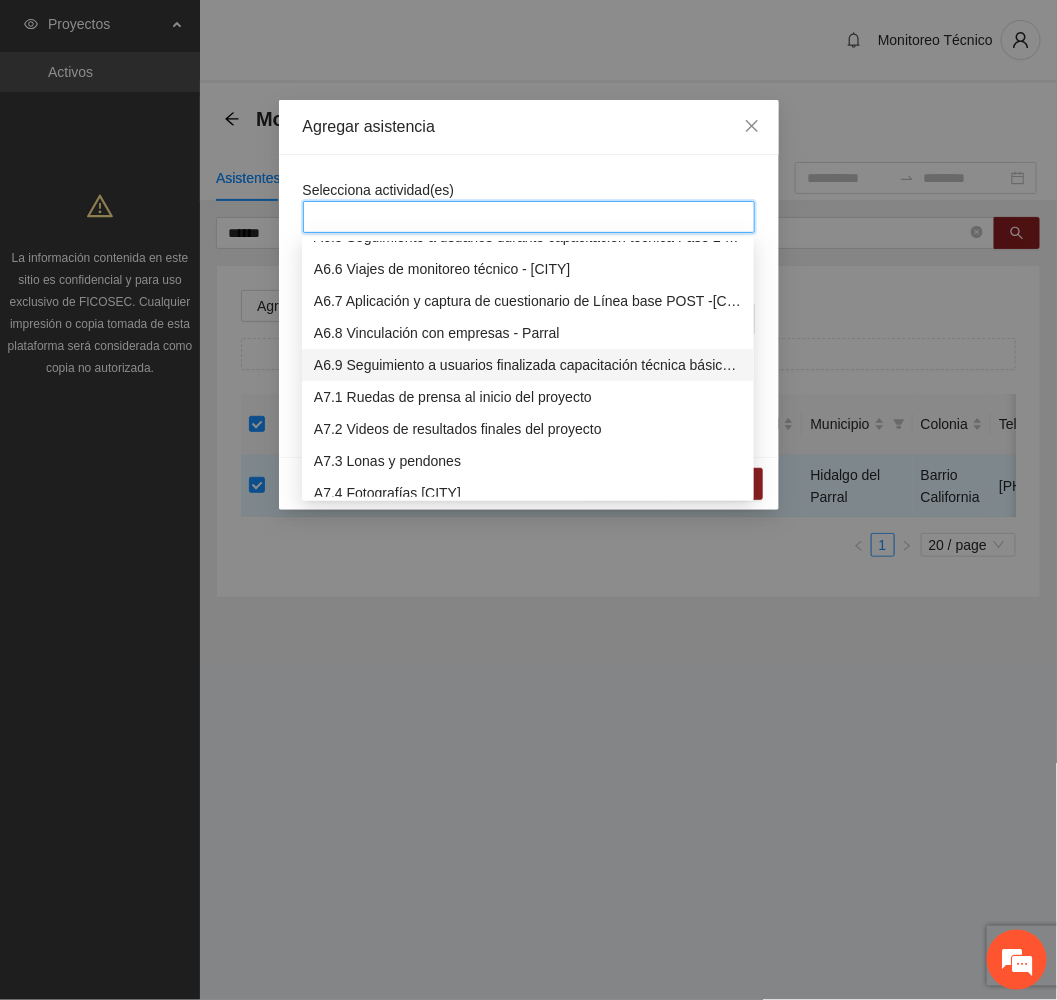 click on "A6.9 Seguimiento a usuarios finalizada capacitación técnica básica - [CITY]" at bounding box center (528, 365) 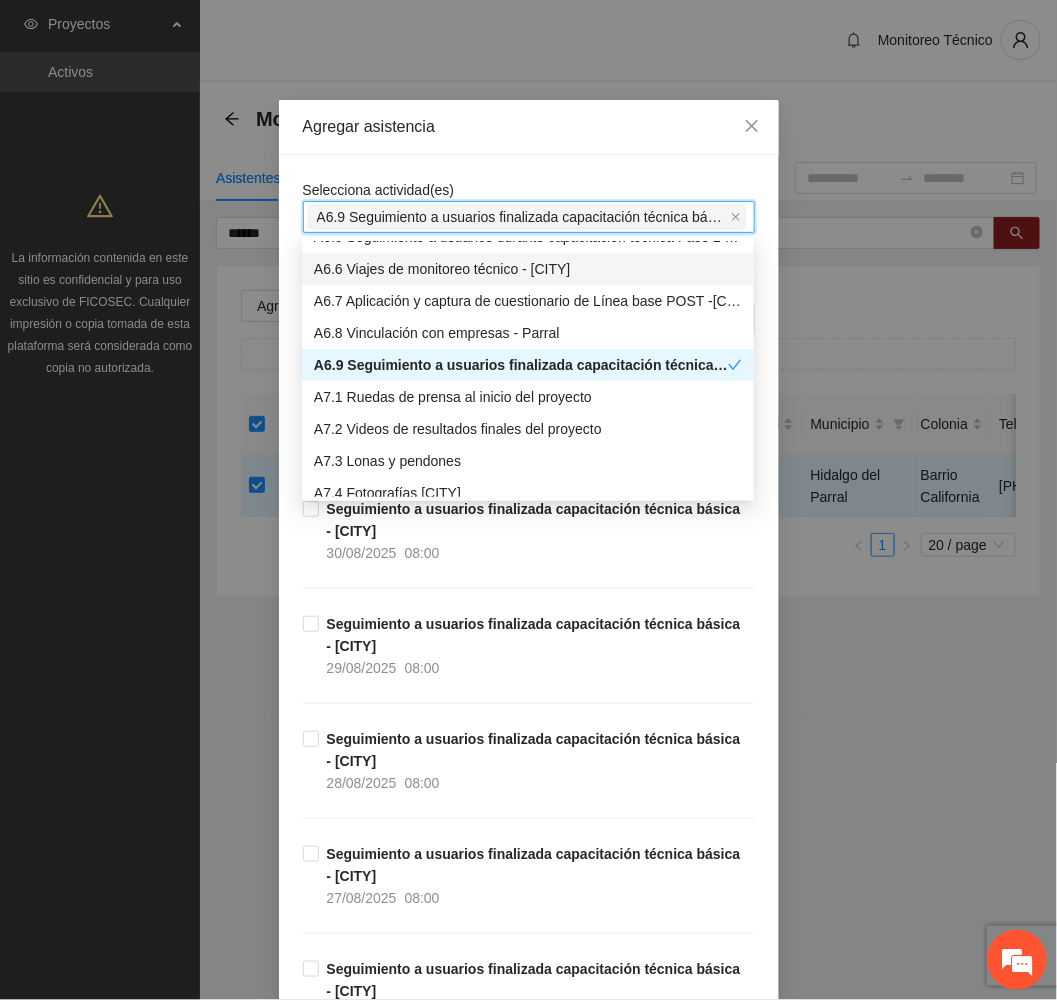 click on "Agregar asistencia" at bounding box center (529, 127) 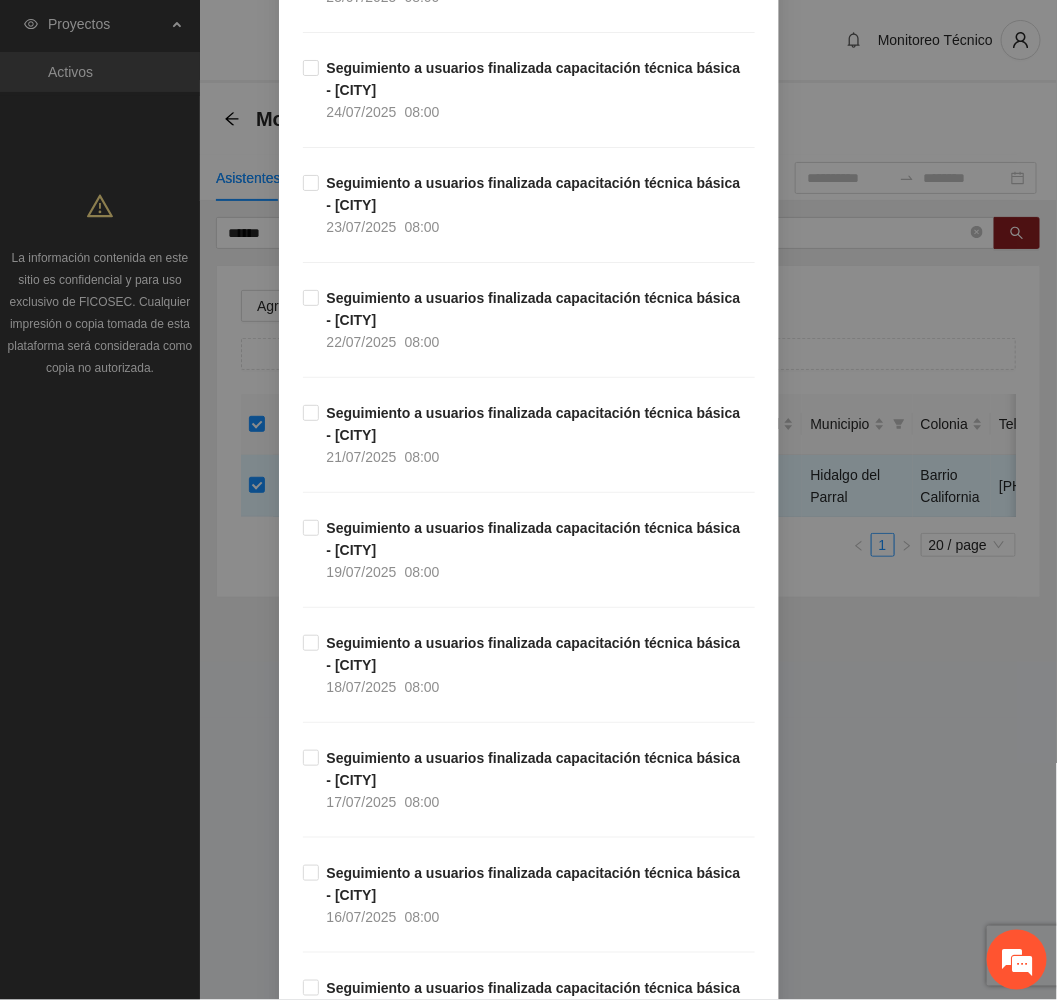 scroll, scrollTop: 4800, scrollLeft: 0, axis: vertical 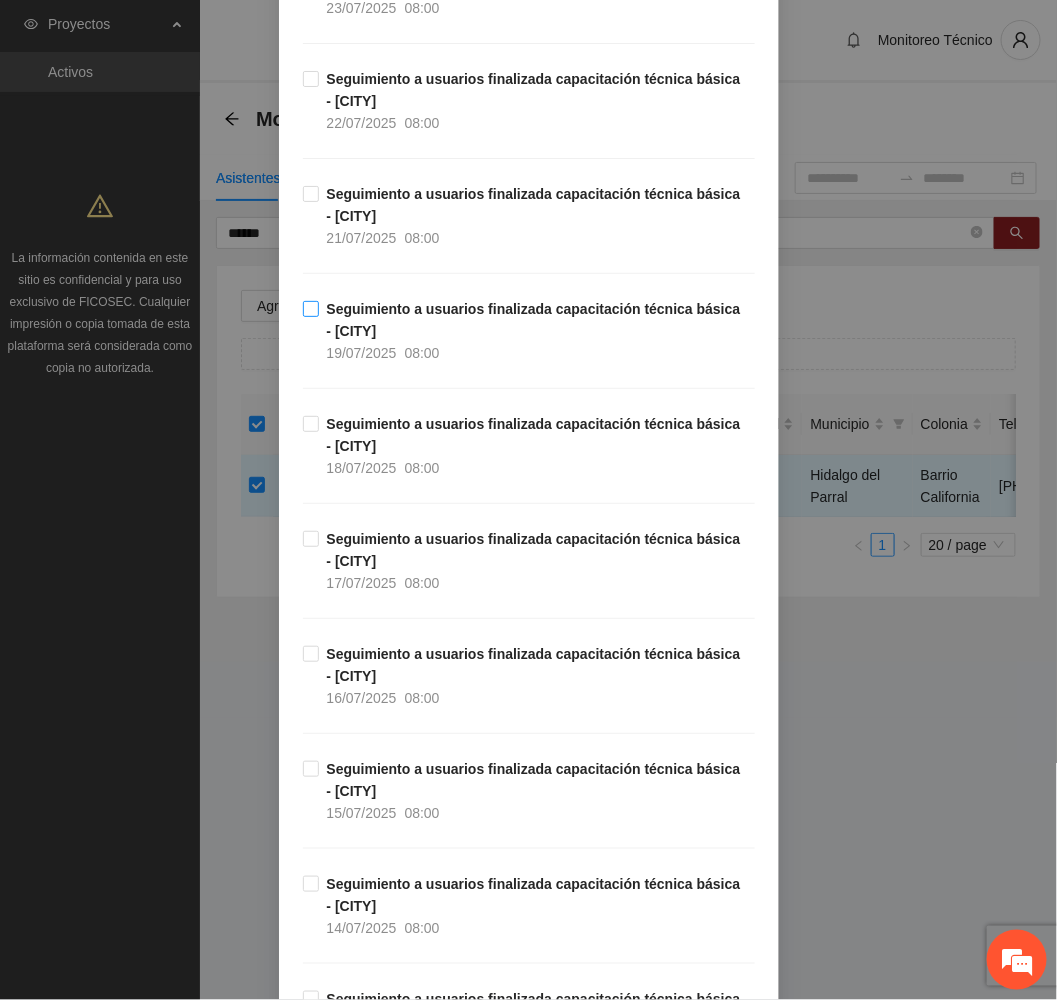 click on "Seguimiento a usuarios finalizada capacitación técnica básica - [CITY] [DATE] [TIME]" at bounding box center (537, 331) 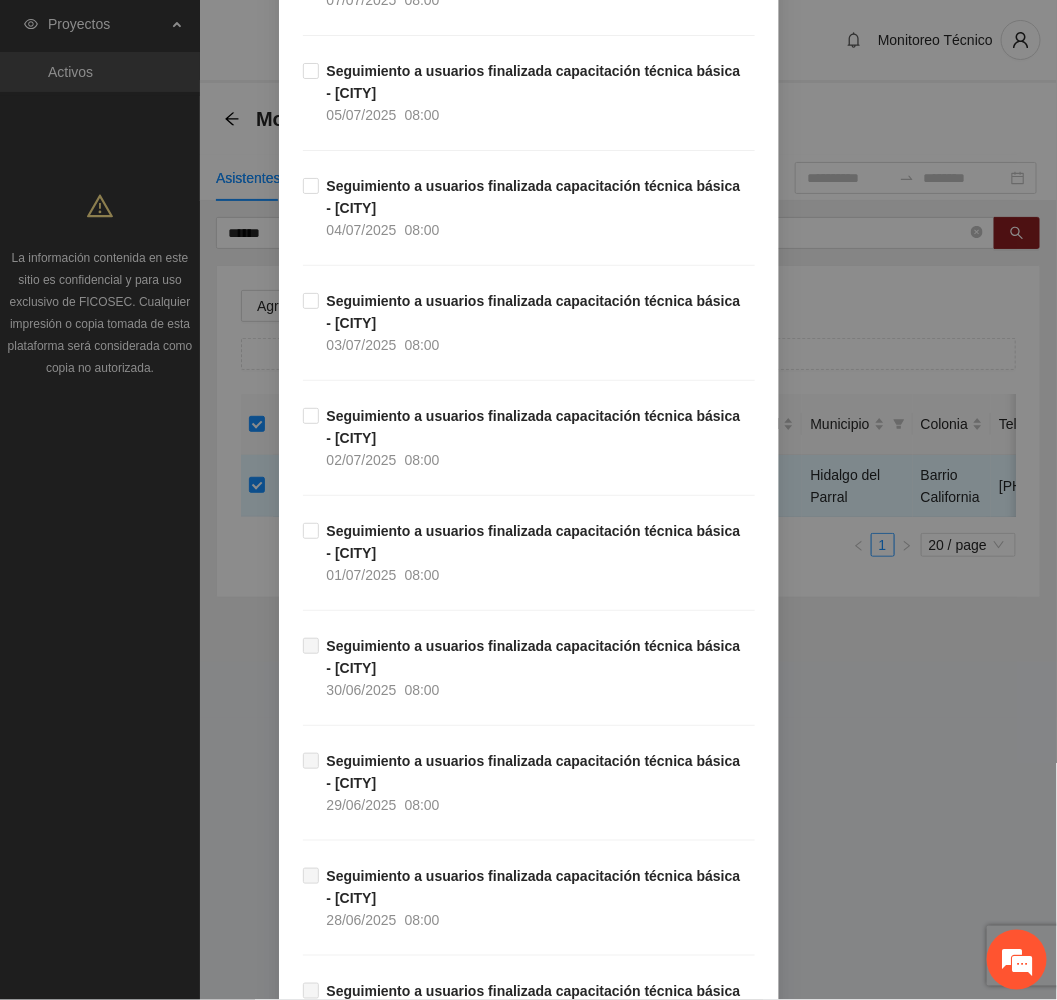 scroll, scrollTop: 6300, scrollLeft: 0, axis: vertical 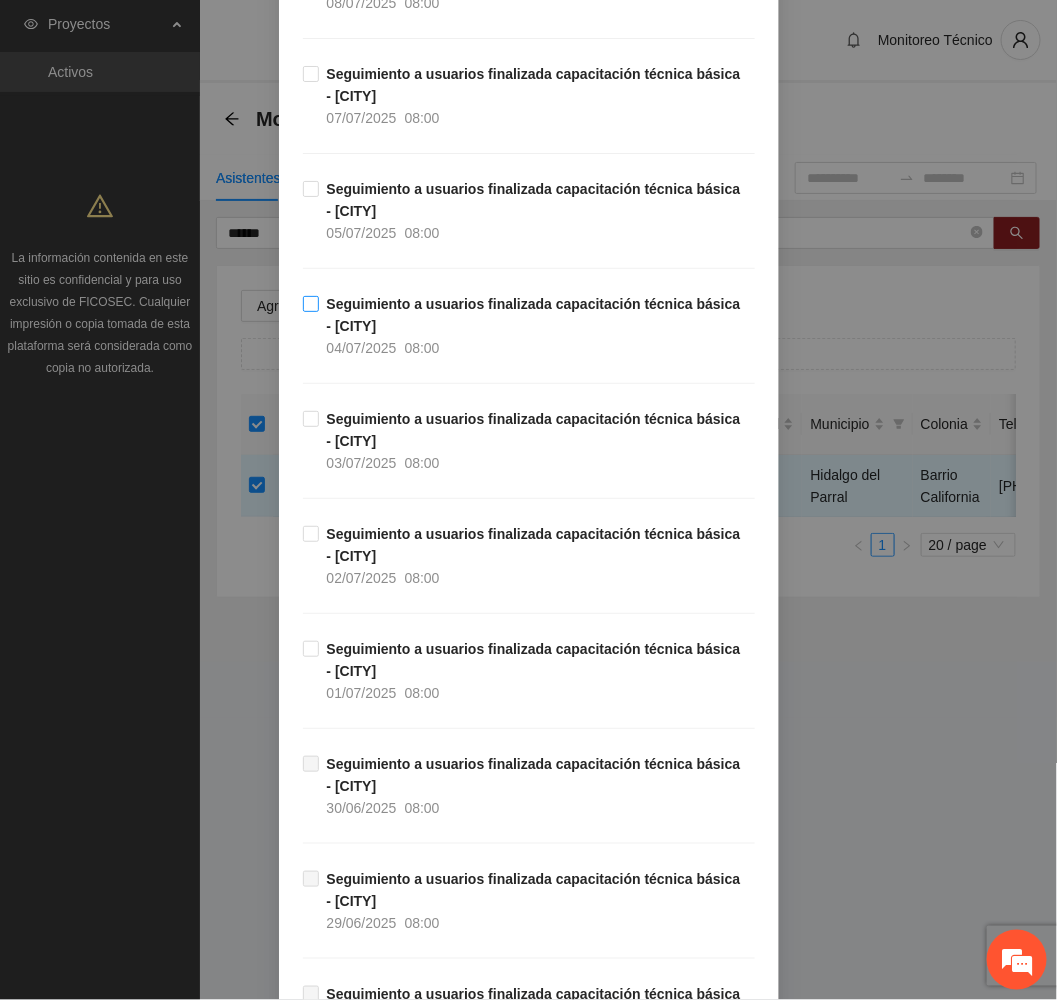 click on "Seguimiento a usuarios finalizada capacitación técnica básica - [CITY]" at bounding box center (534, 315) 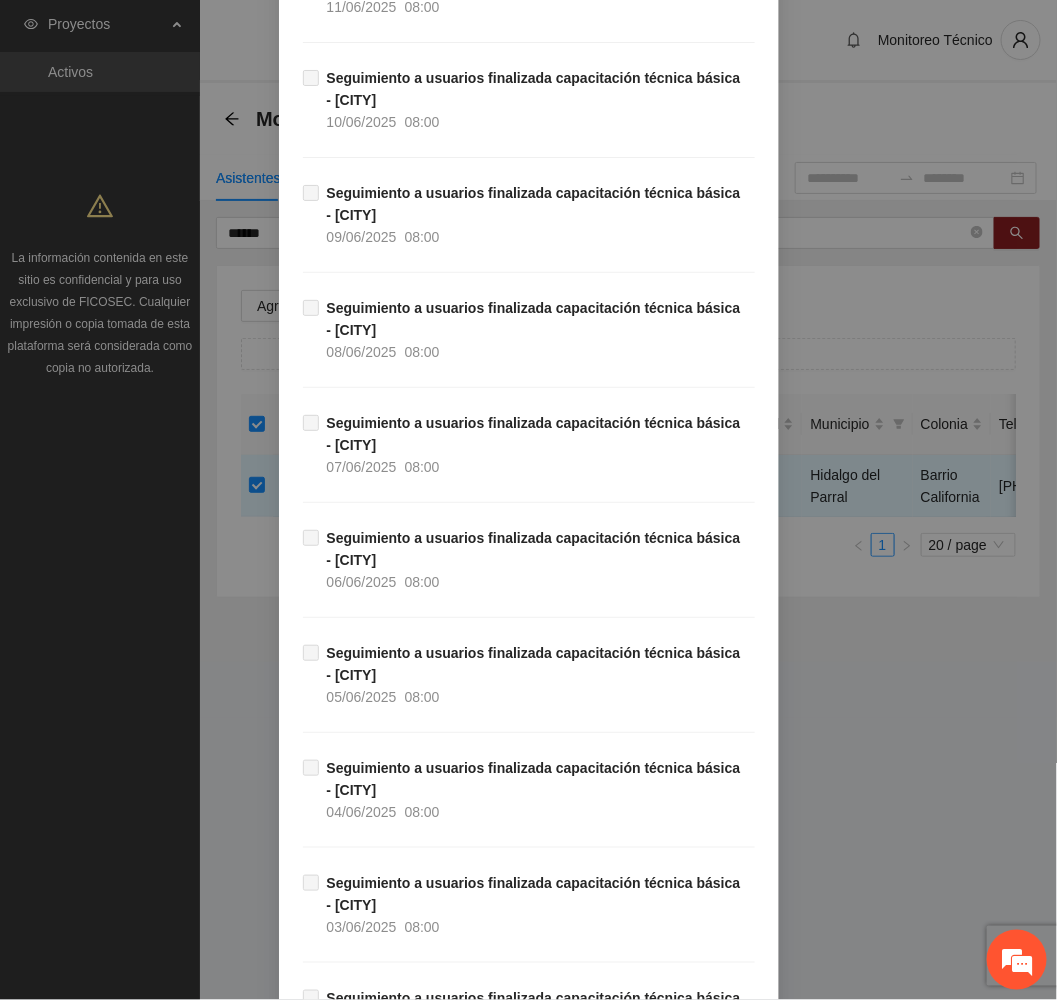 scroll, scrollTop: 9579, scrollLeft: 0, axis: vertical 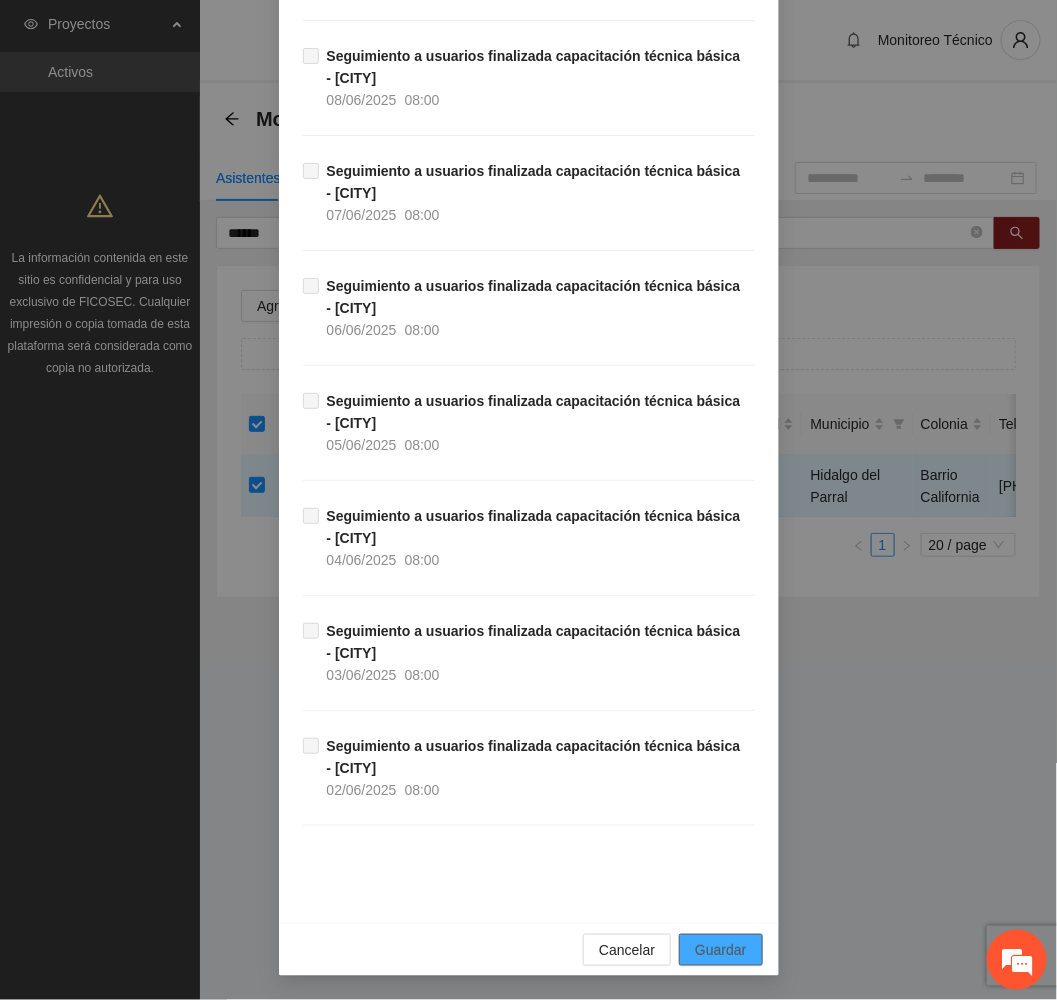 click on "Guardar" at bounding box center [720, 950] 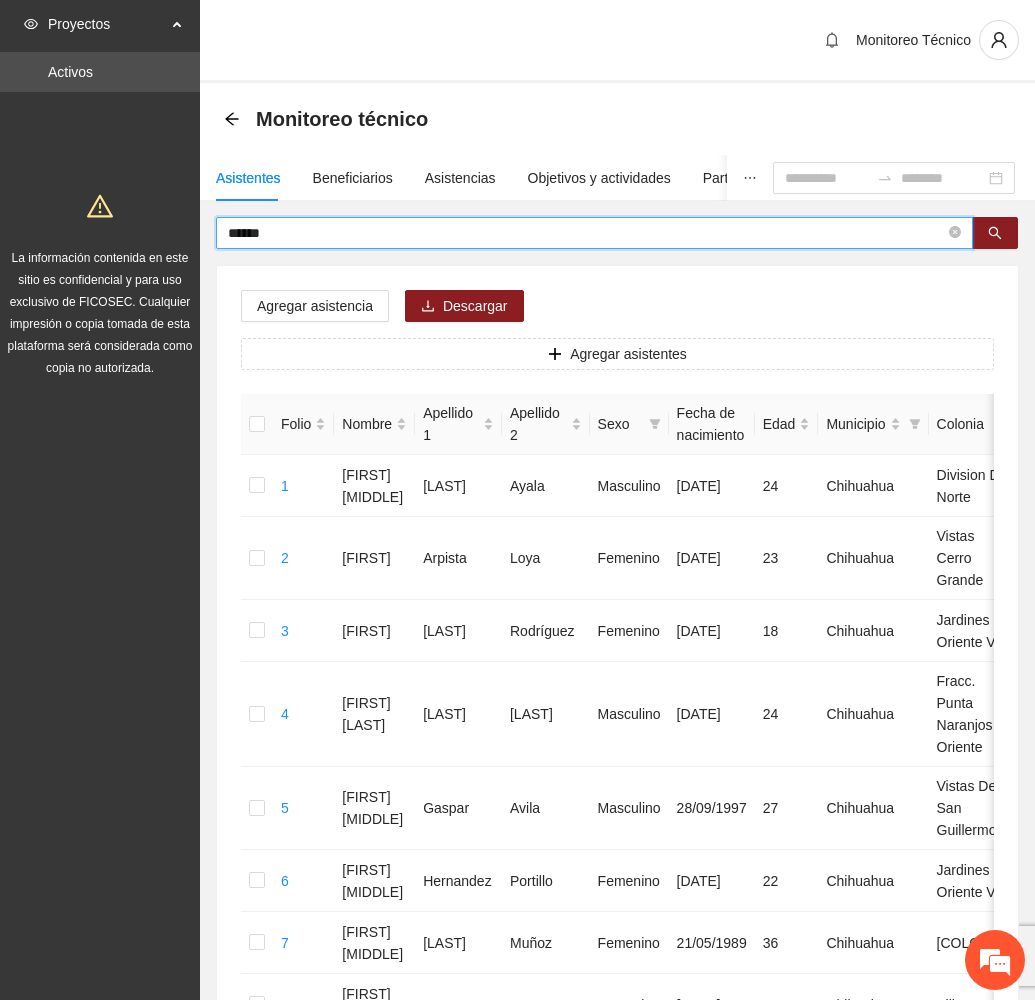 drag, startPoint x: 292, startPoint y: 234, endPoint x: 141, endPoint y: 232, distance: 151.01324 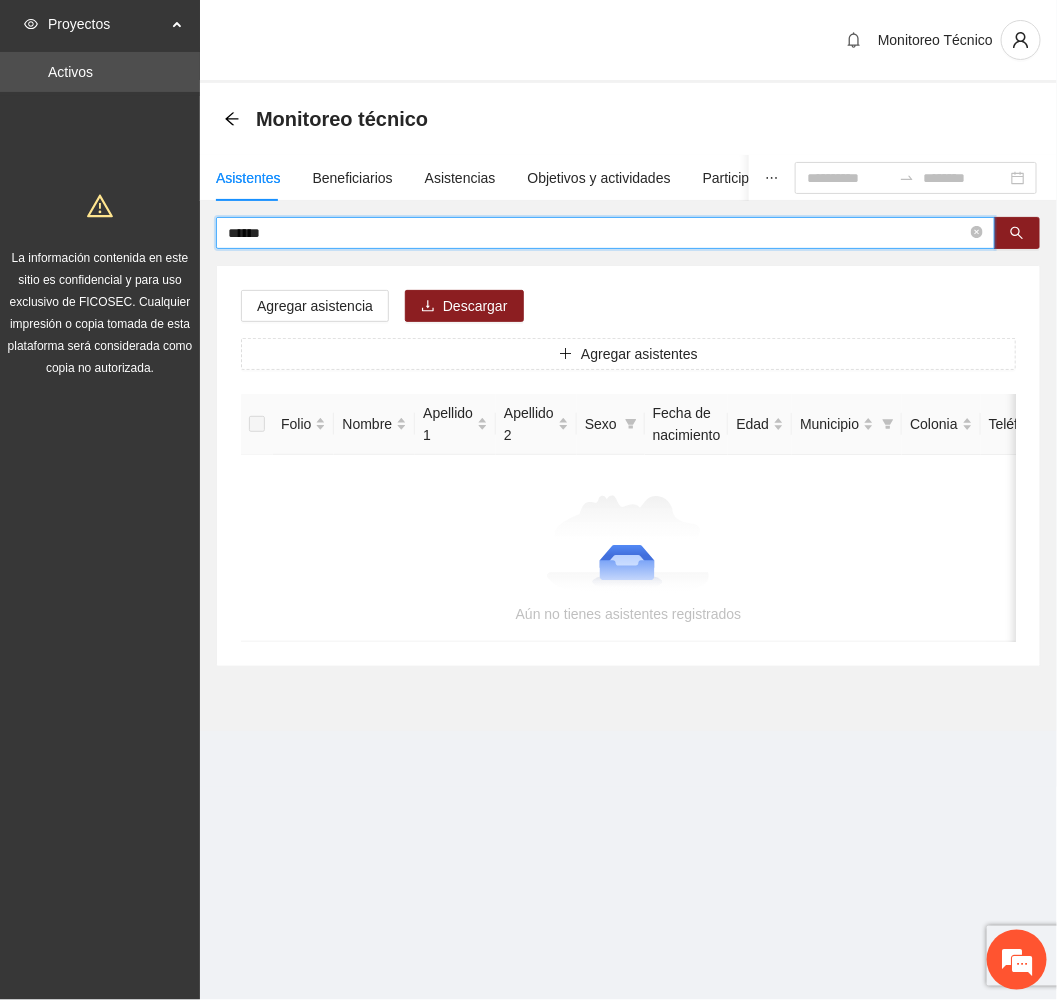 drag, startPoint x: 286, startPoint y: 231, endPoint x: 132, endPoint y: 237, distance: 154.11684 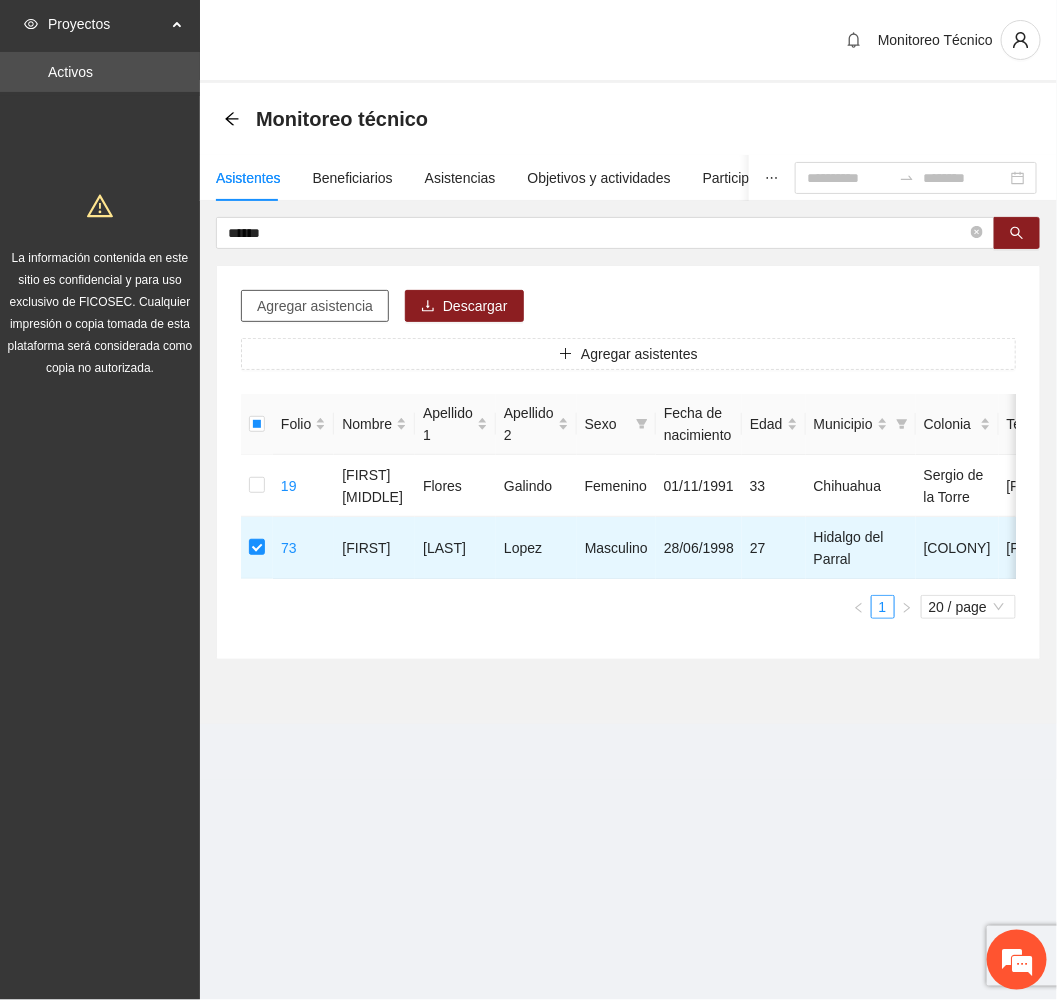 click on "Agregar asistencia" at bounding box center [315, 306] 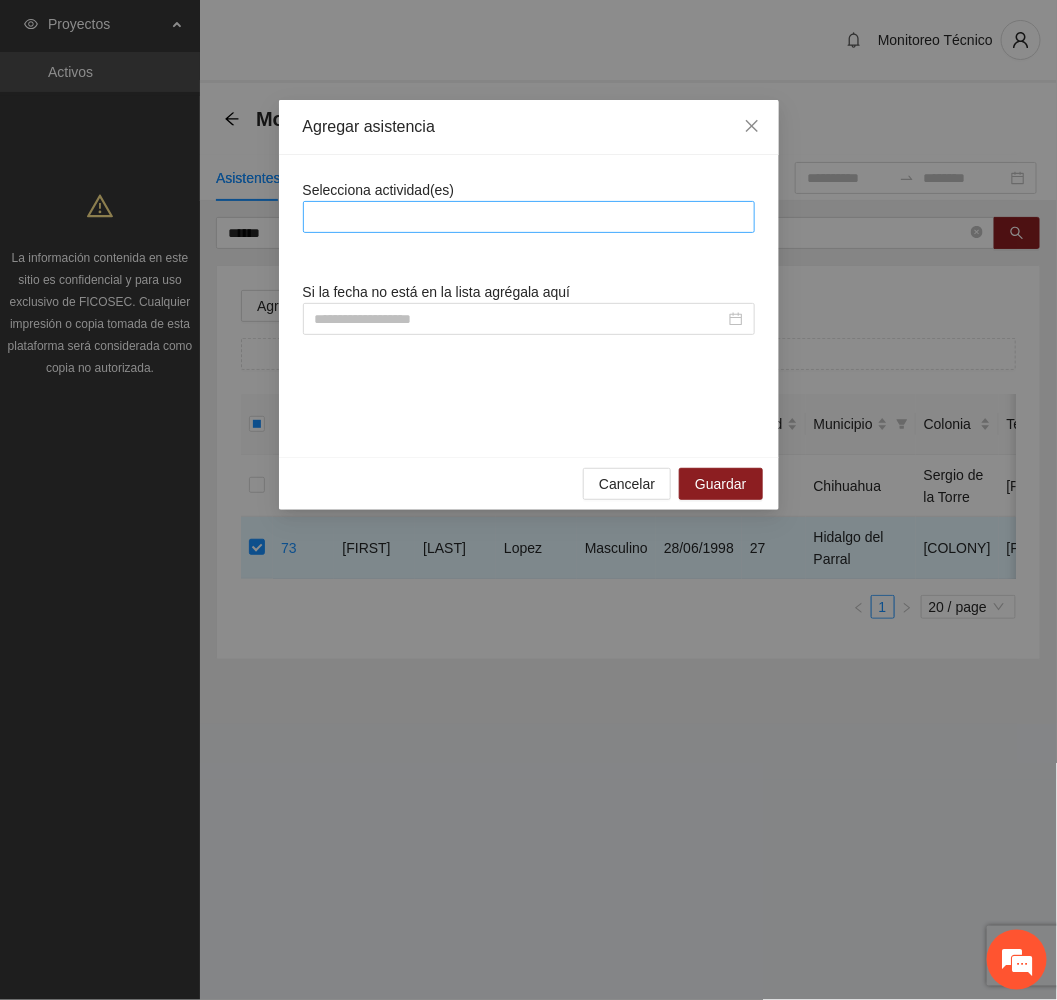 click at bounding box center [529, 217] 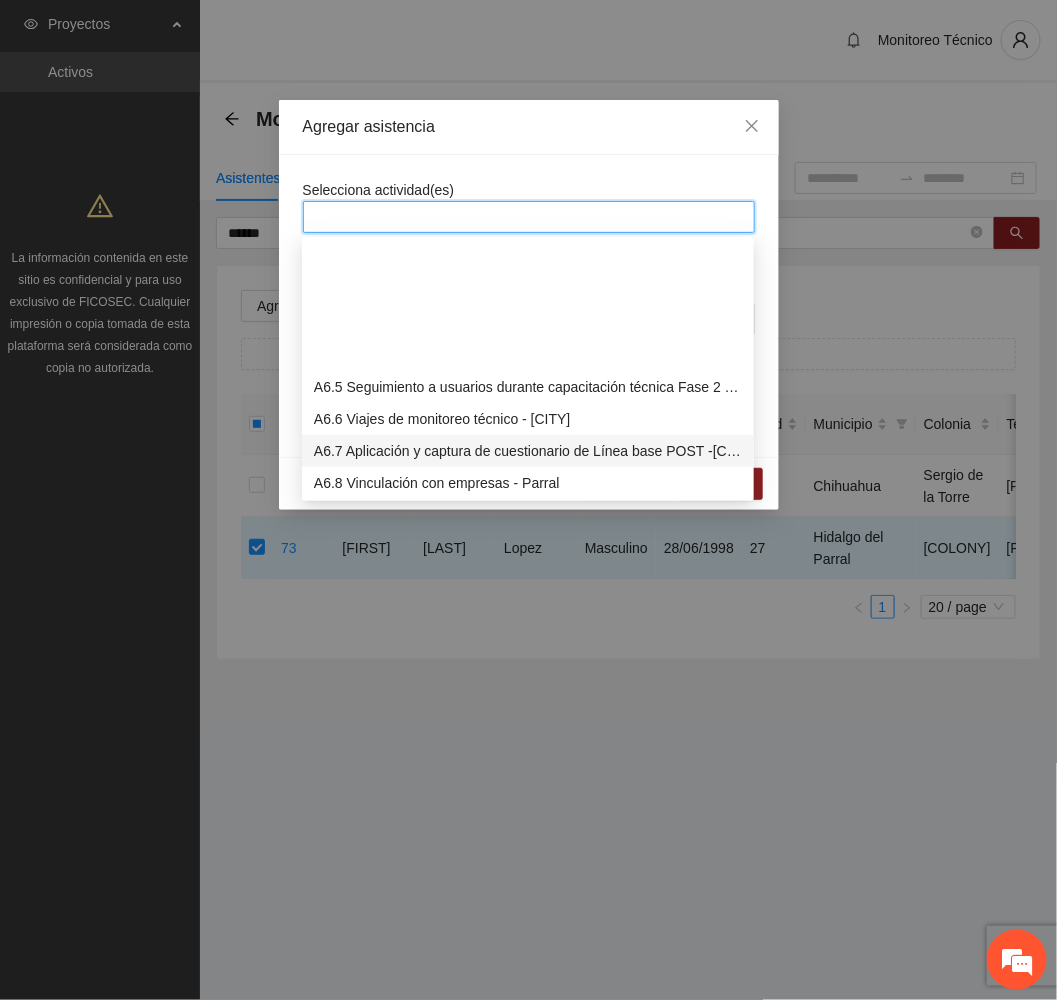 scroll, scrollTop: 2100, scrollLeft: 0, axis: vertical 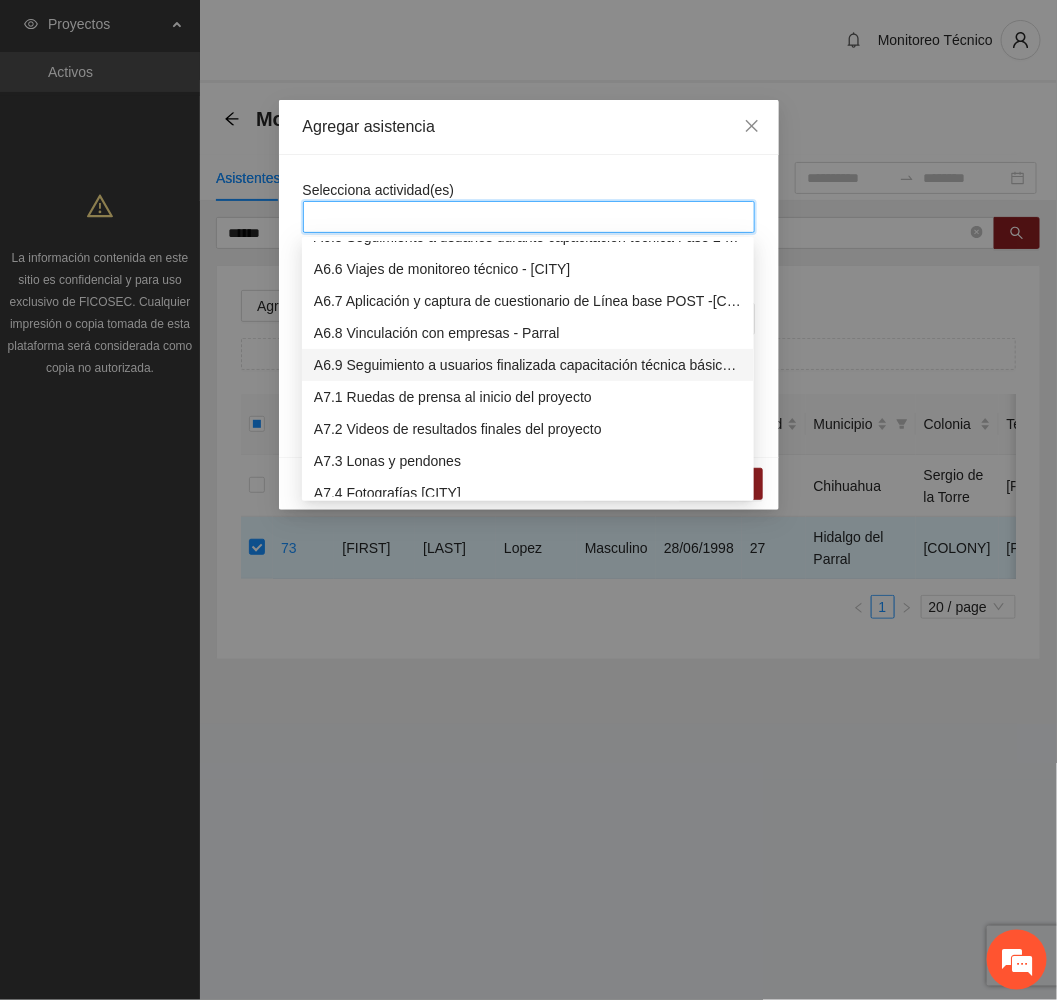 click on "A6.9 Seguimiento a usuarios finalizada capacitación técnica básica - [CITY]" at bounding box center (528, 365) 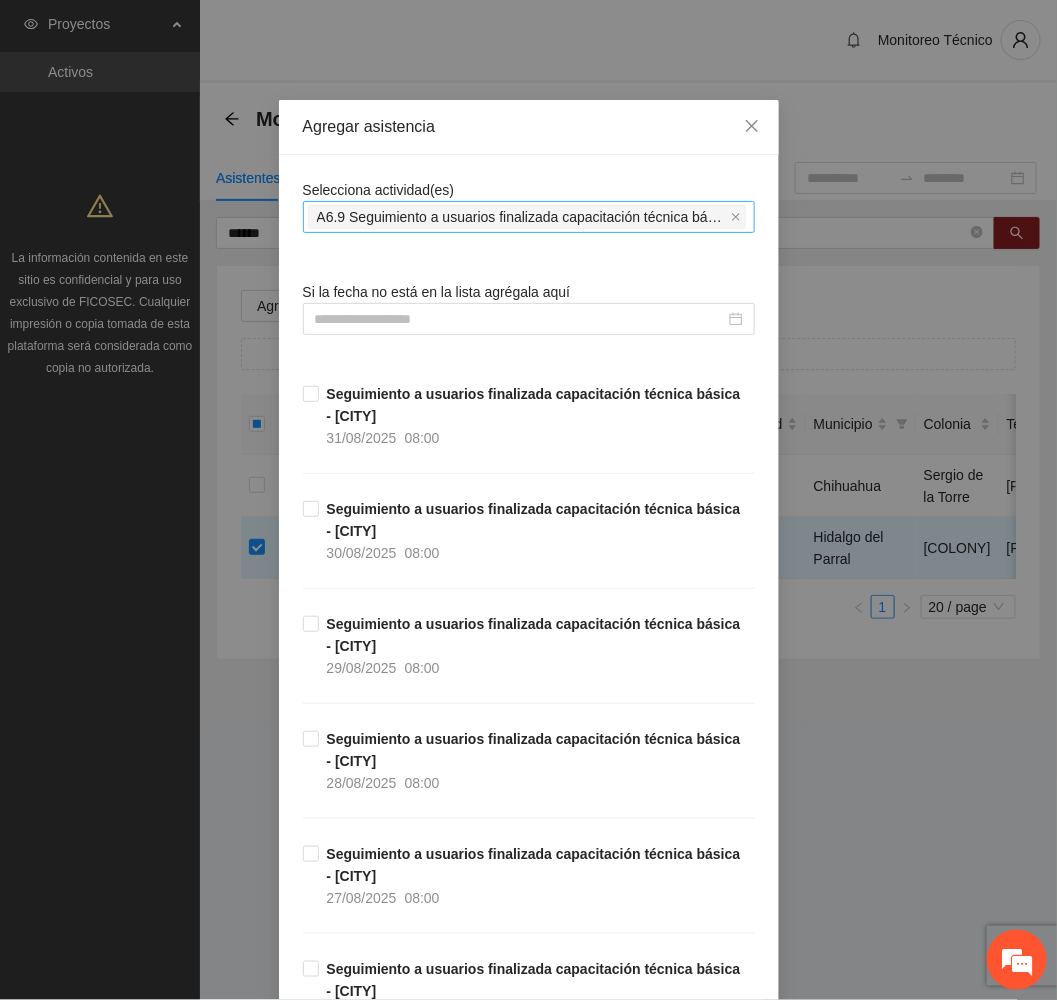 drag, startPoint x: 516, startPoint y: 132, endPoint x: 598, endPoint y: 207, distance: 111.12605 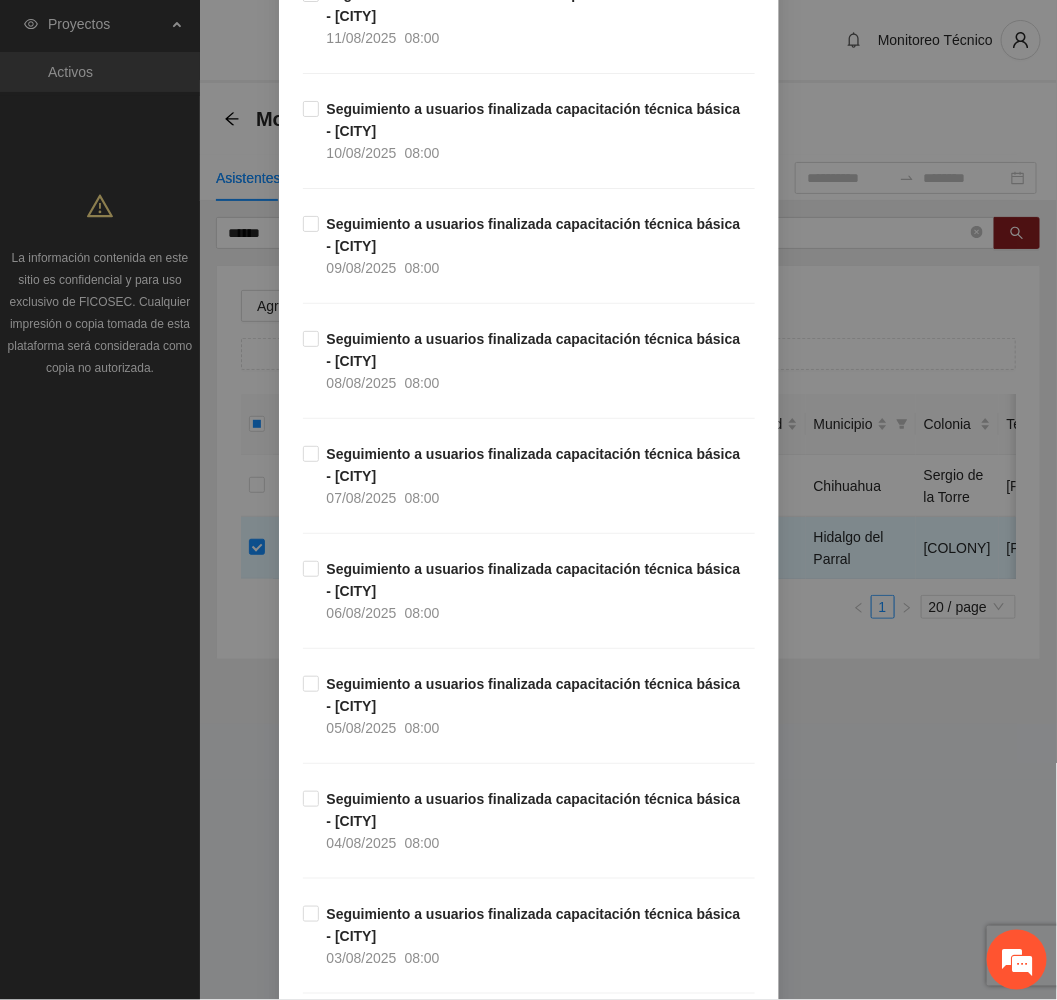 scroll, scrollTop: 3150, scrollLeft: 0, axis: vertical 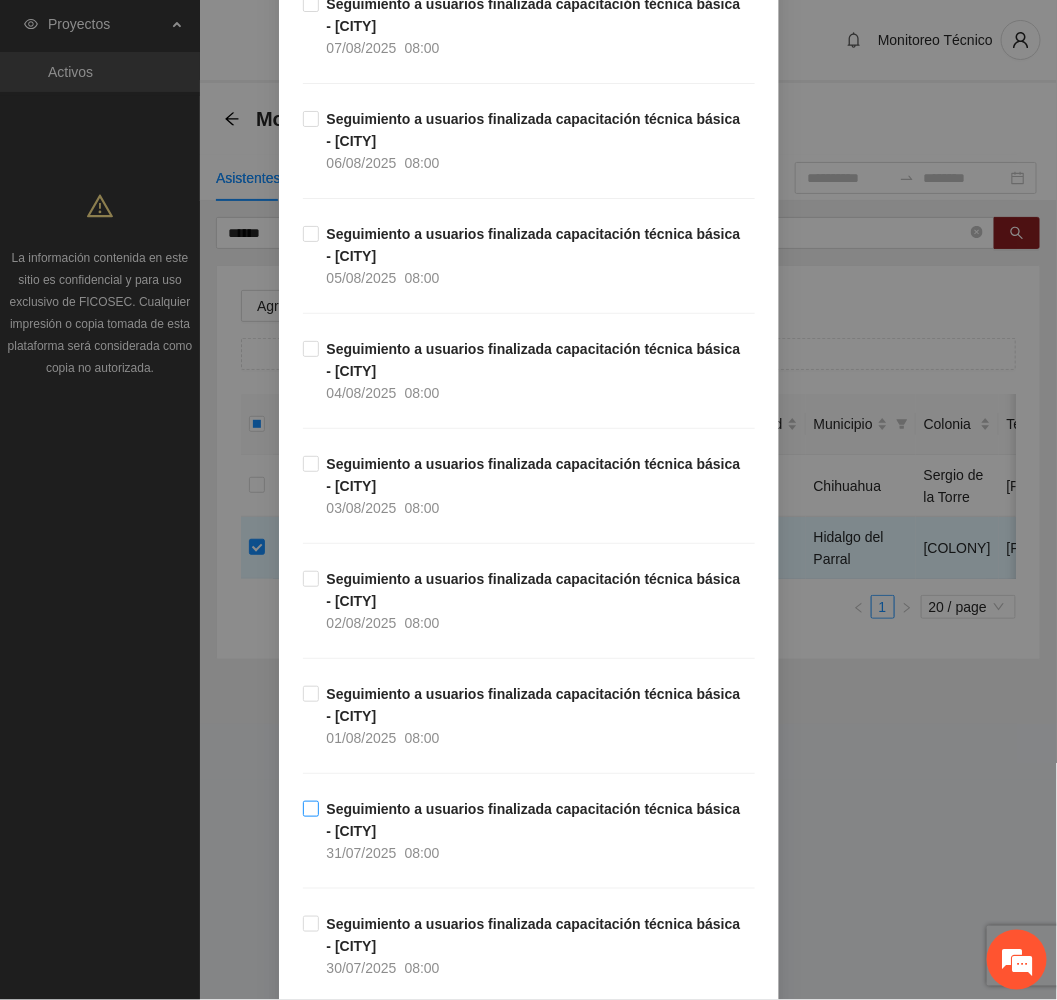 click on "Seguimiento a usuarios finalizada capacitación técnica básica - [CITY] [DATE] [TIME]" at bounding box center [537, 831] 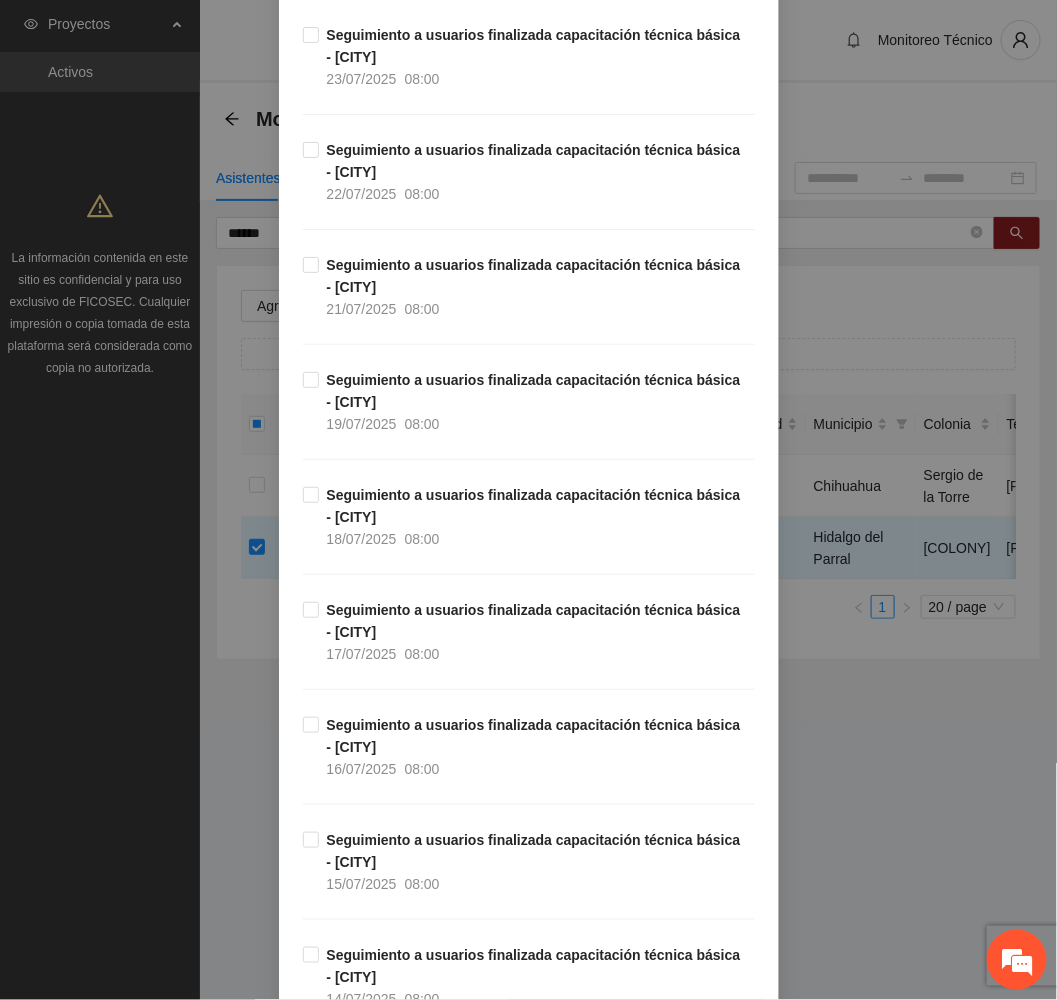 scroll, scrollTop: 4800, scrollLeft: 0, axis: vertical 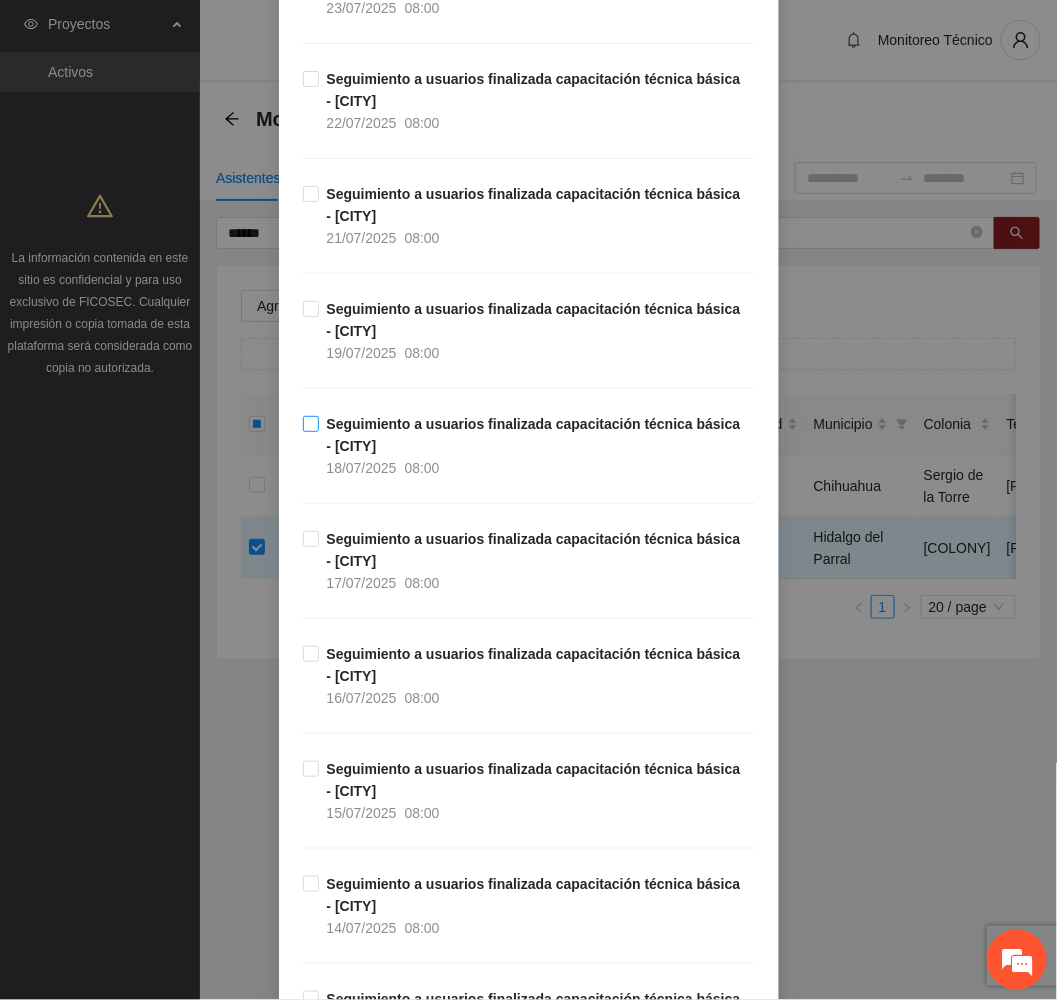 click on "Seguimiento a usuarios finalizada capacitación técnica básica - [CITY] [DATE] [TIME]" at bounding box center [537, 446] 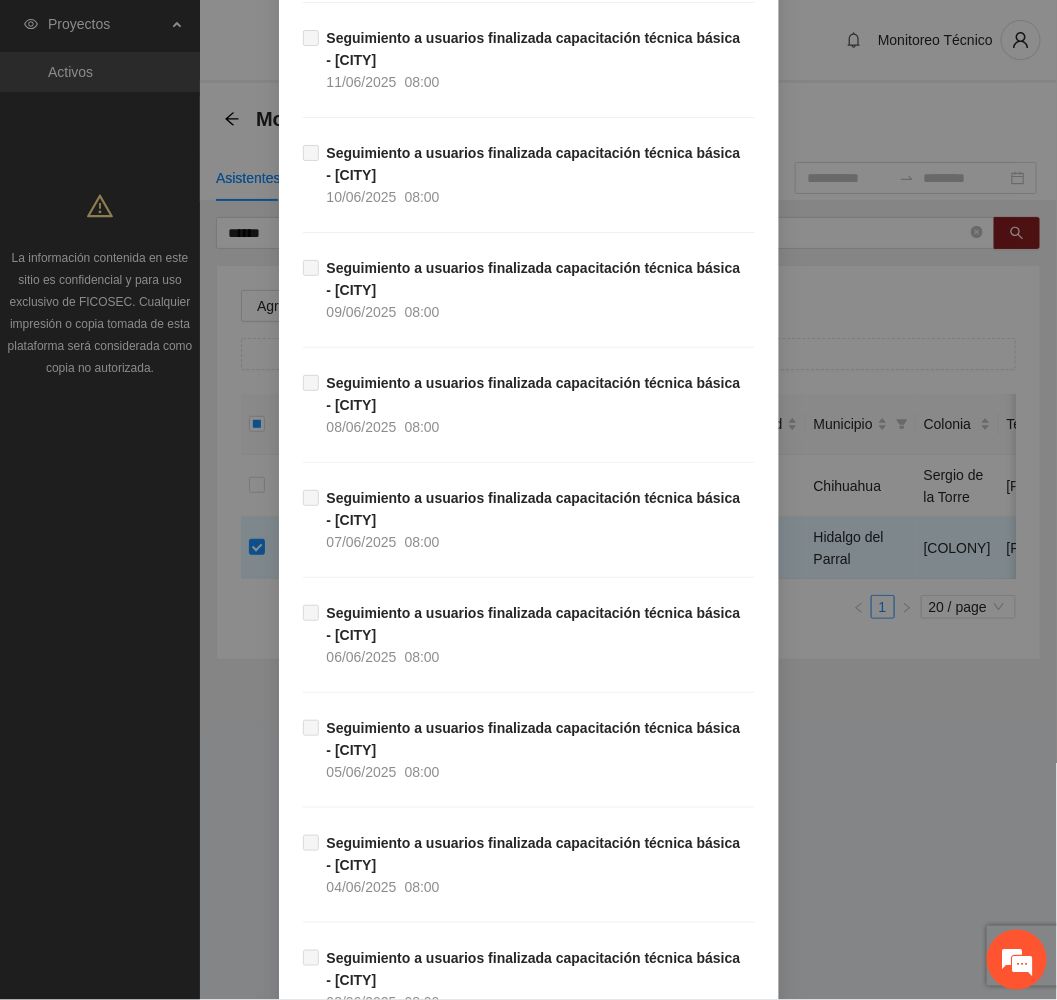 scroll, scrollTop: 9579, scrollLeft: 0, axis: vertical 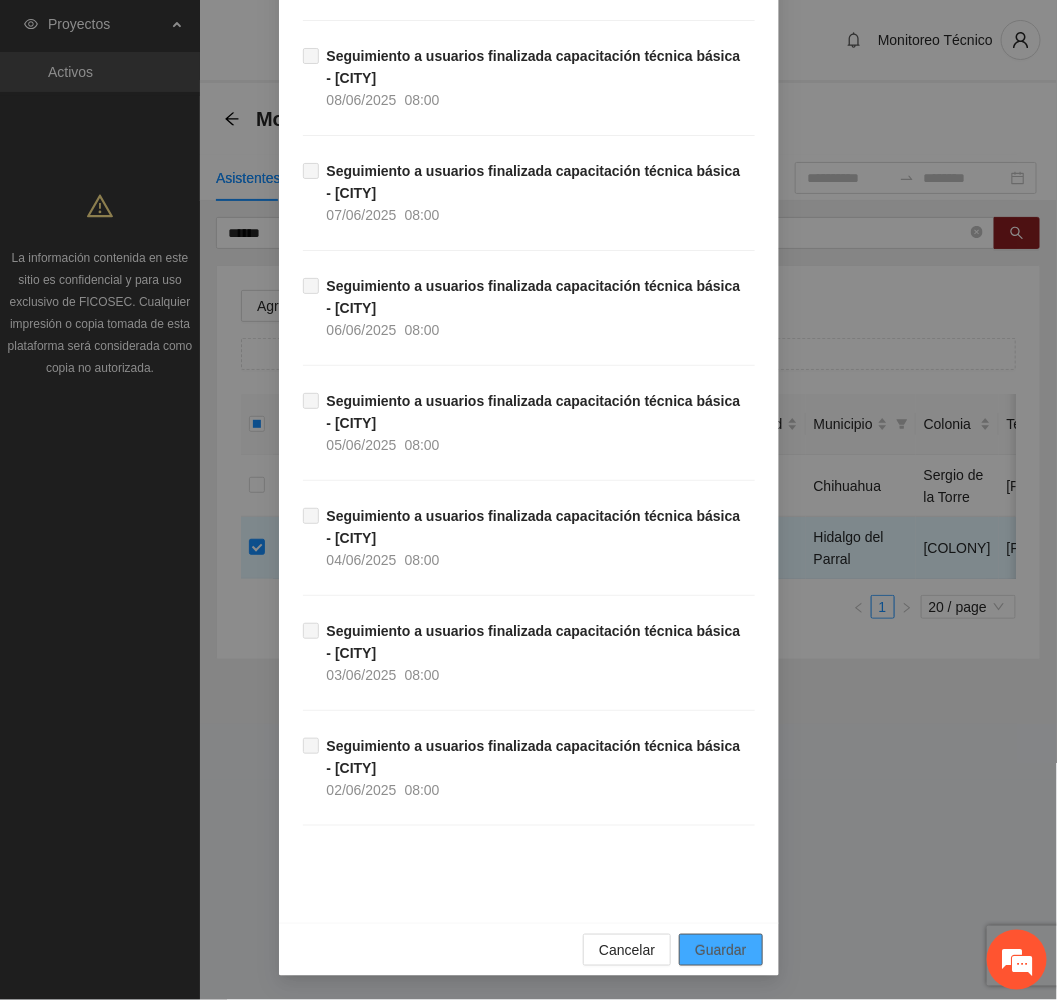 click on "Guardar" at bounding box center (720, 950) 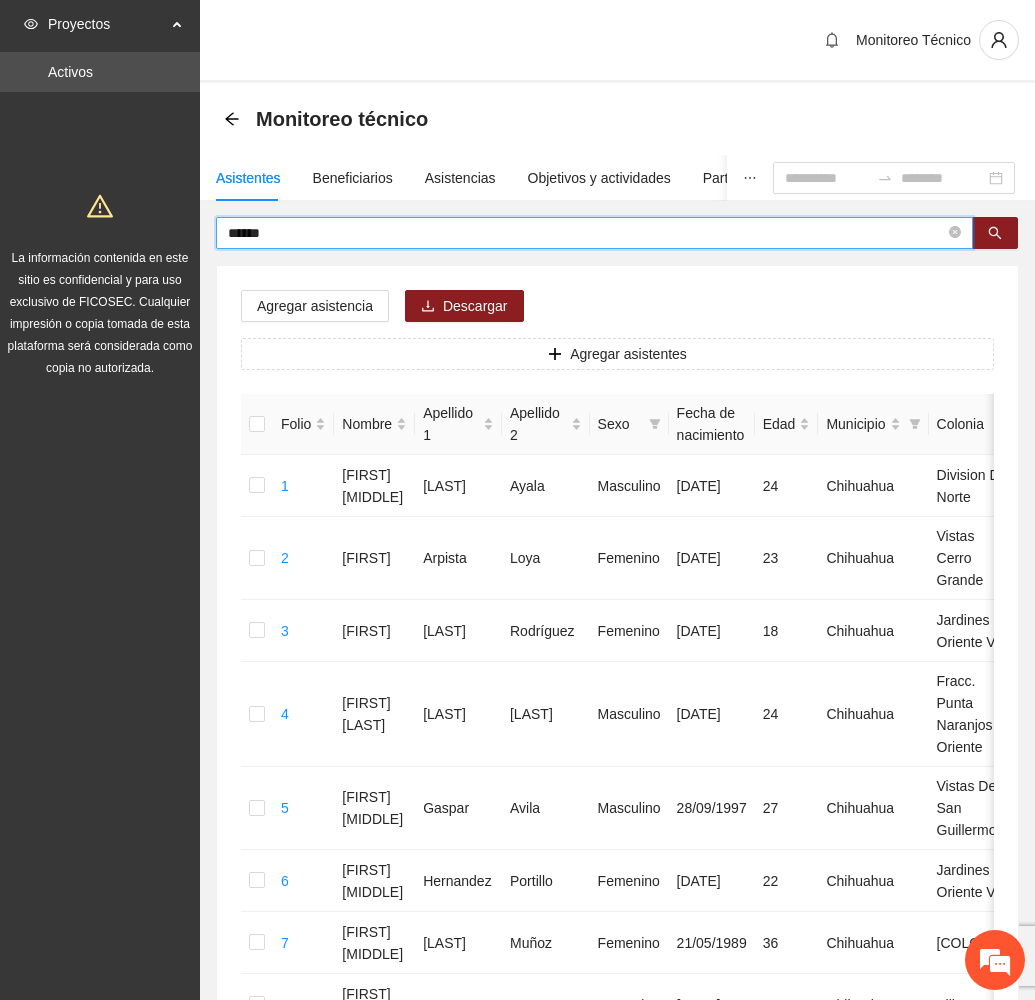 drag, startPoint x: 343, startPoint y: 232, endPoint x: 166, endPoint y: 223, distance: 177.22867 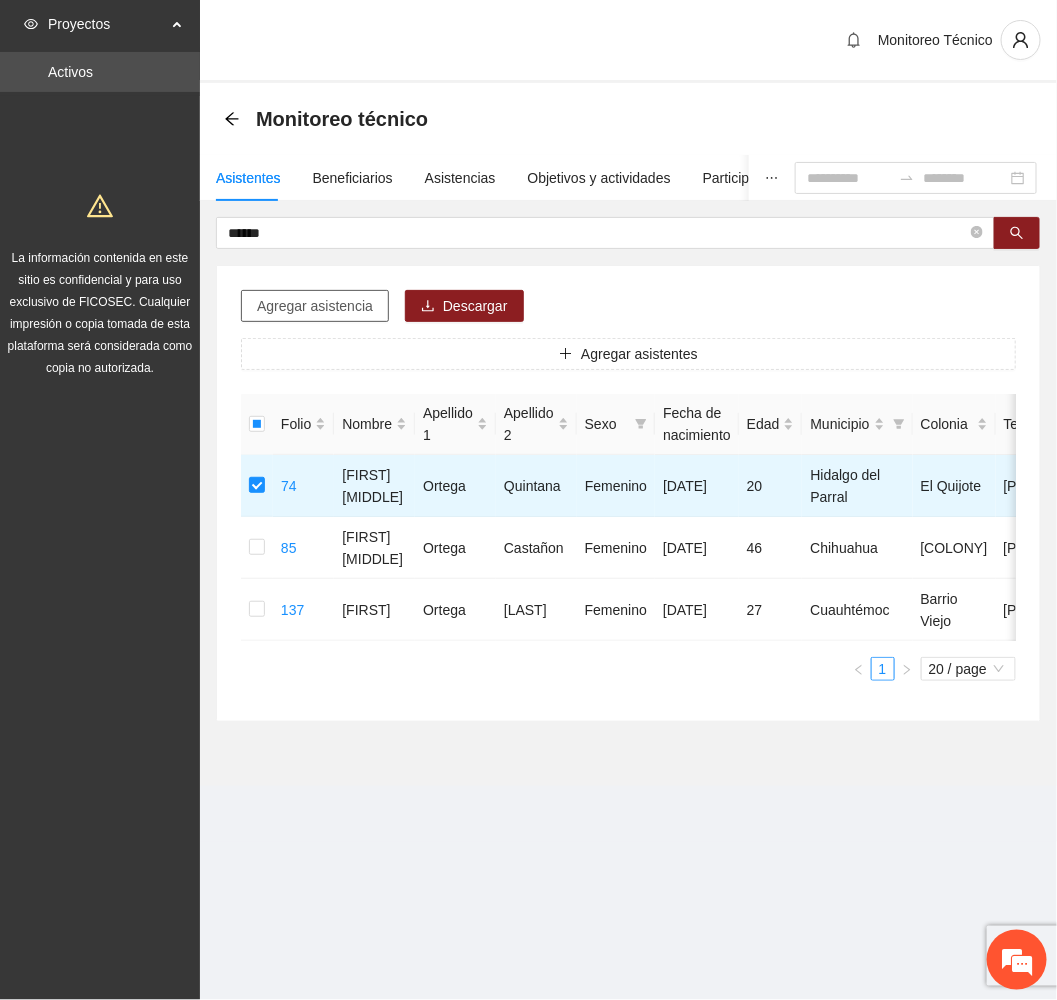 click on "Agregar asistencia" at bounding box center (315, 306) 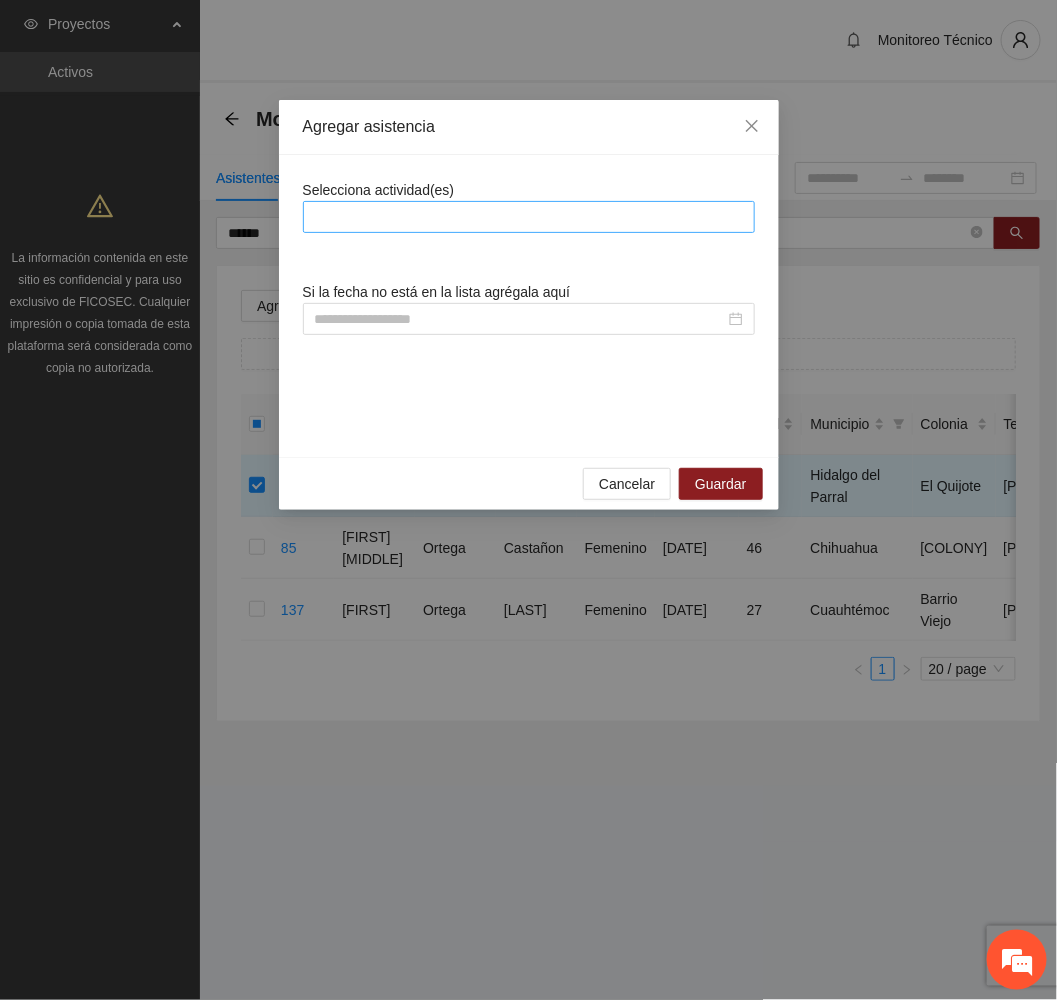 click at bounding box center (529, 217) 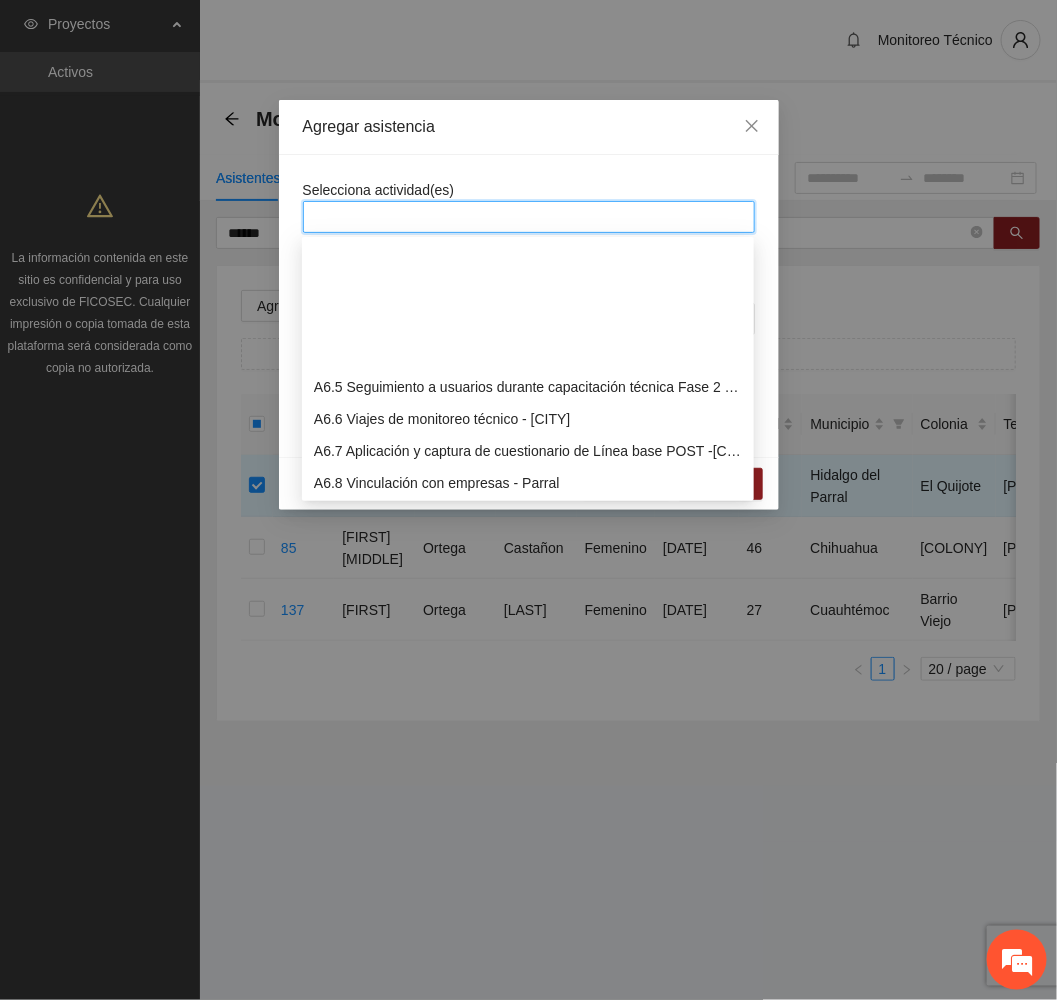 scroll, scrollTop: 2100, scrollLeft: 0, axis: vertical 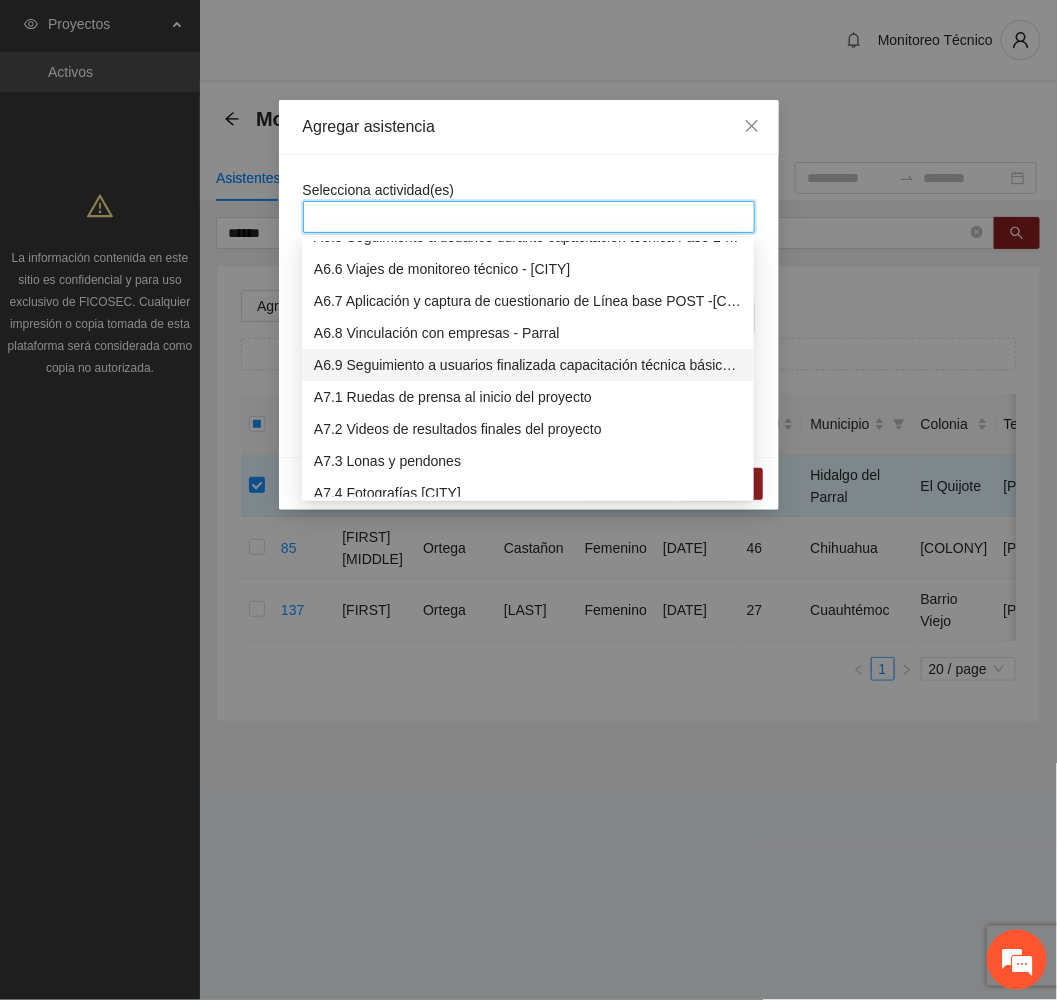 click on "A6.9 Seguimiento a usuarios finalizada capacitación técnica básica - [CITY]" at bounding box center [528, 365] 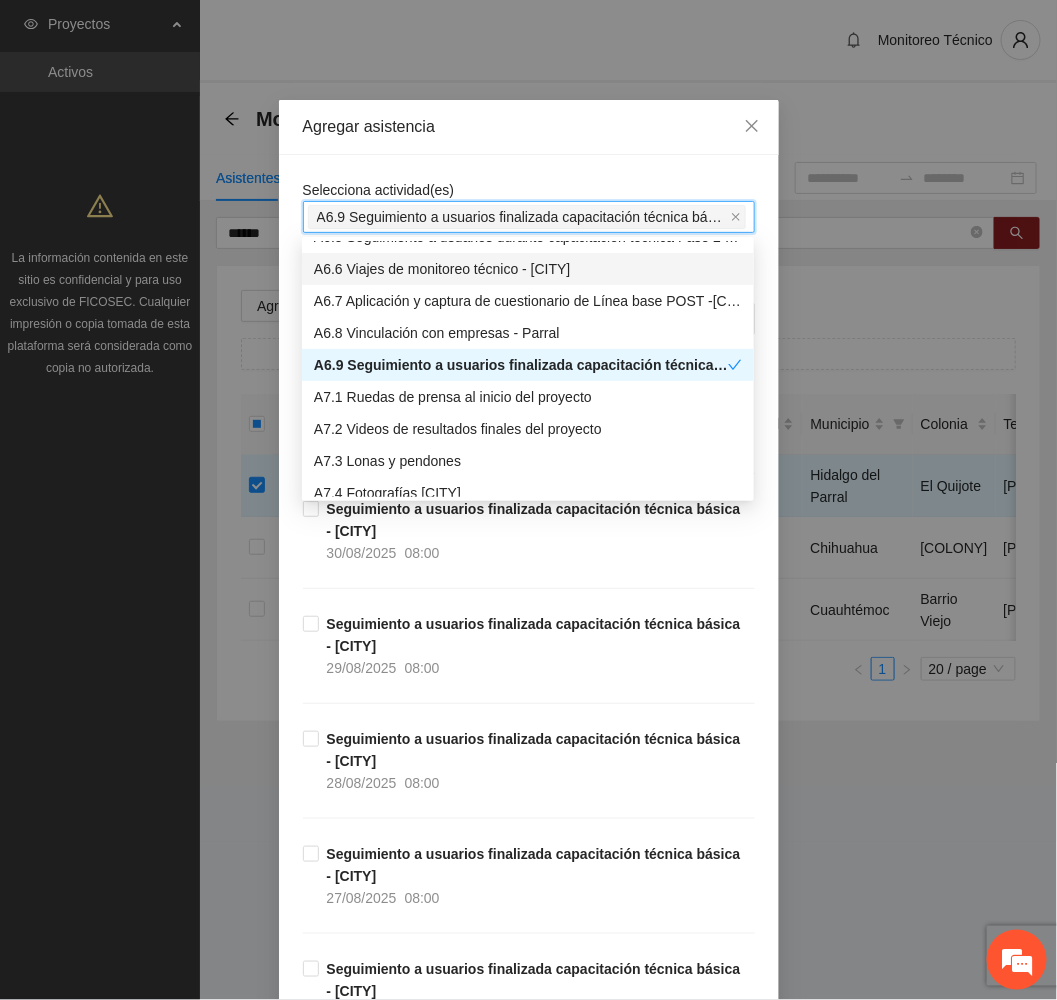 click on "Agregar asistencia" at bounding box center [529, 127] 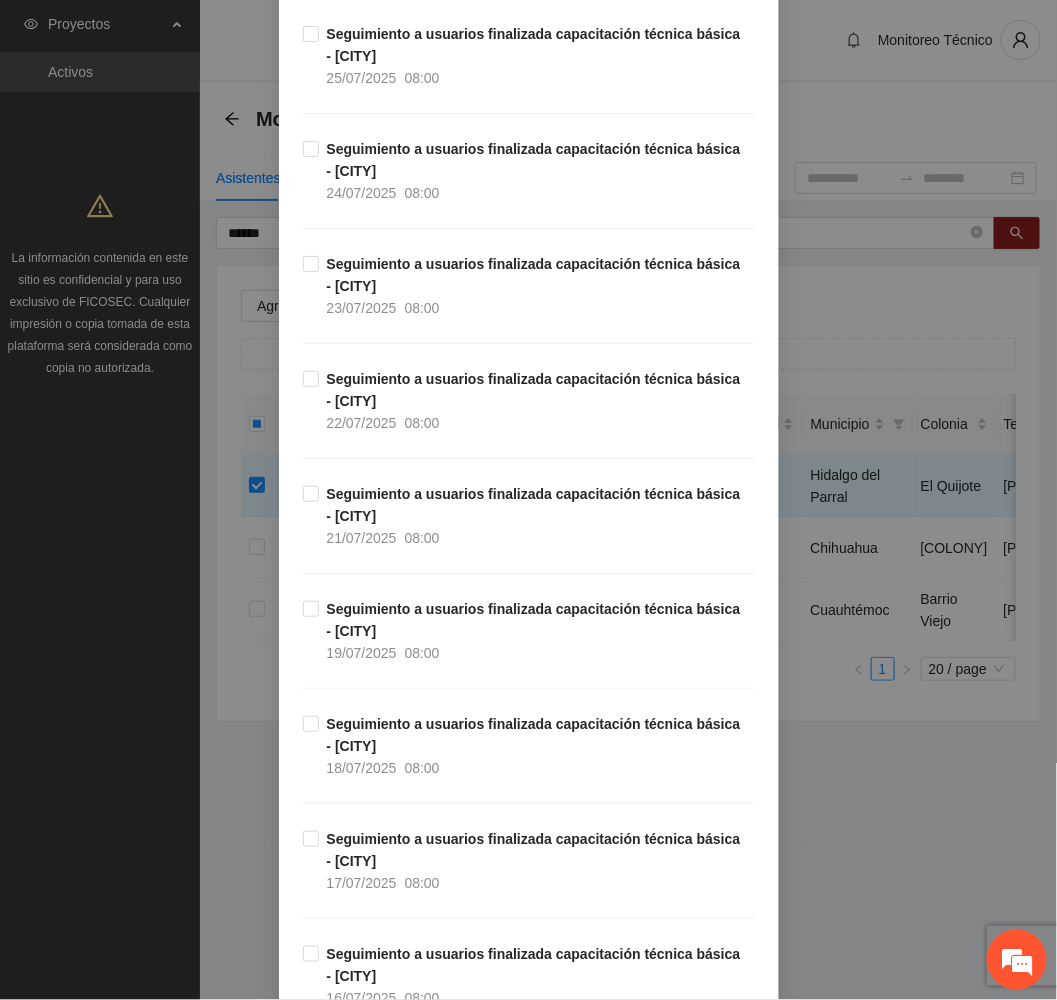 scroll, scrollTop: 4650, scrollLeft: 0, axis: vertical 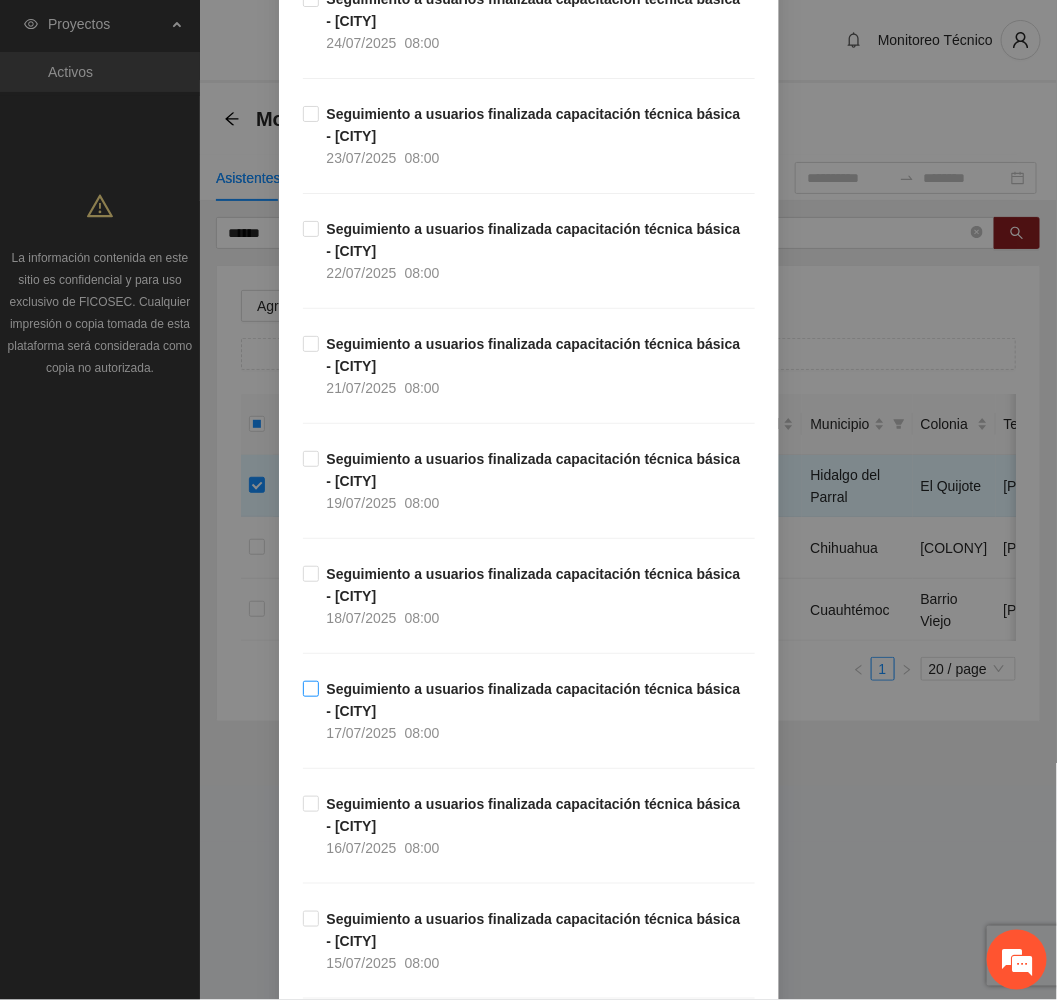 click on "Seguimiento a usuarios finalizada capacitación técnica básica - [CITY] [DATE] [TIME]" at bounding box center [537, 711] 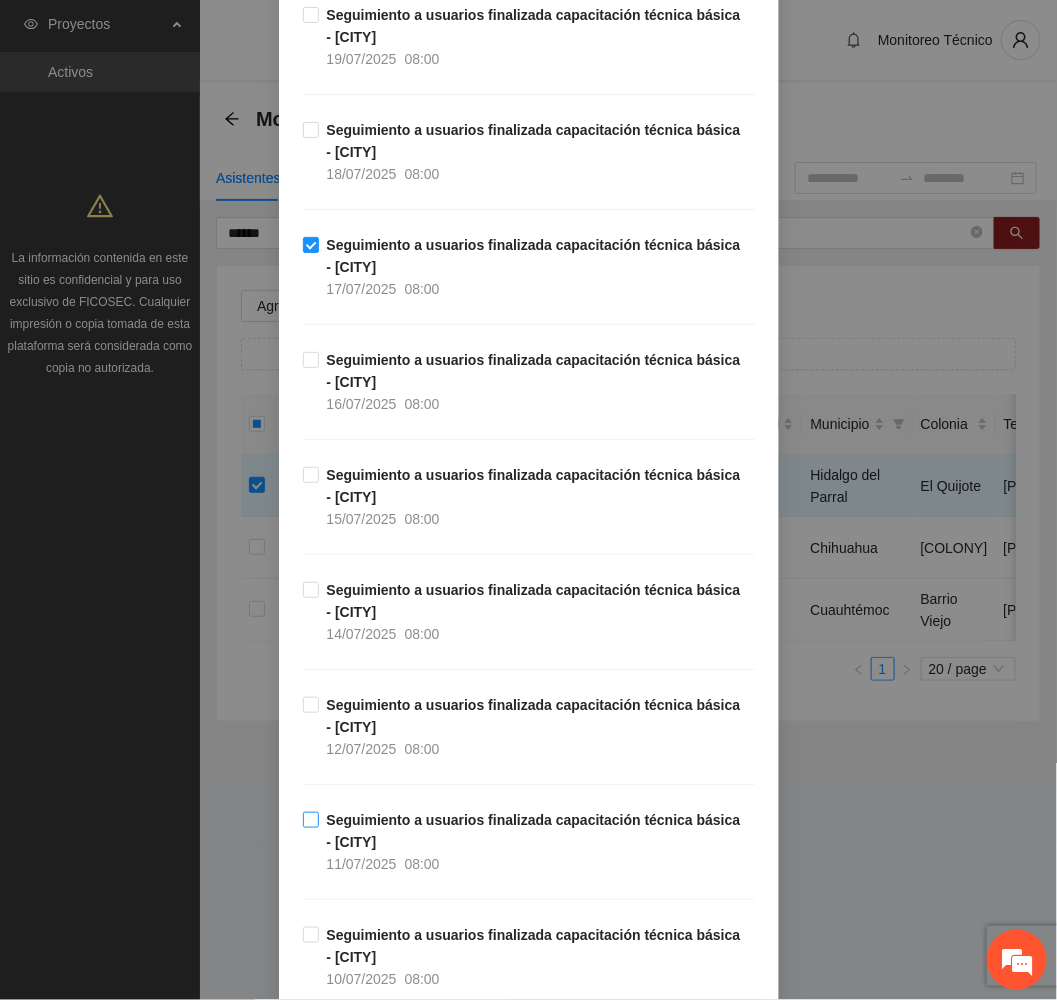 scroll, scrollTop: 5400, scrollLeft: 0, axis: vertical 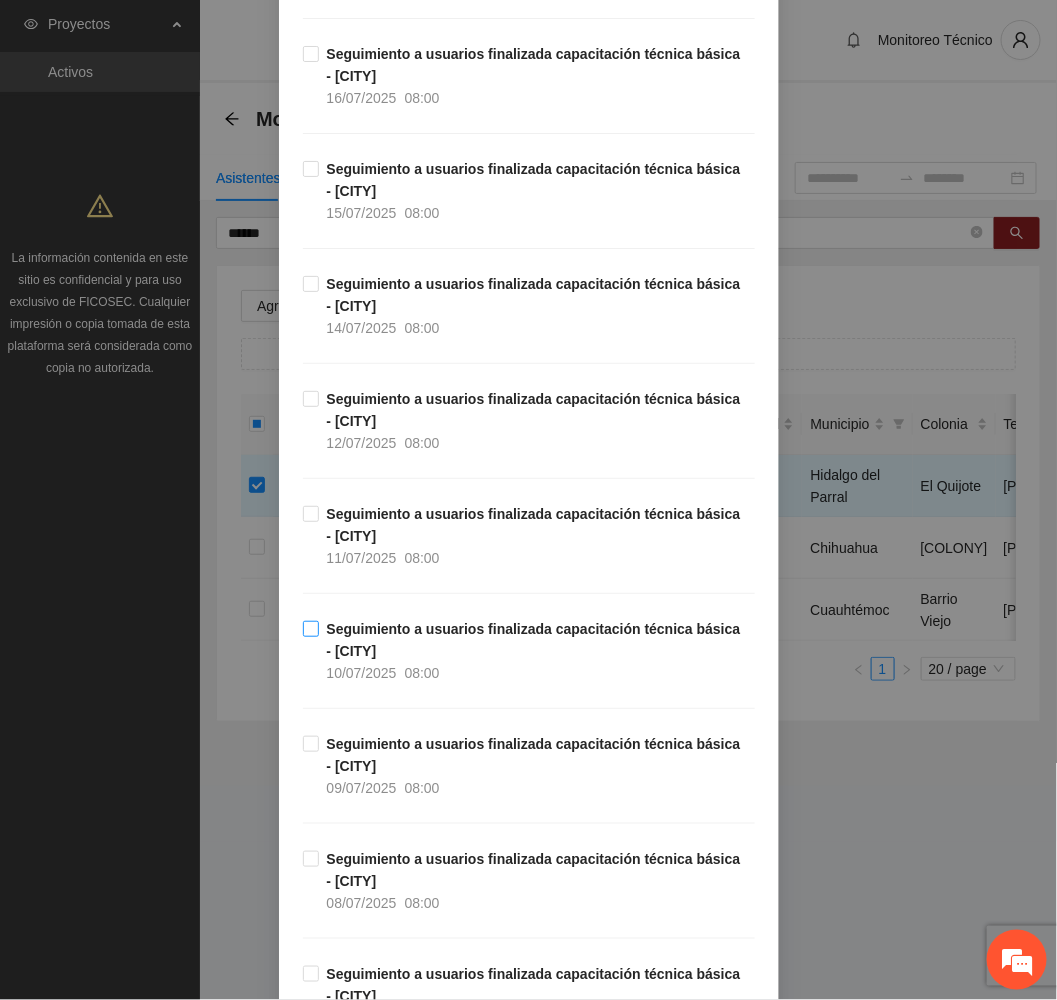 click on "Seguimiento a usuarios finalizada capacitación técnica básica - [CITY]" at bounding box center [534, 640] 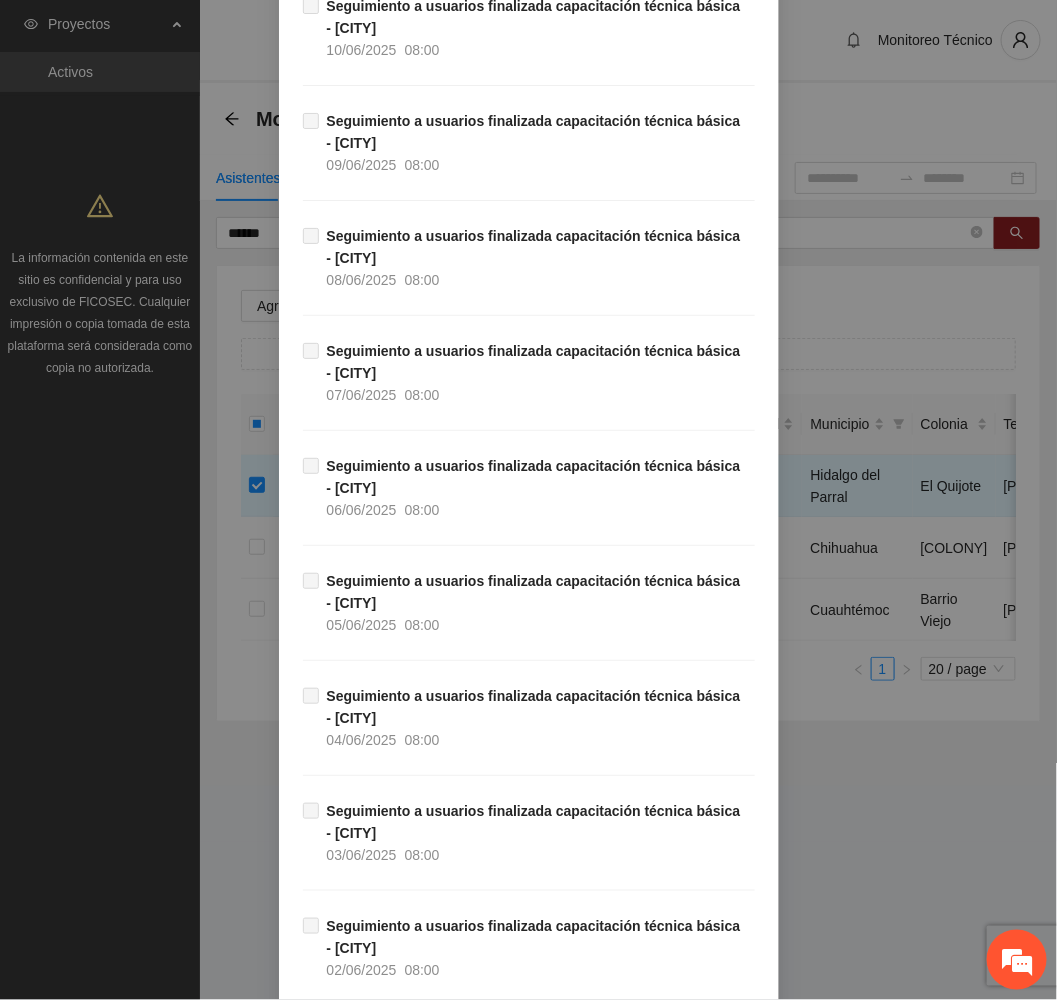 scroll, scrollTop: 9579, scrollLeft: 0, axis: vertical 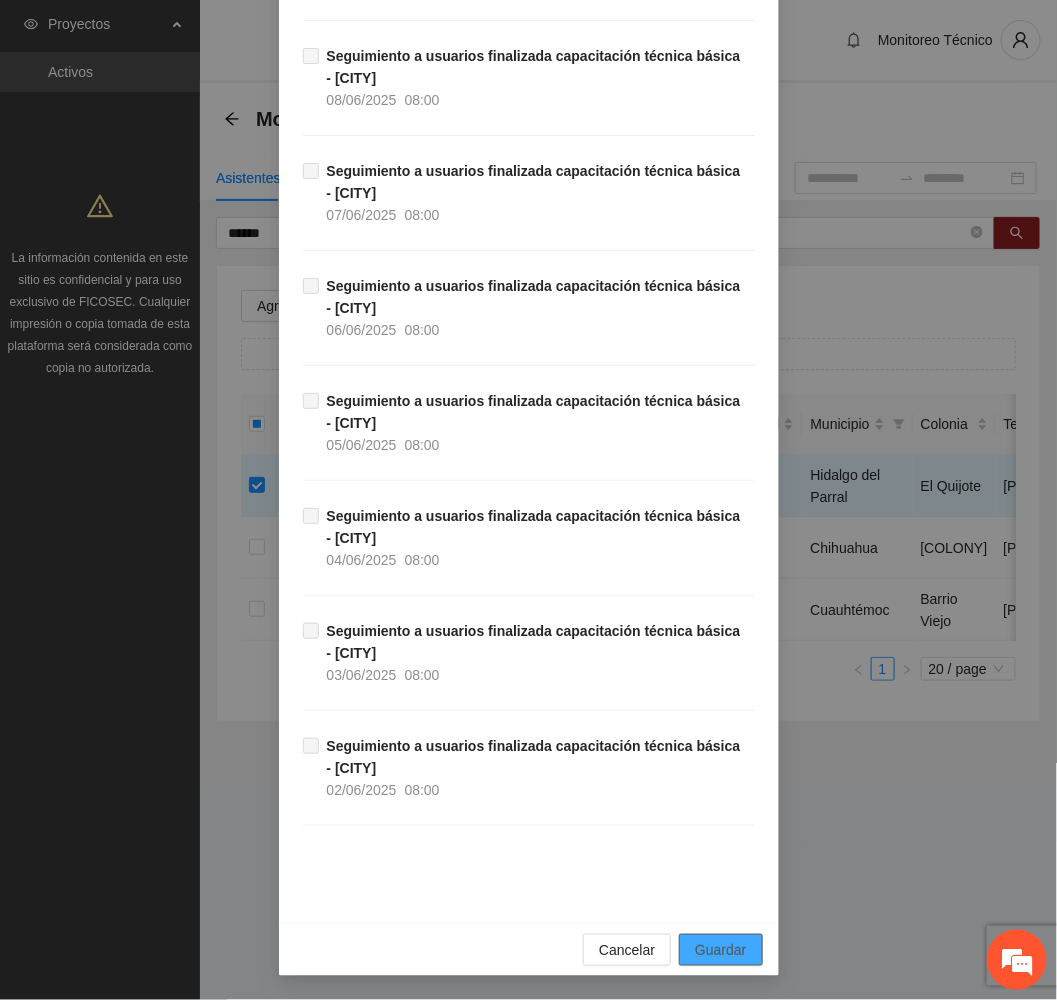 click on "Guardar" at bounding box center [720, 950] 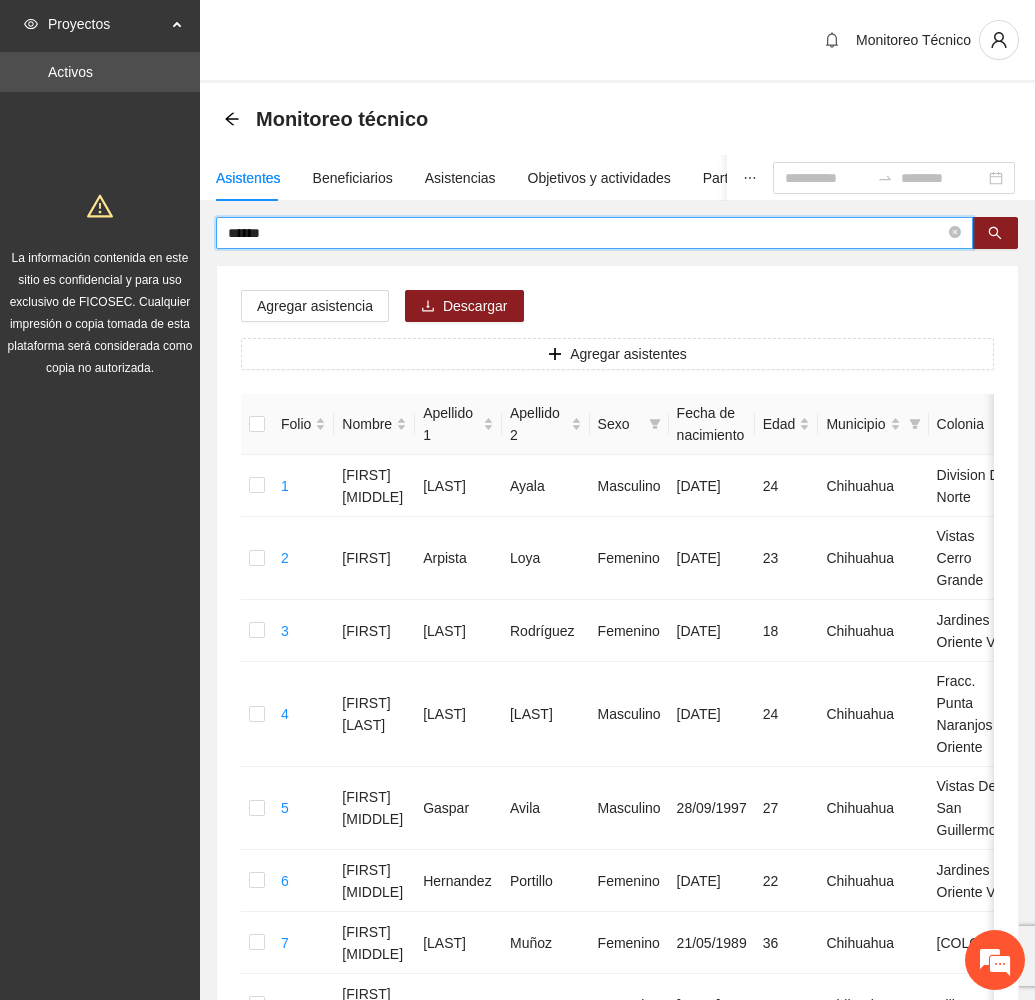 drag, startPoint x: 331, startPoint y: 235, endPoint x: 87, endPoint y: 240, distance: 244.05122 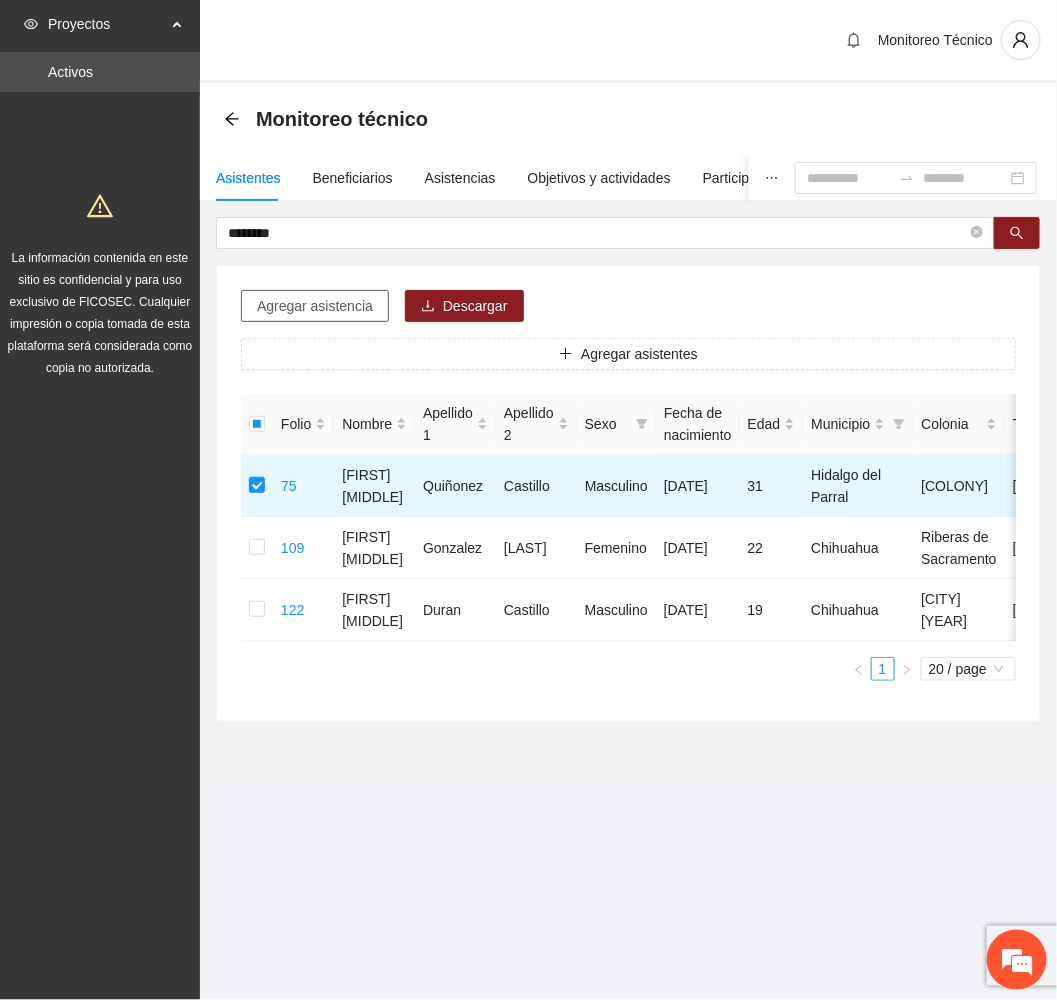 click on "Agregar asistencia" at bounding box center (315, 306) 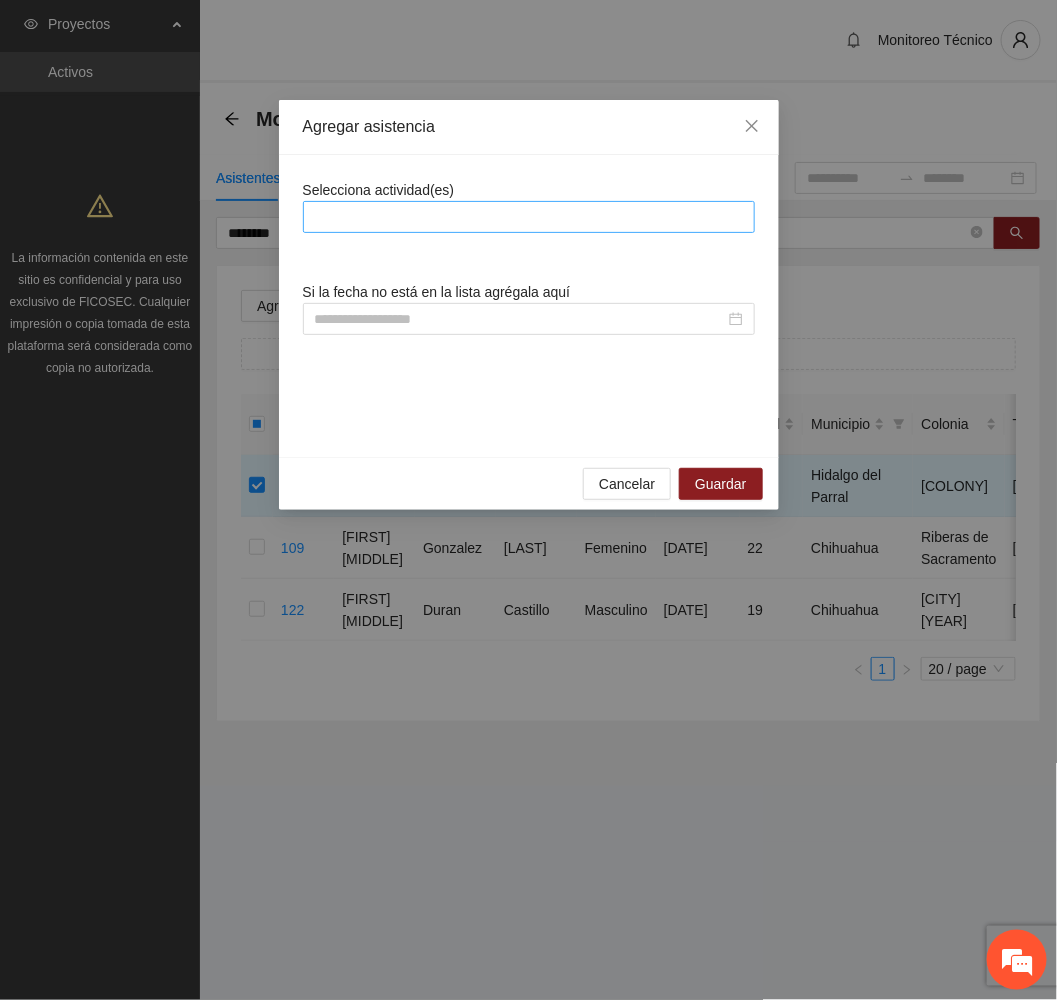 click at bounding box center (529, 217) 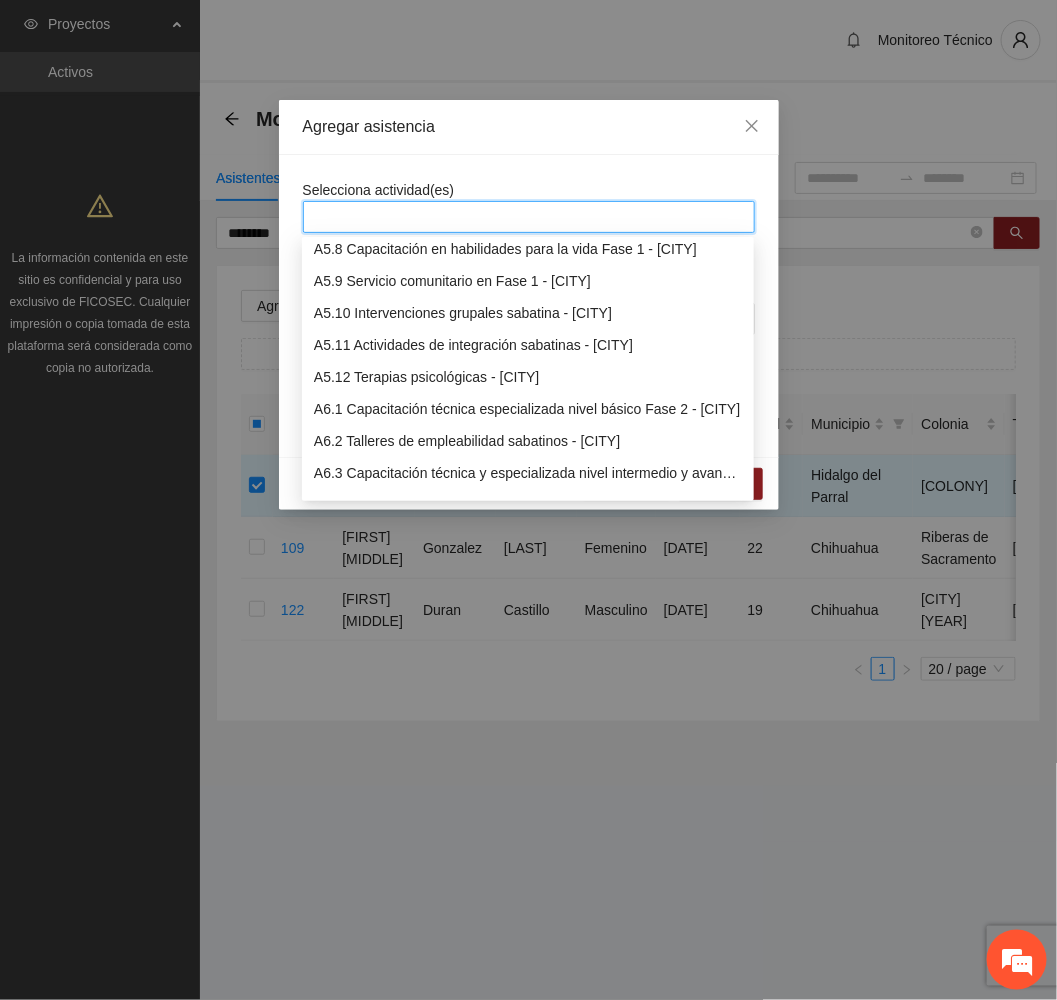 scroll, scrollTop: 2100, scrollLeft: 0, axis: vertical 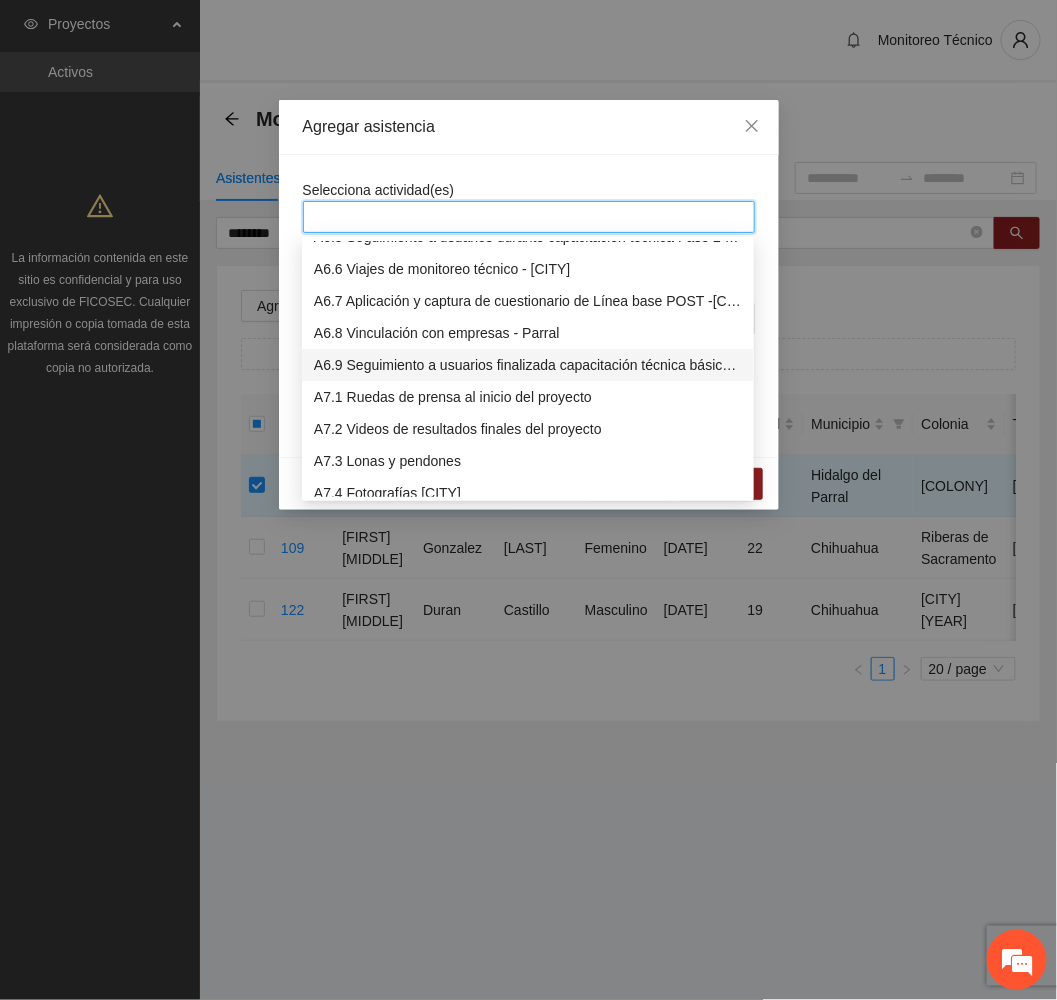 click on "A6.9 Seguimiento a usuarios finalizada capacitación técnica básica - [CITY]" at bounding box center [528, 365] 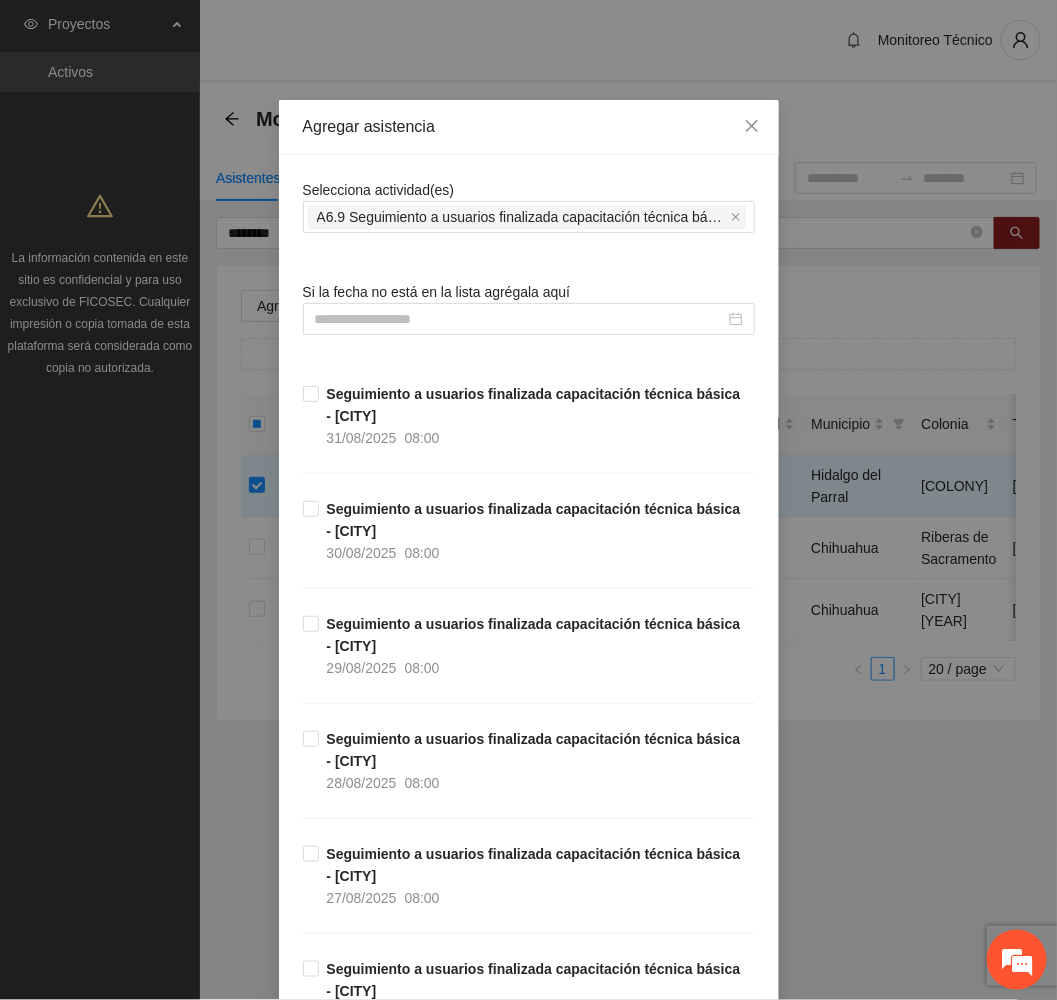 click on "Agregar asistencia" at bounding box center [529, 127] 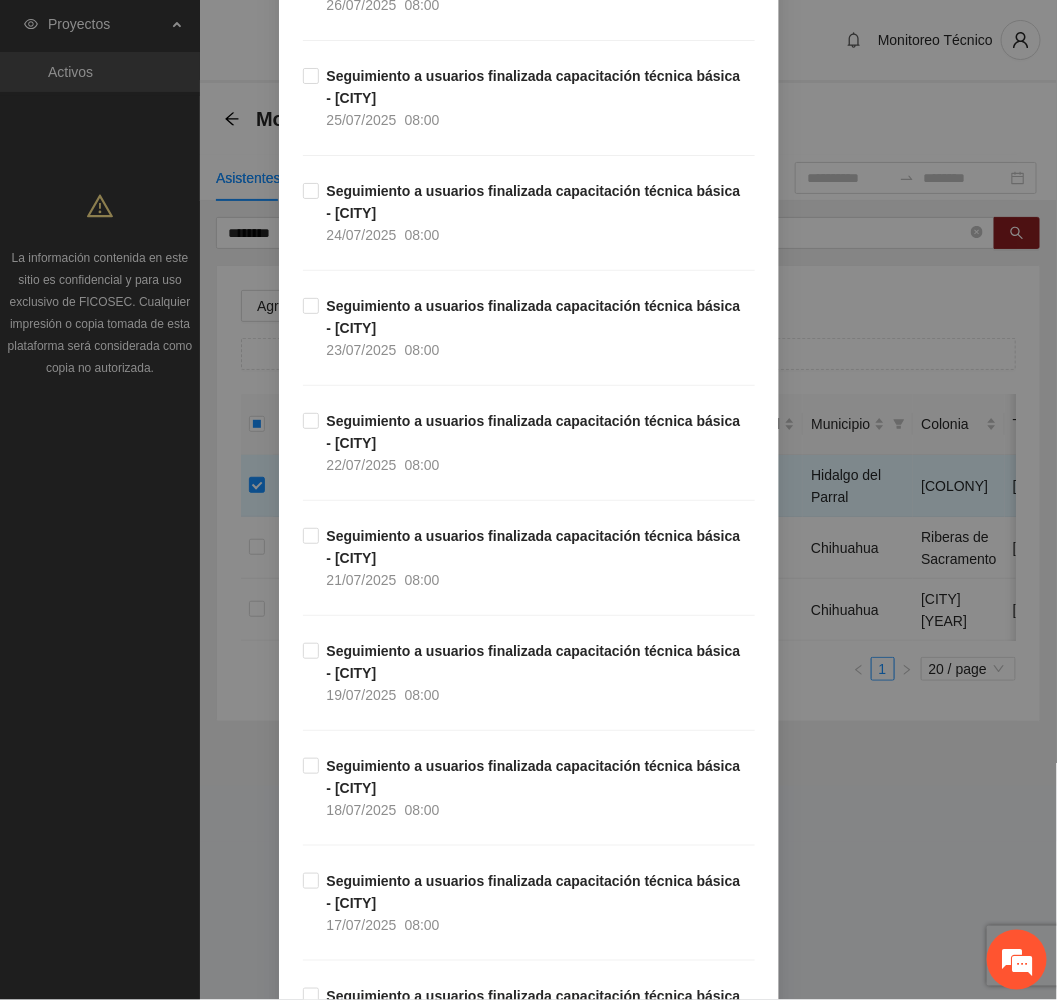 scroll, scrollTop: 4500, scrollLeft: 0, axis: vertical 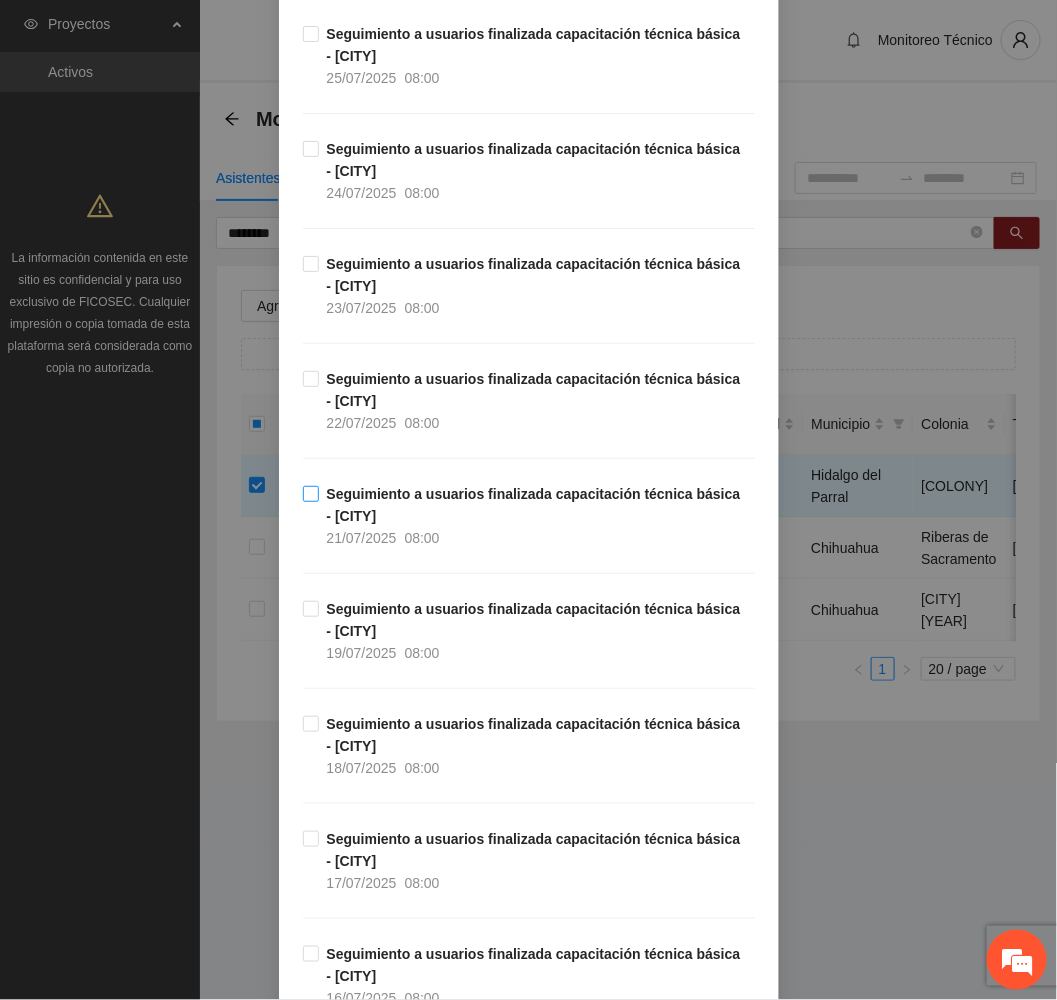 click on "Seguimiento a usuarios finalizada capacitación técnica básica - [CITY]" at bounding box center (534, 505) 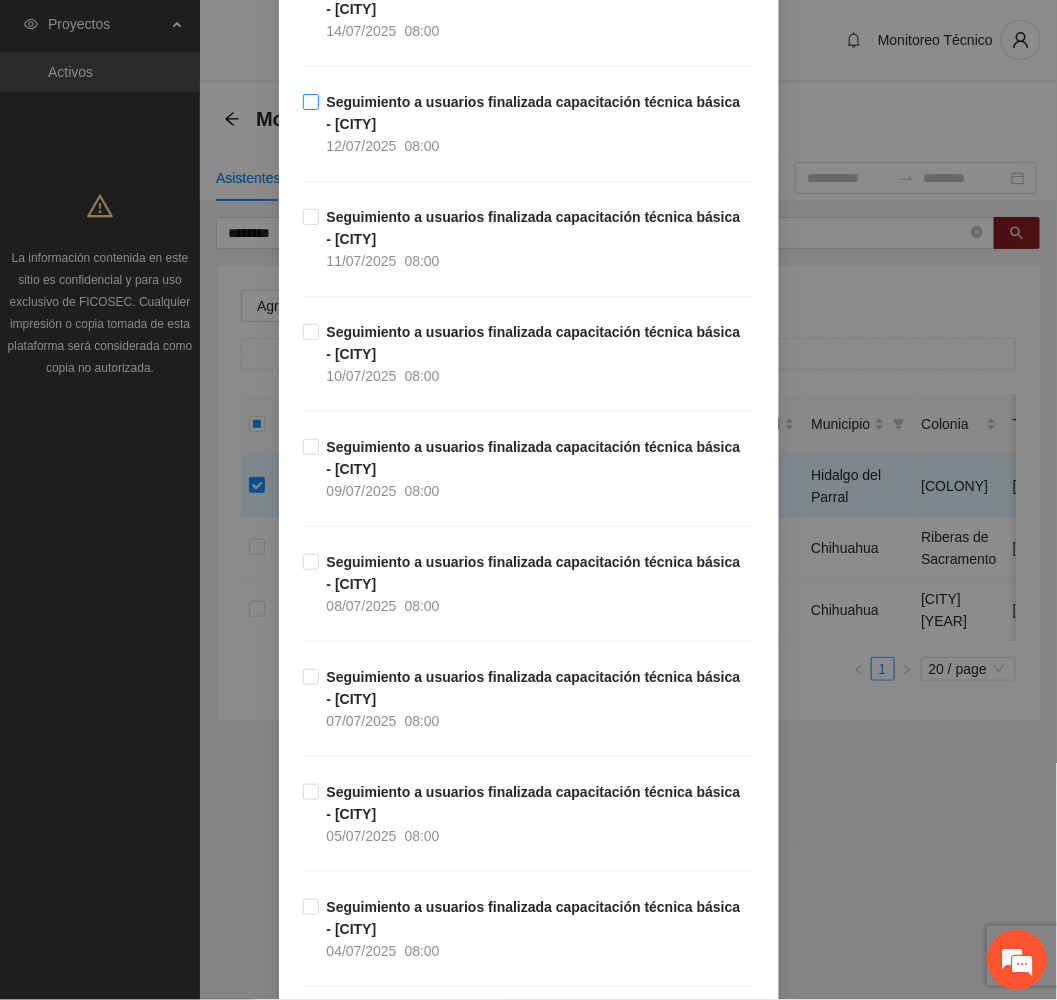 scroll, scrollTop: 5700, scrollLeft: 0, axis: vertical 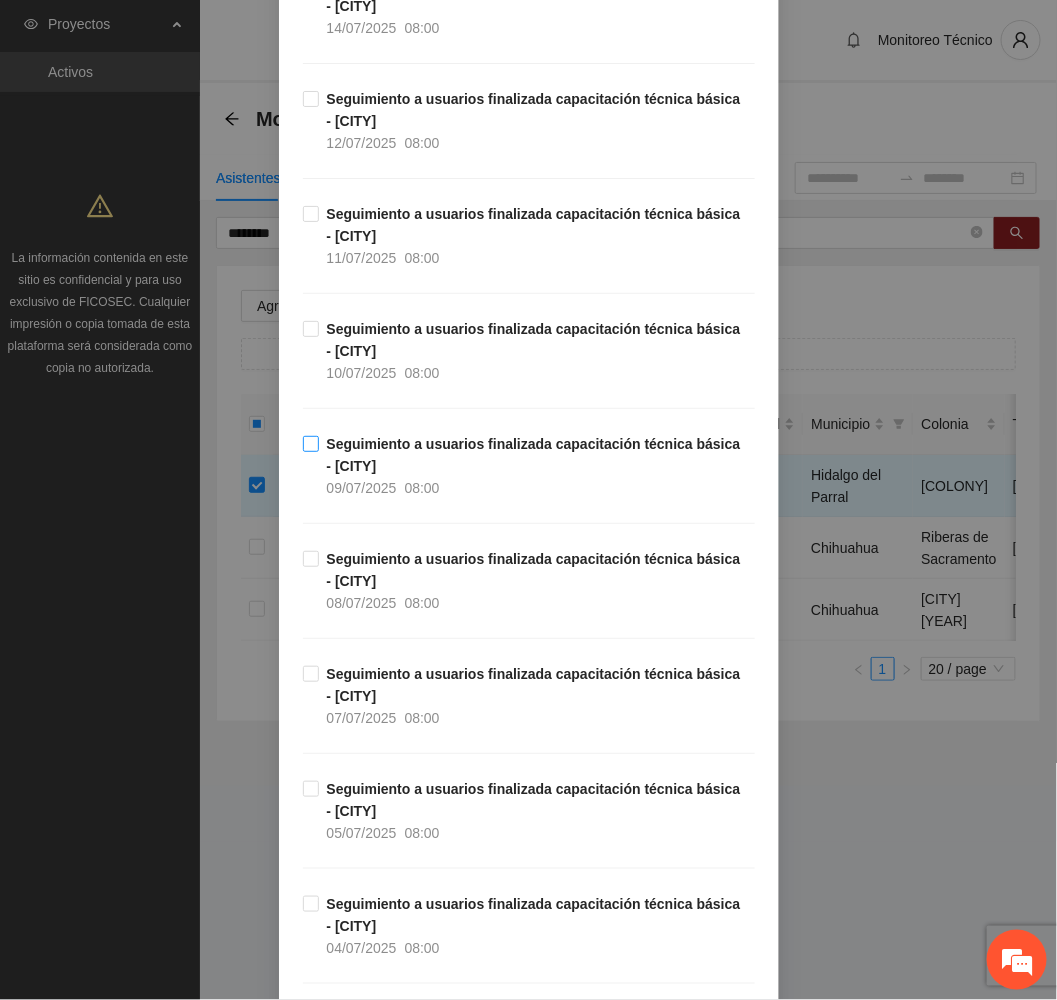 click on "Seguimiento a usuarios finalizada capacitación técnica básica - [CITY] [DATE] [TIME]" at bounding box center [537, 466] 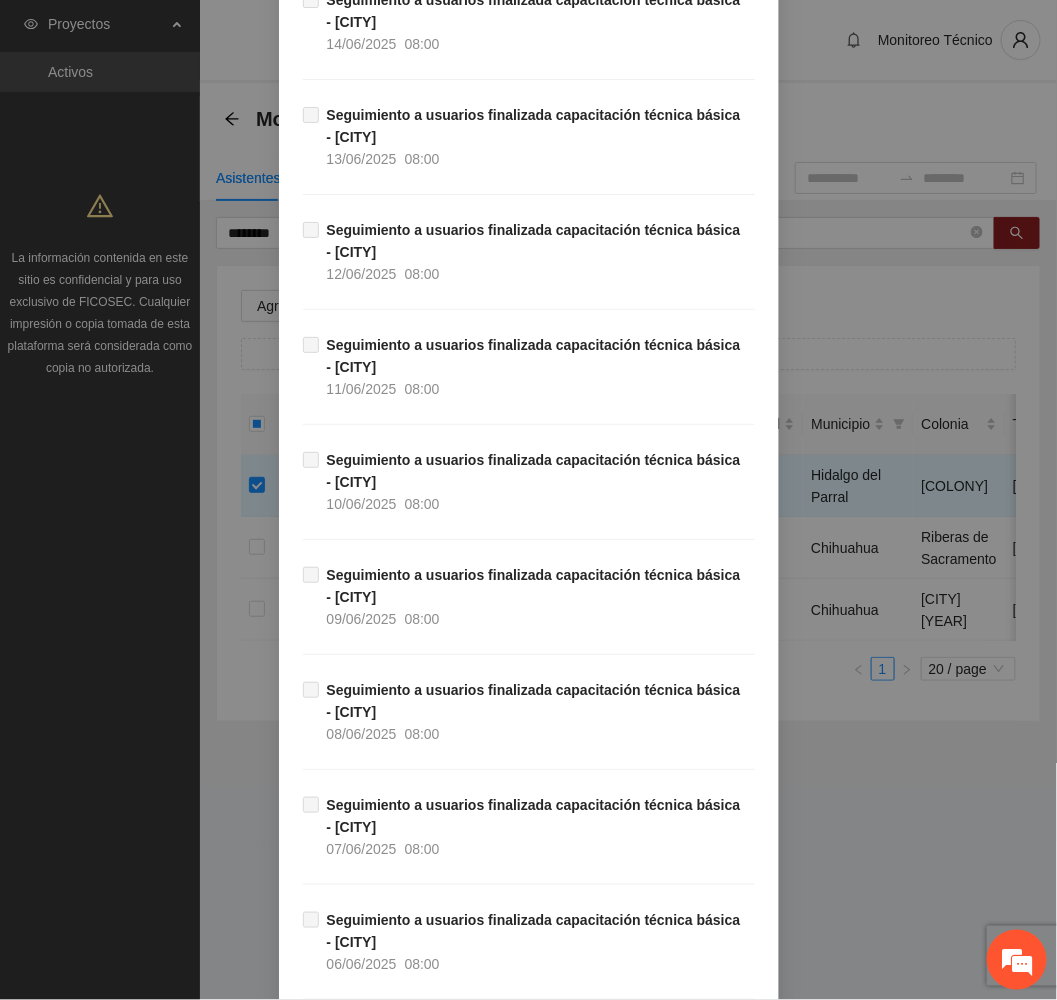 scroll, scrollTop: 9579, scrollLeft: 0, axis: vertical 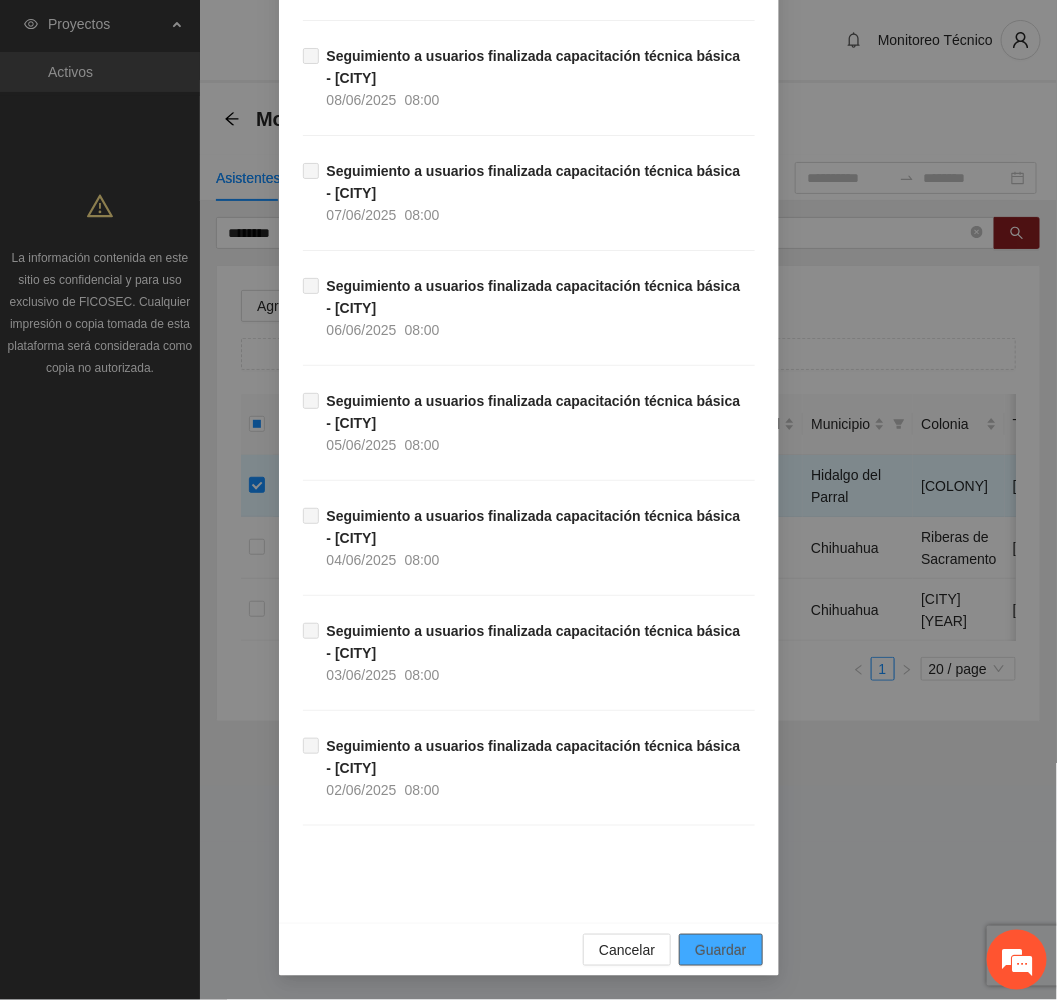 click on "Guardar" at bounding box center [720, 950] 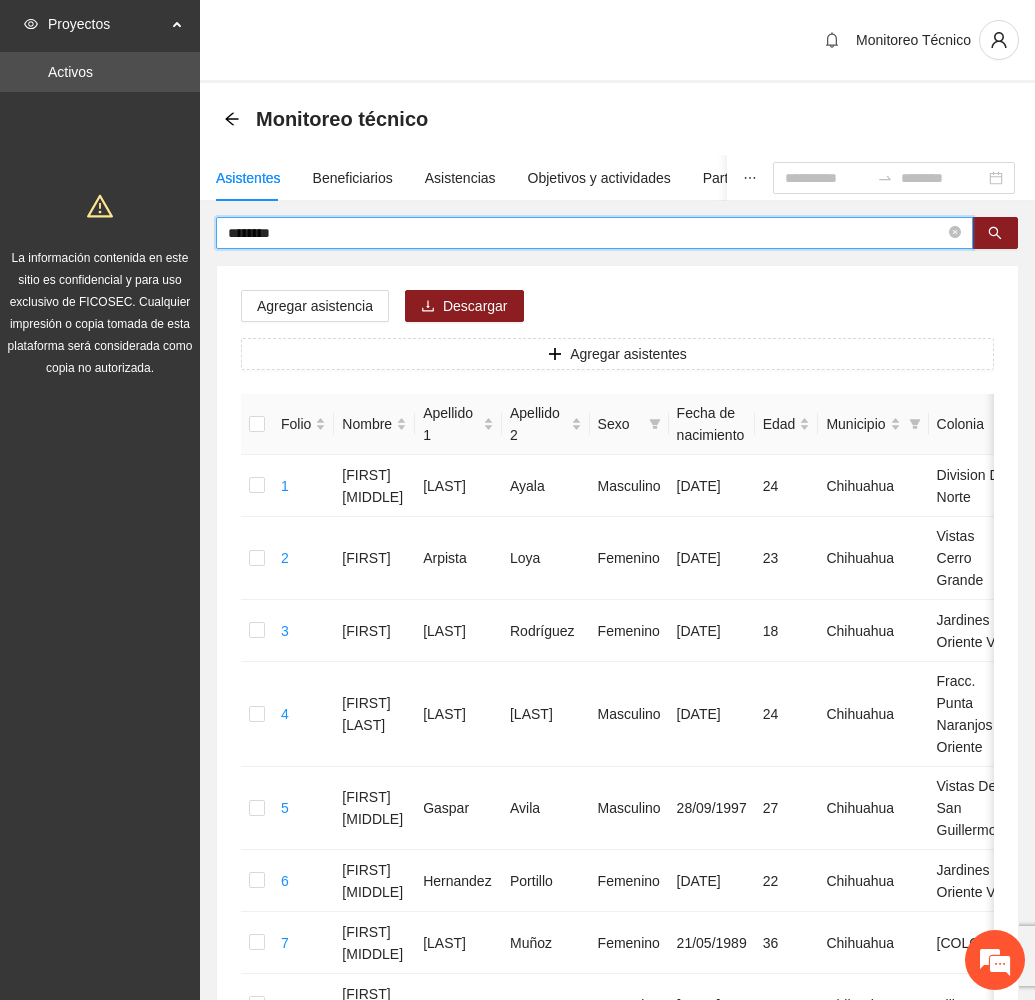 drag, startPoint x: 292, startPoint y: 226, endPoint x: -9, endPoint y: 195, distance: 302.59213 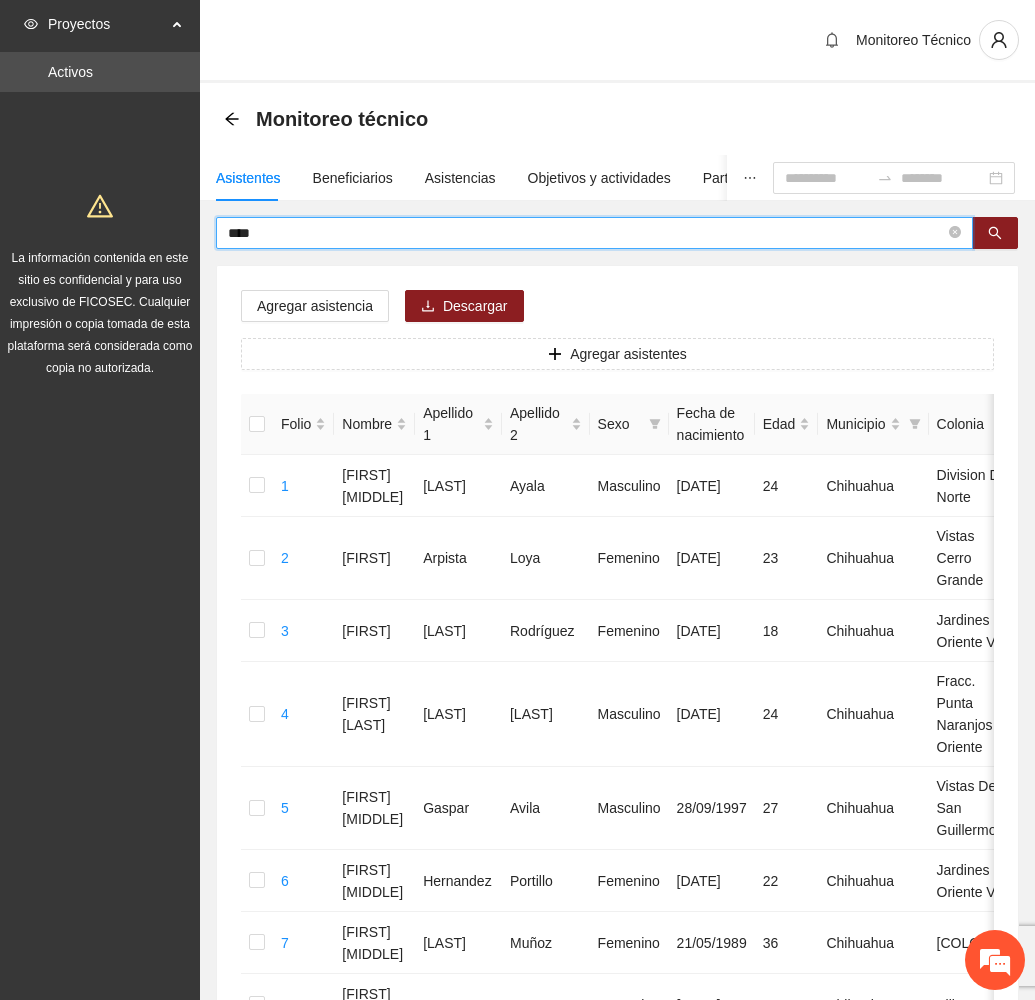 type on "****" 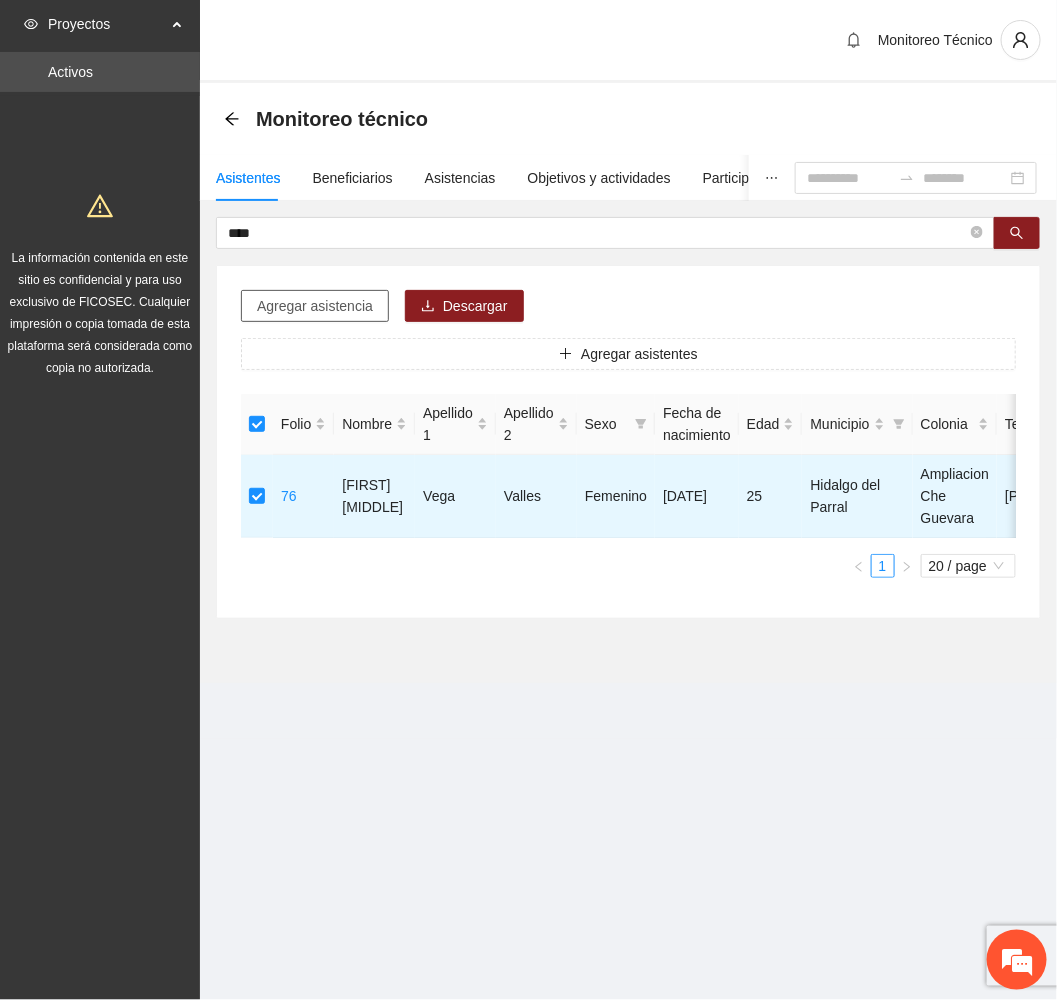 click on "Agregar asistencia" at bounding box center [315, 306] 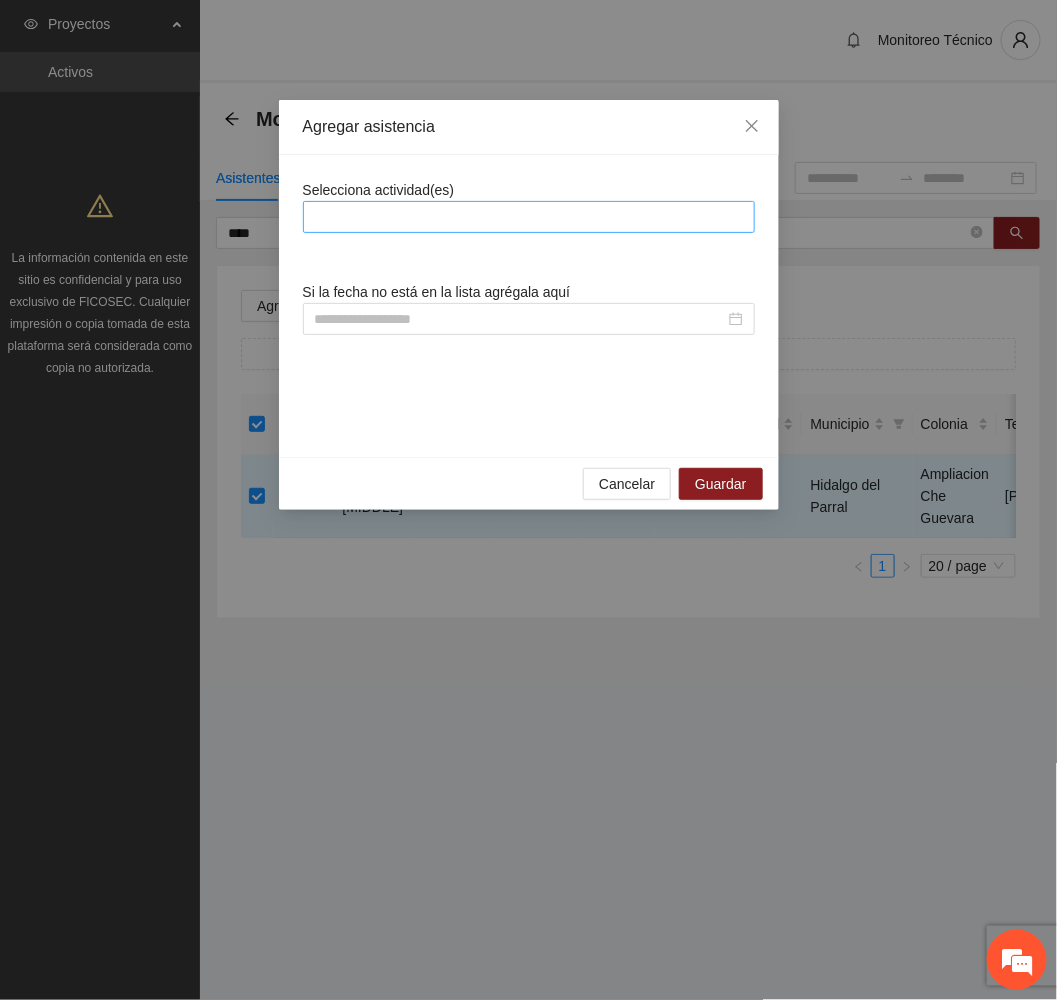 click at bounding box center [529, 217] 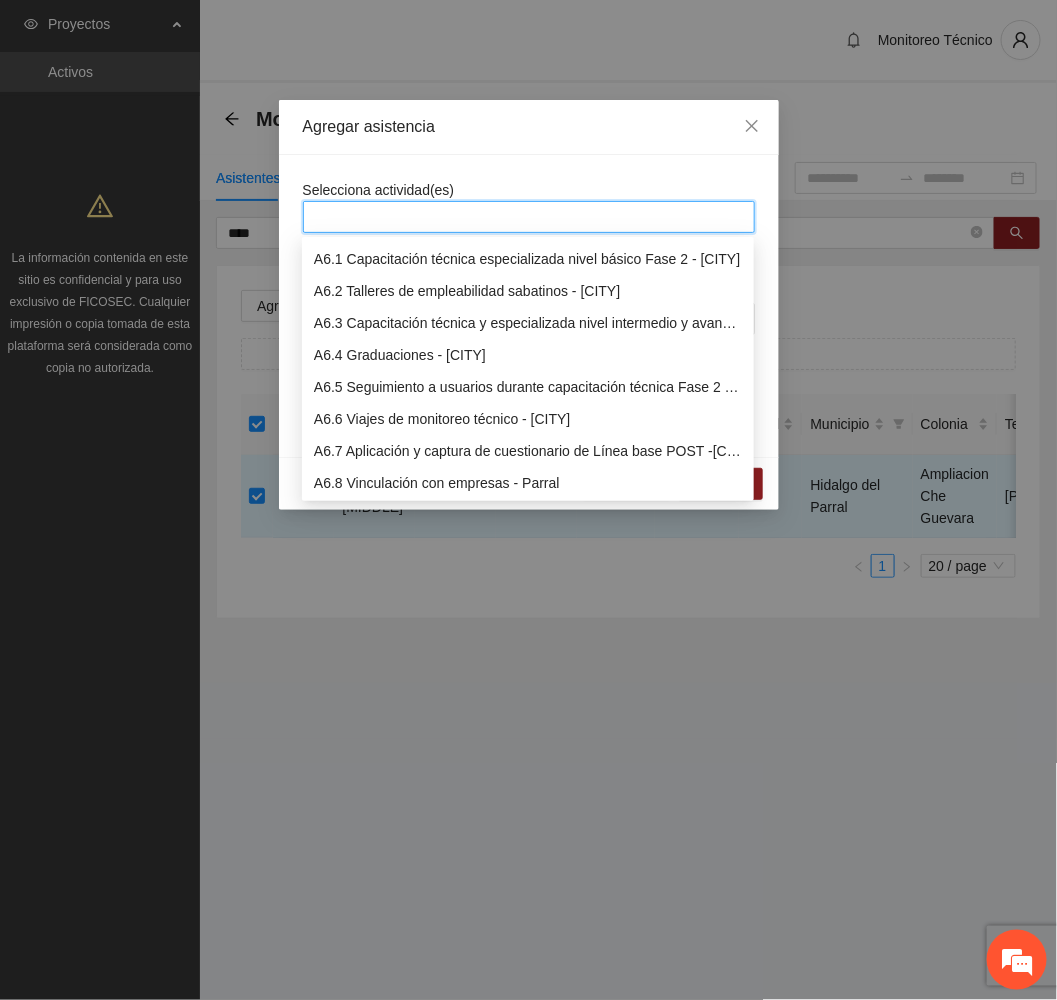 scroll, scrollTop: 2100, scrollLeft: 0, axis: vertical 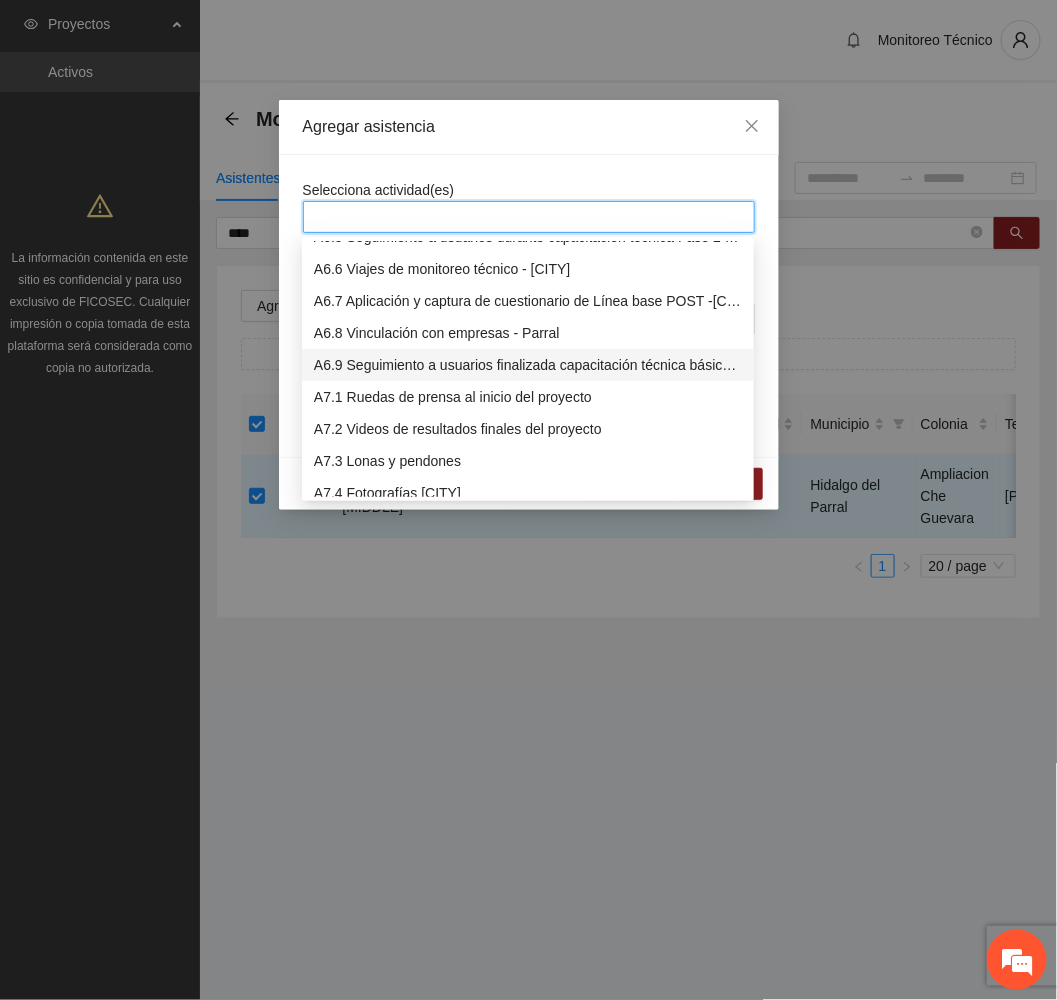 click on "A6.9 Seguimiento a usuarios finalizada capacitación técnica básica - [CITY]" at bounding box center (528, 365) 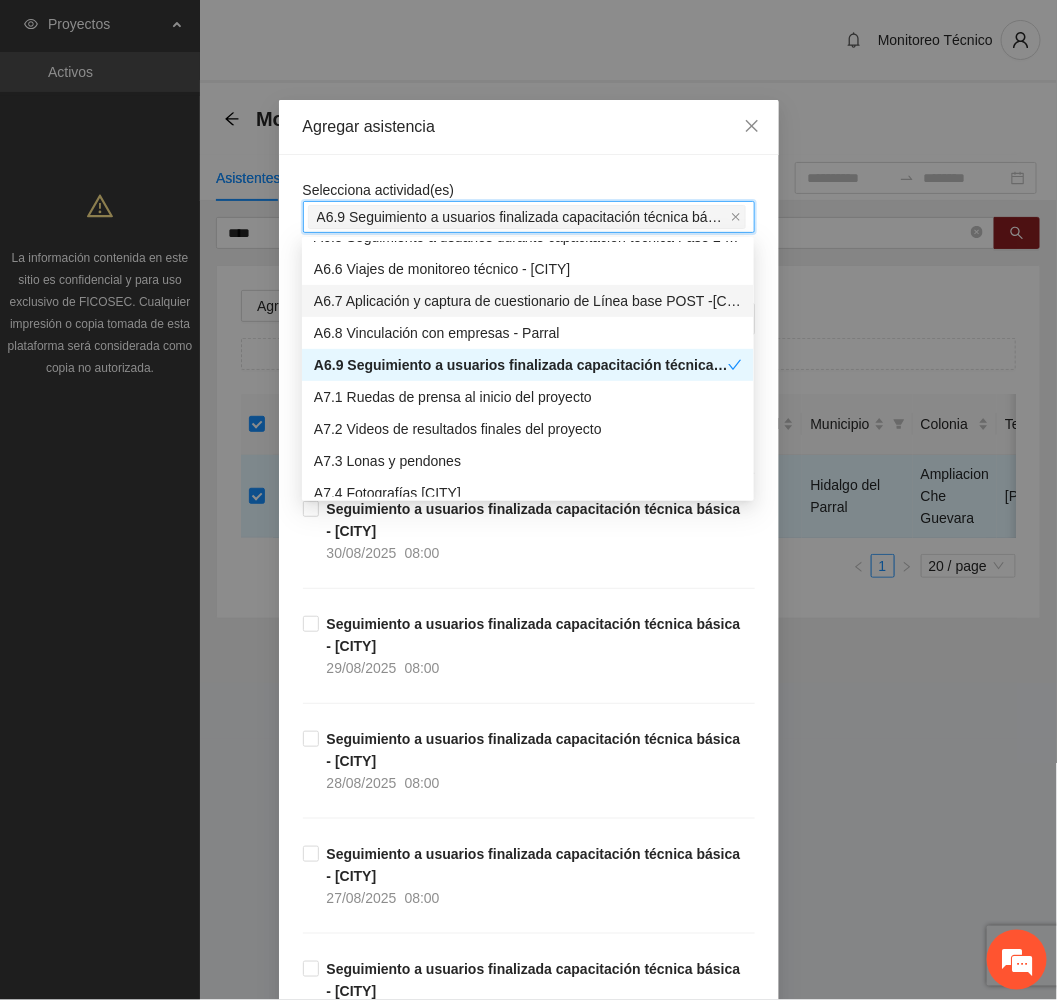 click on "Agregar asistencia" at bounding box center [529, 127] 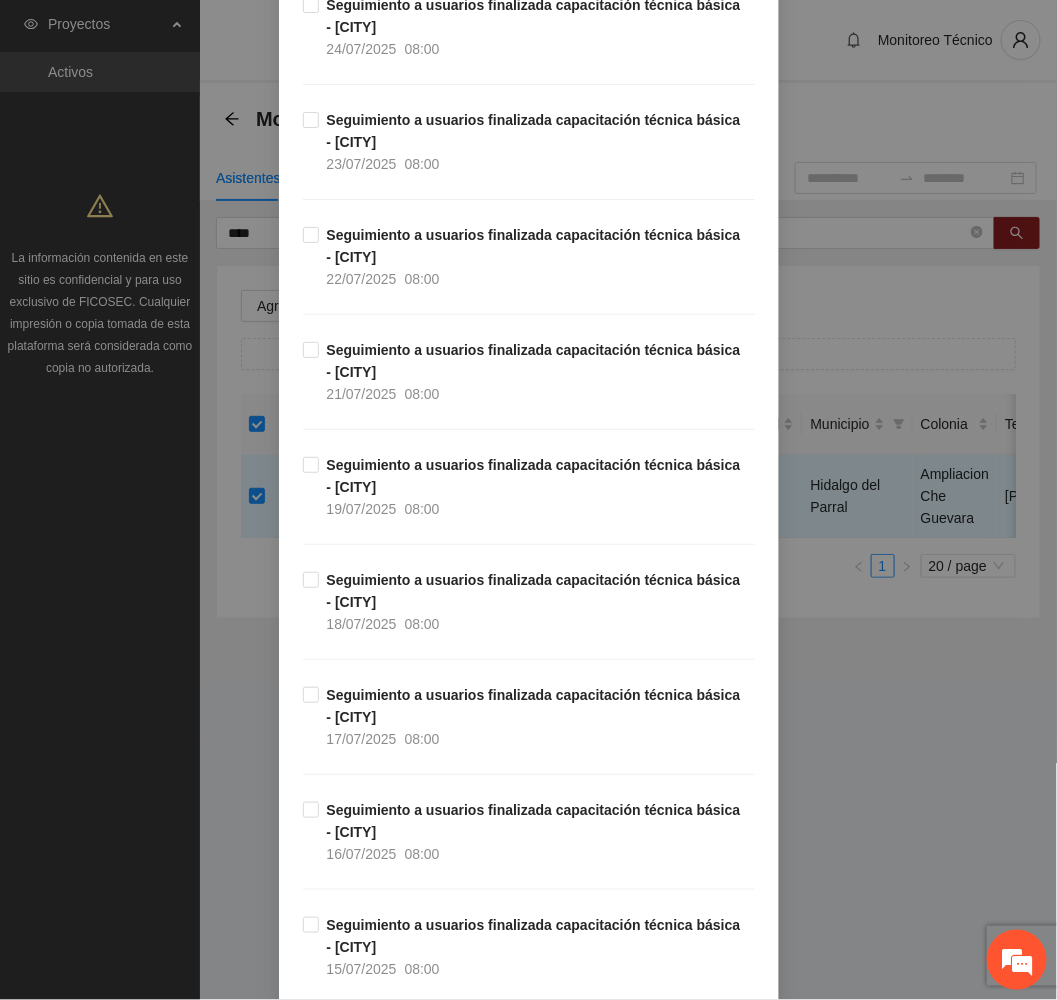 scroll, scrollTop: 4650, scrollLeft: 0, axis: vertical 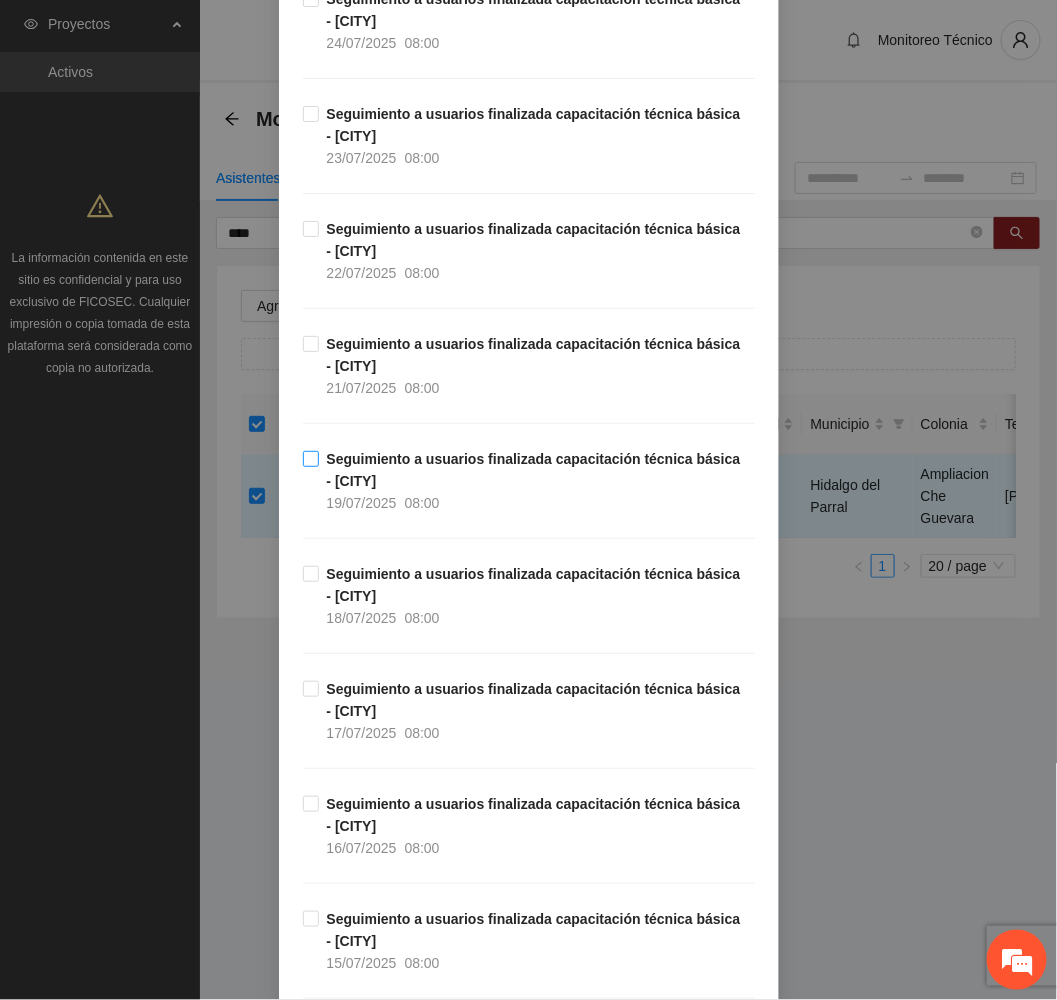 click on "Seguimiento a usuarios finalizada capacitación técnica básica - [CITY] [DATE] [TIME]" at bounding box center (537, 481) 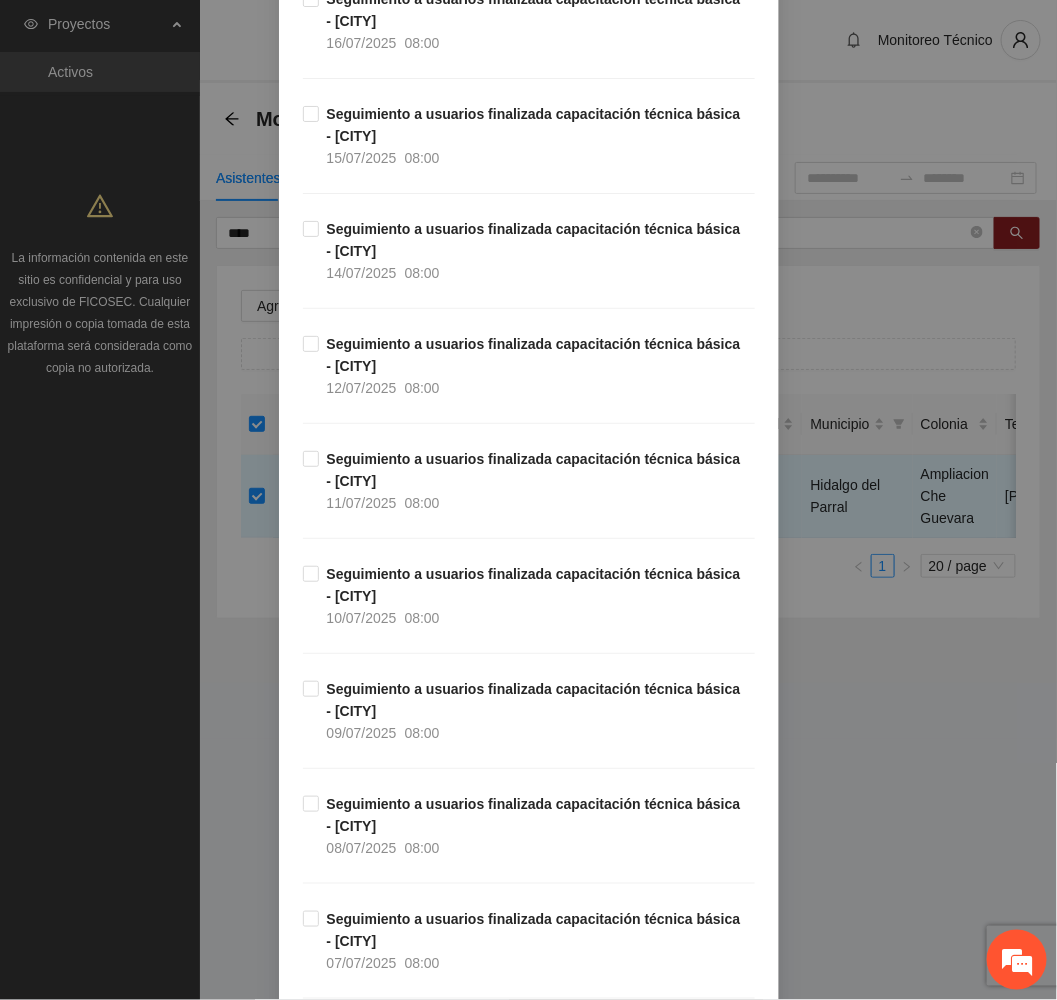 scroll, scrollTop: 5550, scrollLeft: 0, axis: vertical 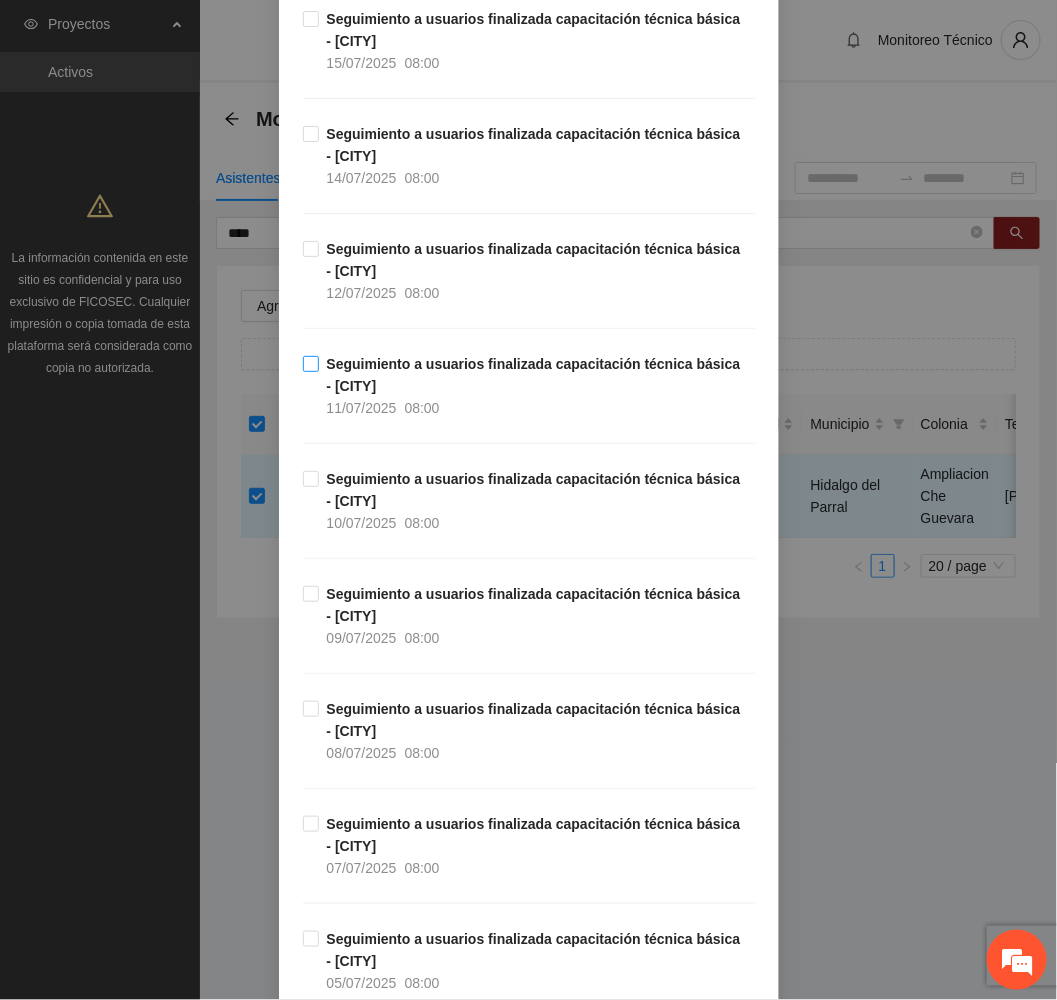 click on "Seguimiento a usuarios finalizada capacitación técnica básica - [CITY] [DATE] [TIME]" at bounding box center [537, 386] 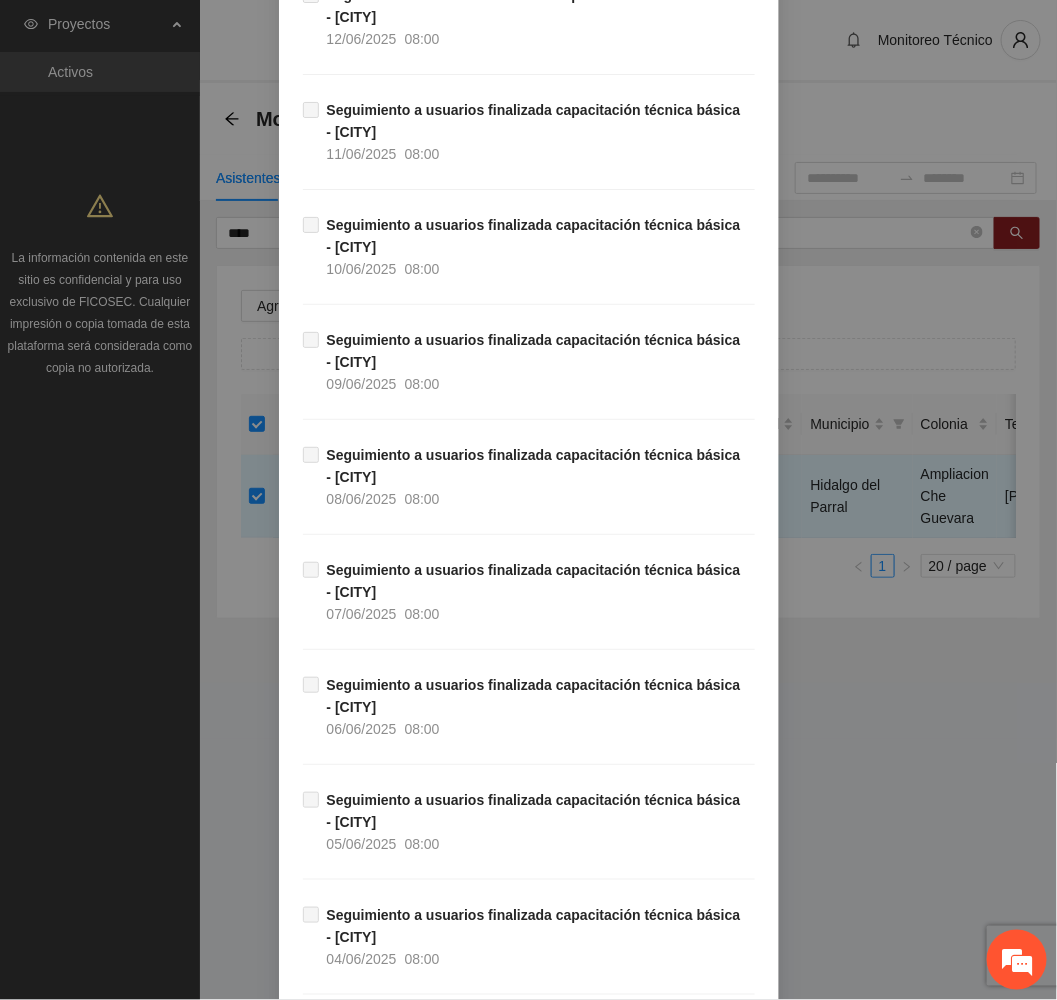 scroll, scrollTop: 9579, scrollLeft: 0, axis: vertical 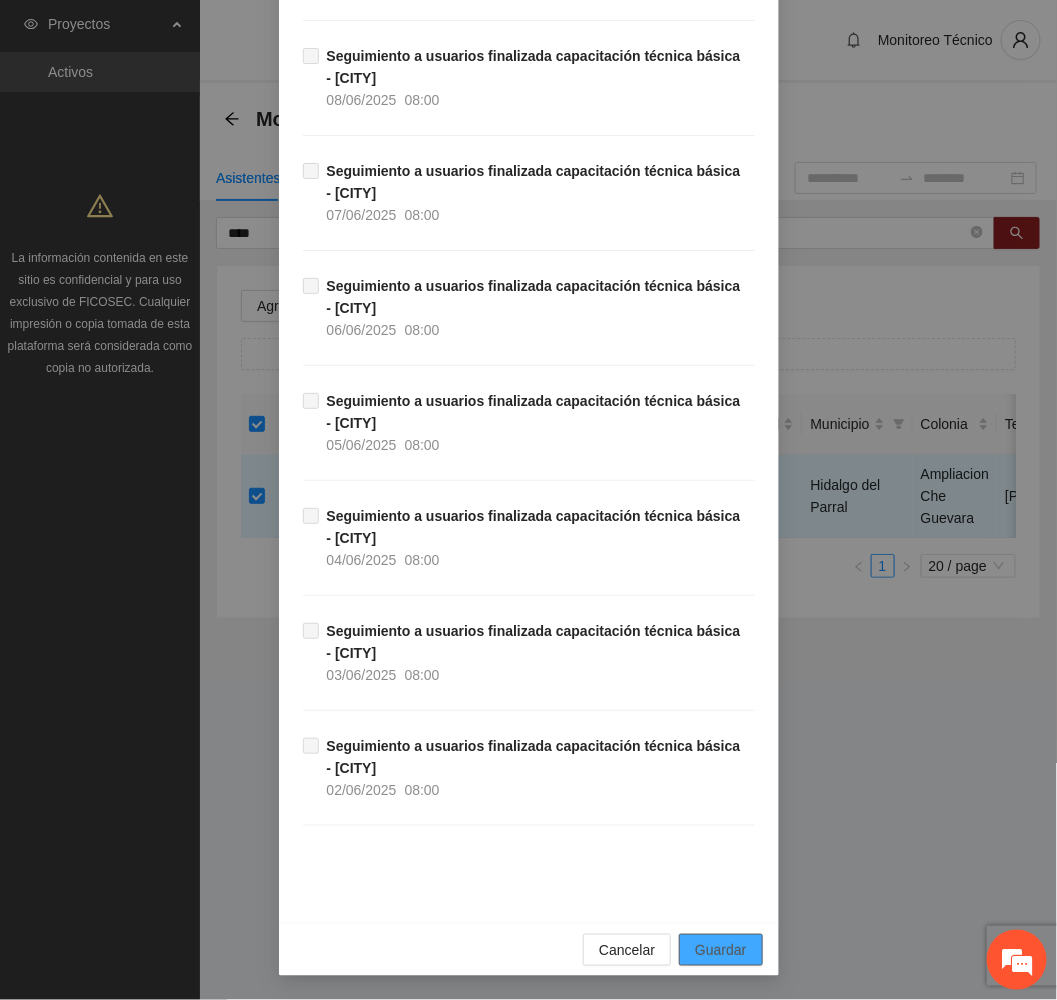 click on "Guardar" at bounding box center (720, 950) 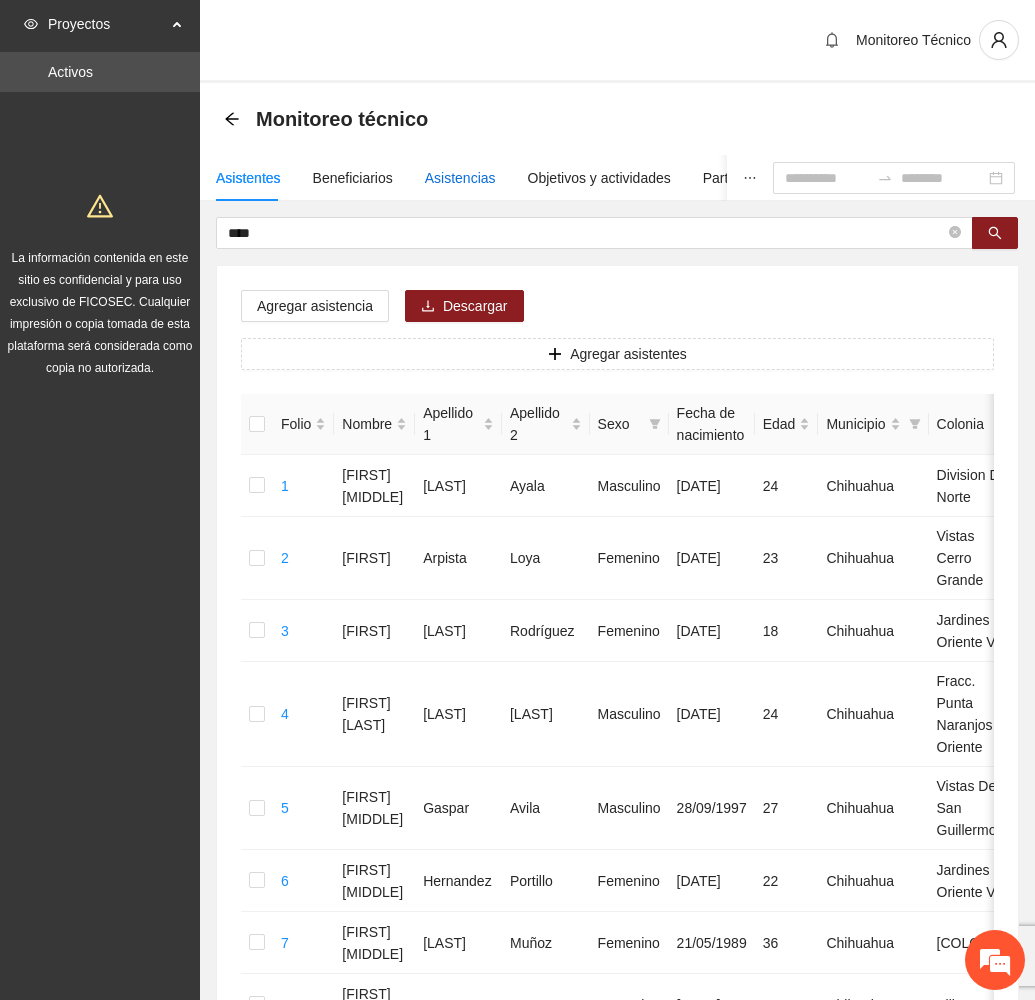 click on "Asistencias" at bounding box center [460, 178] 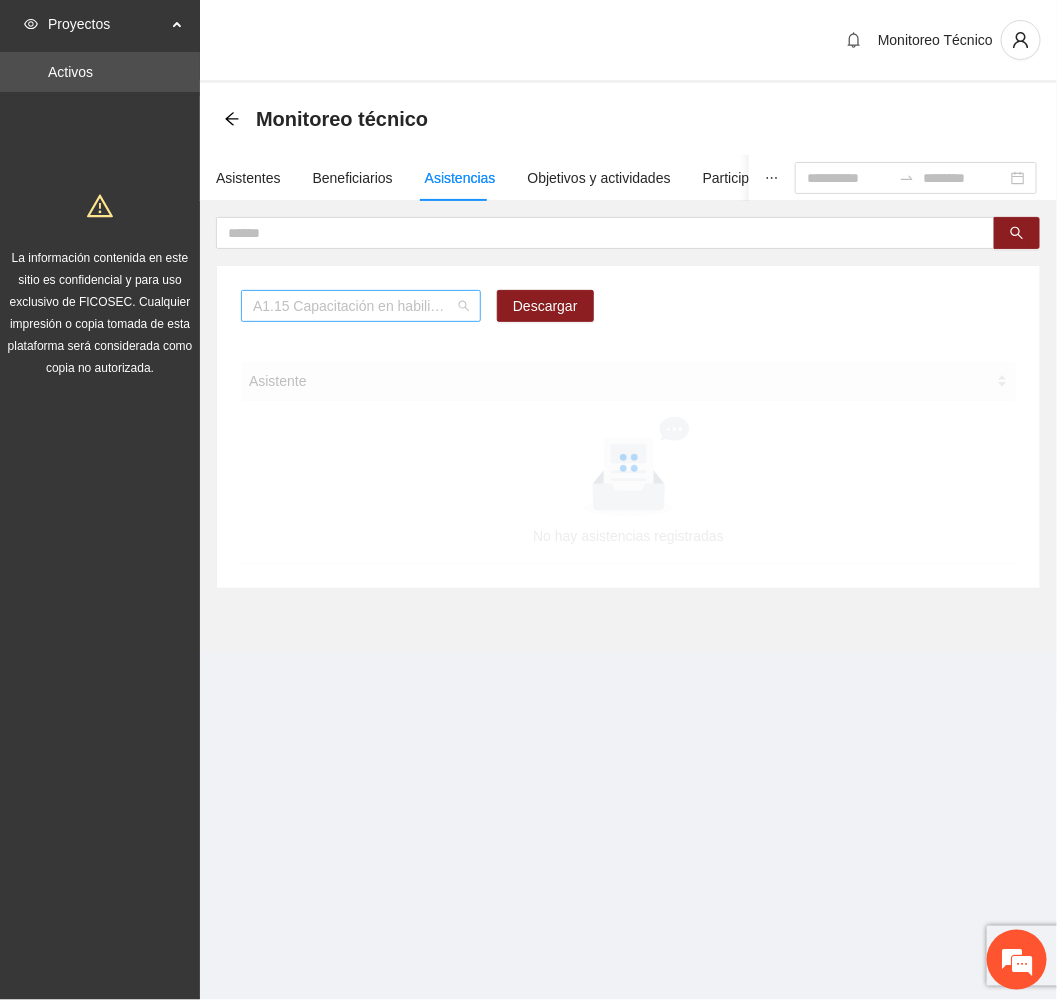 click on "A1.15 Capacitación en habilidades para la vida Fase 1 - Chihuahua" at bounding box center (361, 306) 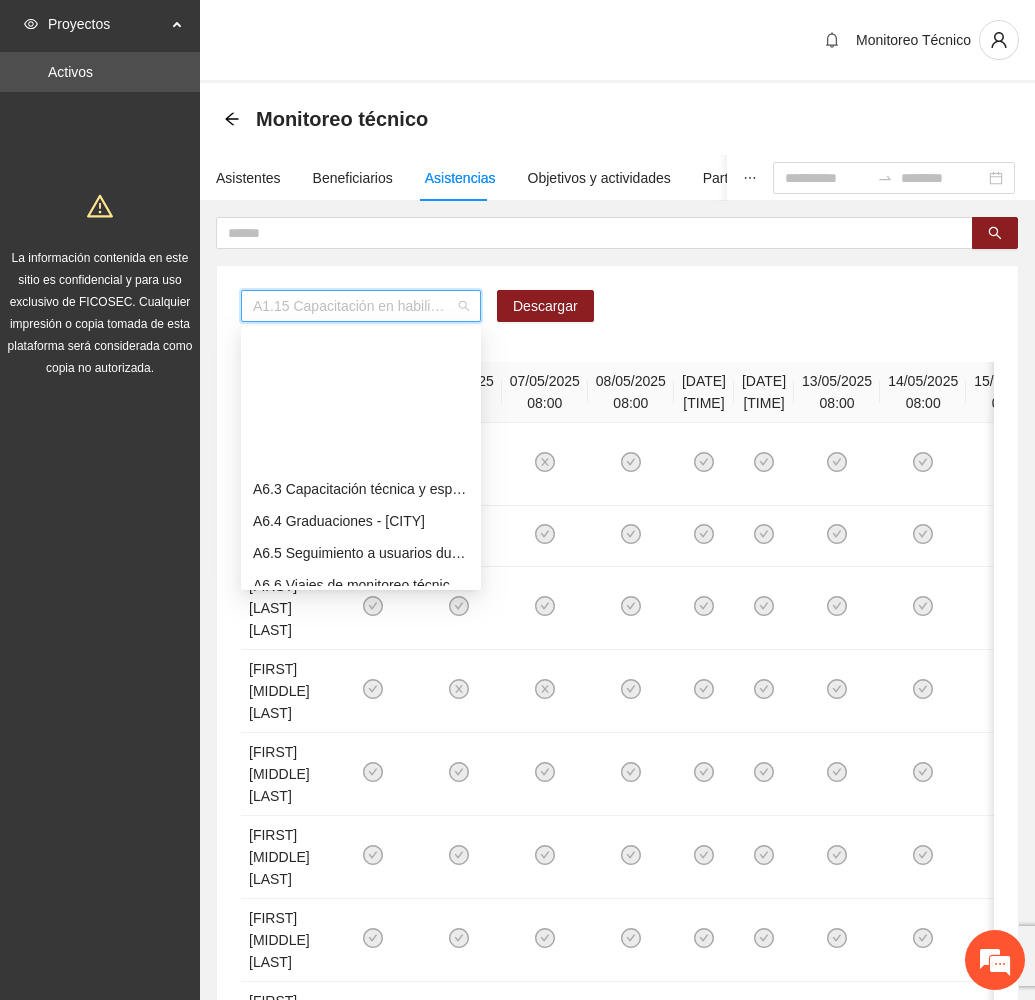 scroll, scrollTop: 2023, scrollLeft: 0, axis: vertical 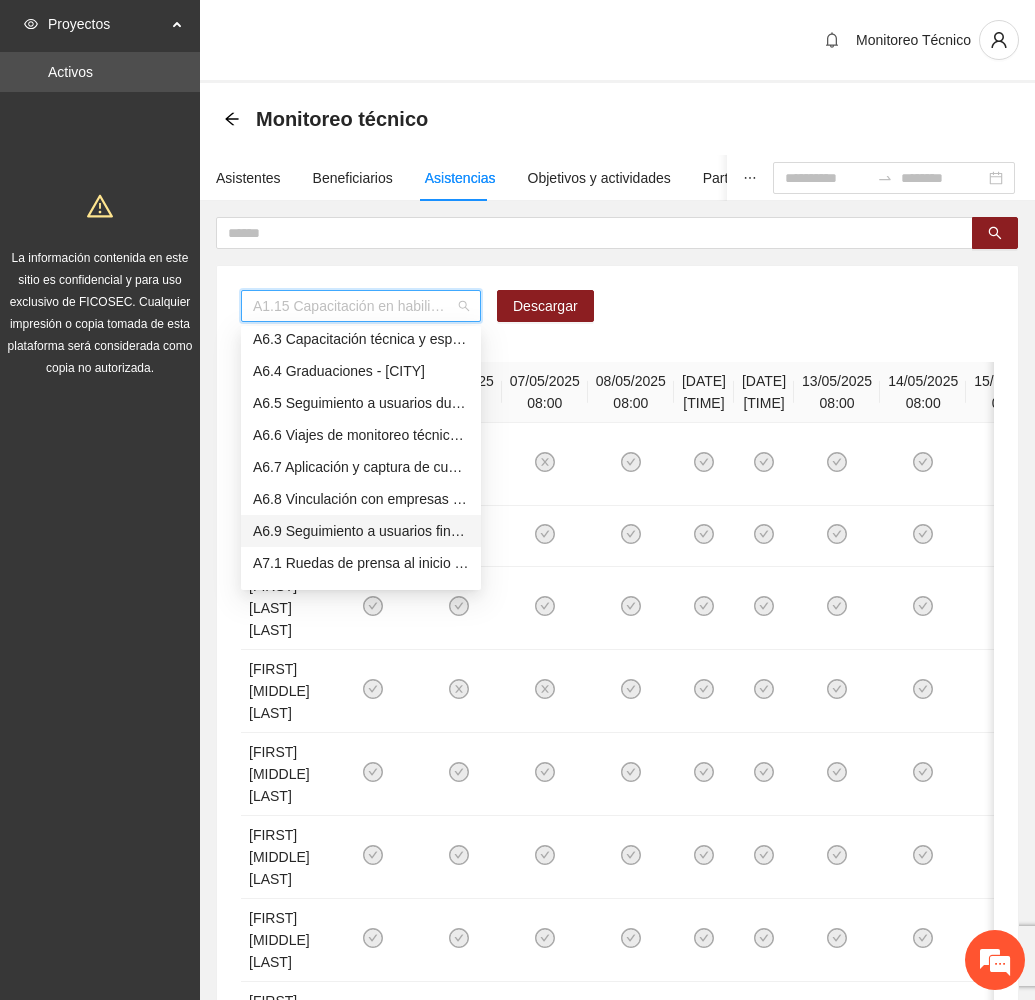 click on "A6.9 Seguimiento a usuarios finalizada capacitación técnica básica - [CITY]" at bounding box center (361, 531) 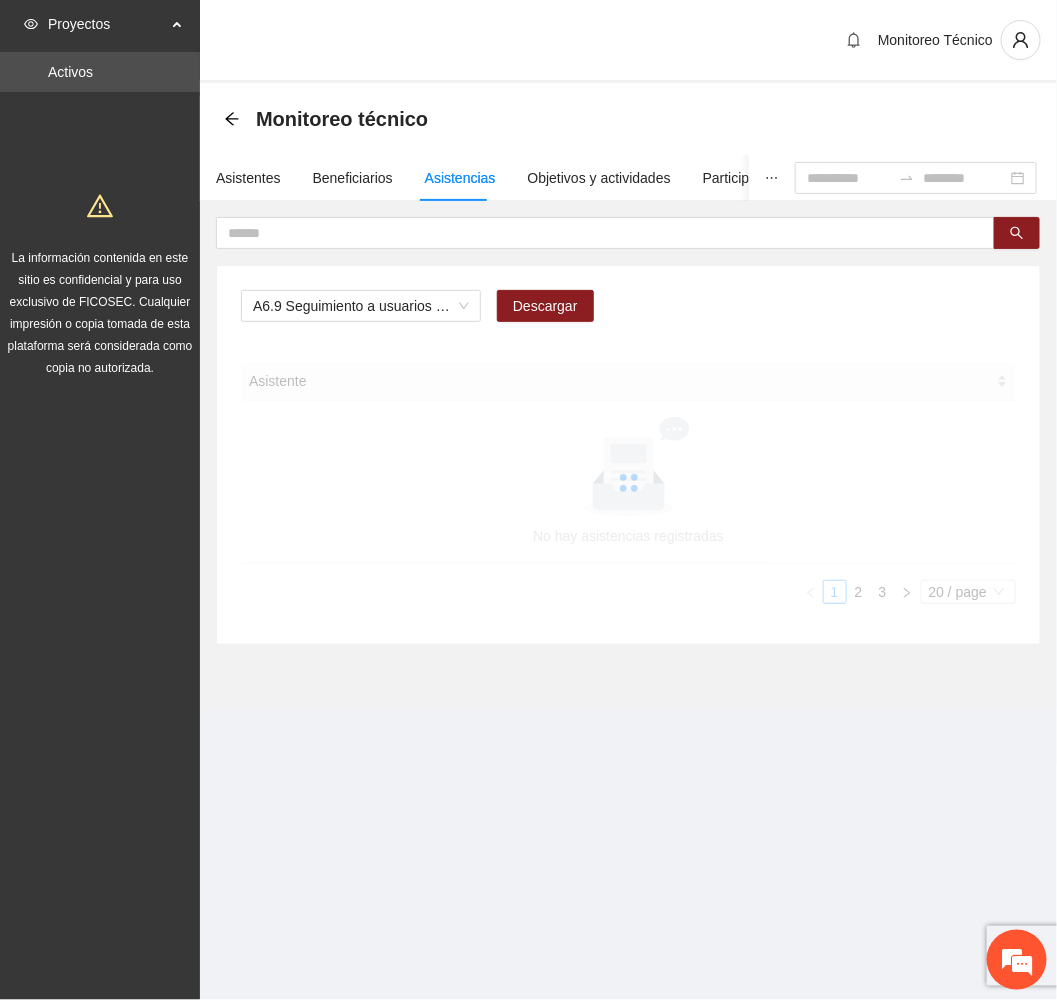 click on "Monitoreo Técnico" at bounding box center [628, 41] 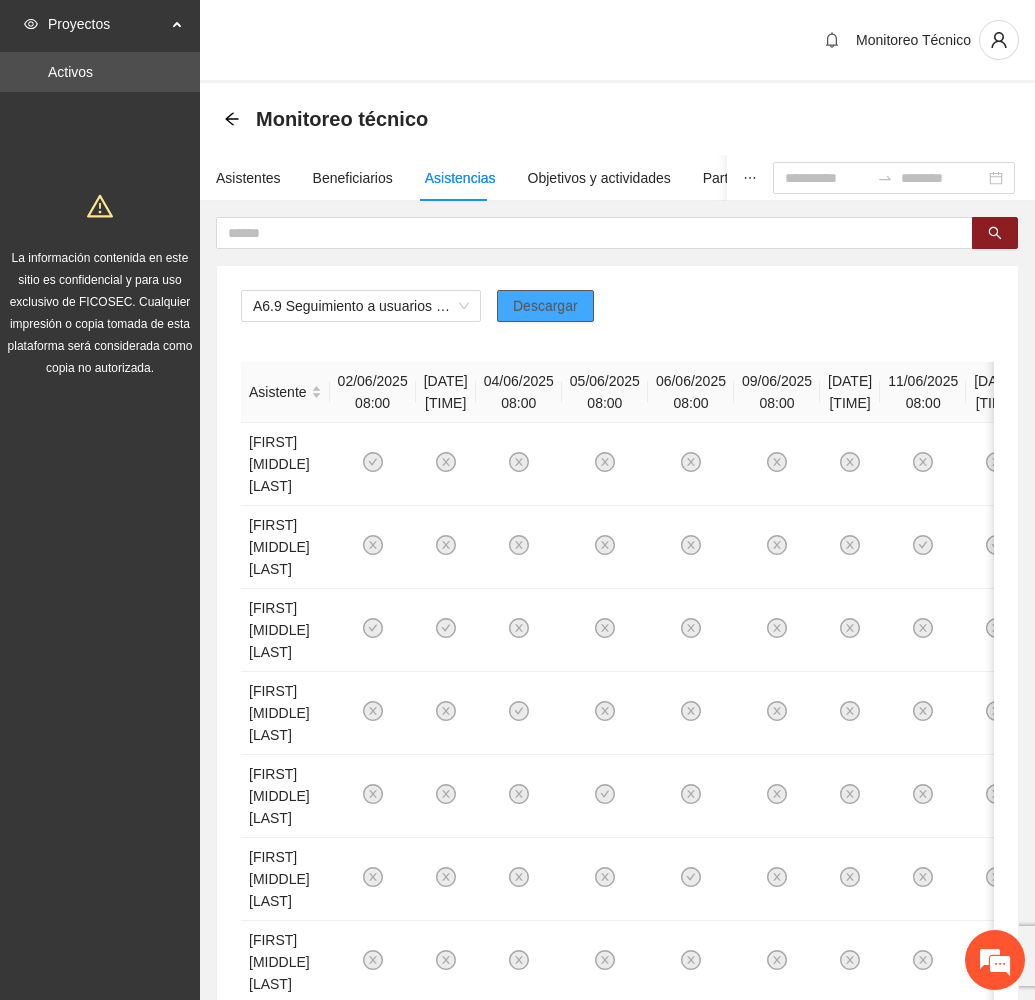 click on "Descargar" at bounding box center [545, 306] 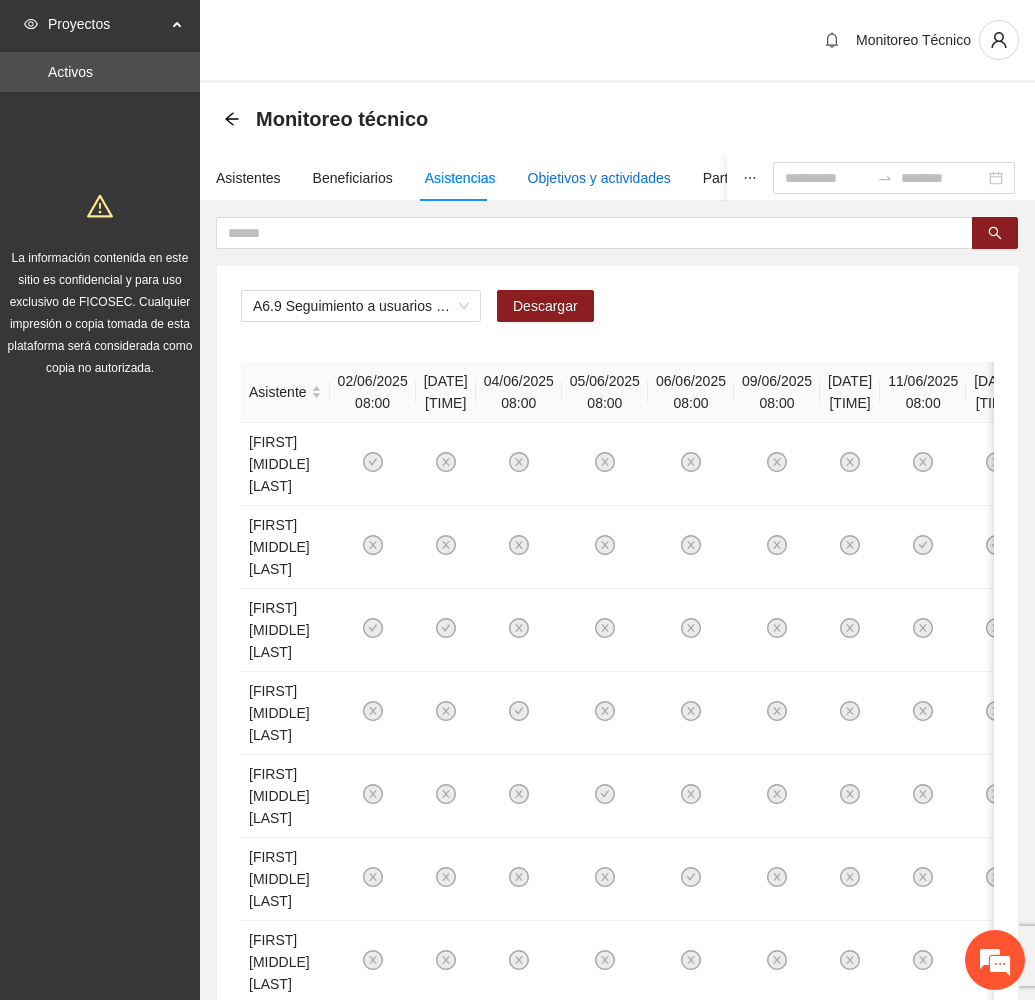 click on "Objetivos y actividades" at bounding box center (599, 178) 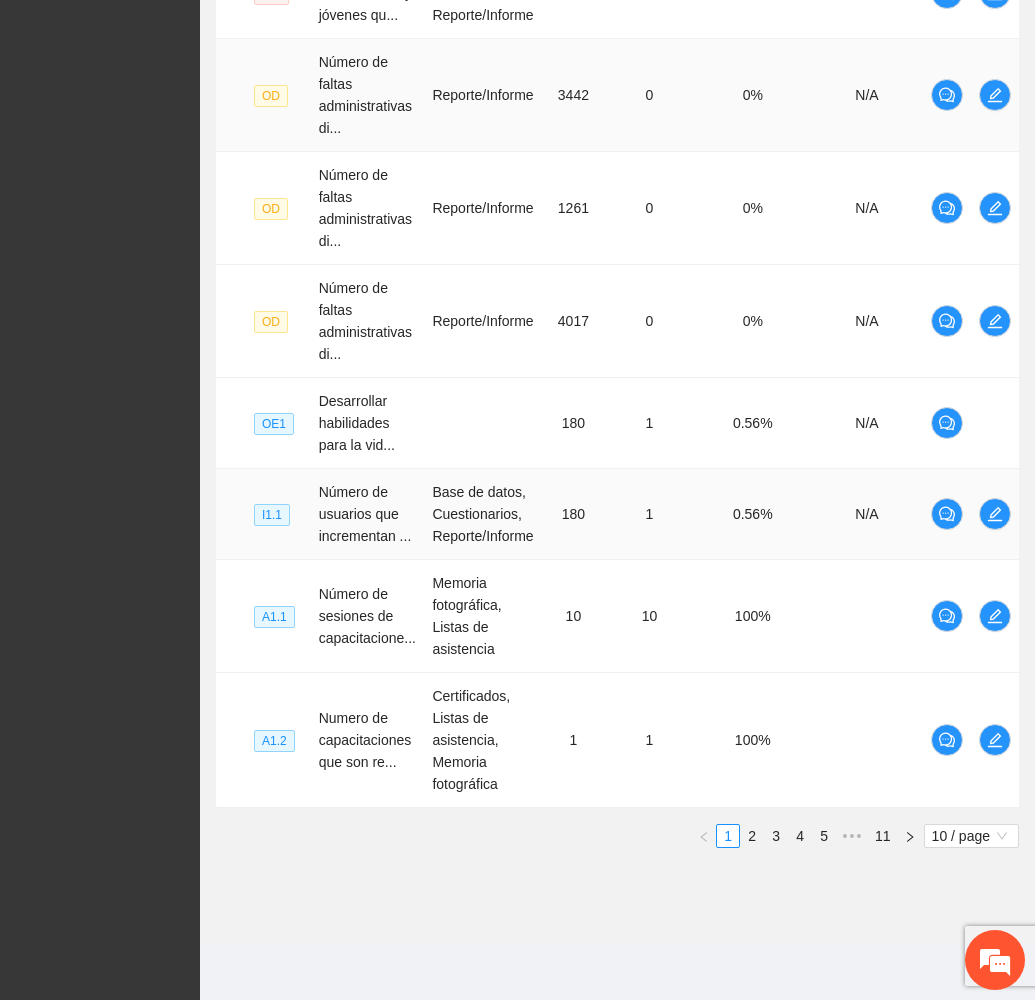 scroll, scrollTop: 820, scrollLeft: 0, axis: vertical 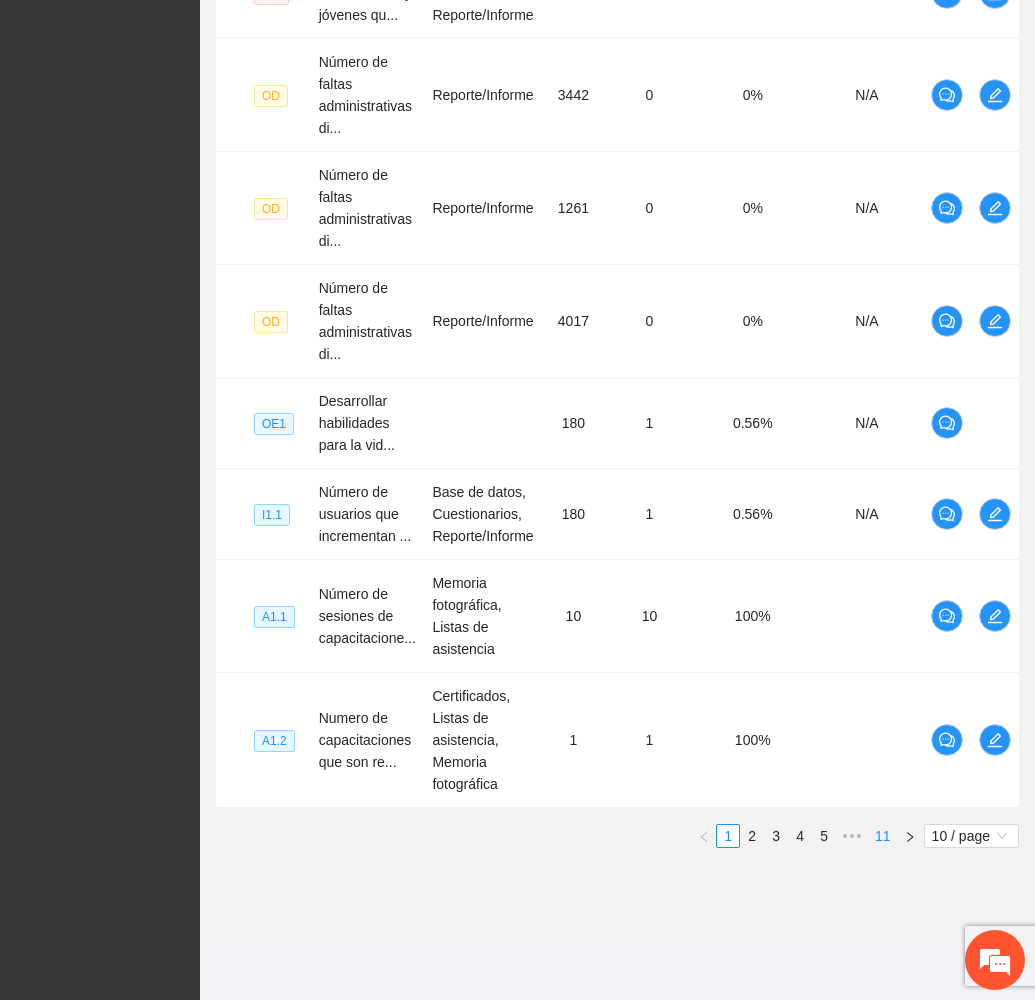 click on "11" at bounding box center [883, 836] 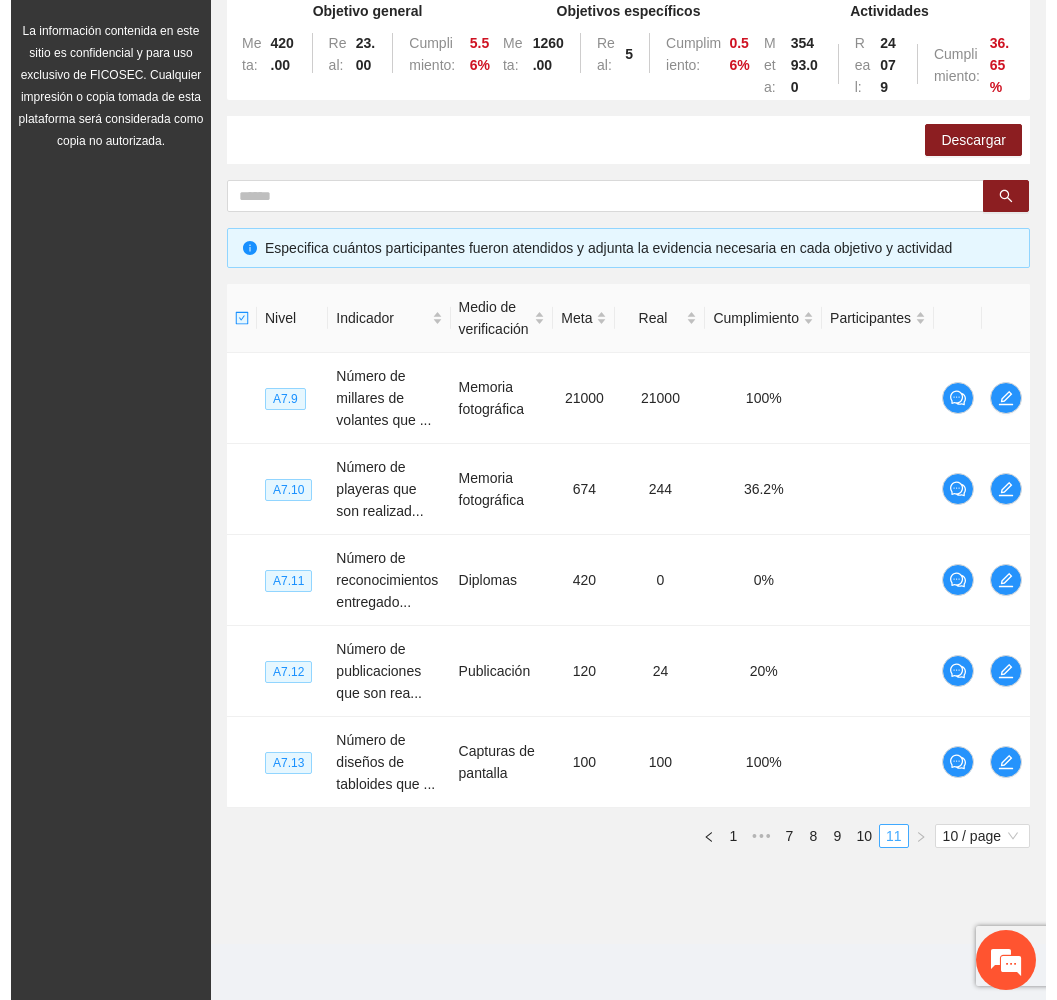 scroll, scrollTop: 231, scrollLeft: 0, axis: vertical 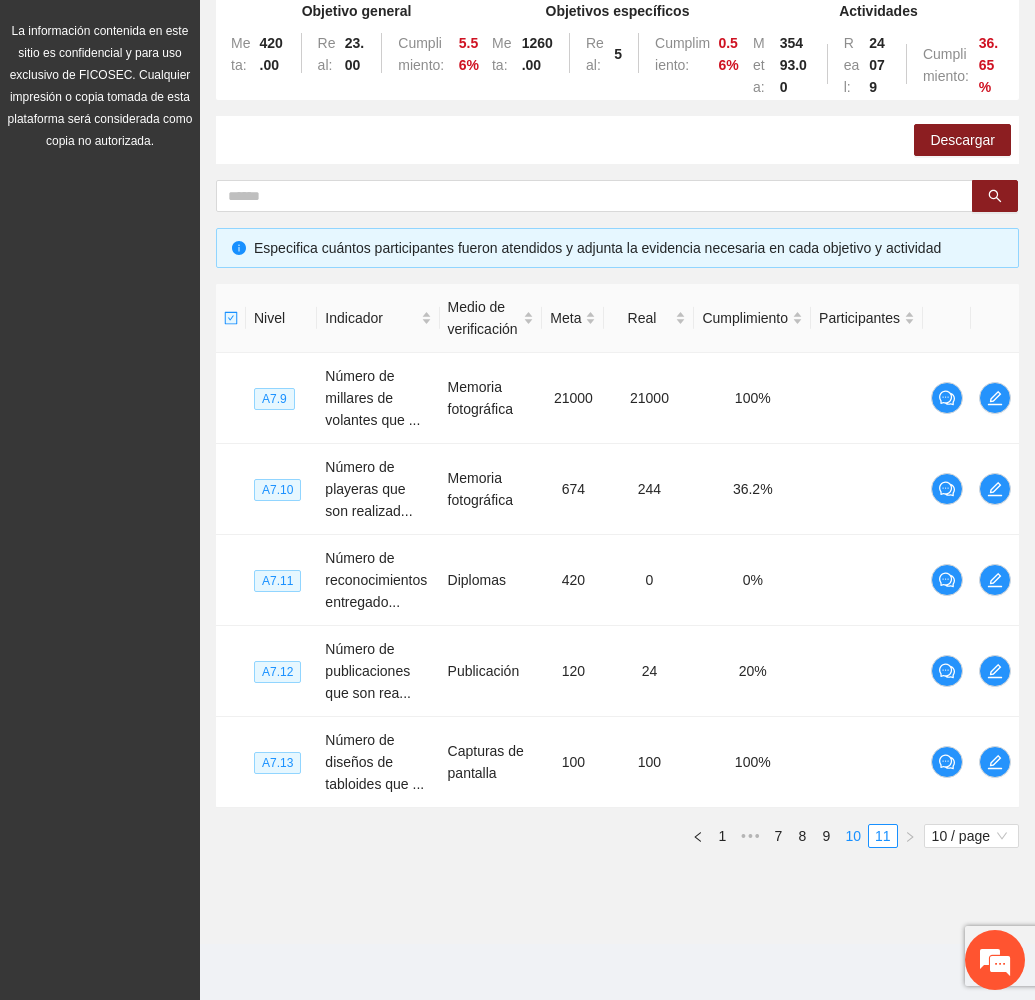 click on "10" at bounding box center [853, 836] 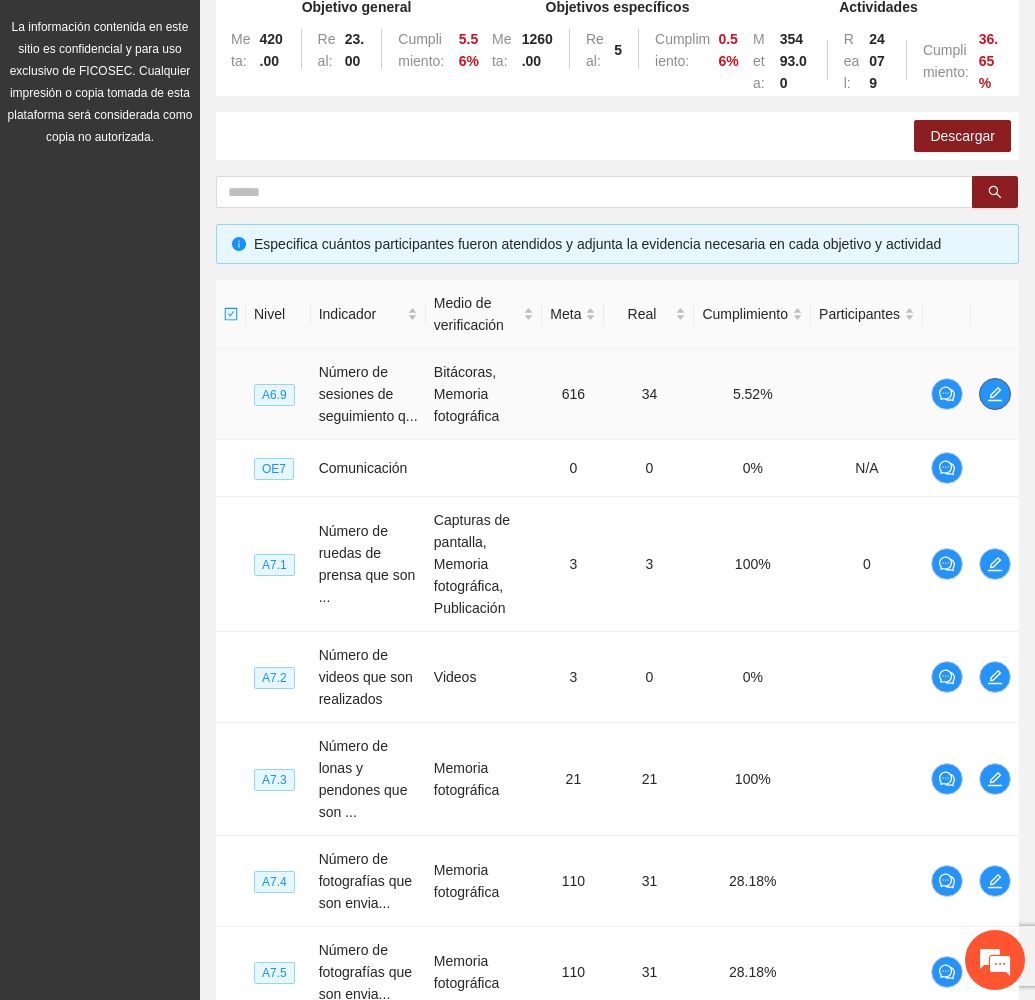 click 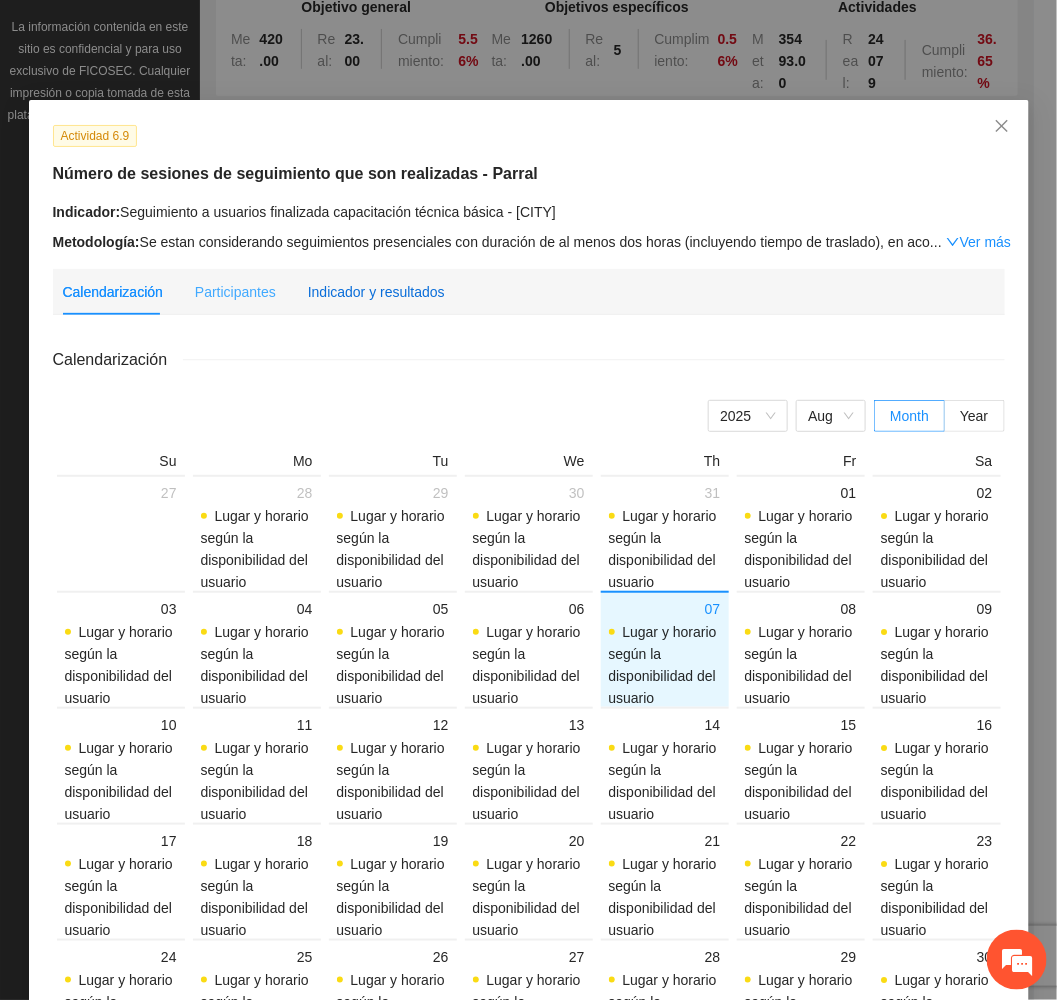 click on "Indicador y resultados" at bounding box center [376, 292] 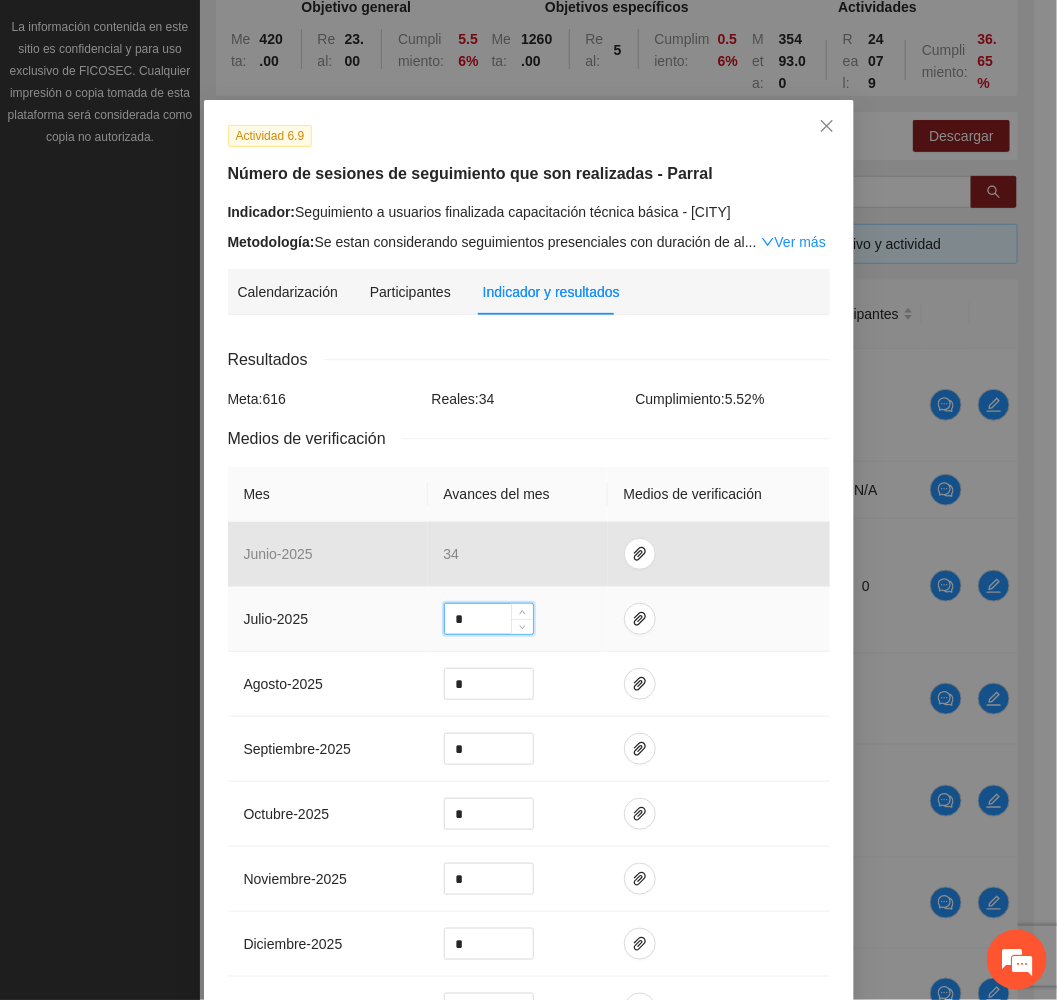 click on "*" at bounding box center (489, 619) 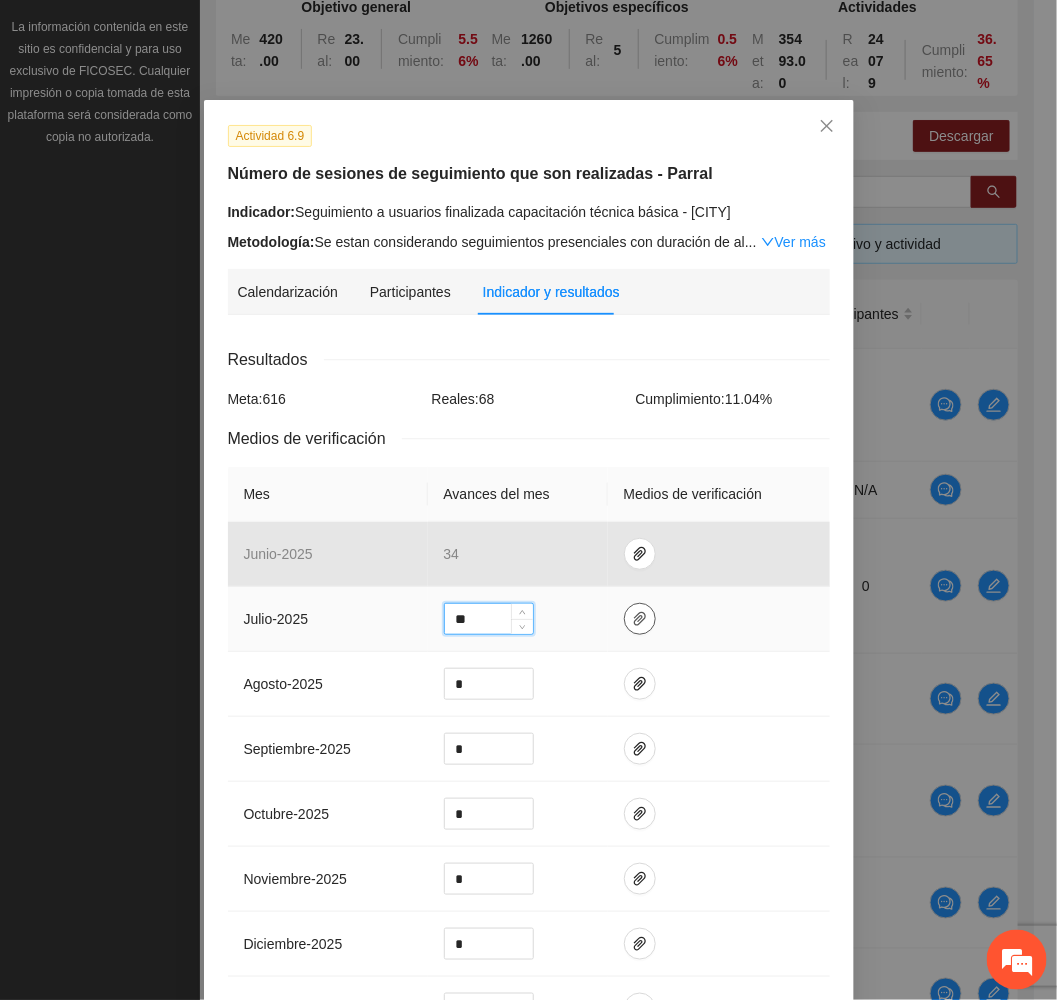 type on "**" 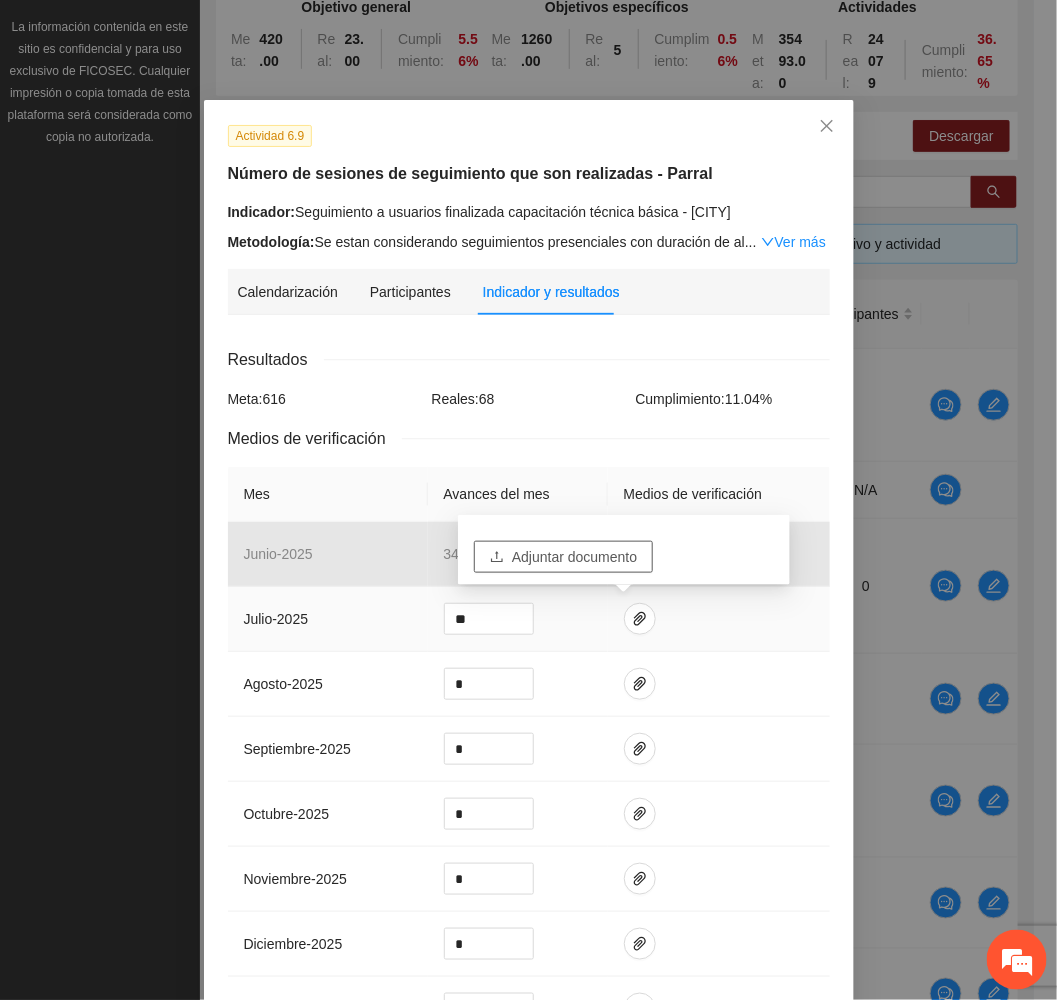 click on "Adjuntar documento" at bounding box center (574, 557) 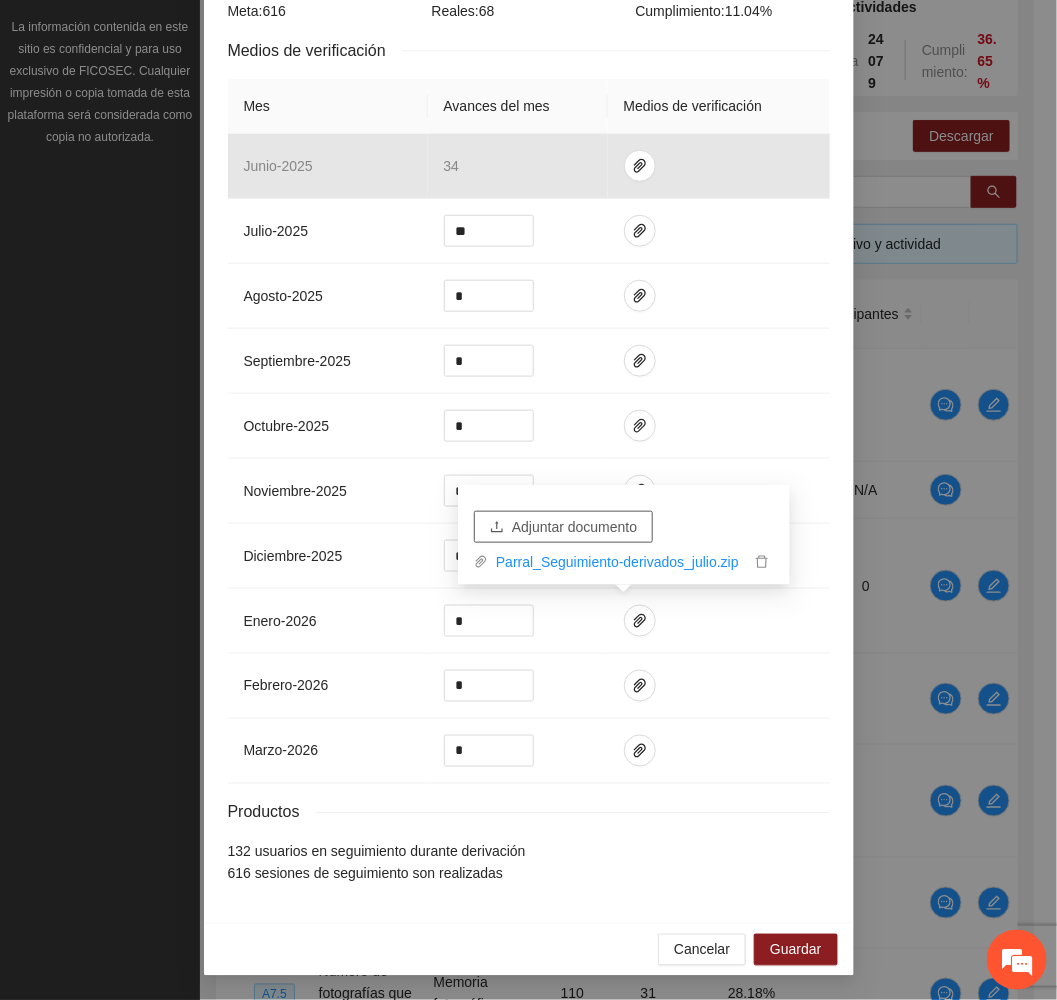 scroll, scrollTop: 402, scrollLeft: 0, axis: vertical 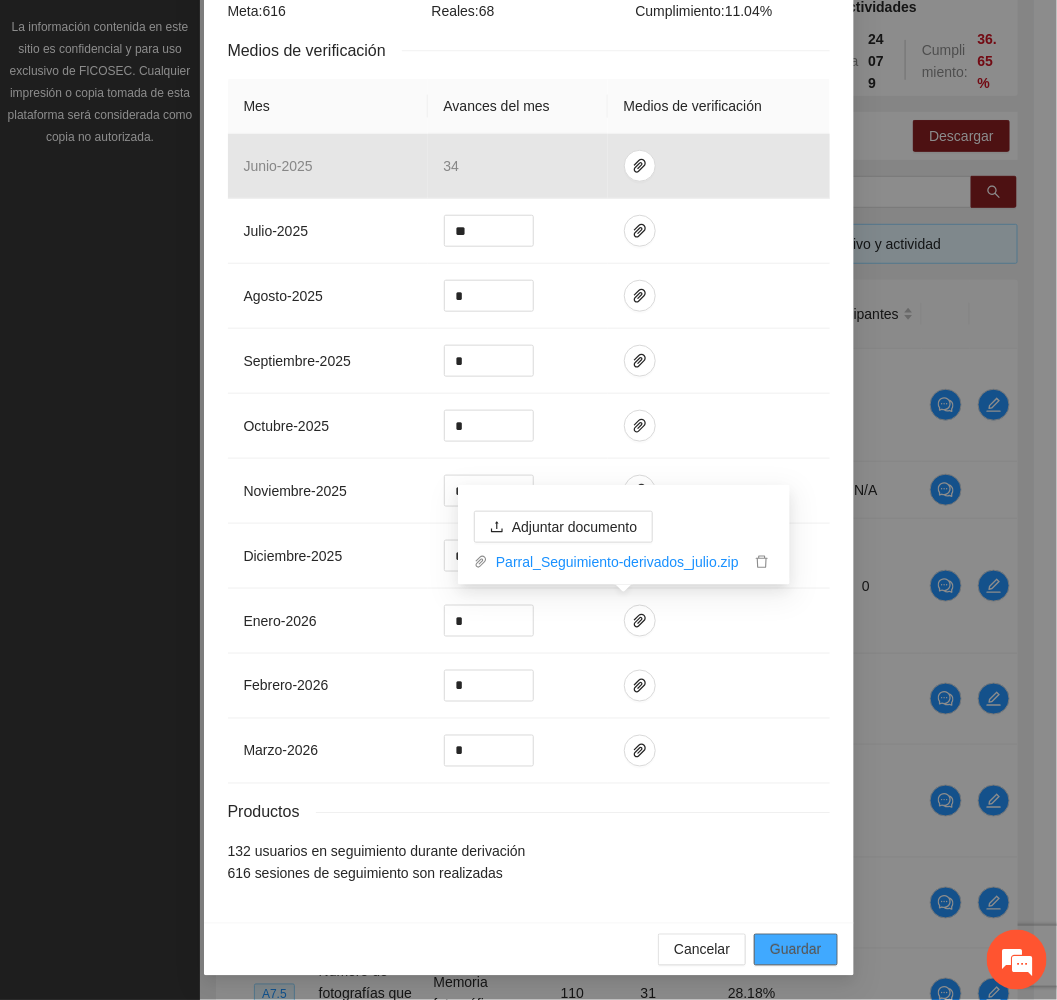 click on "Guardar" at bounding box center [795, 950] 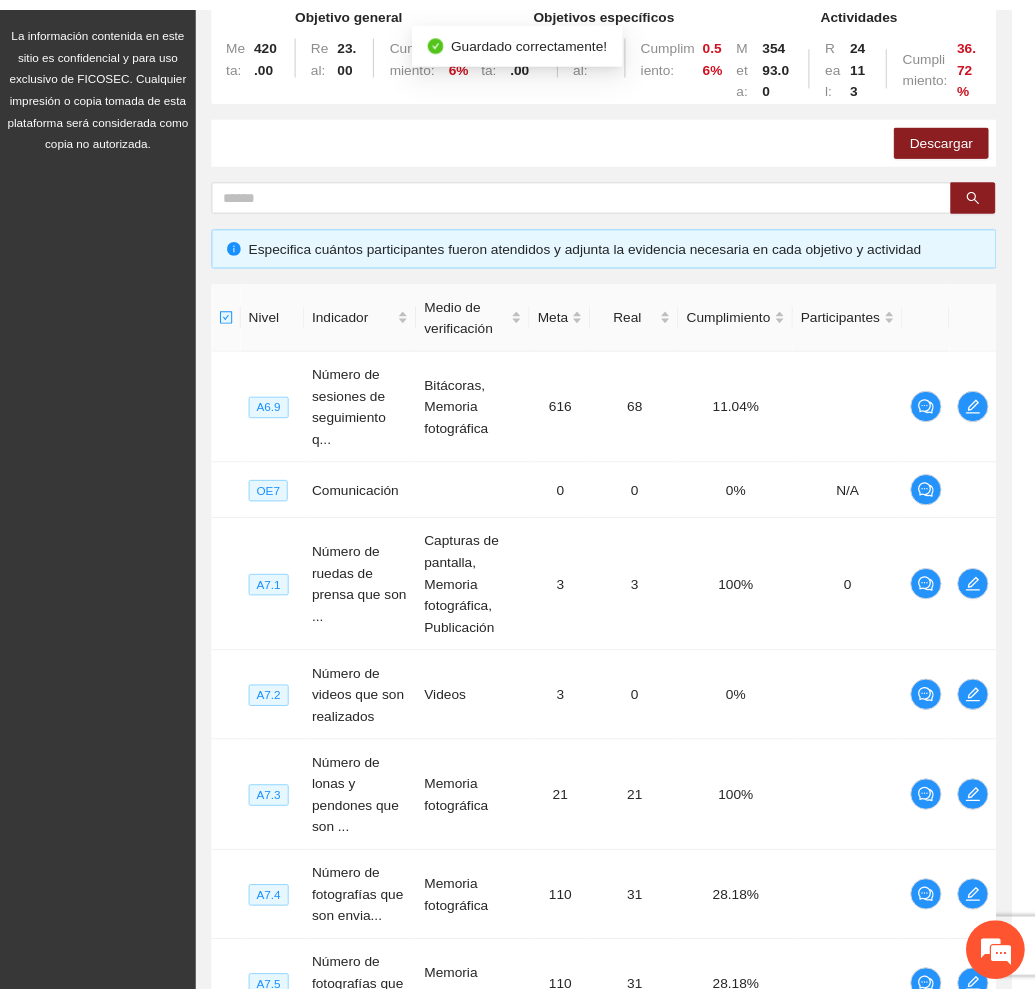 scroll, scrollTop: 303, scrollLeft: 0, axis: vertical 